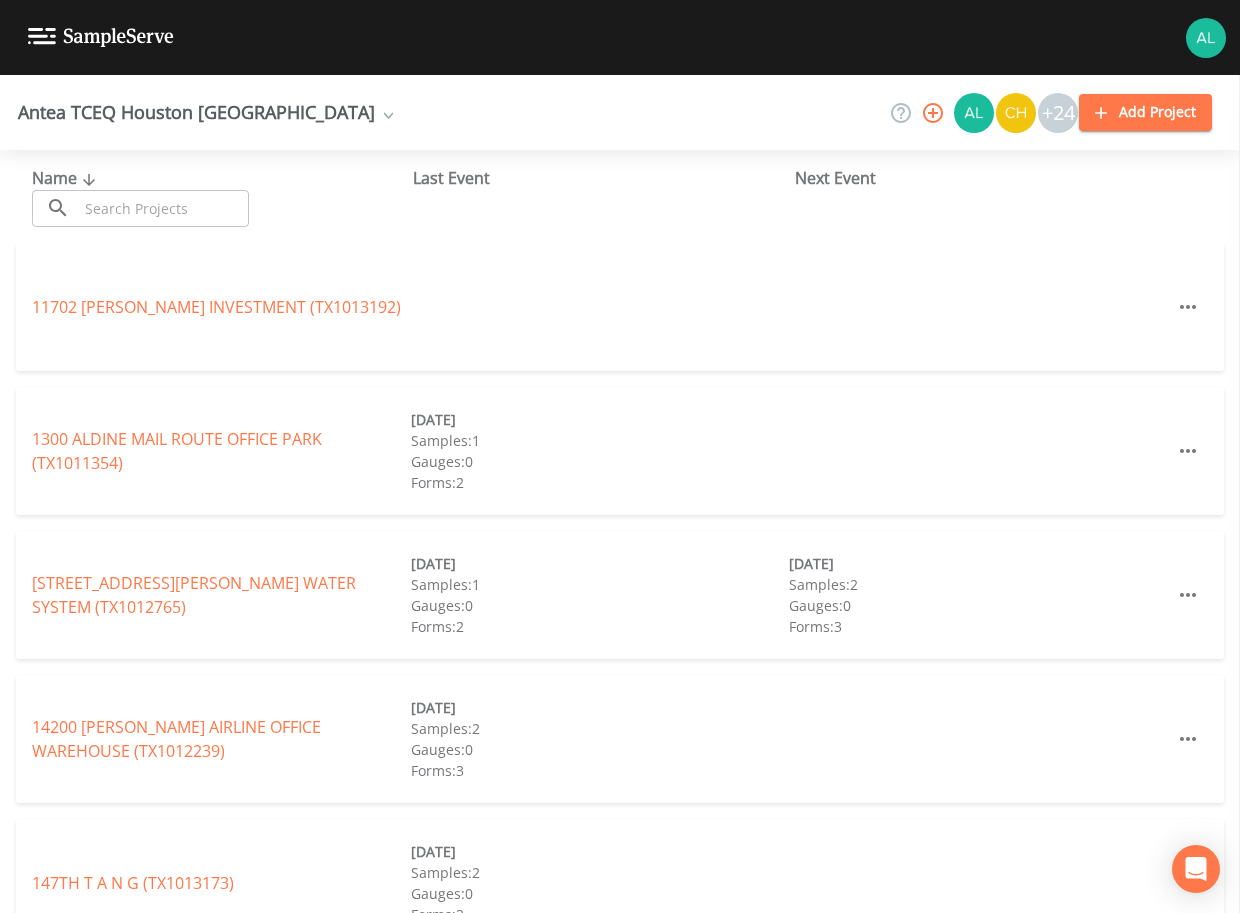 scroll, scrollTop: 0, scrollLeft: 0, axis: both 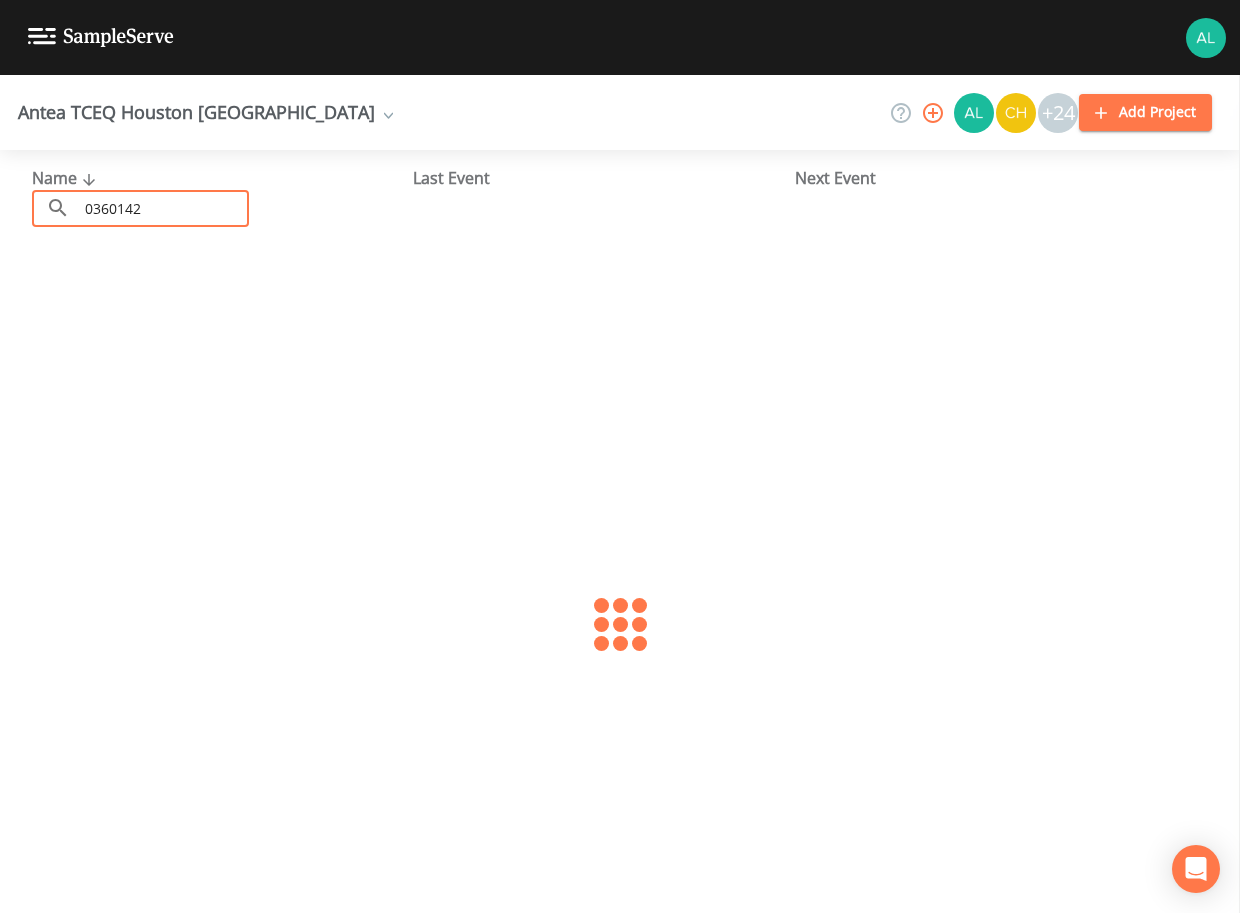 type on "0360142" 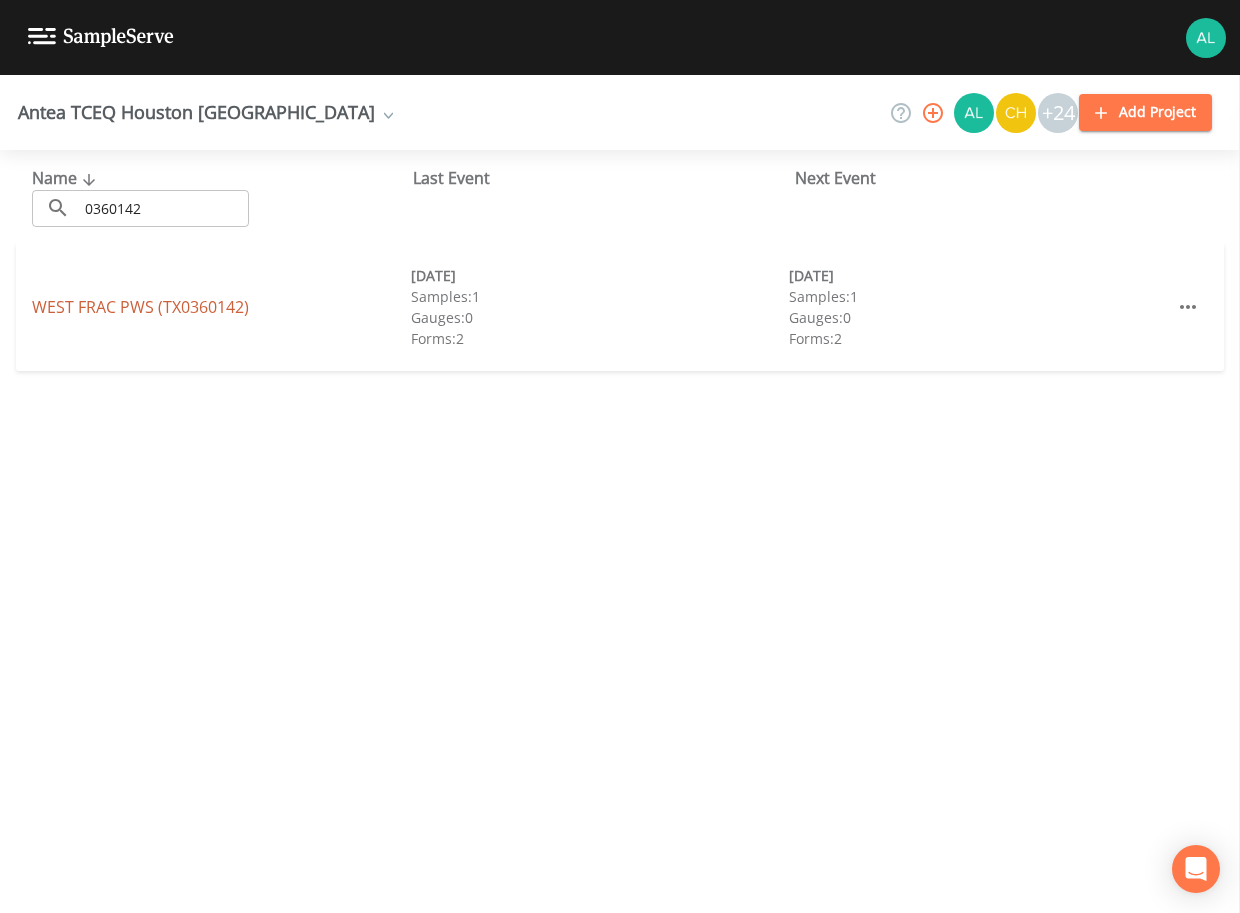 click on "WEST FRAC PWS   (TX0360142)" at bounding box center (140, 307) 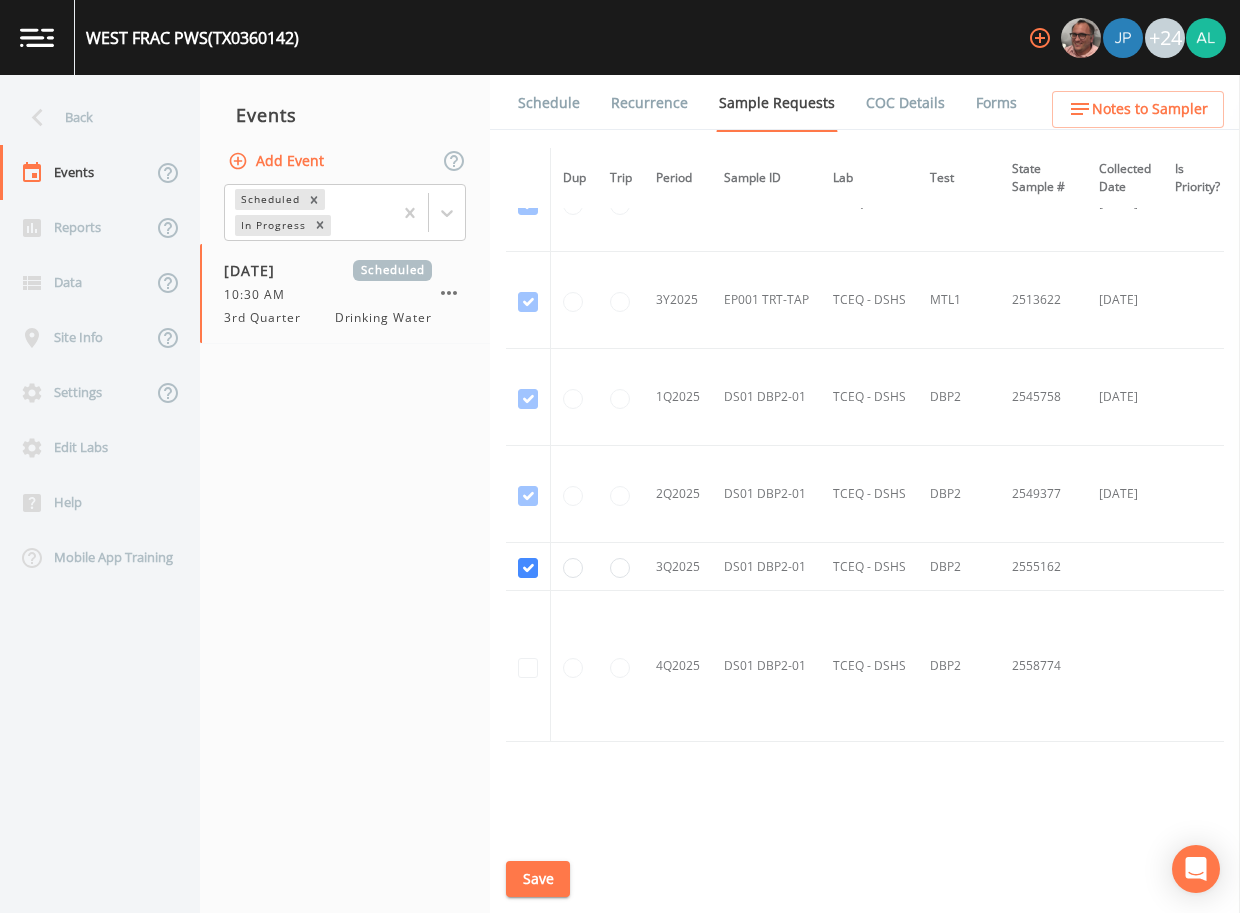 scroll, scrollTop: 1098, scrollLeft: 0, axis: vertical 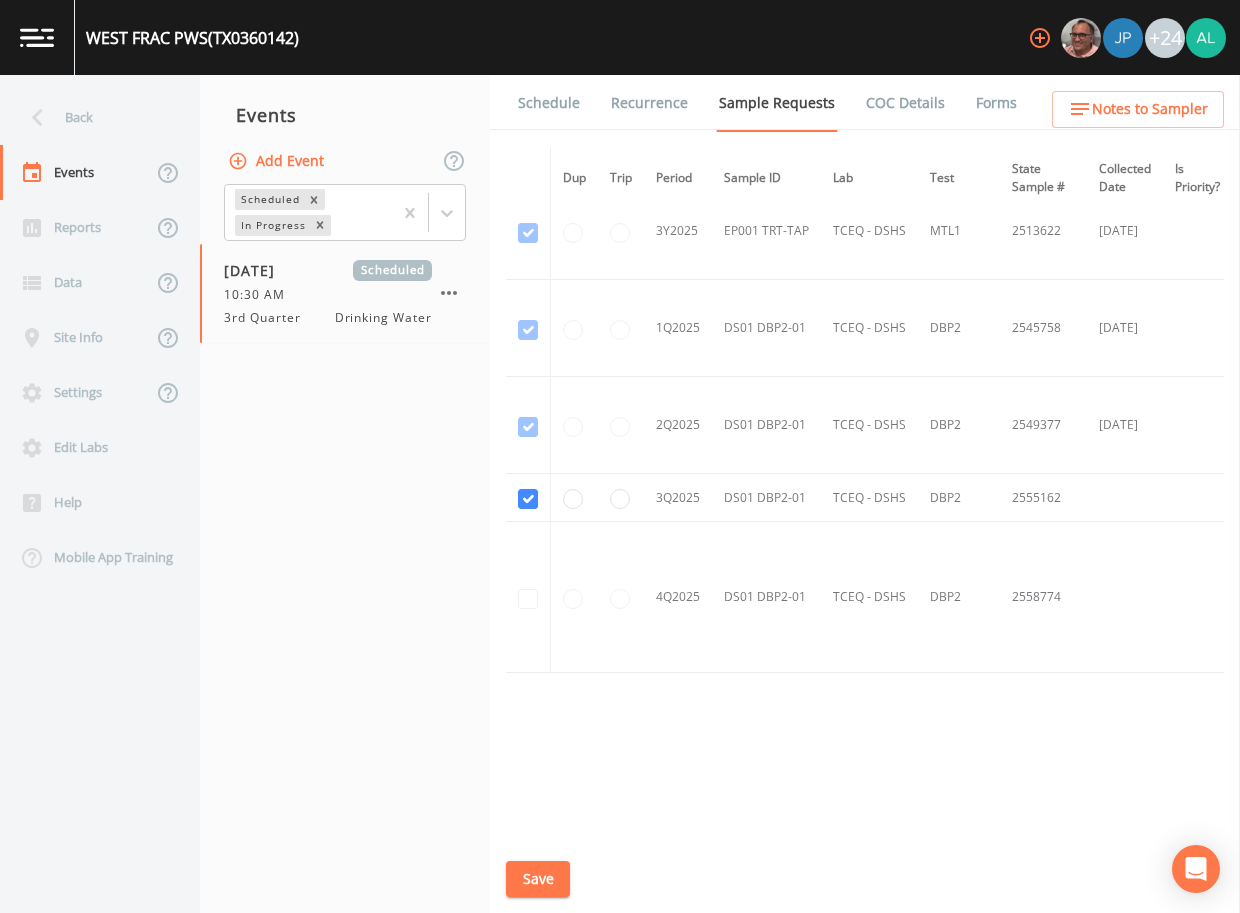 click on "Schedule" at bounding box center (549, 103) 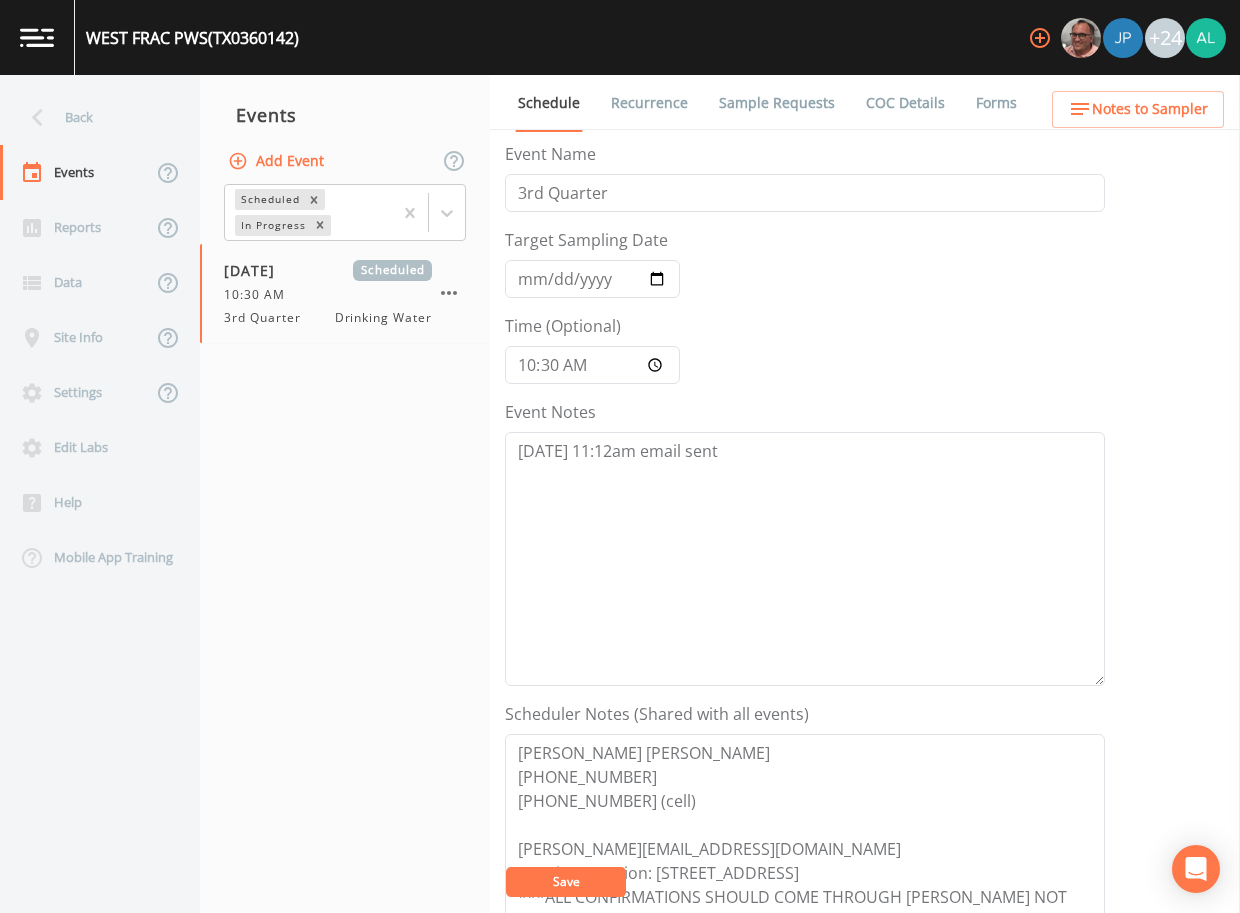 click on "Event Notes [DATE] 11:12am email sent" at bounding box center (805, 543) 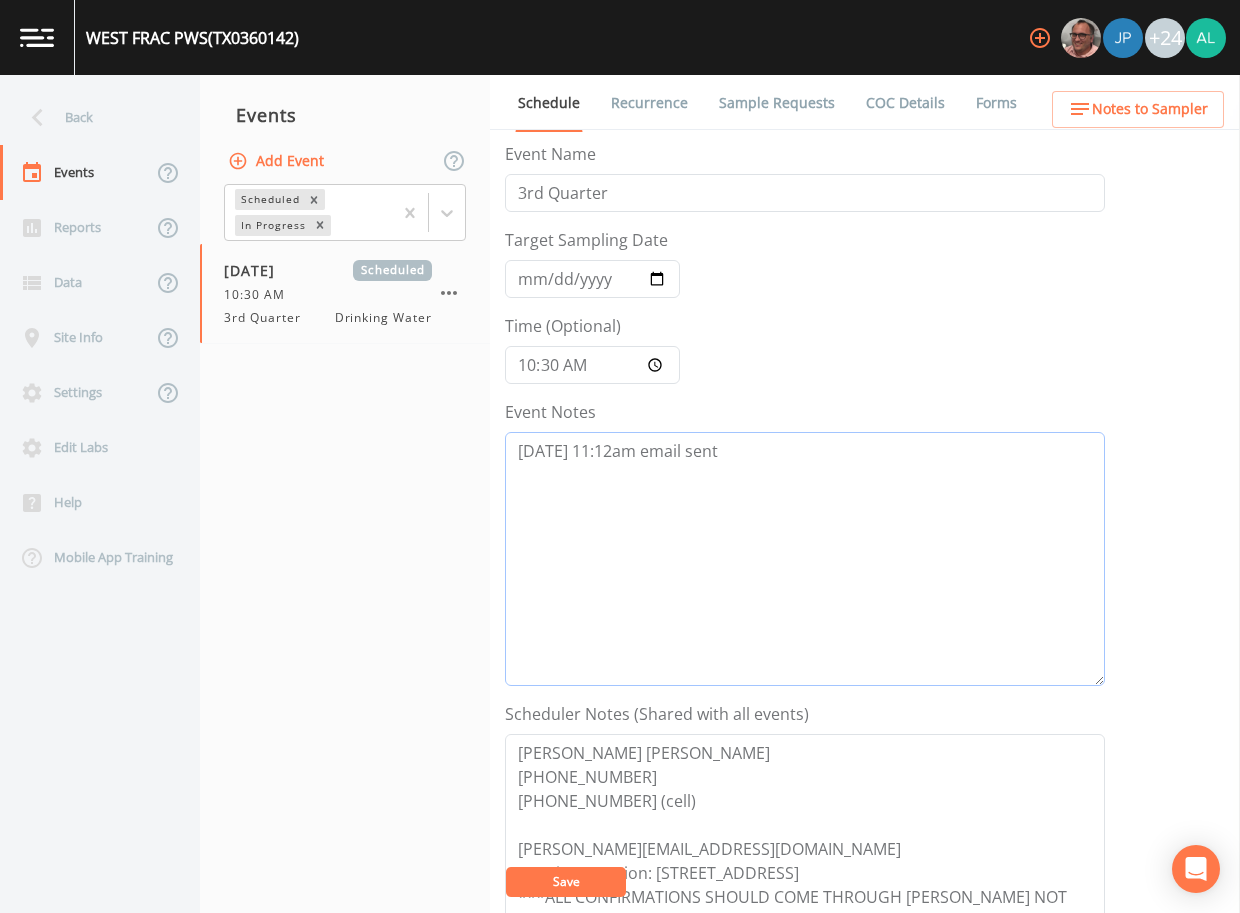 click on "[DATE] 11:12am email sent" at bounding box center (805, 559) 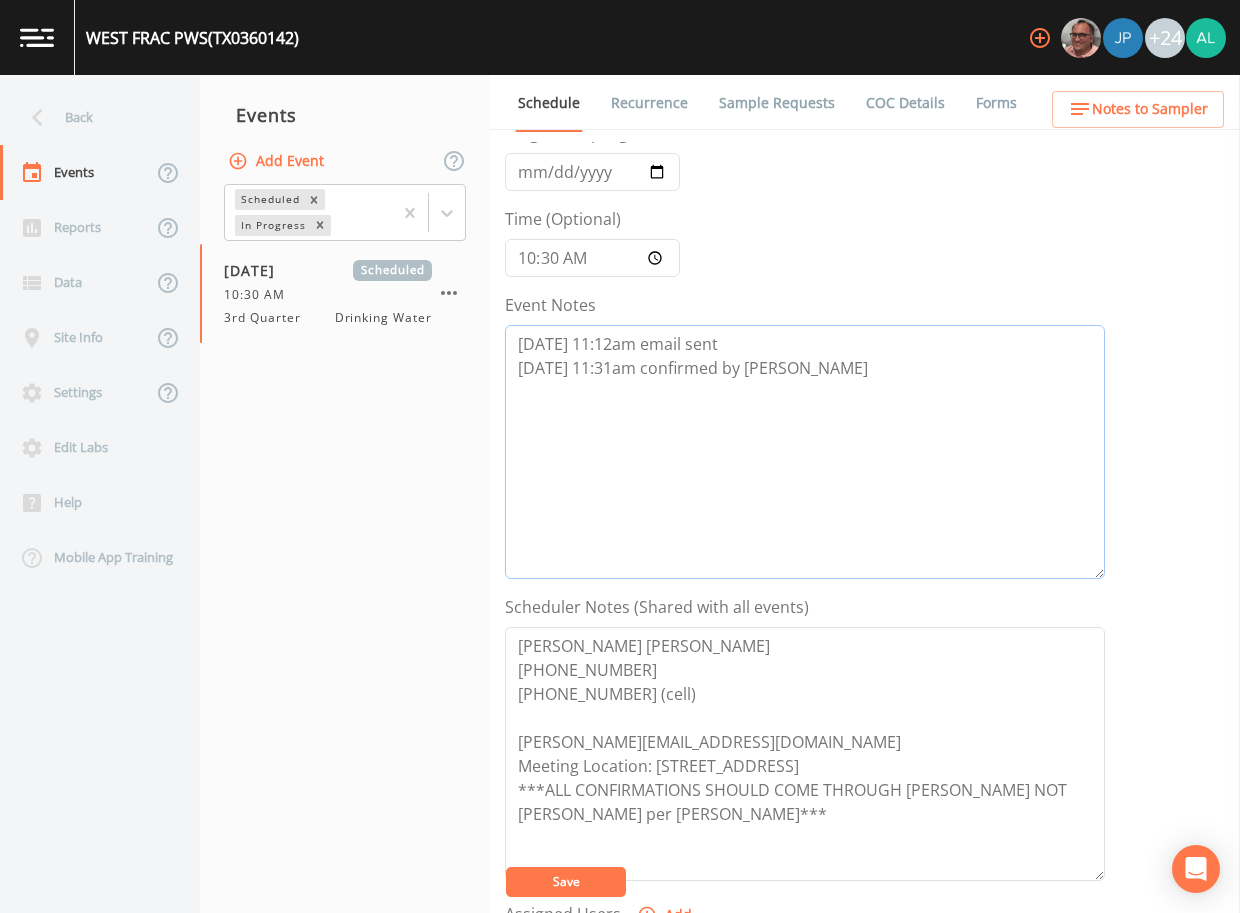 scroll, scrollTop: 300, scrollLeft: 0, axis: vertical 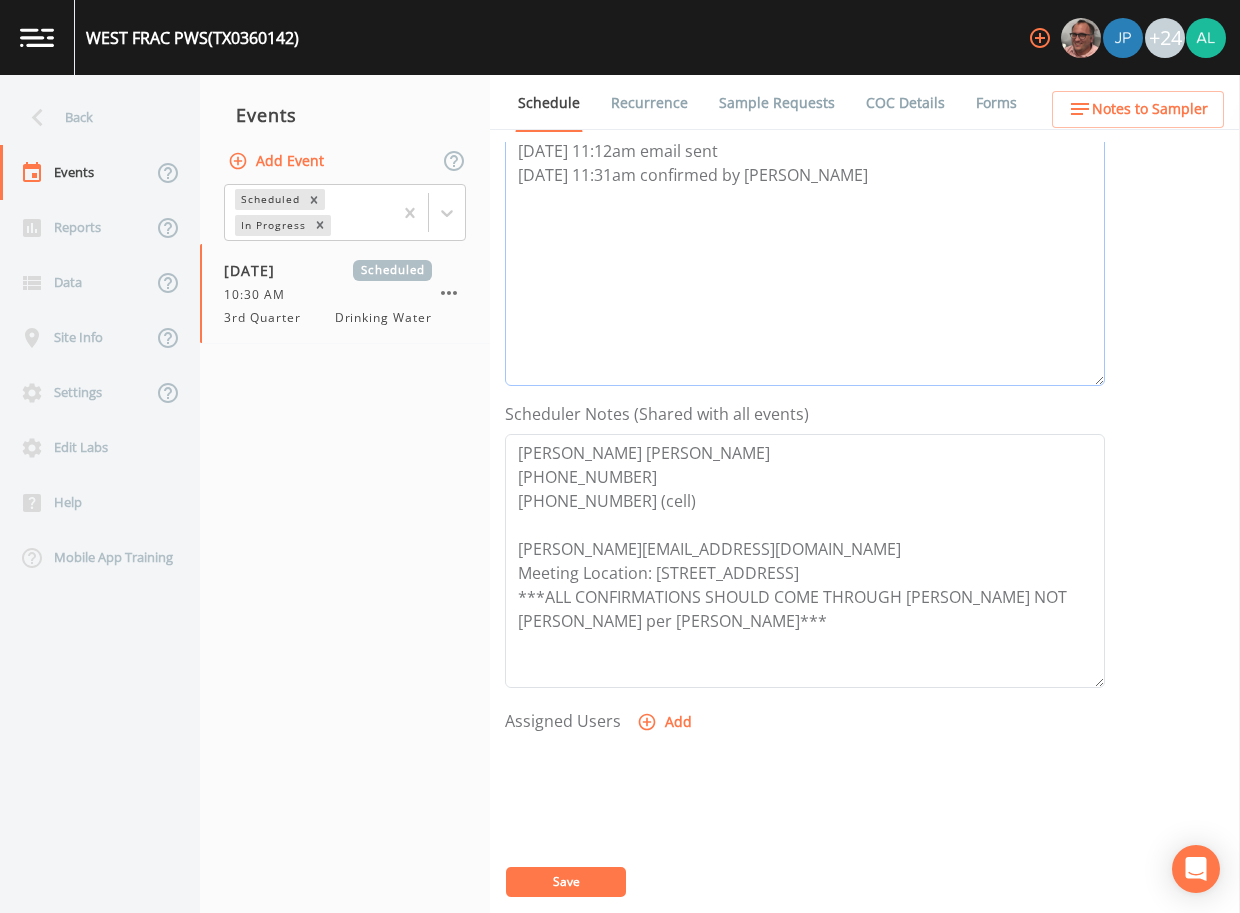 type on "[DATE] 11:12am email sent
[DATE] 11:31am confirmed by [PERSON_NAME]" 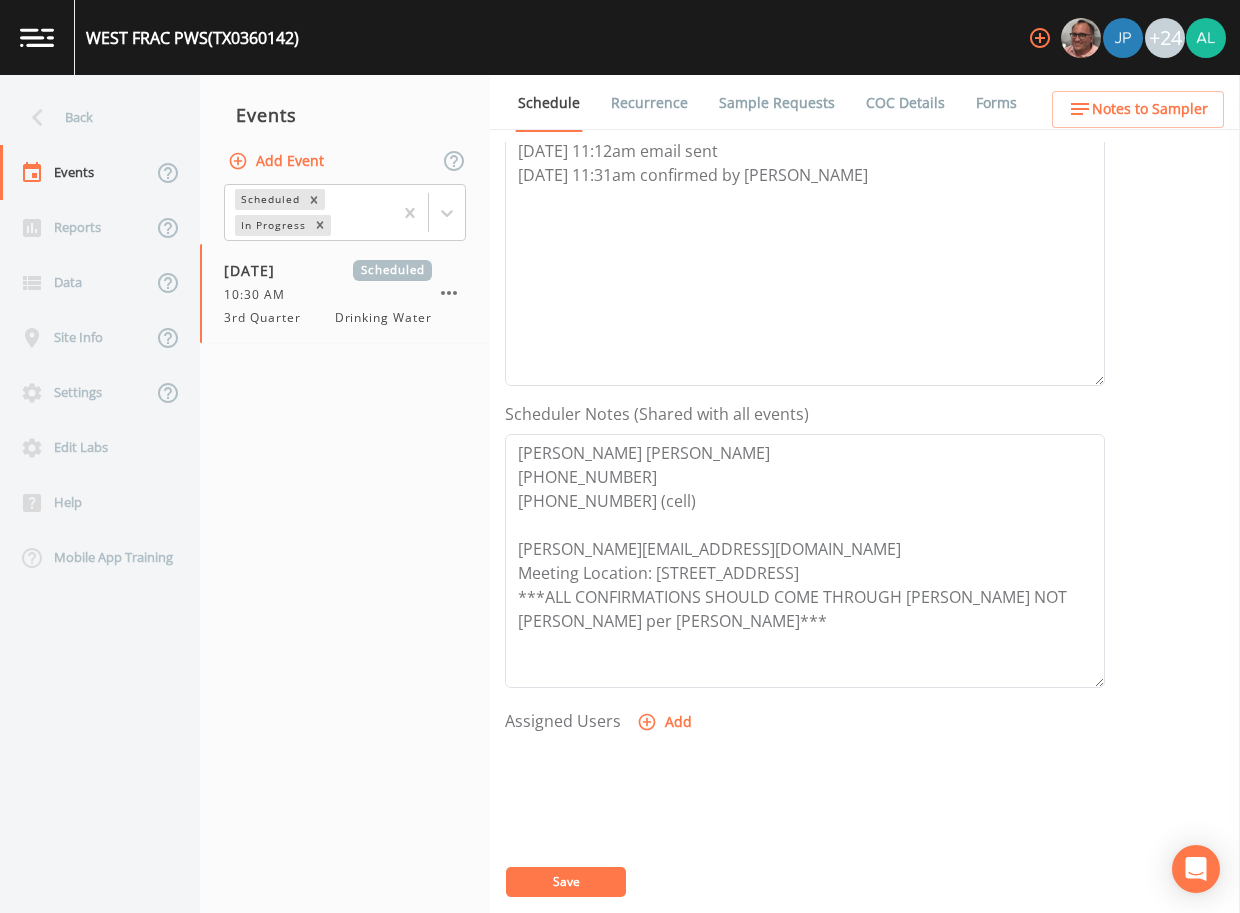 click 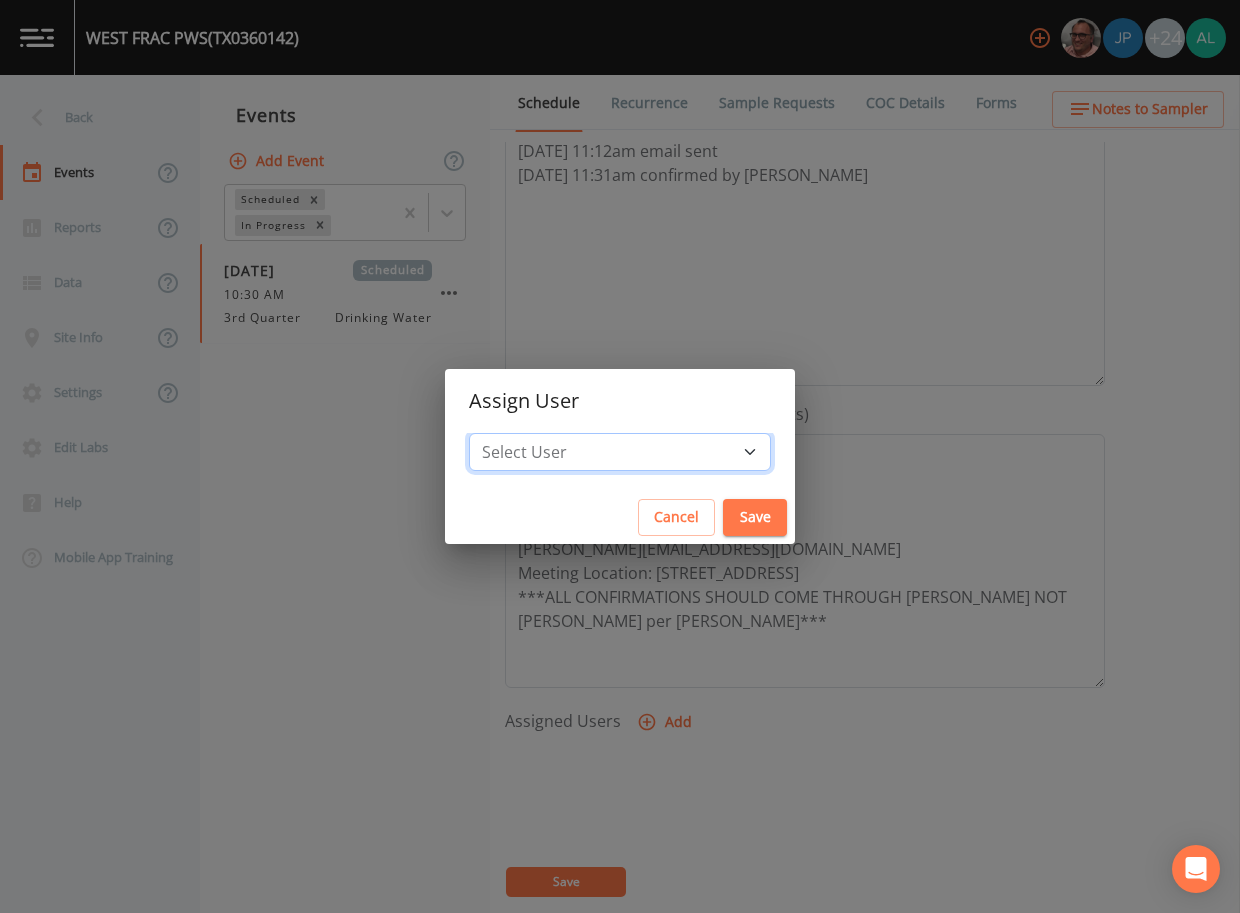 click on "Select User [PERSON_NAME] [PERSON_NAME]  [PERSON_NAME] [PERSON_NAME] [PERSON_NAME] [PERSON_NAME] [PERSON_NAME] [PERSON_NAME] [PERSON_NAME] [PERSON_NAME]   [PERSON_NAME] [PERSON_NAME] [PERSON_NAME] [PERSON_NAME] [PERSON_NAME] [PERSON_NAME] [PERSON_NAME]   [PERSON_NAME] [PERSON_NAME]   [PERSON_NAME] [PERSON_NAME] [PERSON_NAME] [PERSON_NAME] [PERSON_NAME] [PERSON_NAME] [PERSON_NAME] [PERSON_NAME]" at bounding box center (620, 452) 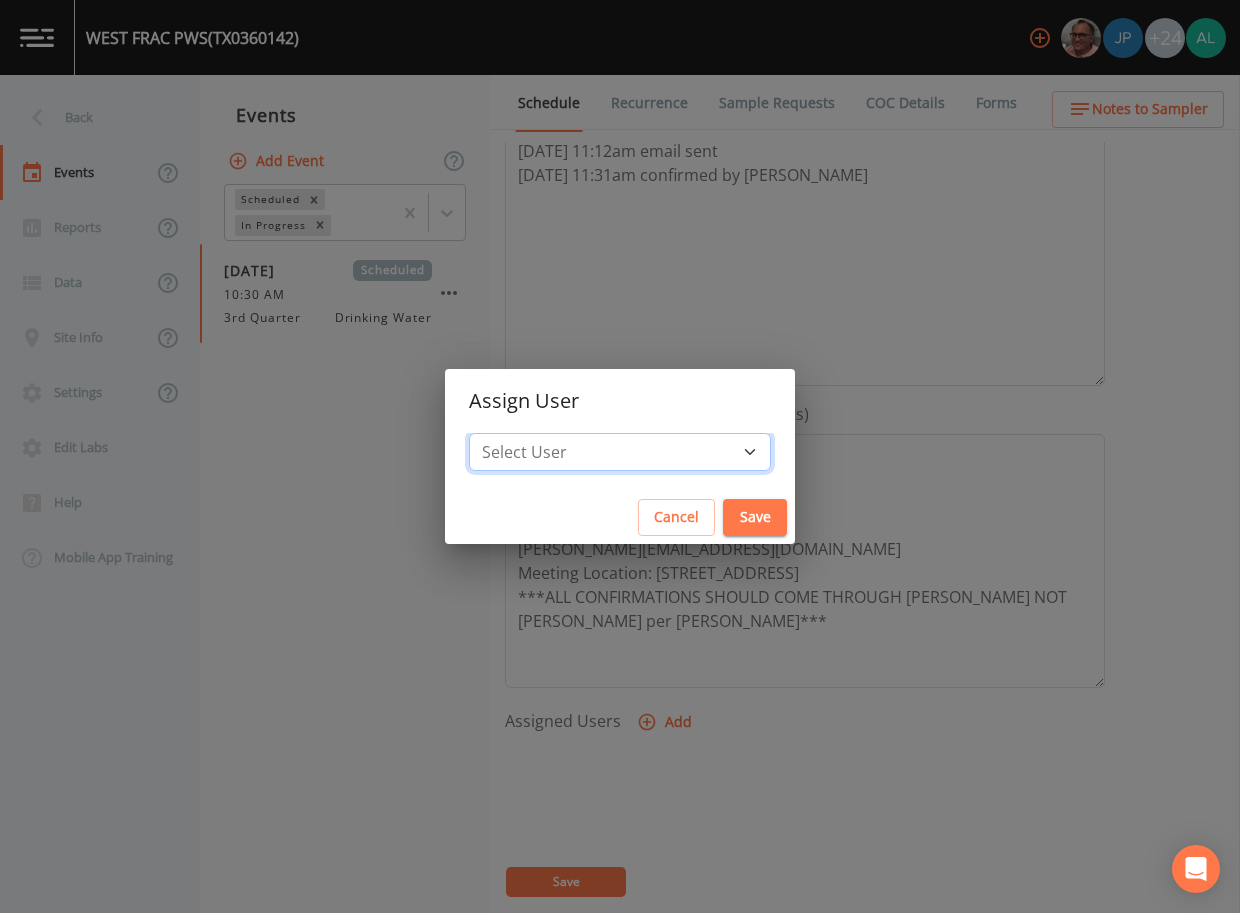 select on "1051c3a1-6c84-4a22-a0dd-c999b59f2b39" 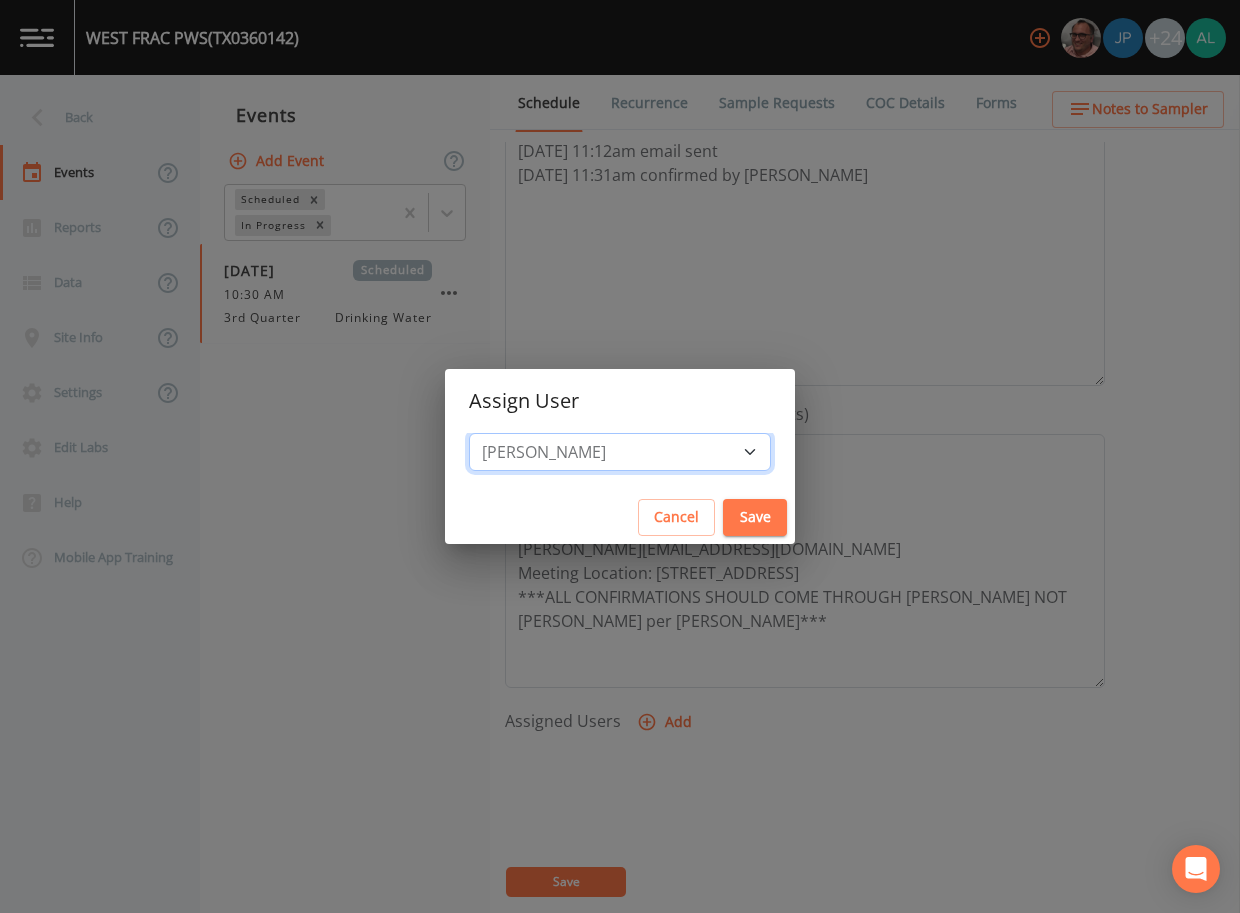click on "Select User [PERSON_NAME] [PERSON_NAME]  [PERSON_NAME] [PERSON_NAME] [PERSON_NAME] [PERSON_NAME] [PERSON_NAME] [PERSON_NAME] [PERSON_NAME] [PERSON_NAME]   [PERSON_NAME] [PERSON_NAME] [PERSON_NAME] [PERSON_NAME] [PERSON_NAME] [PERSON_NAME] [PERSON_NAME]   [PERSON_NAME] [PERSON_NAME]   [PERSON_NAME] [PERSON_NAME] [PERSON_NAME] [PERSON_NAME] [PERSON_NAME] [PERSON_NAME] [PERSON_NAME] [PERSON_NAME]" at bounding box center [620, 452] 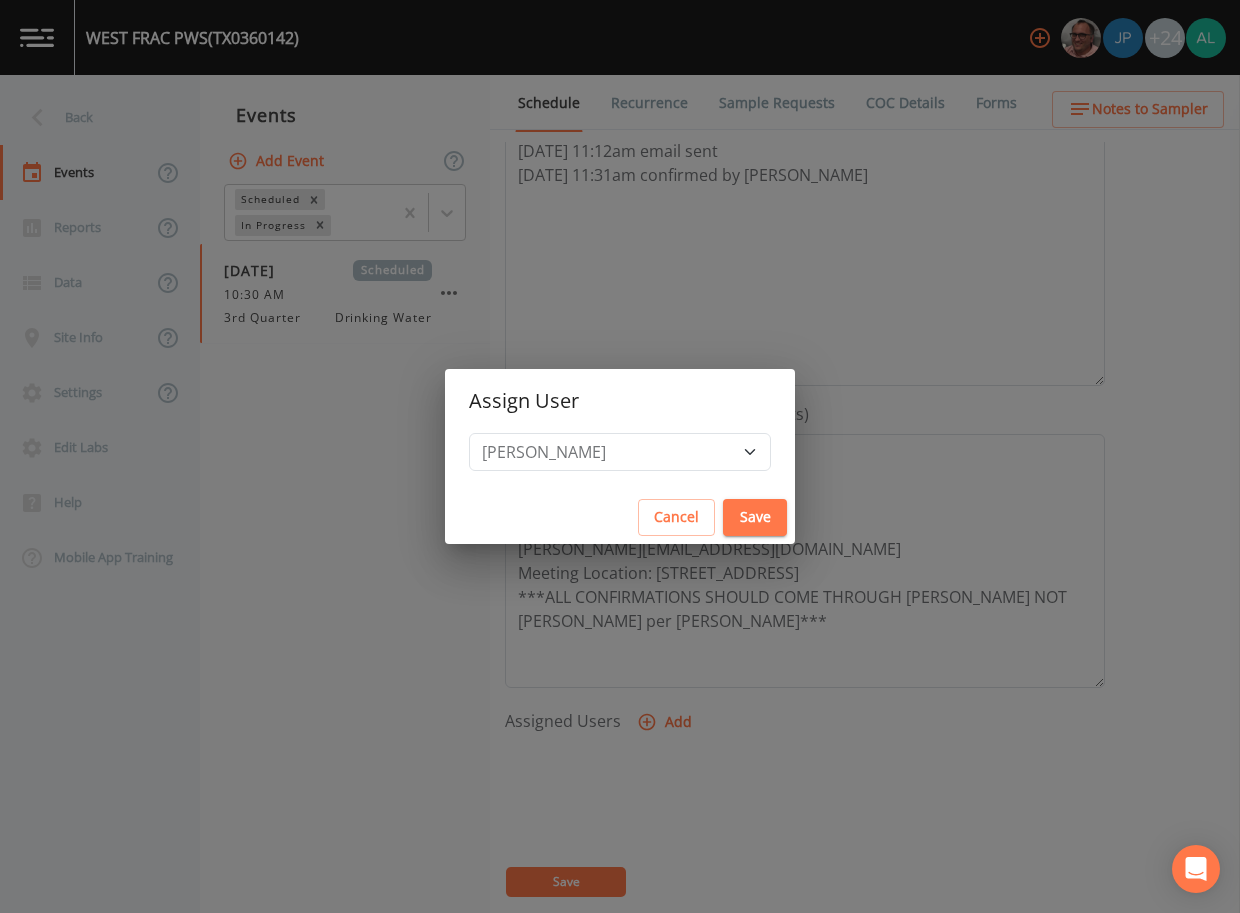click on "Save" at bounding box center [755, 517] 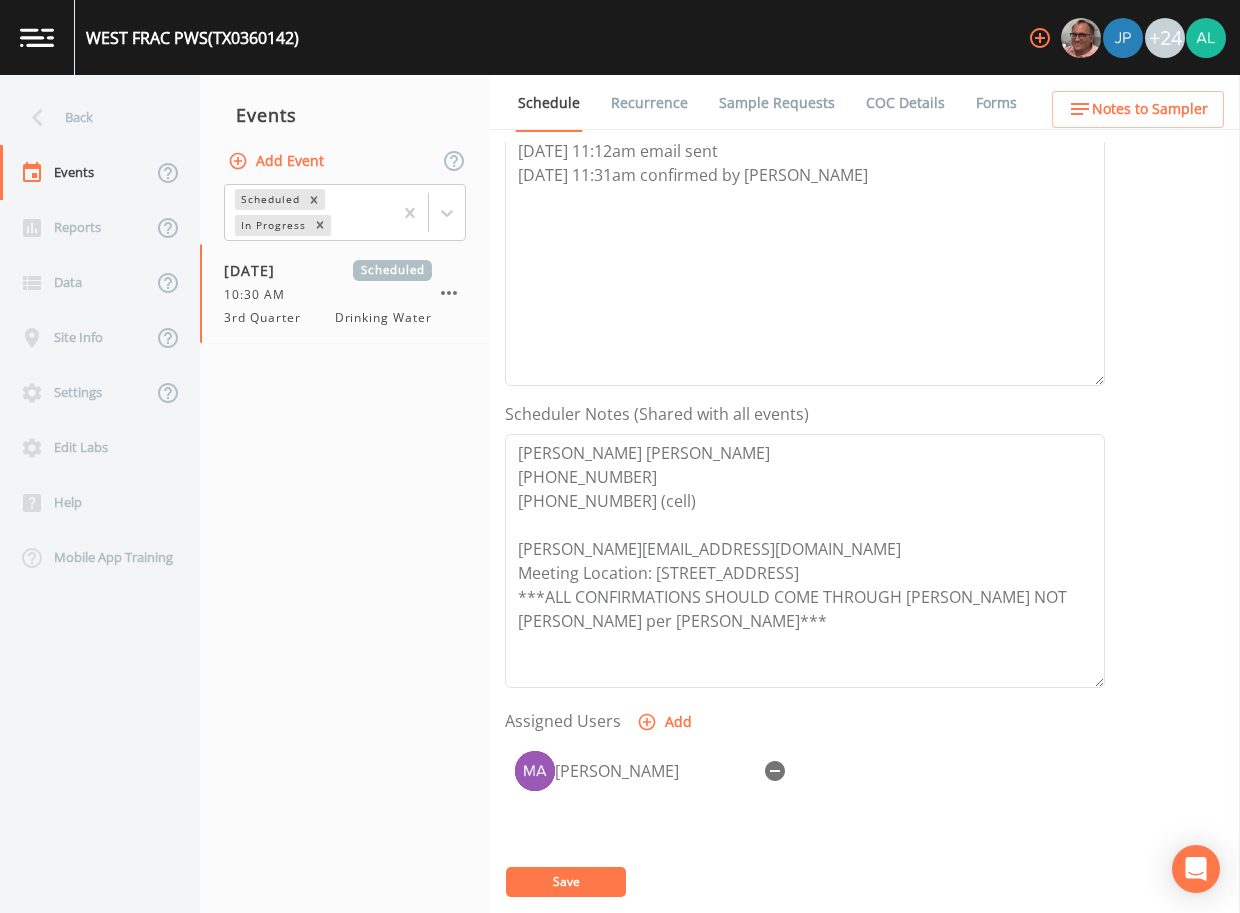 click on "Save" at bounding box center (566, 882) 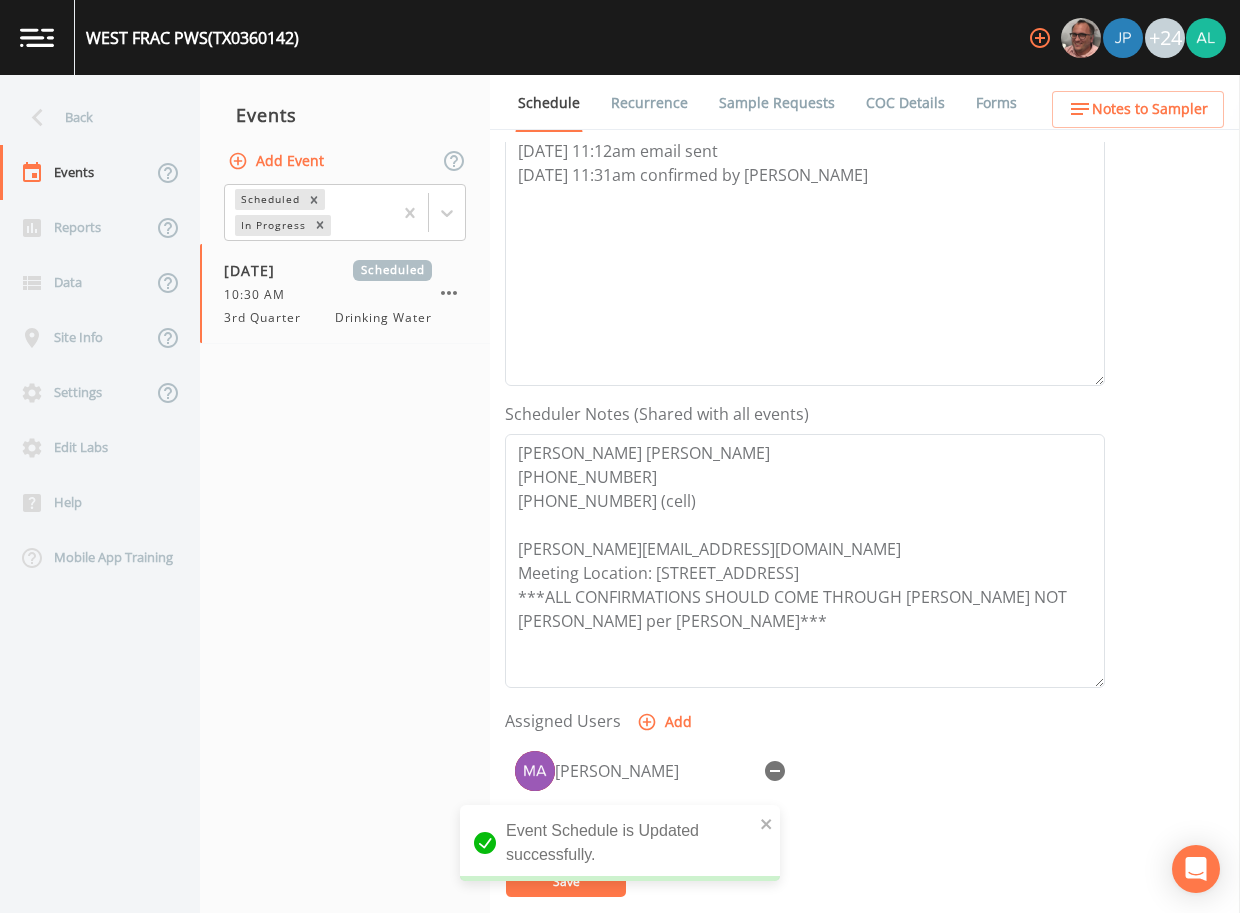 click on "Notes to Sampler" at bounding box center [1150, 109] 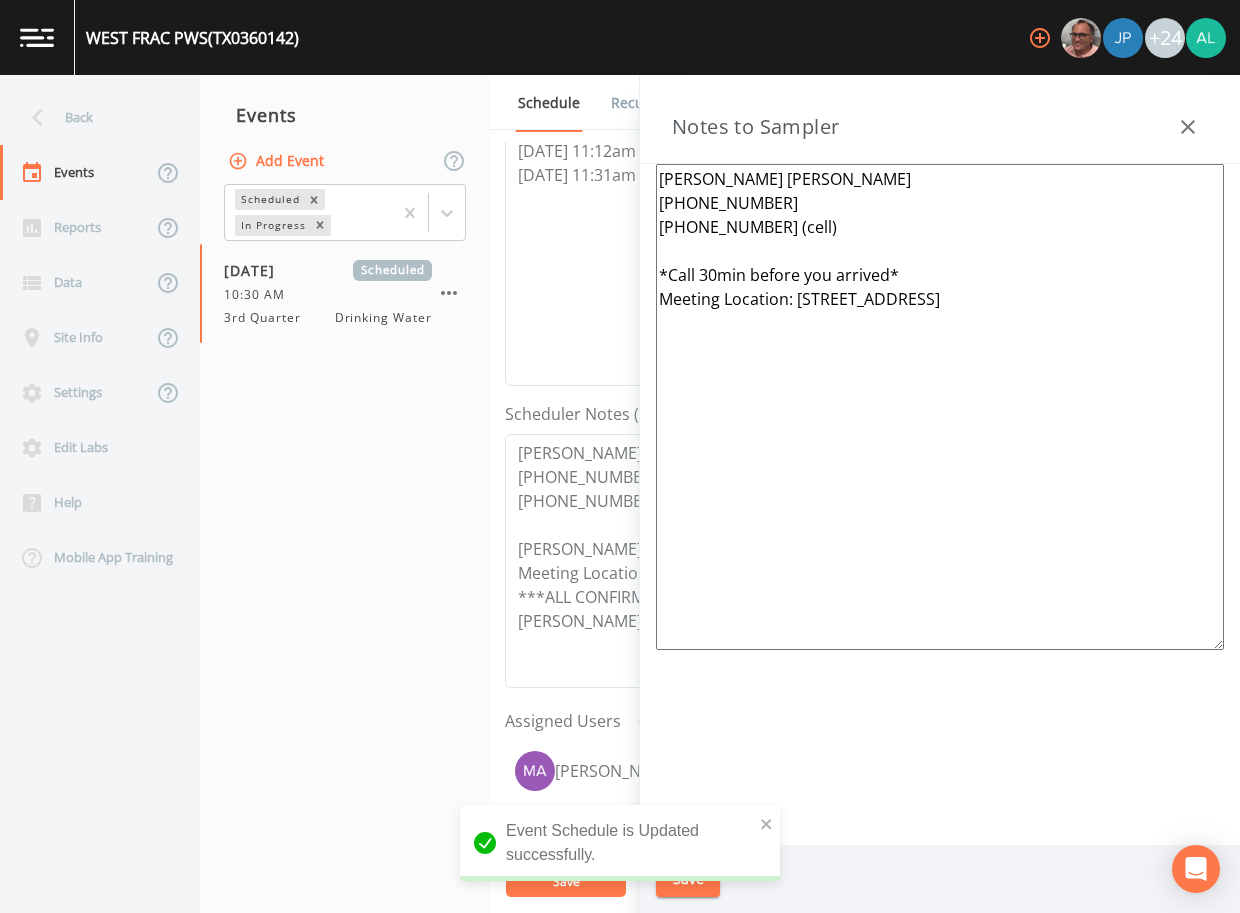 drag, startPoint x: 887, startPoint y: 279, endPoint x: 703, endPoint y: 279, distance: 184 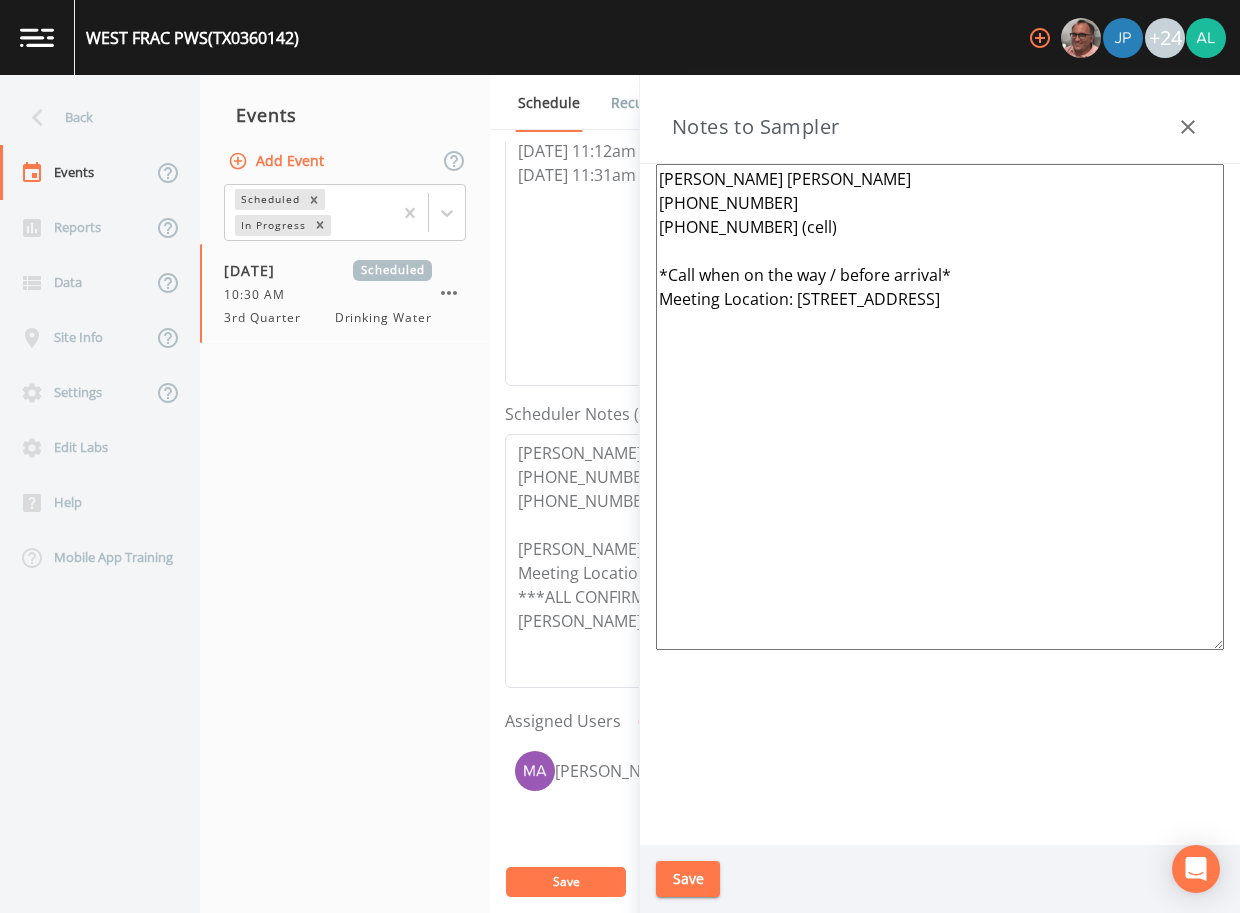 type on "[PERSON_NAME] [PERSON_NAME]
[PHONE_NUMBER]
[PHONE_NUMBER] (cell)
*Call when on the way / before arrival*
Meeting Location: [STREET_ADDRESS]" 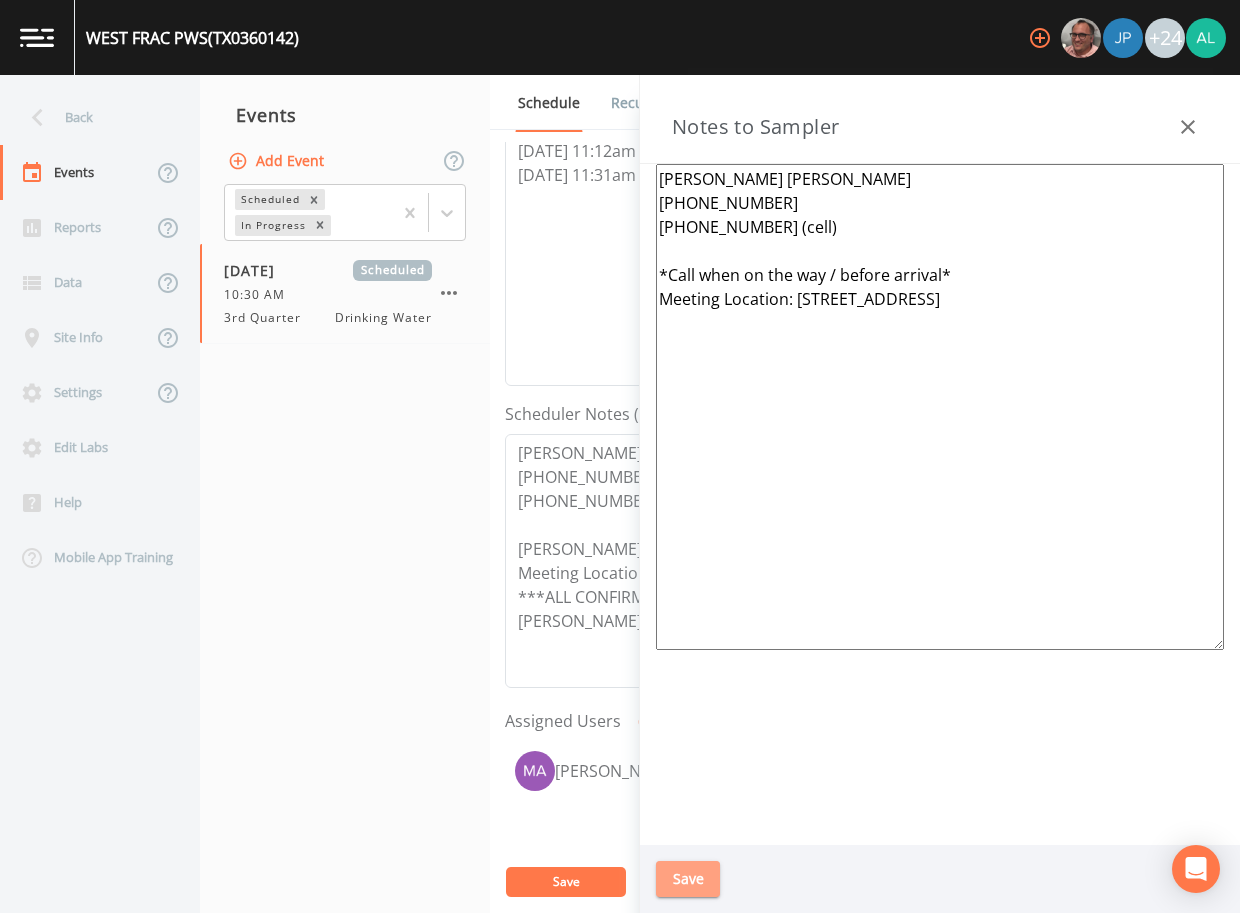 click on "Save" at bounding box center (688, 879) 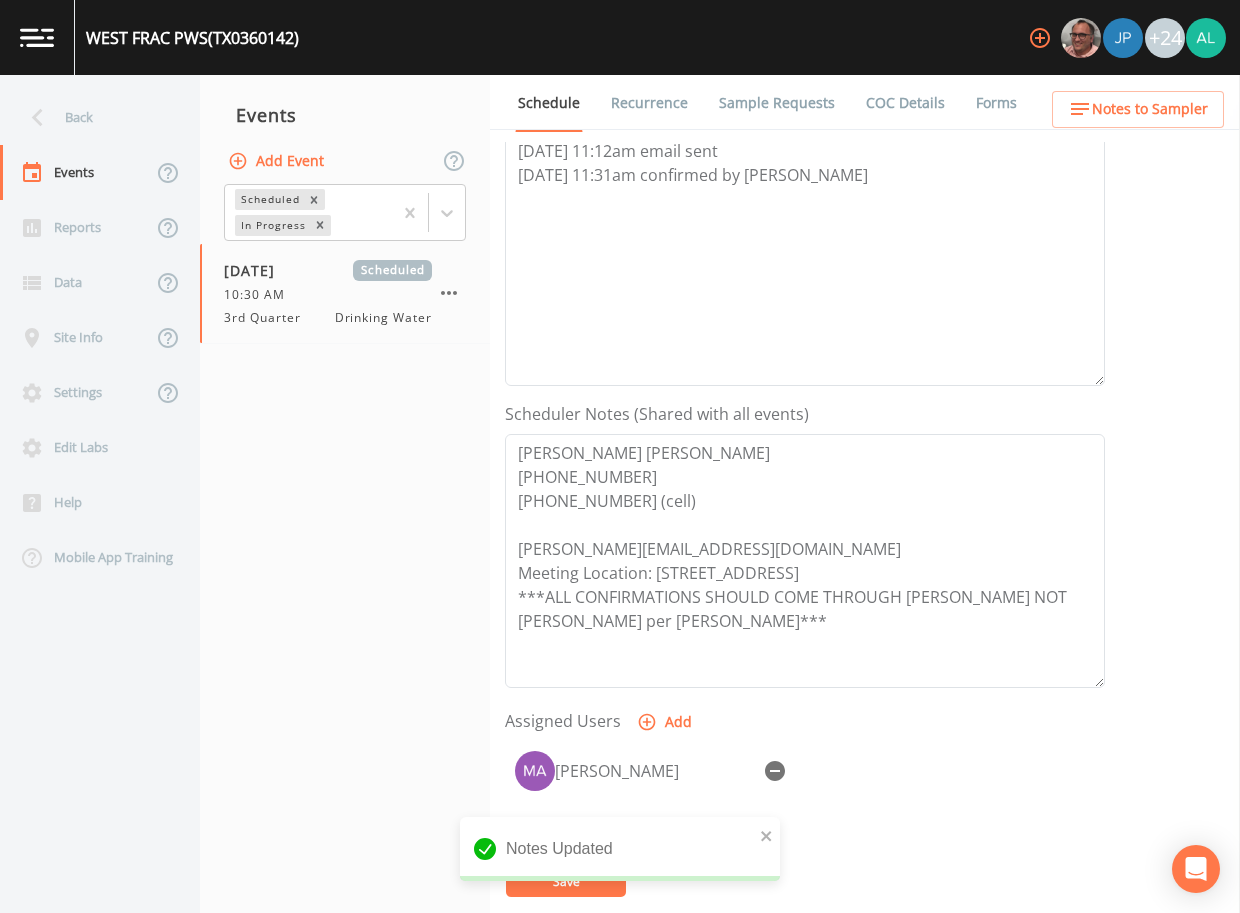 click on "Notes Updated" at bounding box center [620, 857] 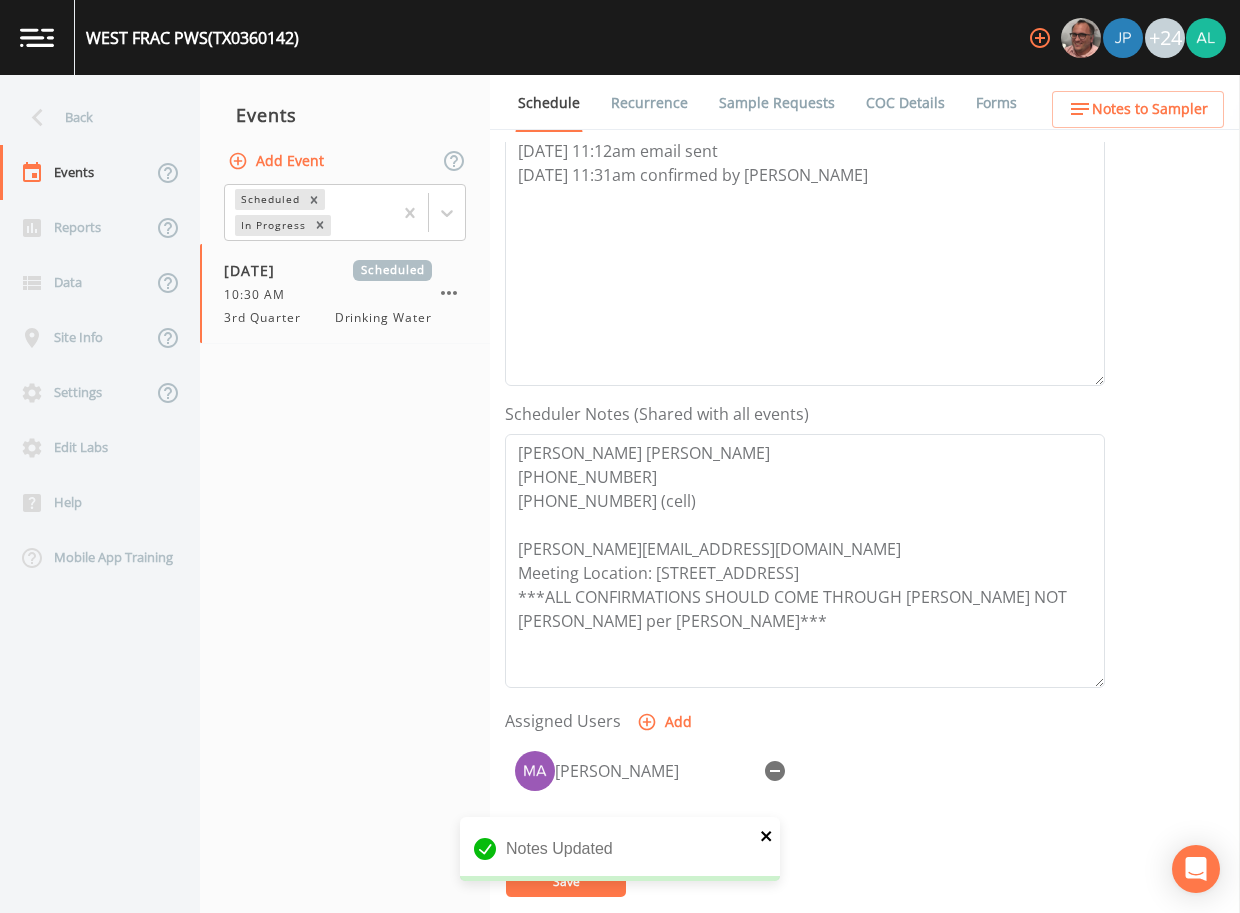 click 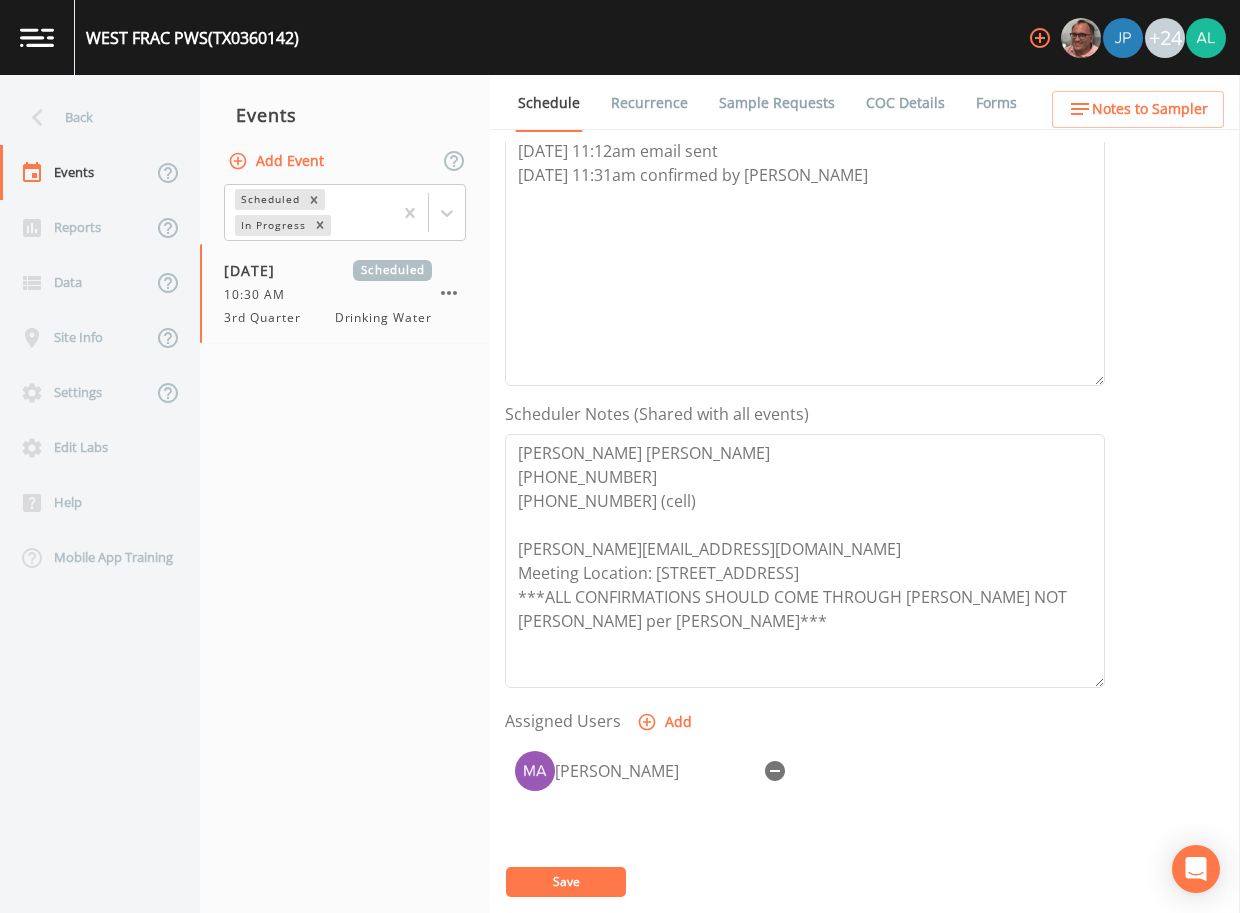 click on "Notes Updated" at bounding box center (620, 857) 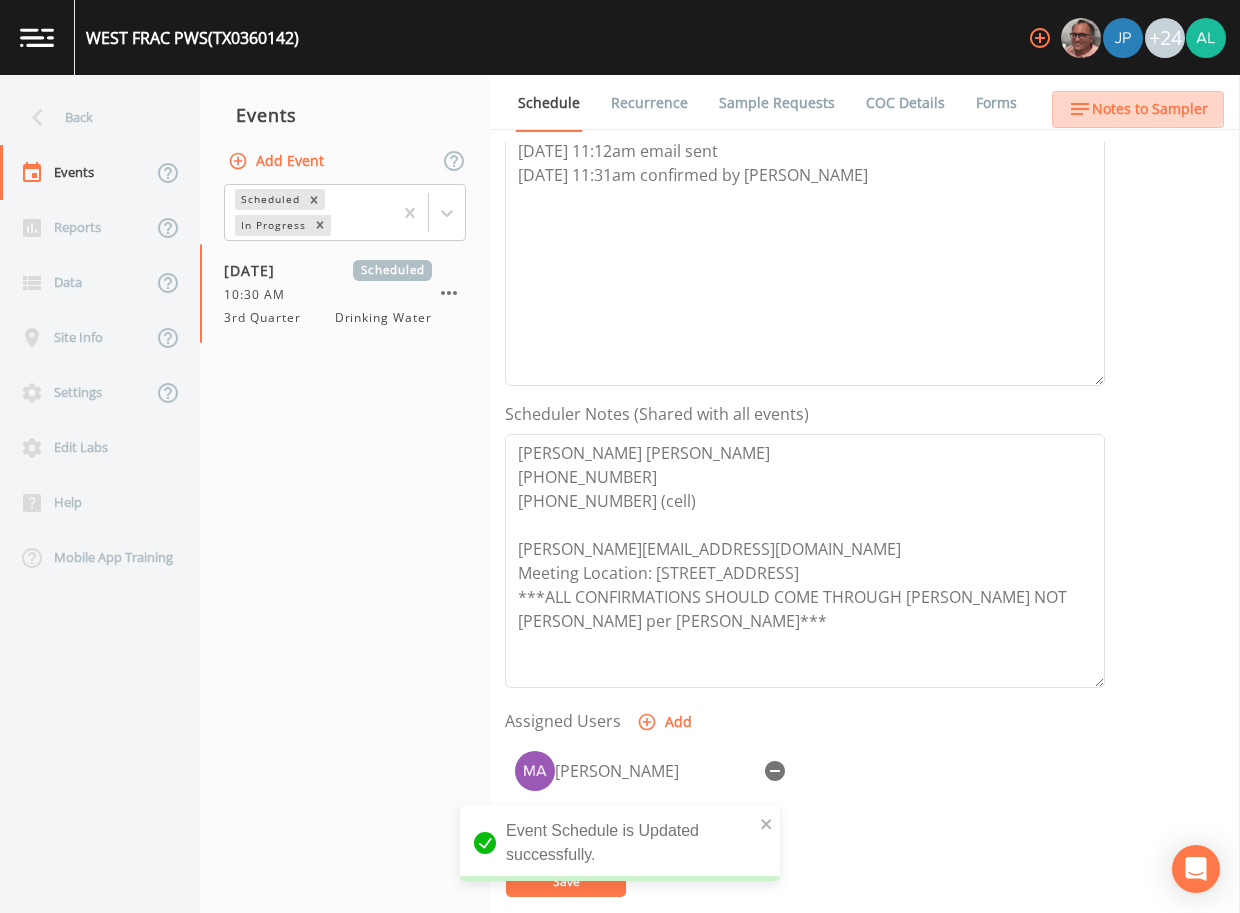 click on "Notes to Sampler" at bounding box center [1150, 109] 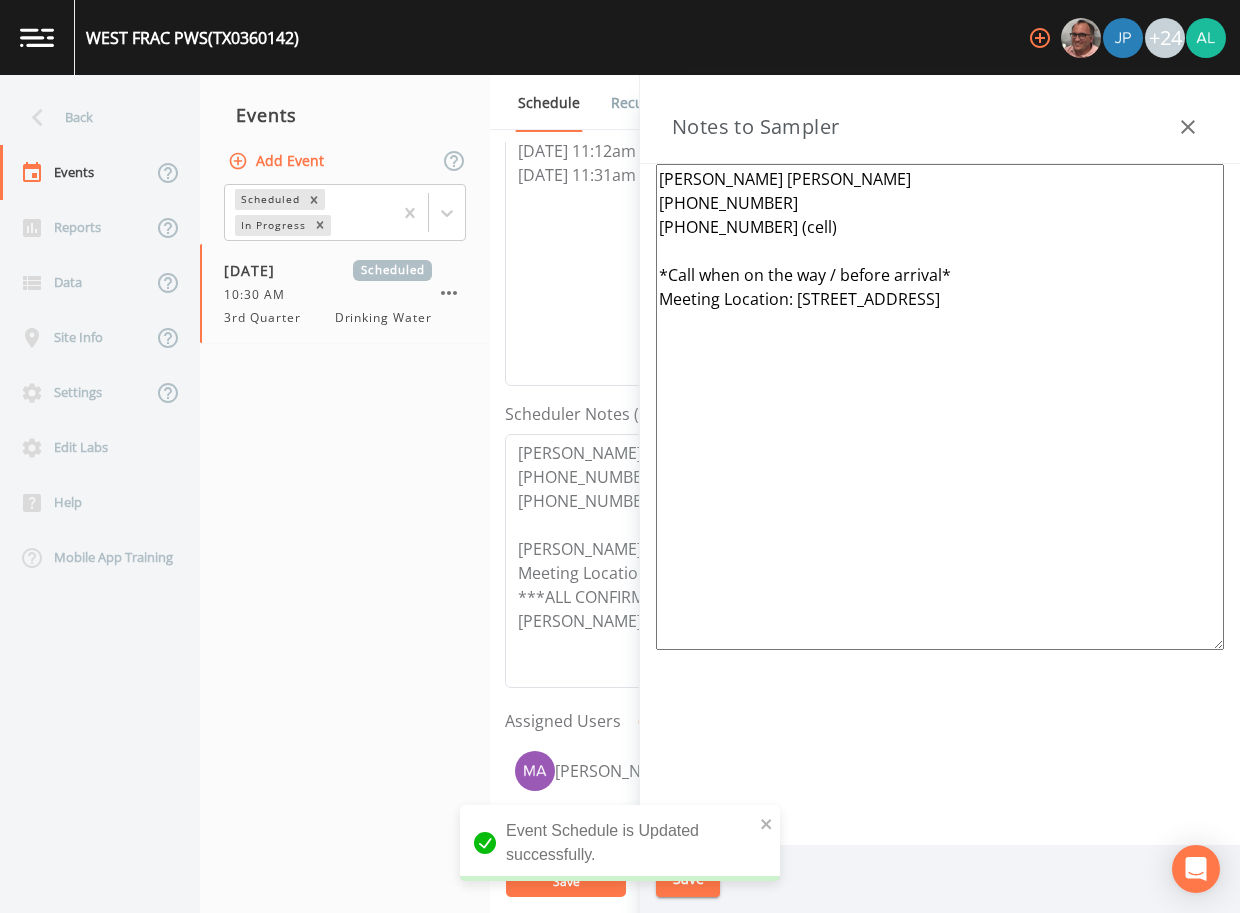 click 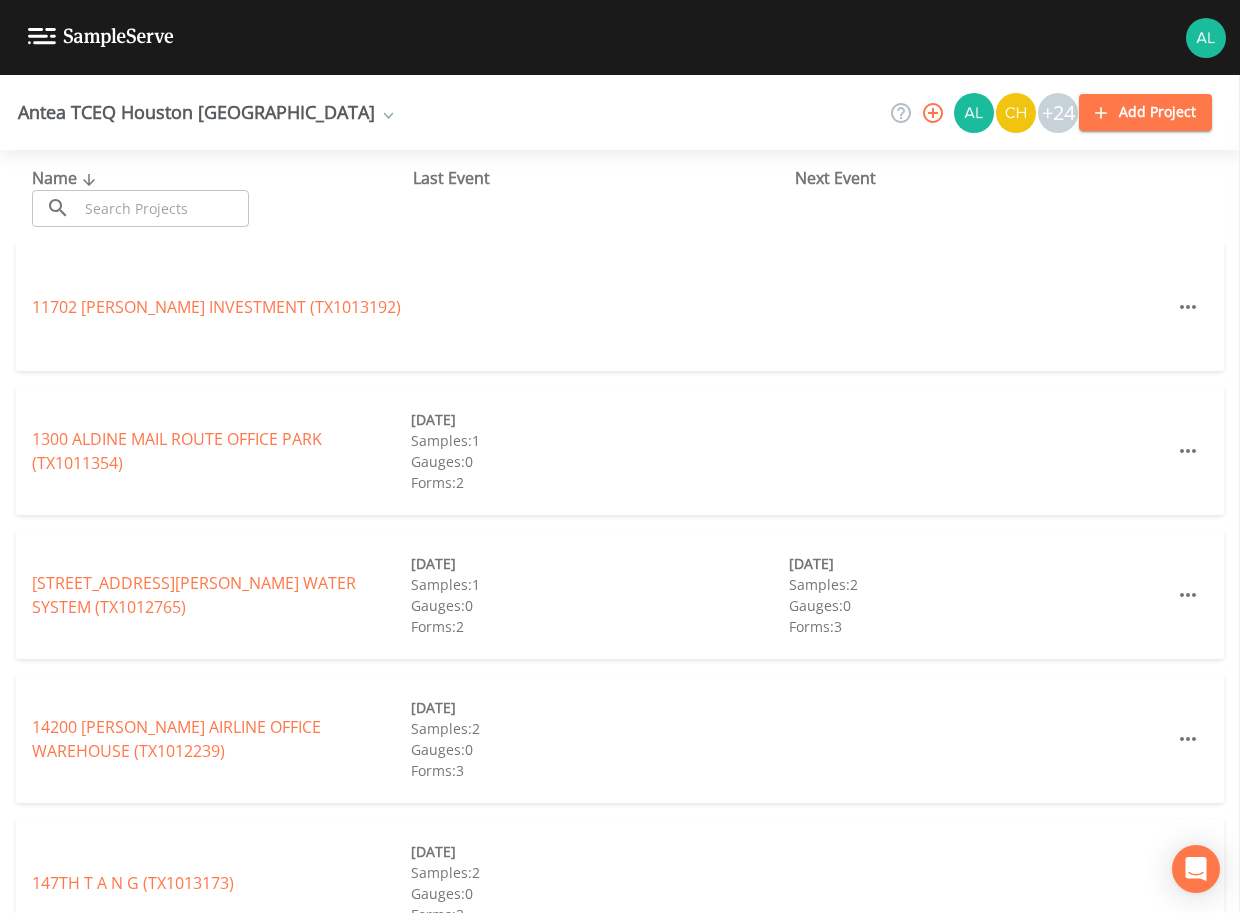 click at bounding box center (163, 208) 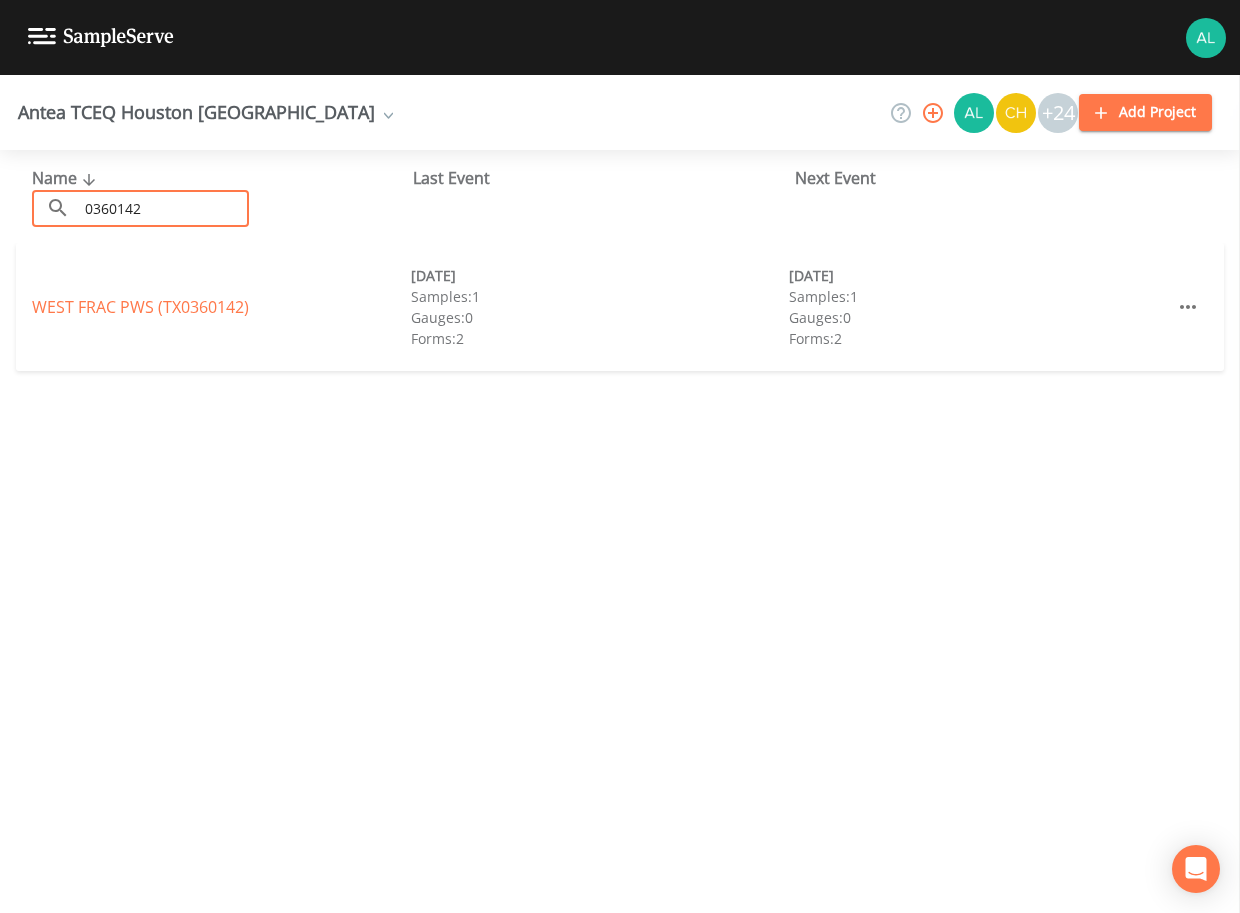 type on "0360142" 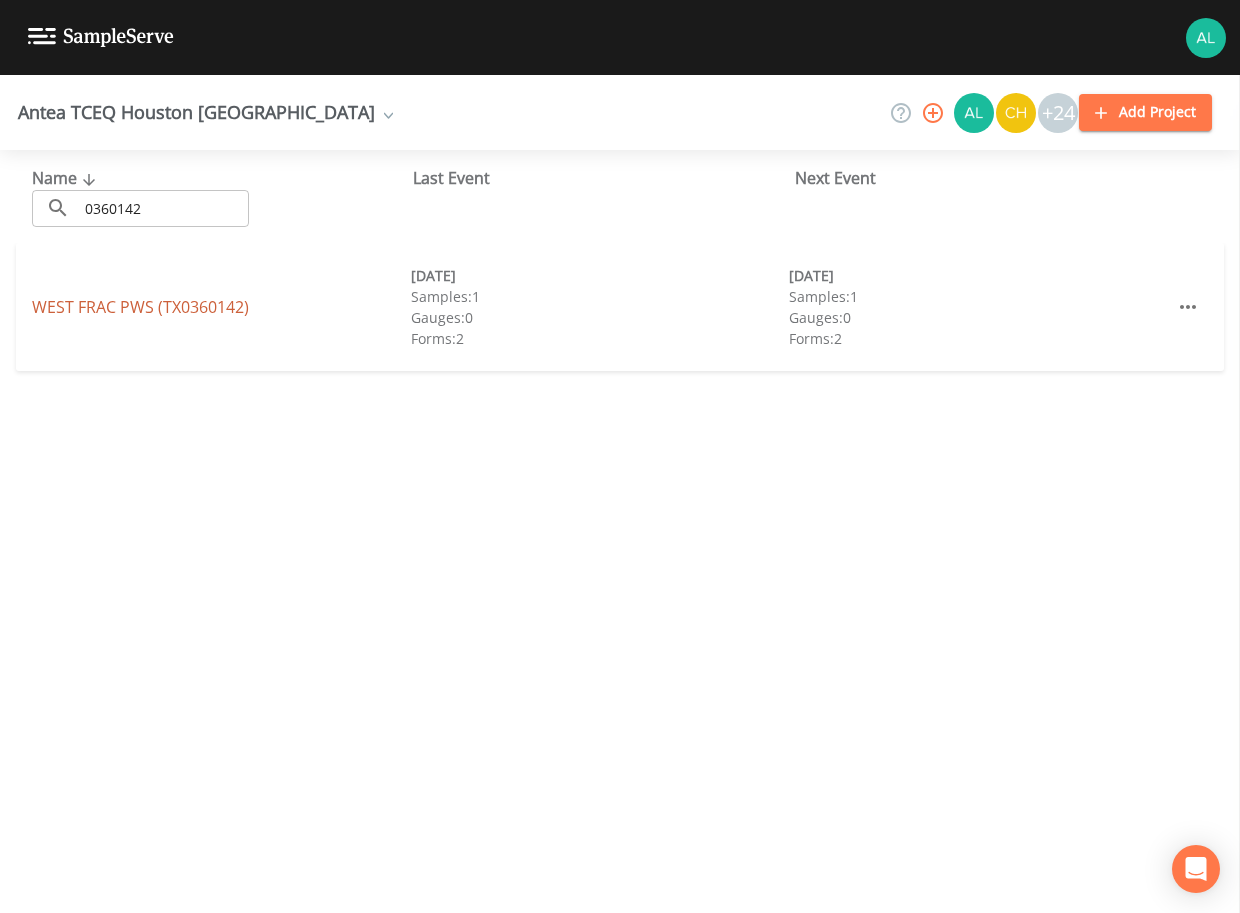 click on "WEST FRAC PWS   (TX0360142)" at bounding box center [140, 307] 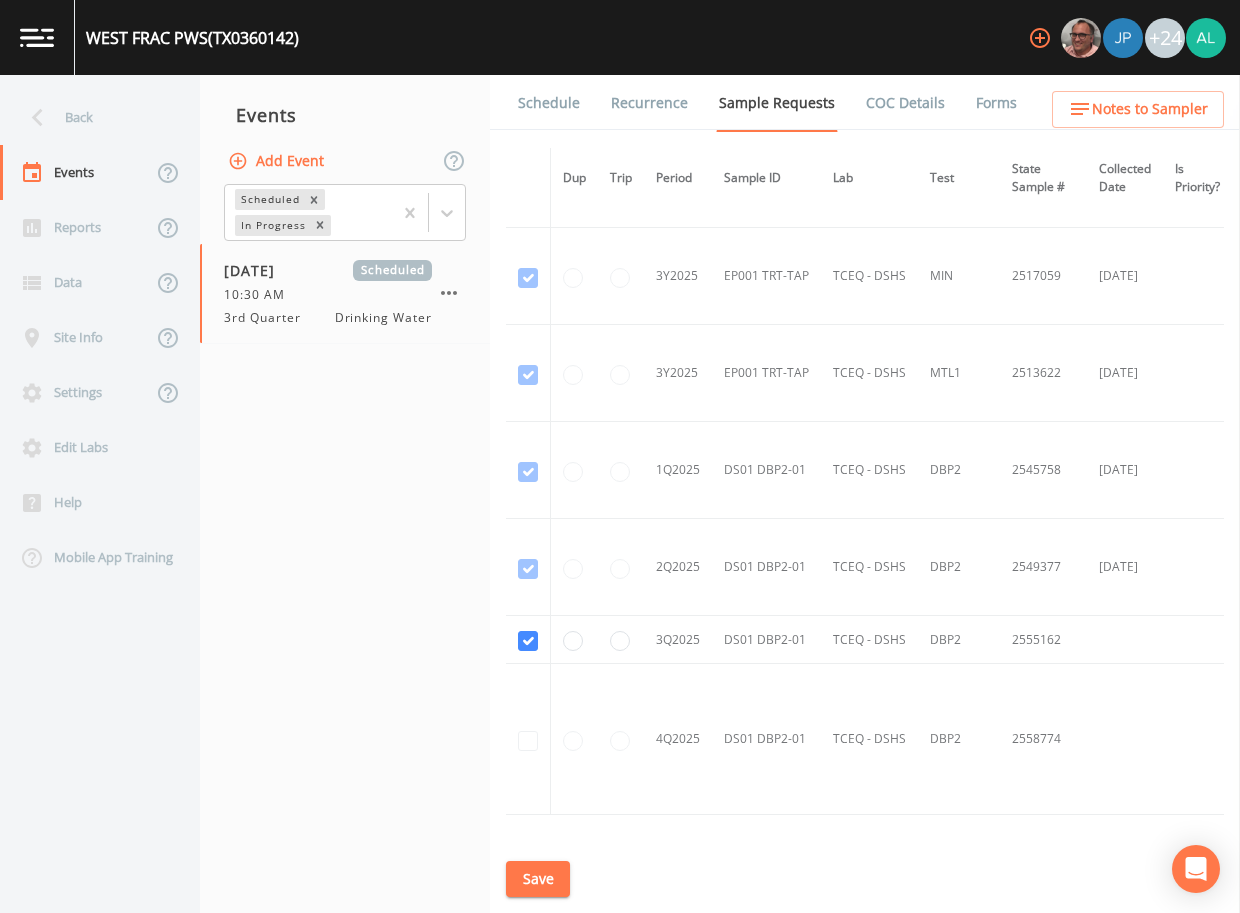 scroll, scrollTop: 1098, scrollLeft: 0, axis: vertical 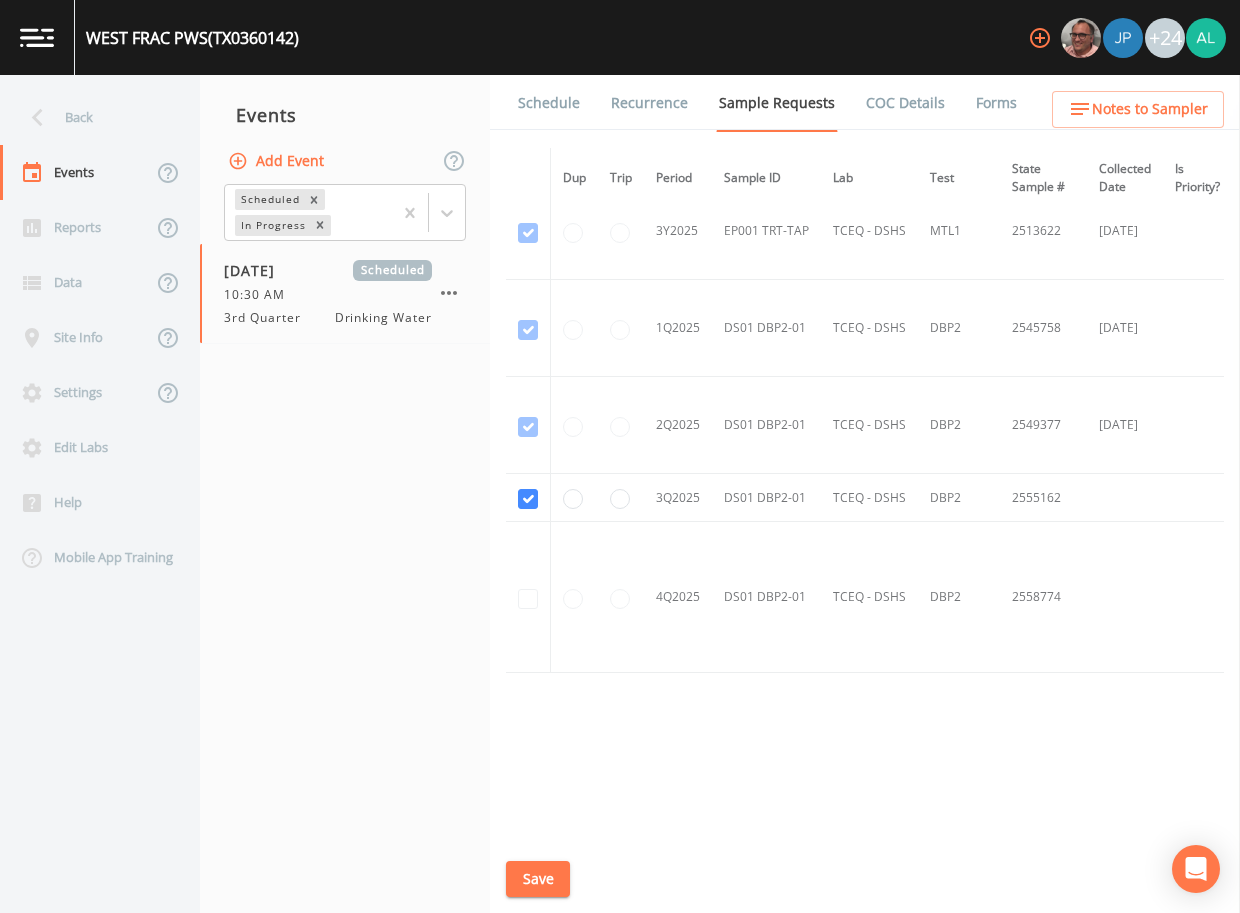click on "Schedule" at bounding box center (549, 103) 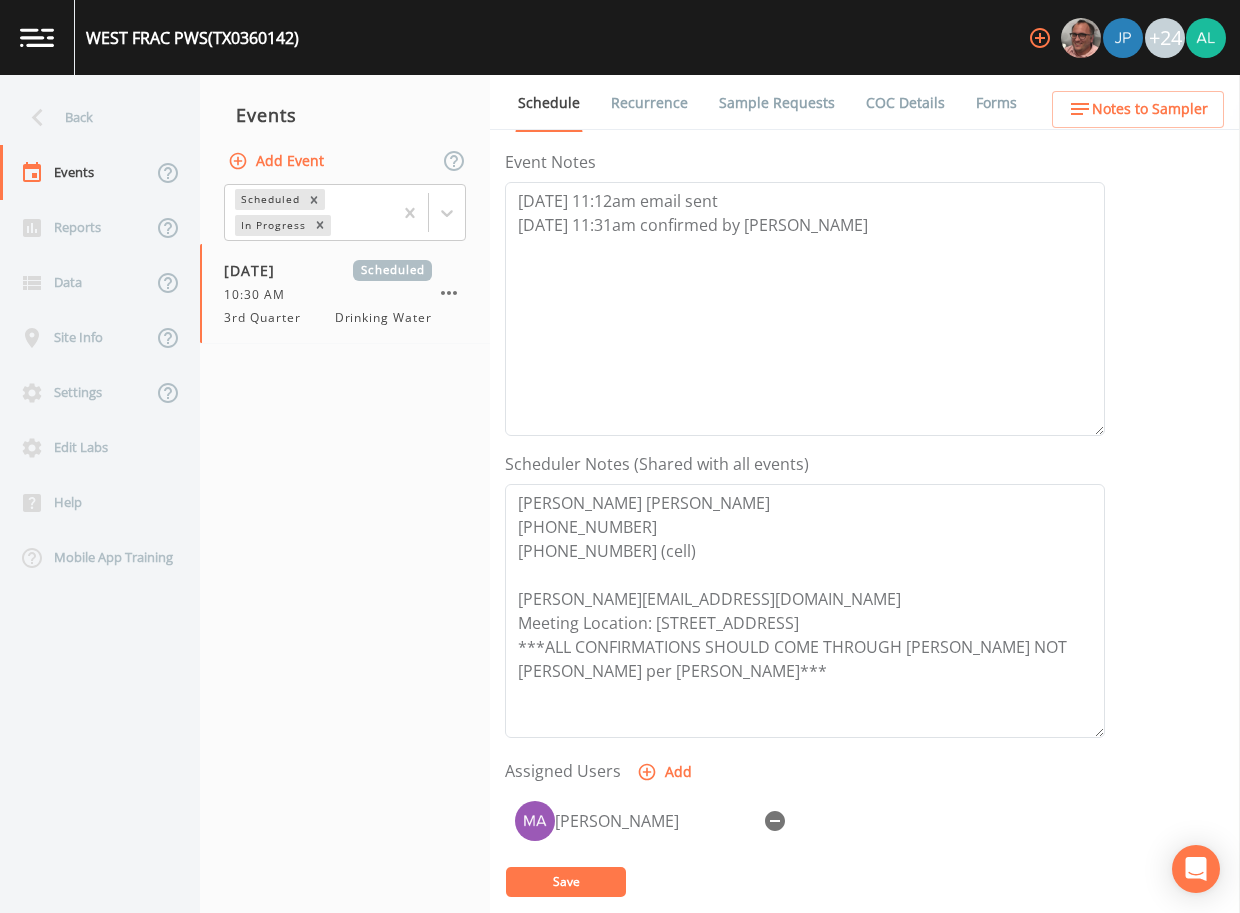 scroll, scrollTop: 498, scrollLeft: 0, axis: vertical 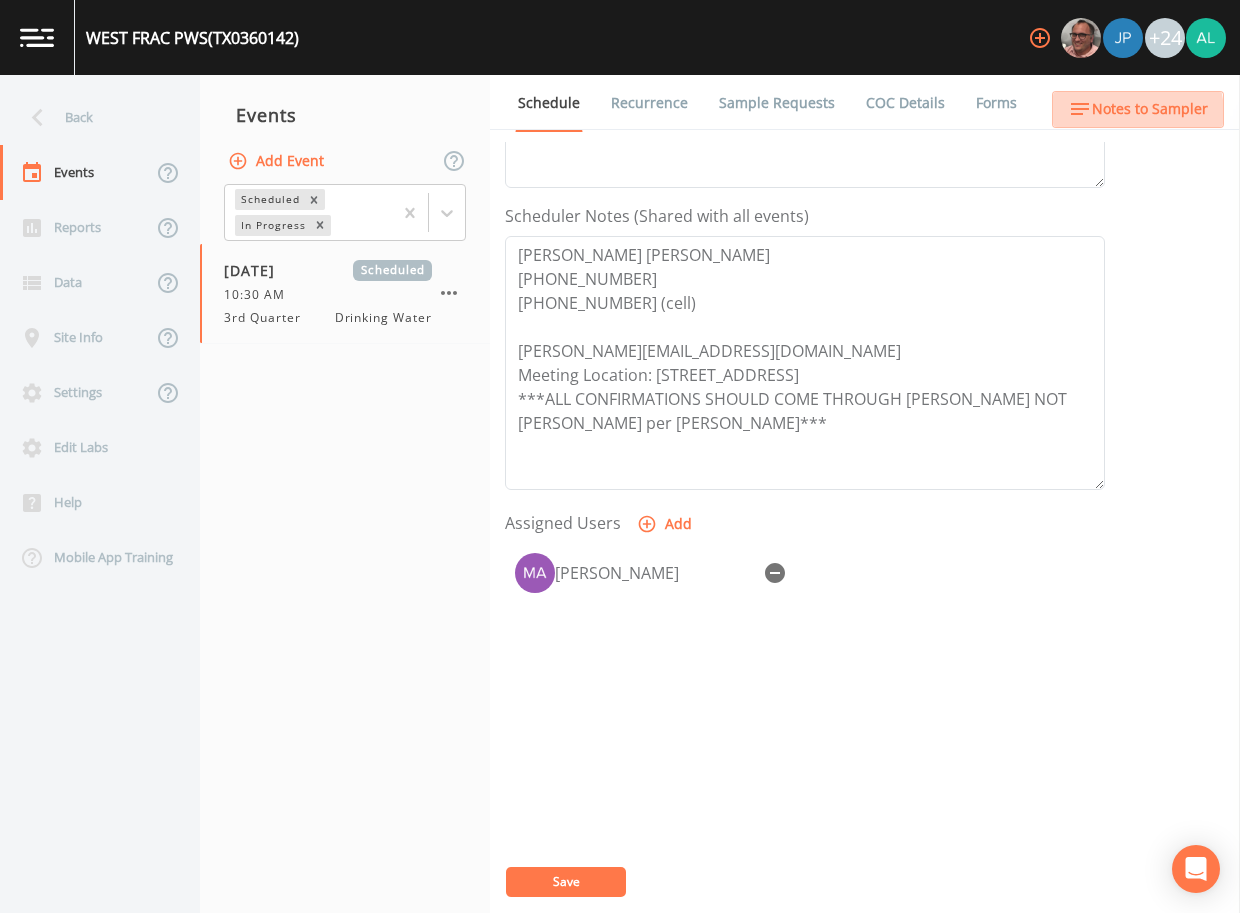 click on "Notes to Sampler" at bounding box center [1150, 109] 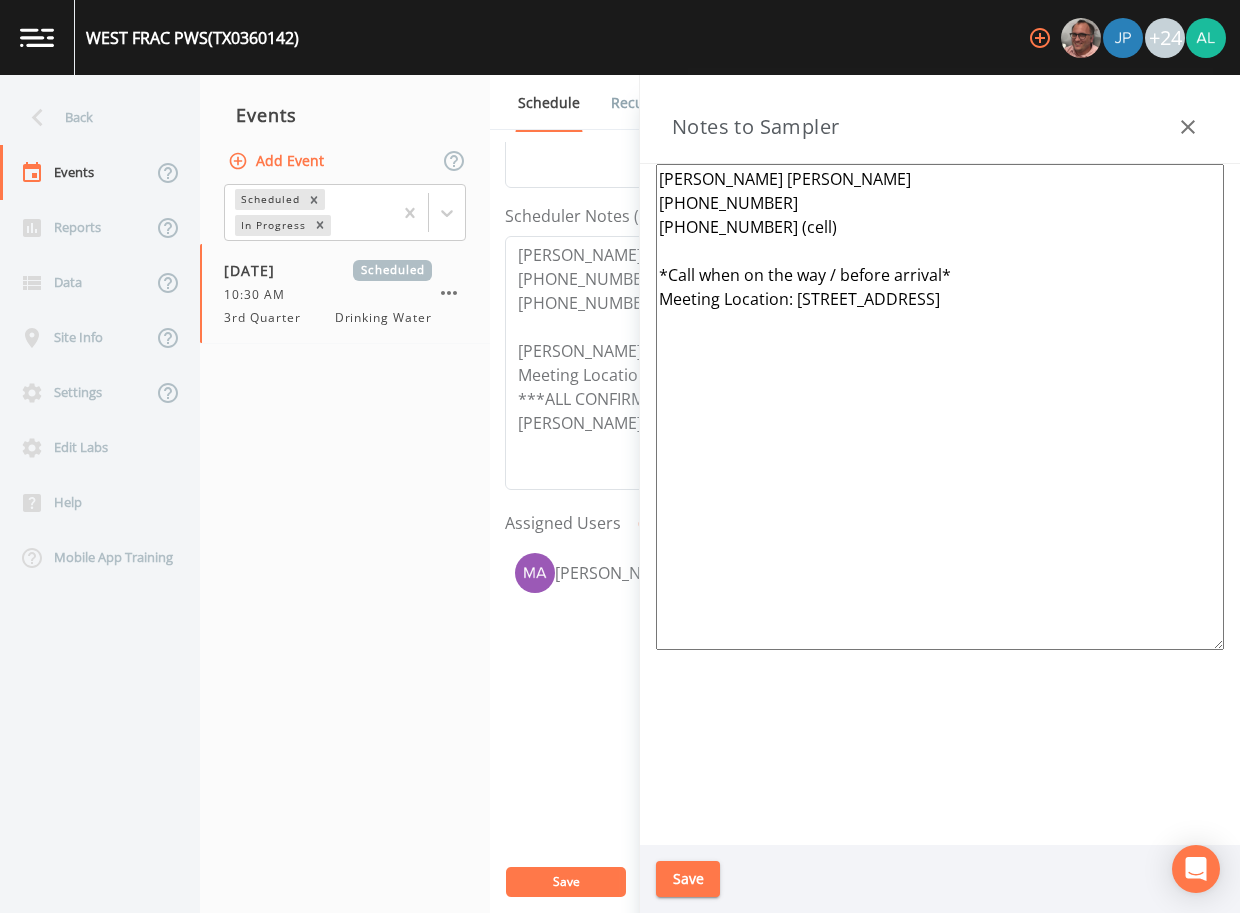 click 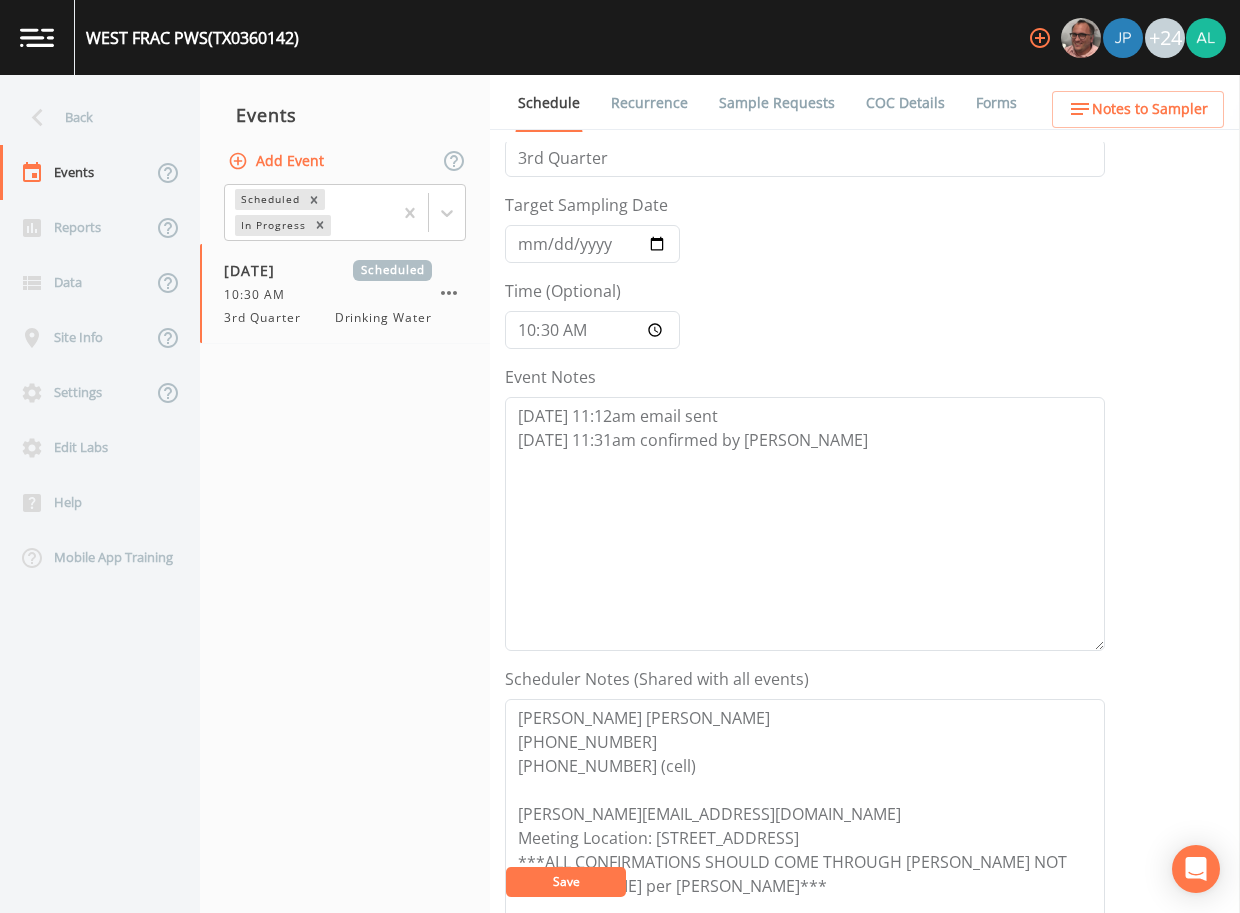 scroll, scrollTop: 0, scrollLeft: 0, axis: both 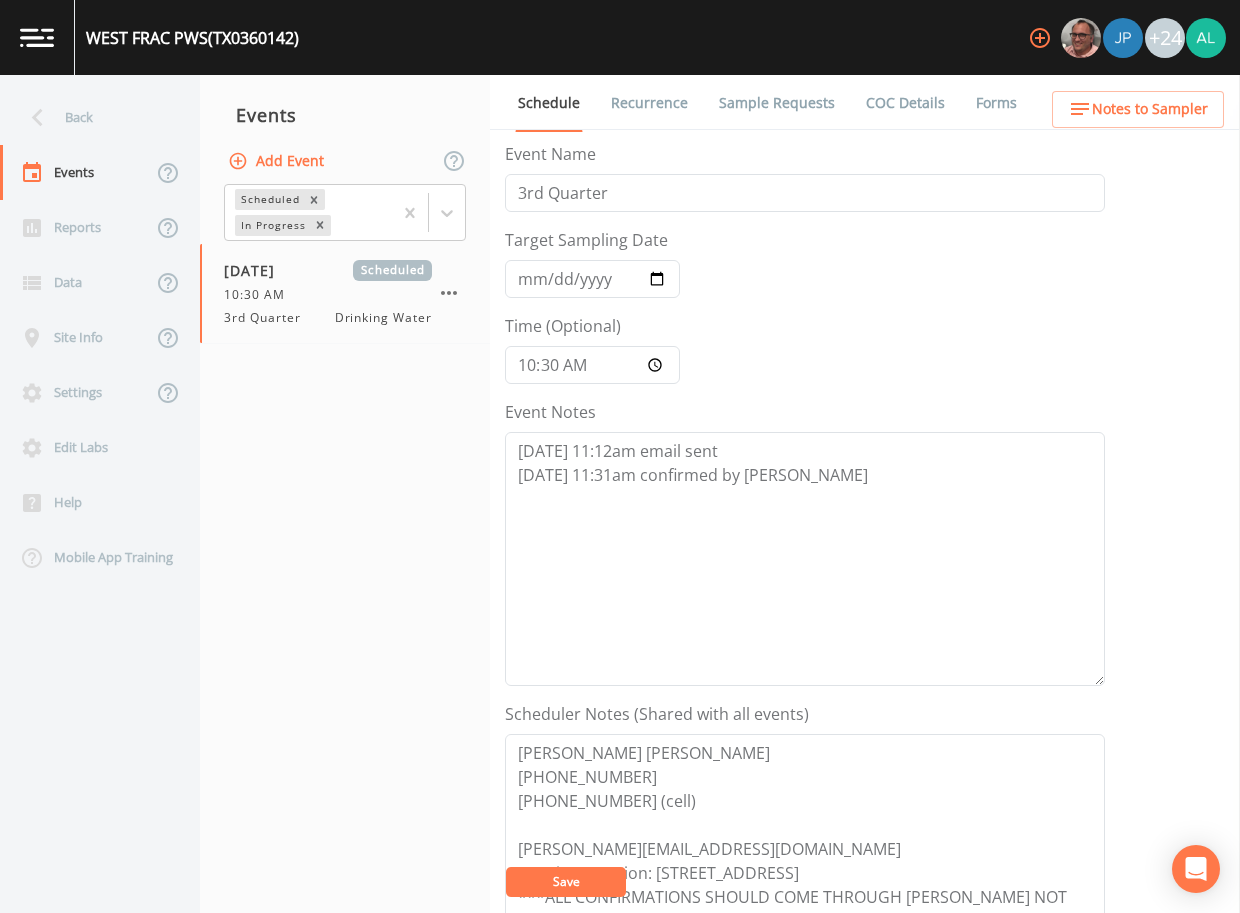 click on "Save" at bounding box center (566, 882) 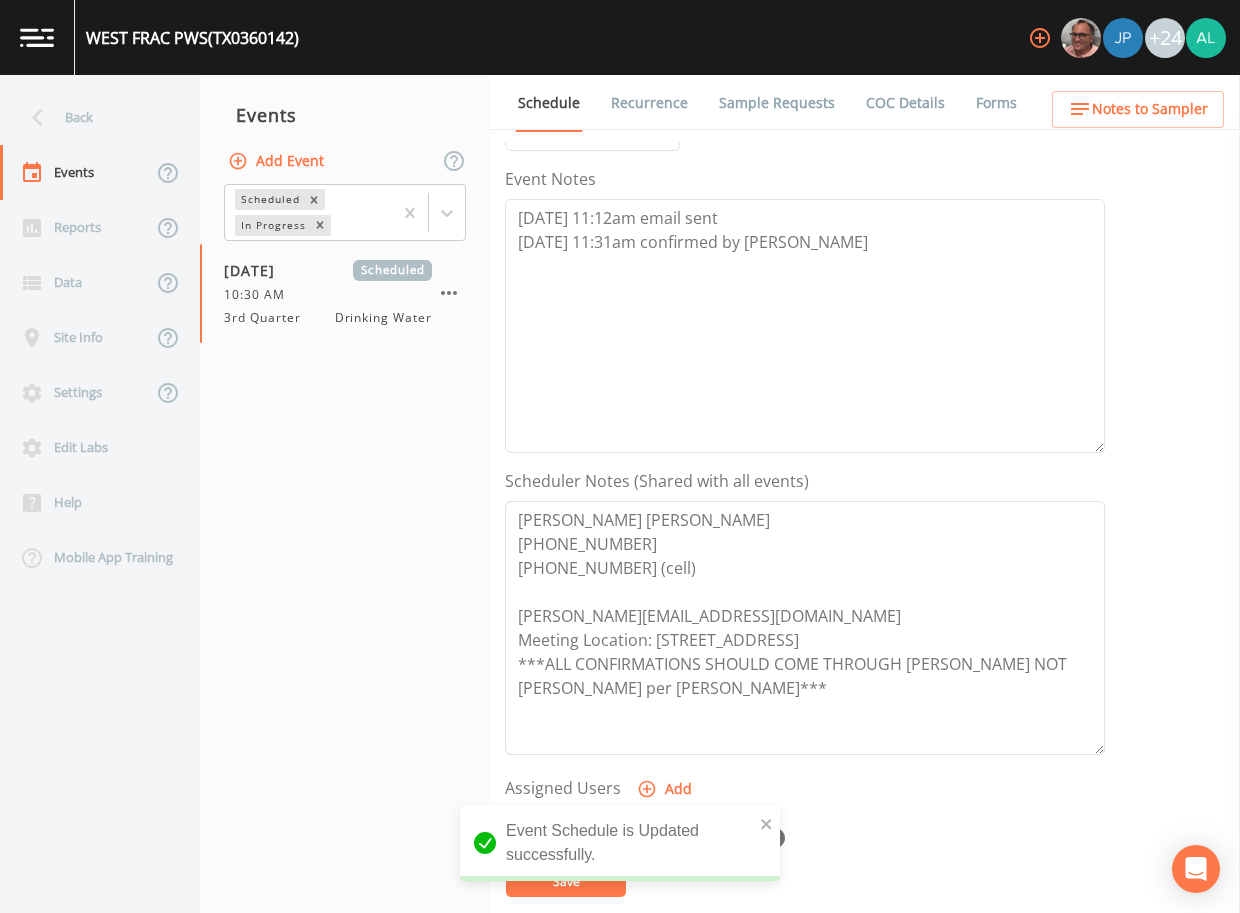 scroll, scrollTop: 400, scrollLeft: 0, axis: vertical 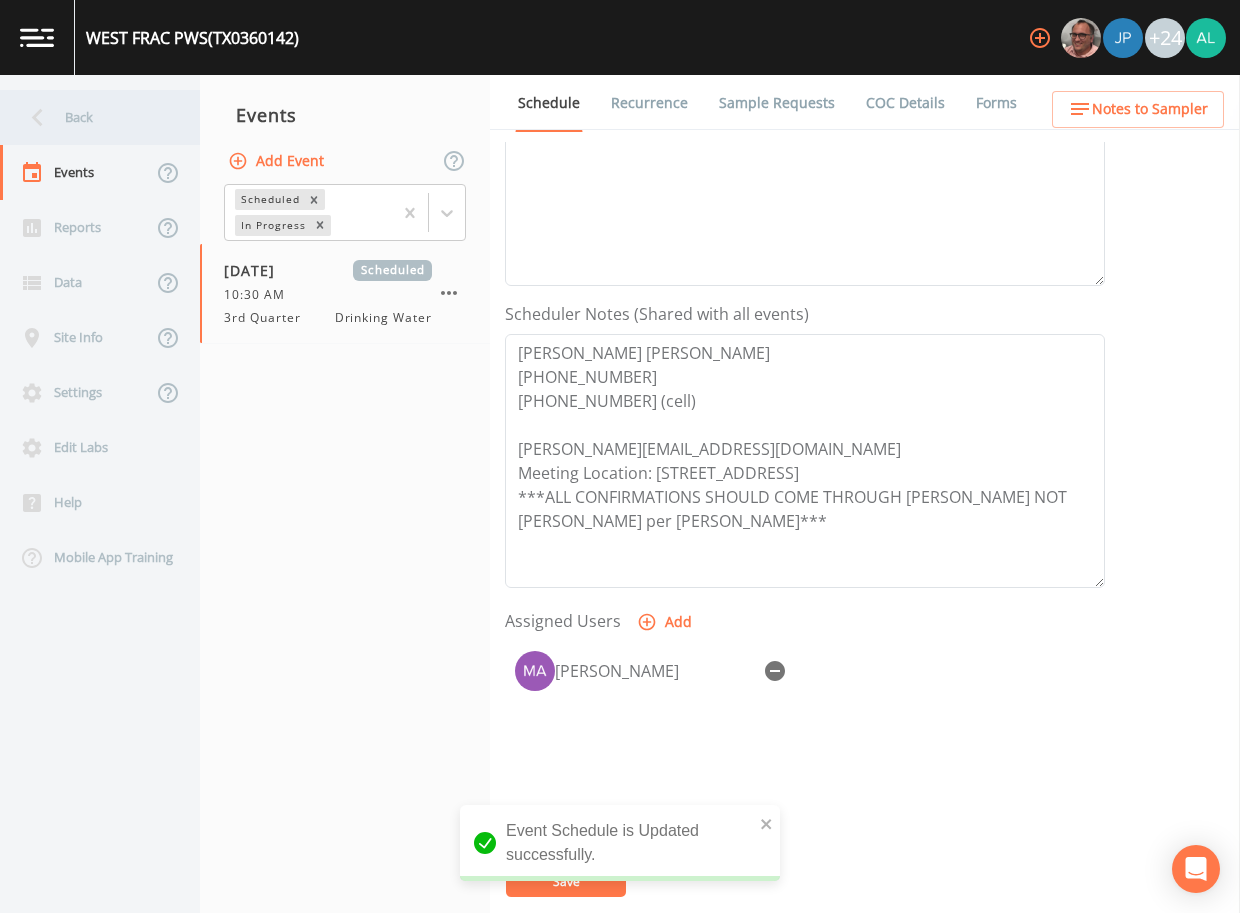 click on "Back" at bounding box center (90, 117) 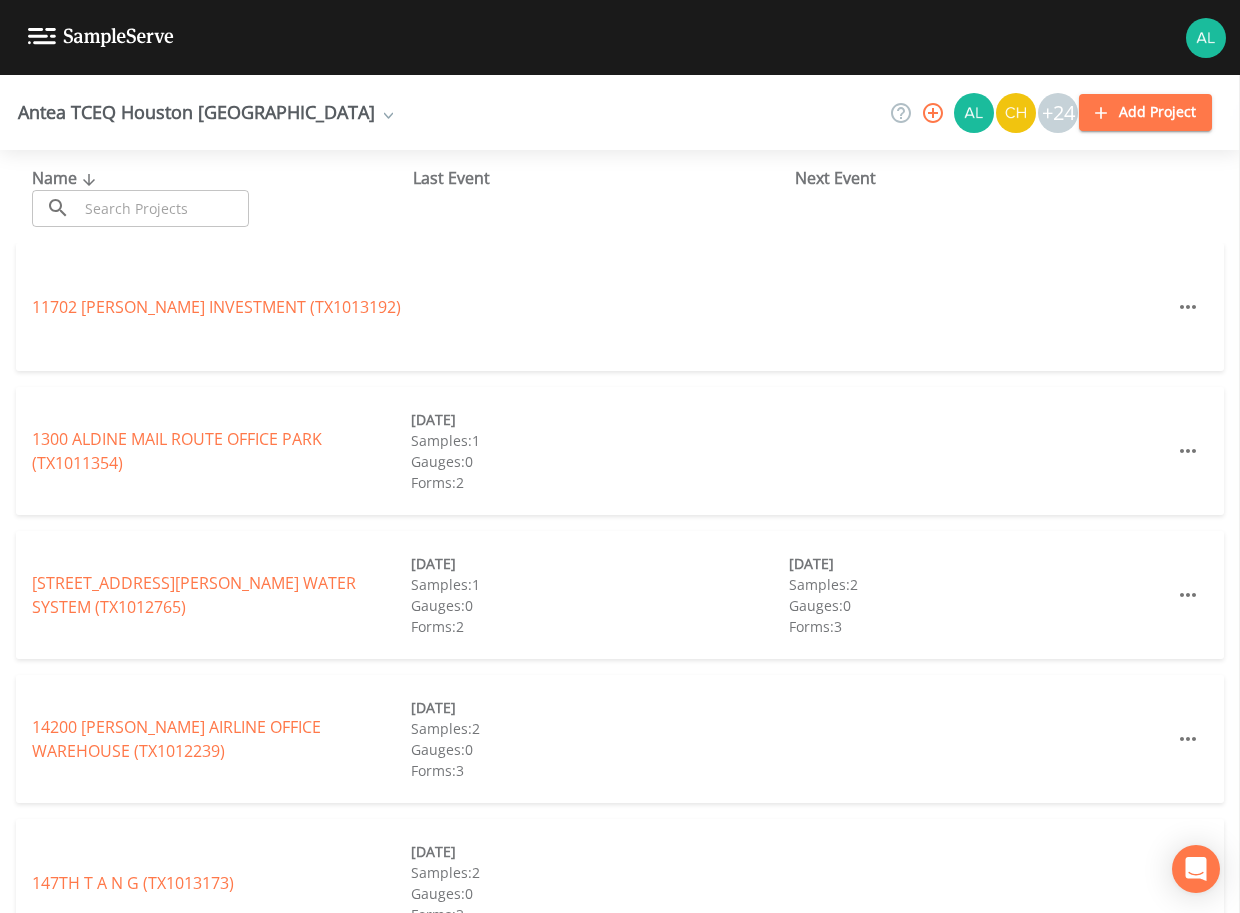 click on "Name ​ ​" at bounding box center (222, 196) 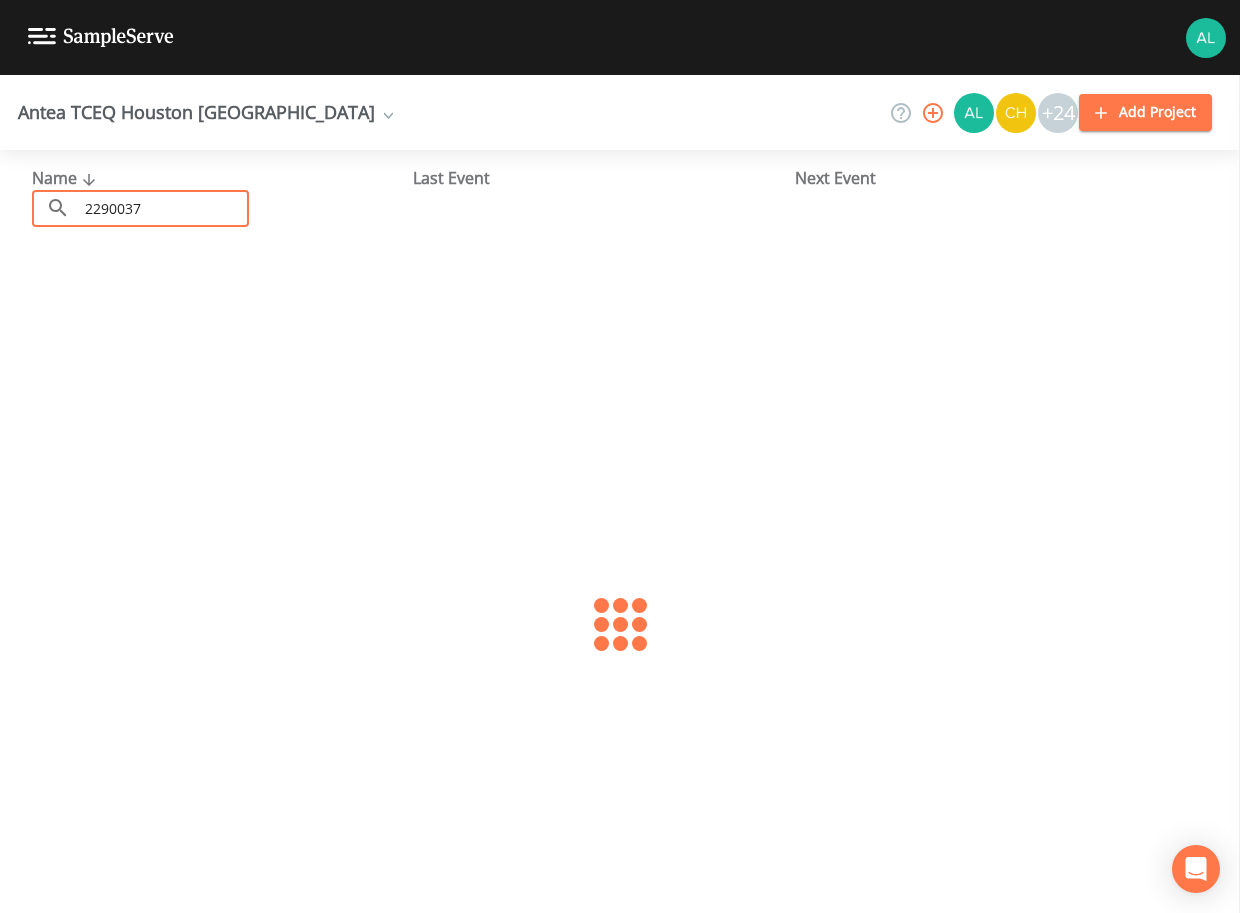type on "2290037" 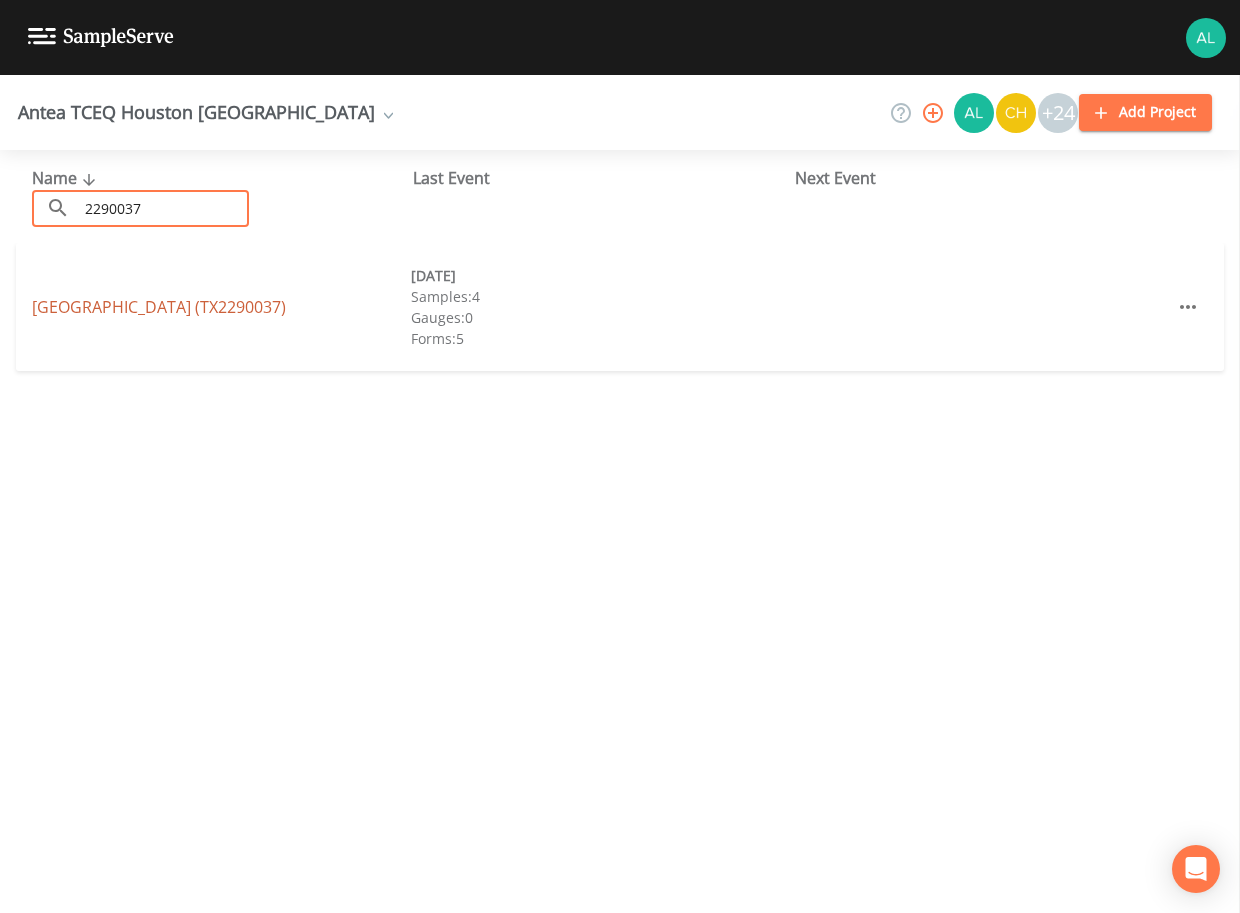 click on "[GEOGRAPHIC_DATA]   (TX2290037)" at bounding box center [159, 307] 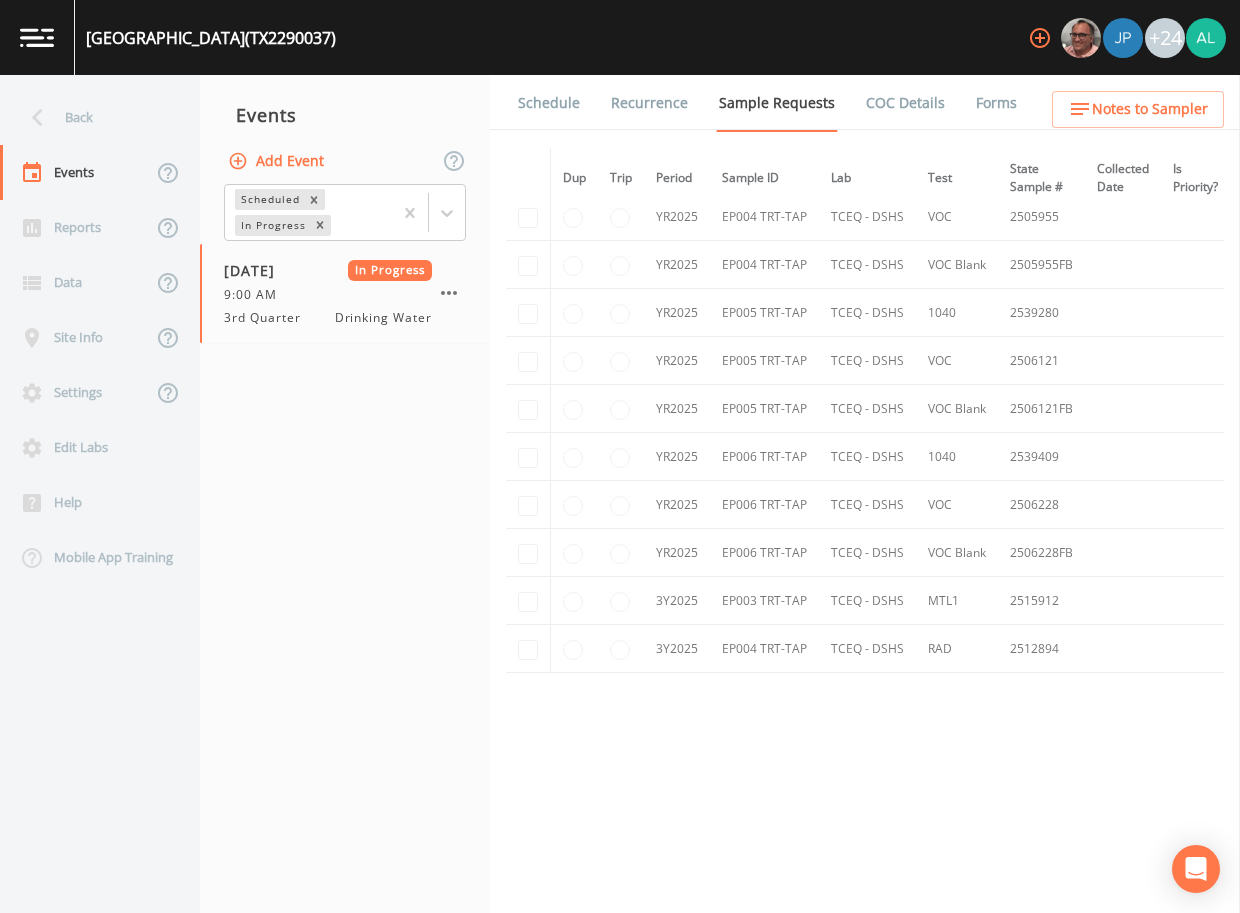 scroll, scrollTop: 2479, scrollLeft: 0, axis: vertical 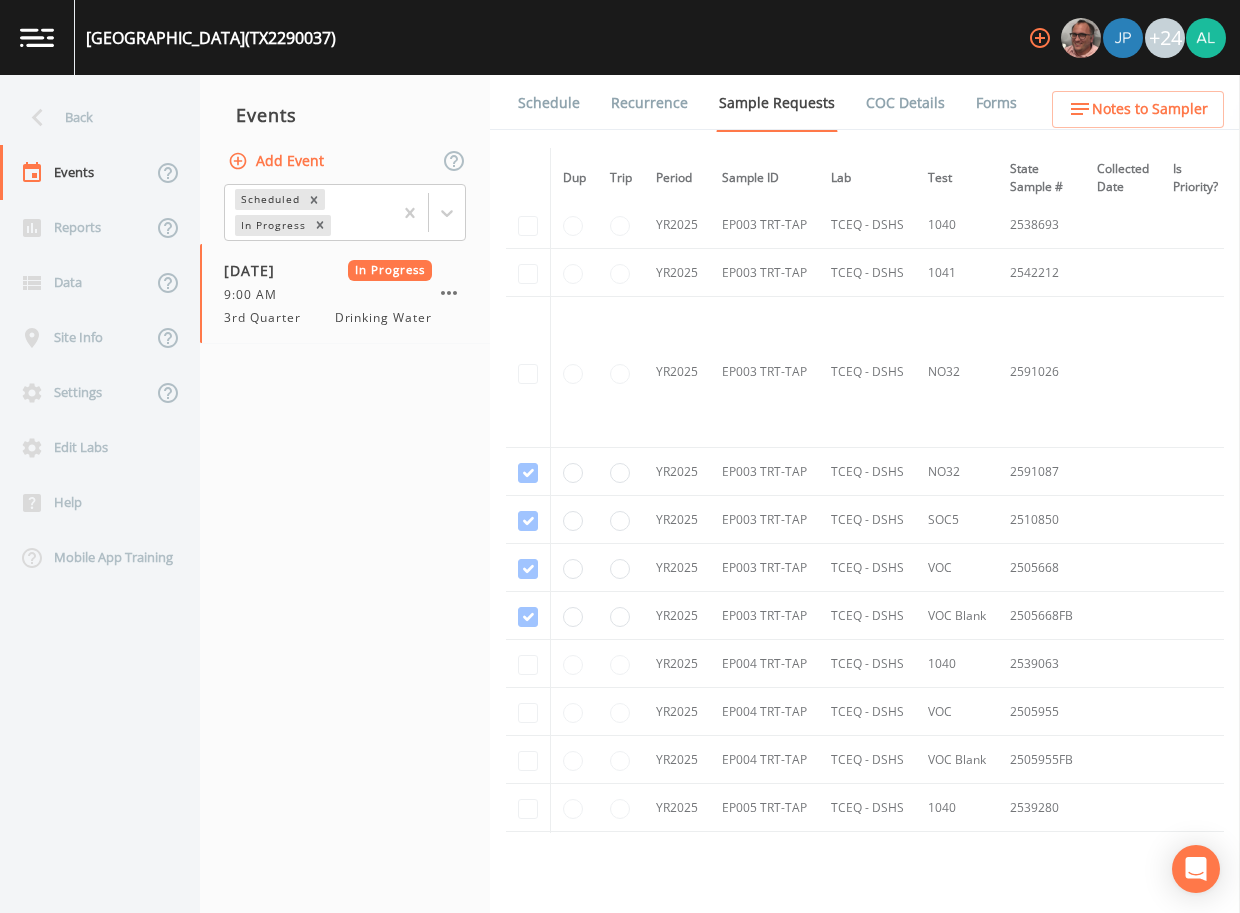 click on "Schedule" at bounding box center [549, 103] 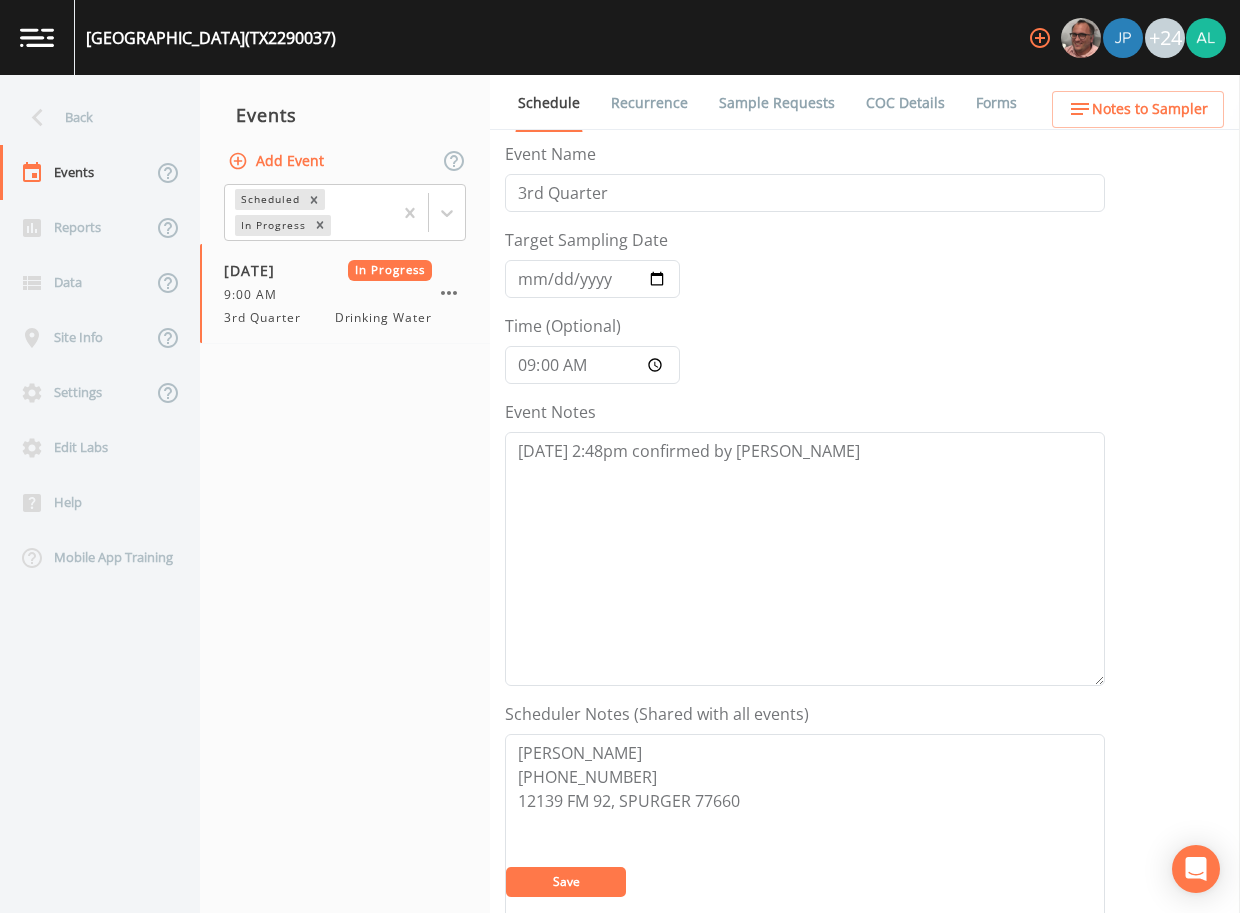 click on "Sample Requests" at bounding box center (777, 103) 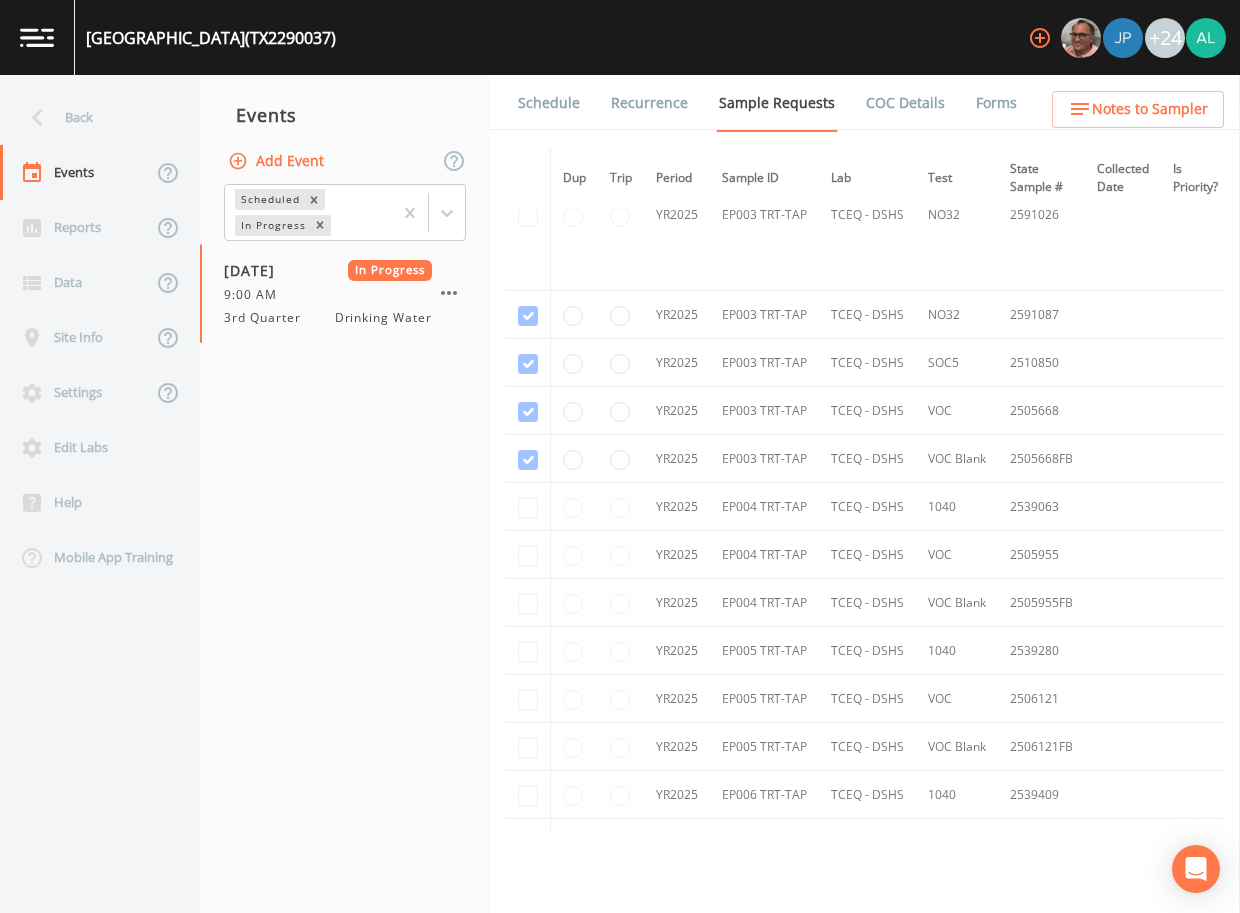 scroll, scrollTop: 2600, scrollLeft: 0, axis: vertical 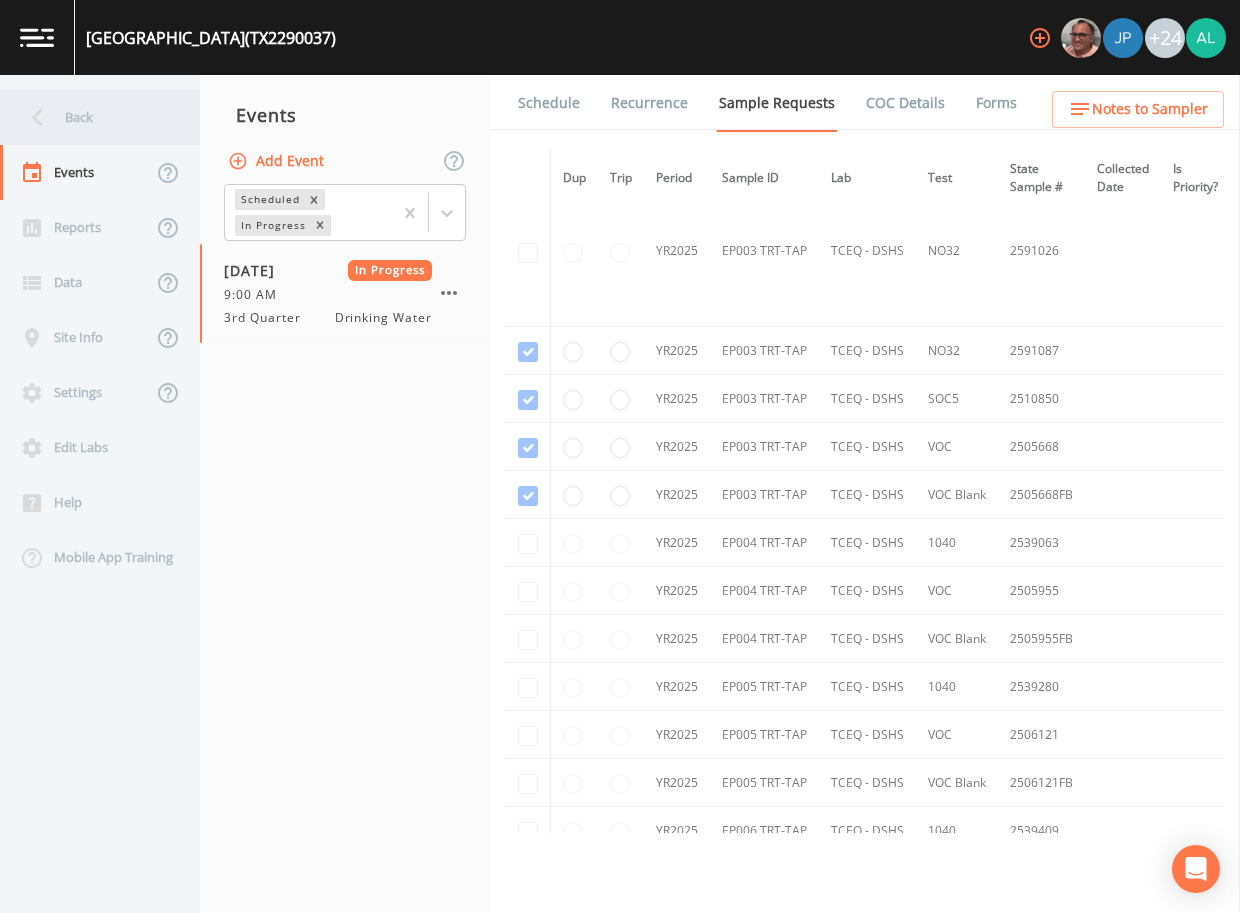 click on "Back" at bounding box center (90, 117) 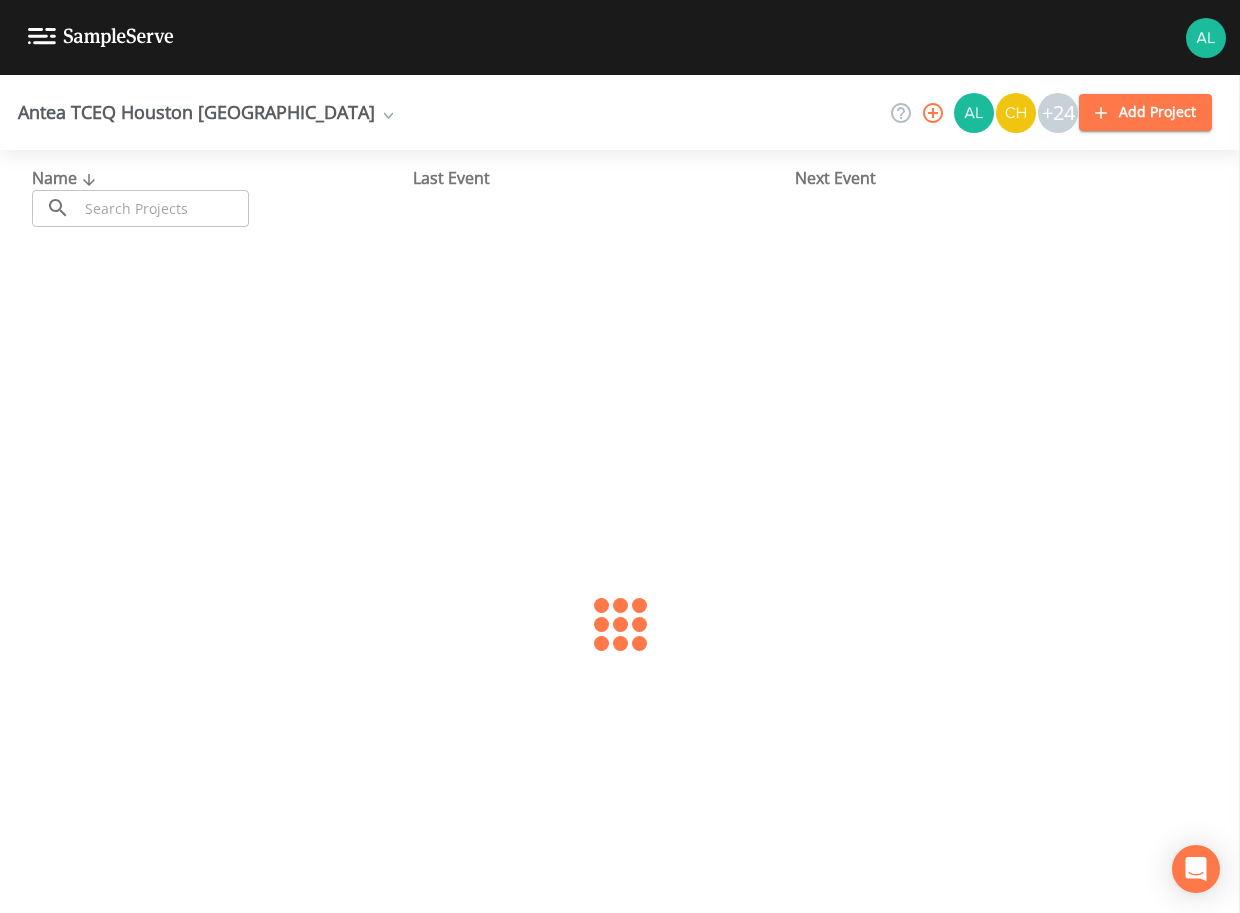 click at bounding box center (163, 208) 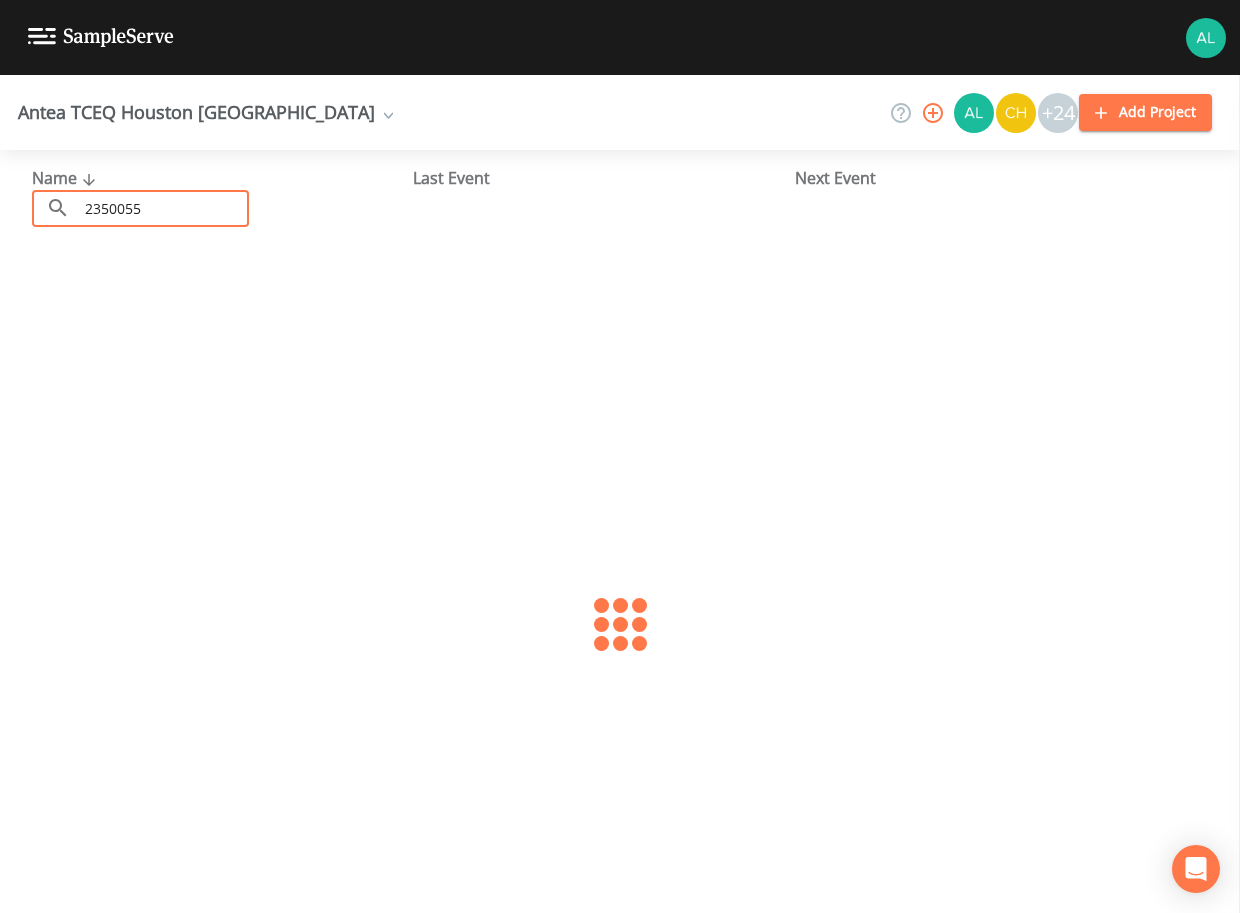 type on "2350055" 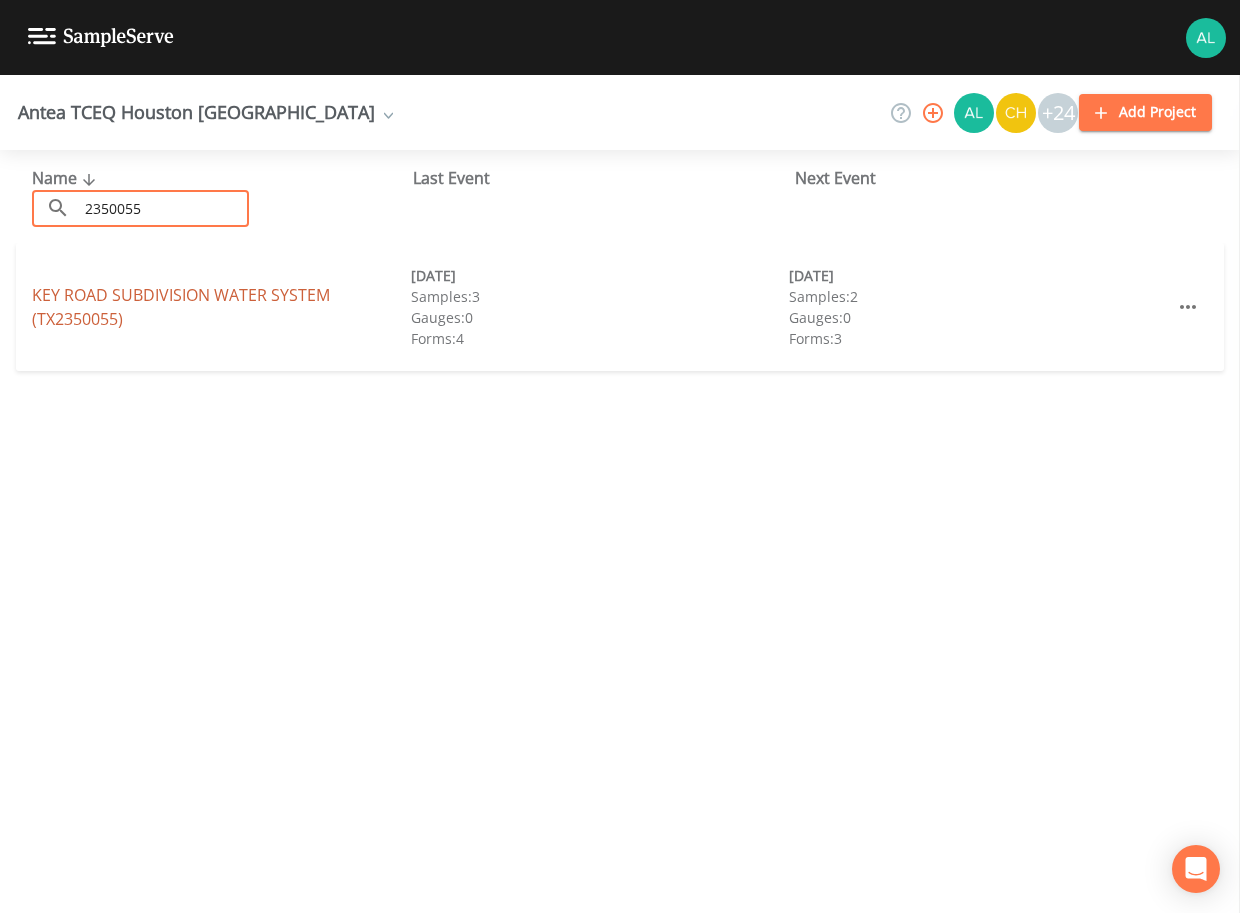 click on "KEY ROAD SUBDIVISION WATER SYSTEM   (TX2350055)" at bounding box center [181, 307] 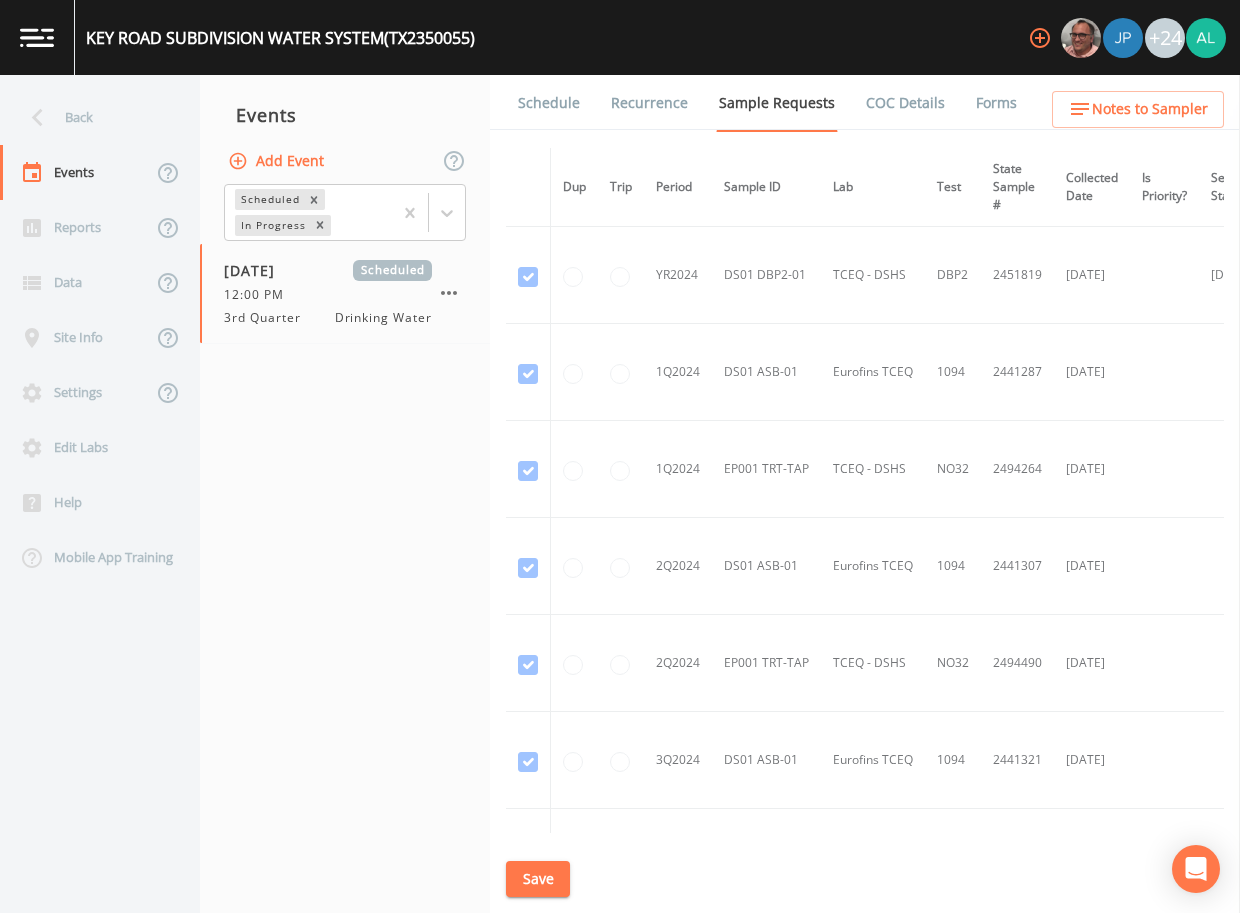 click on "Schedule" at bounding box center (549, 103) 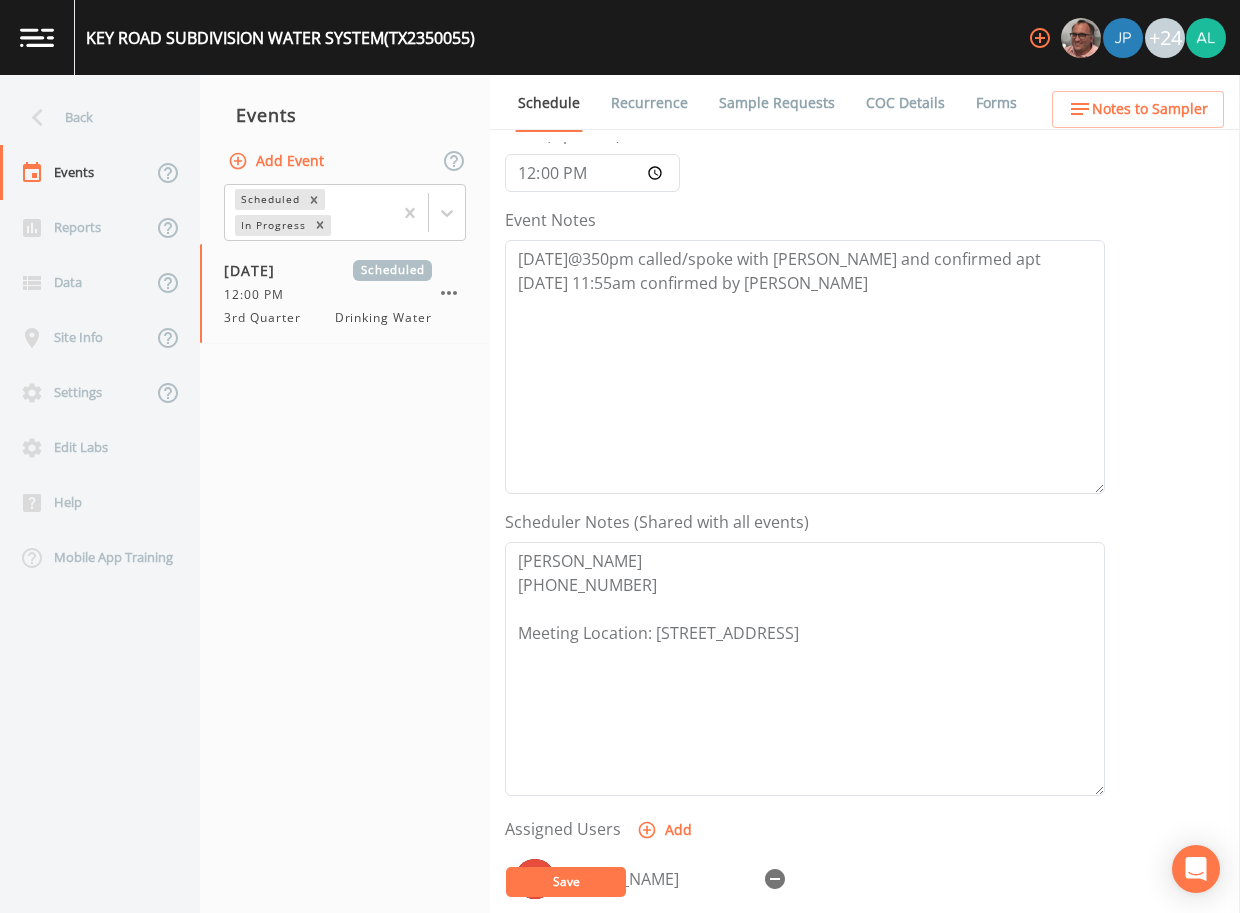 scroll, scrollTop: 200, scrollLeft: 0, axis: vertical 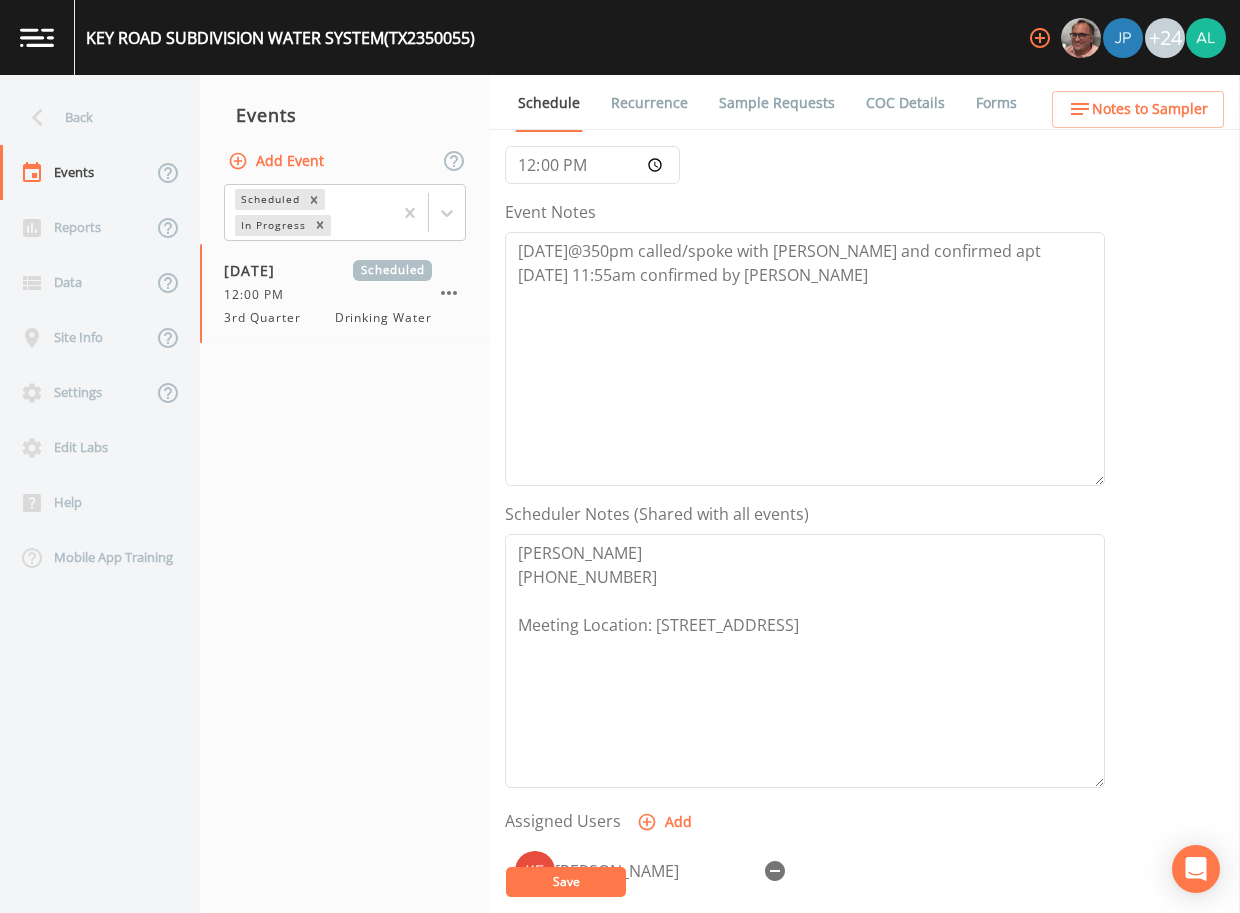 click on "Sample Requests" at bounding box center [777, 103] 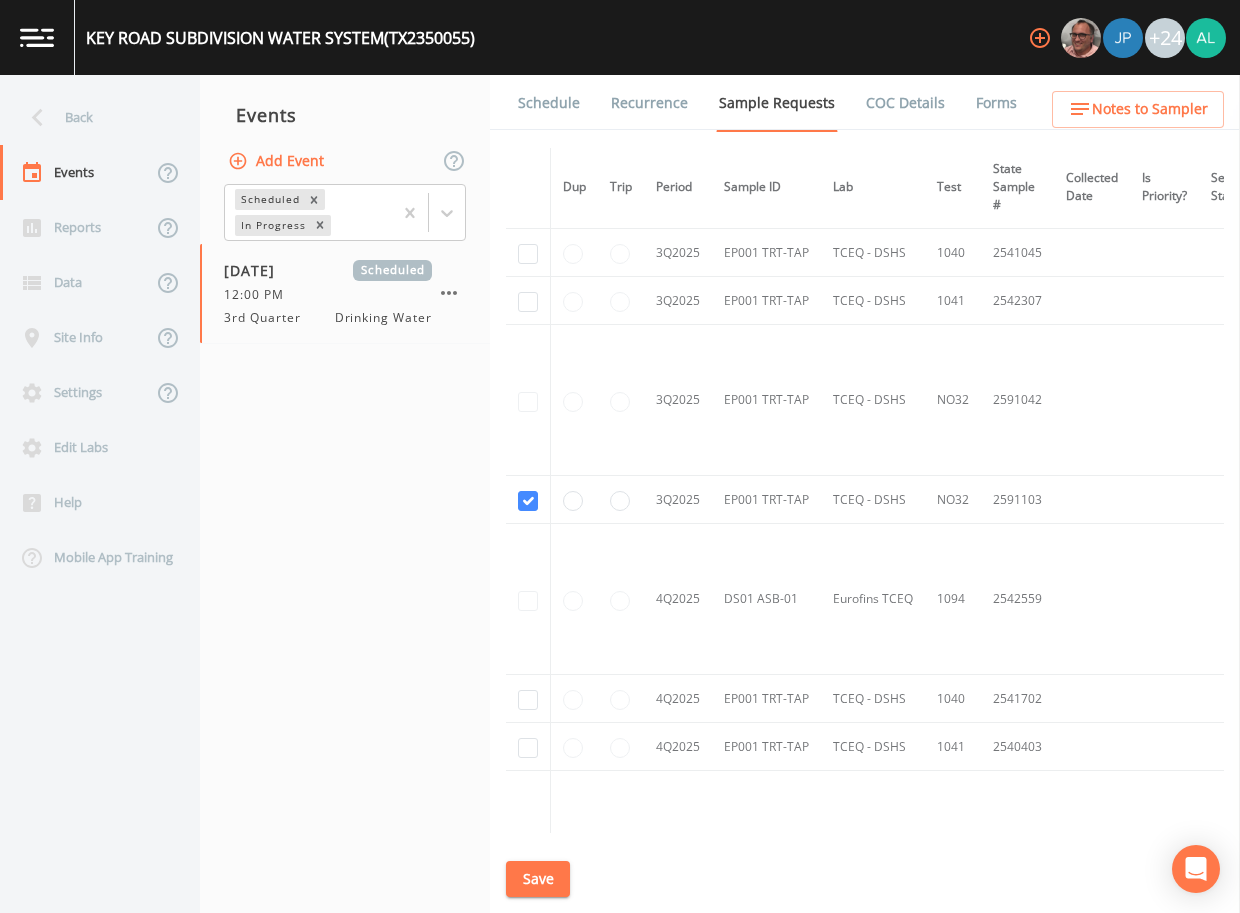 scroll, scrollTop: 2100, scrollLeft: 0, axis: vertical 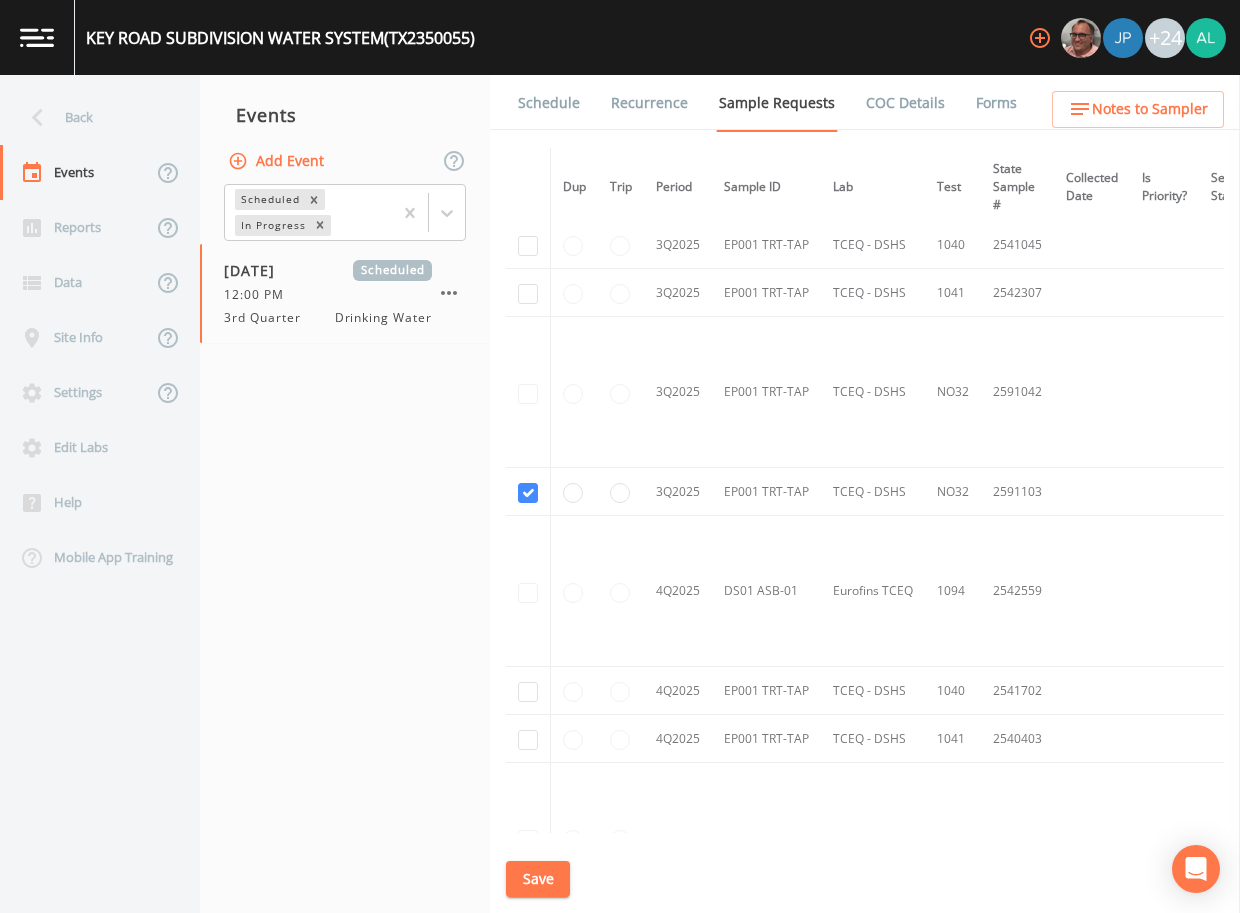 click on "Schedule" at bounding box center (549, 103) 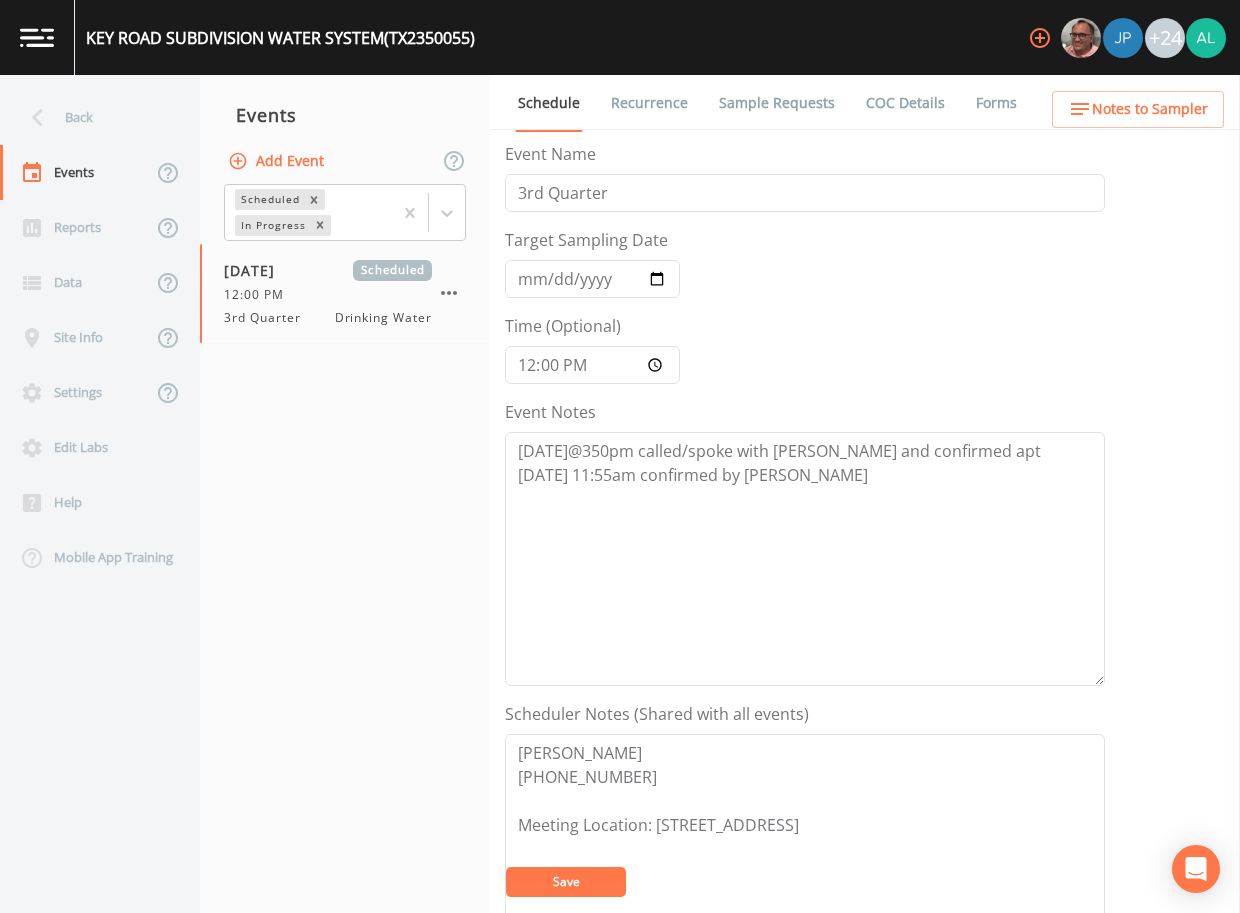 click on "Save" at bounding box center [566, 881] 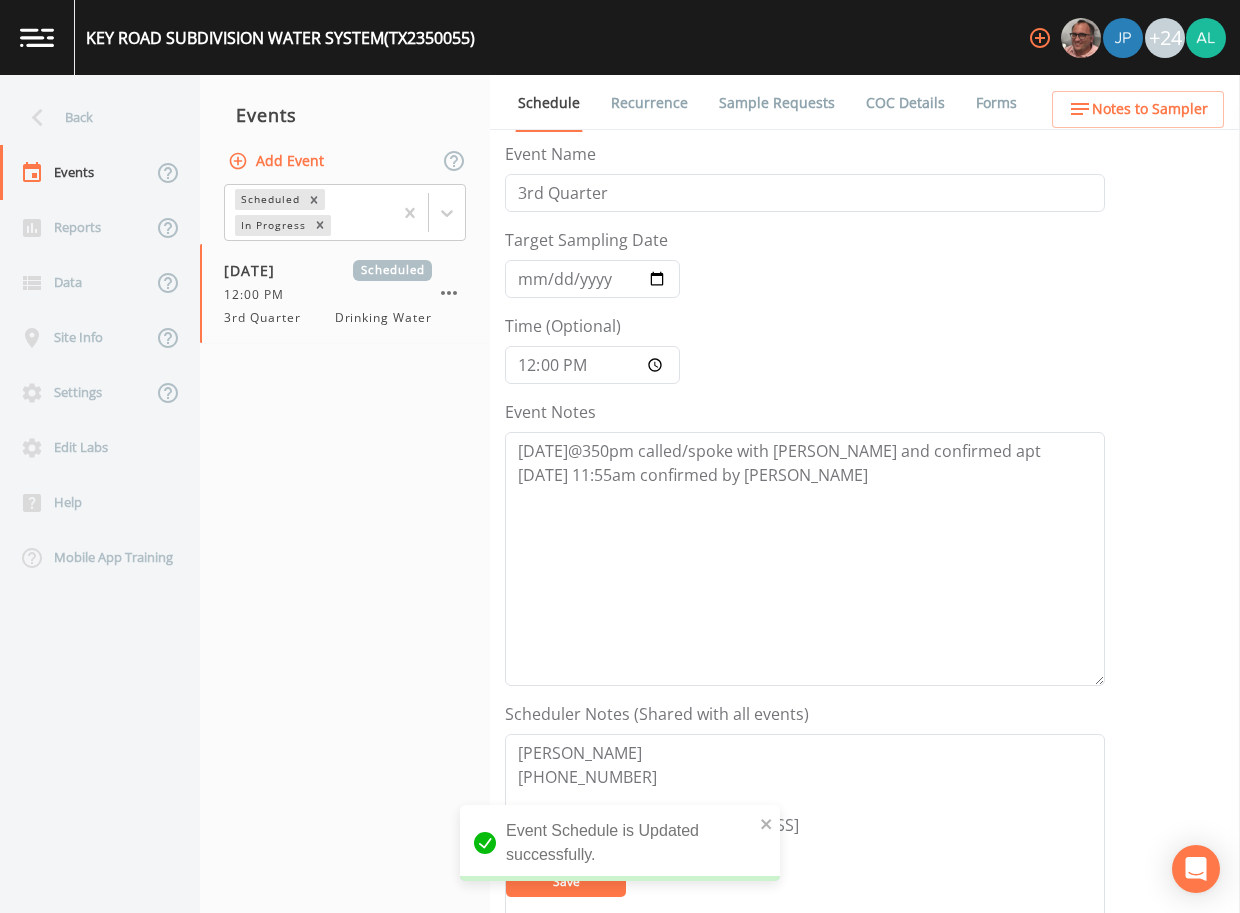 click on "Back" at bounding box center (90, 117) 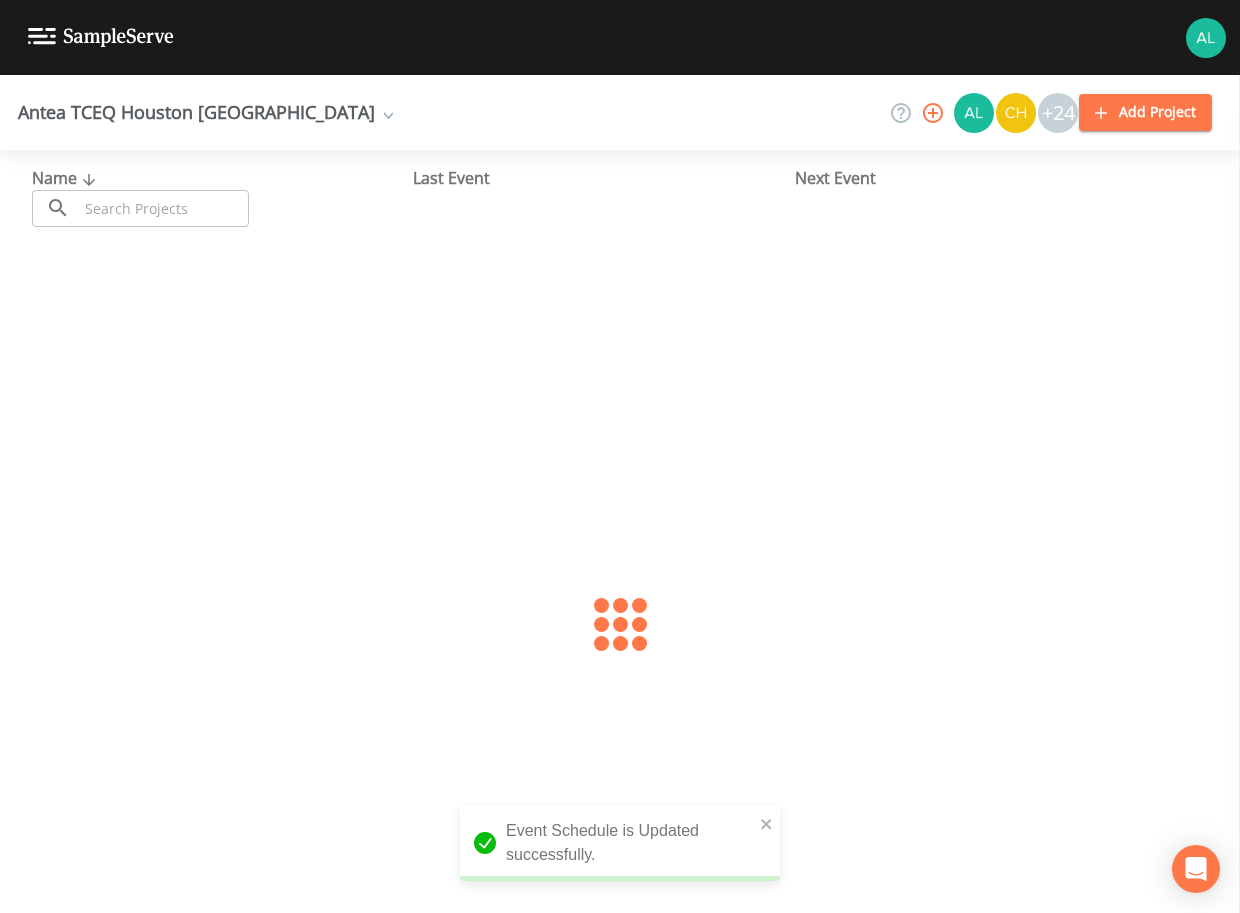 click on "Antea TCEQ Houston [GEOGRAPHIC_DATA]" at bounding box center (205, 112) 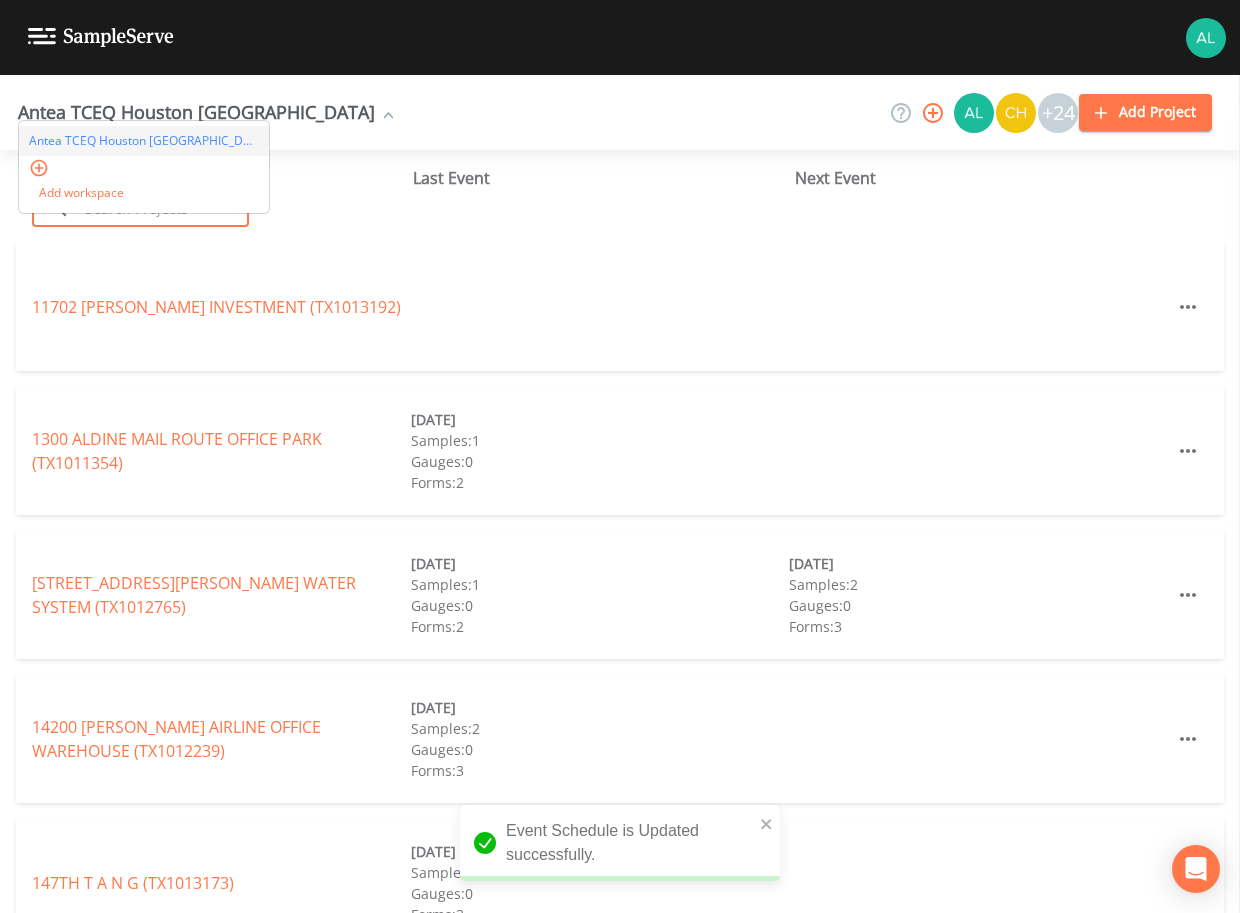 click at bounding box center [163, 208] 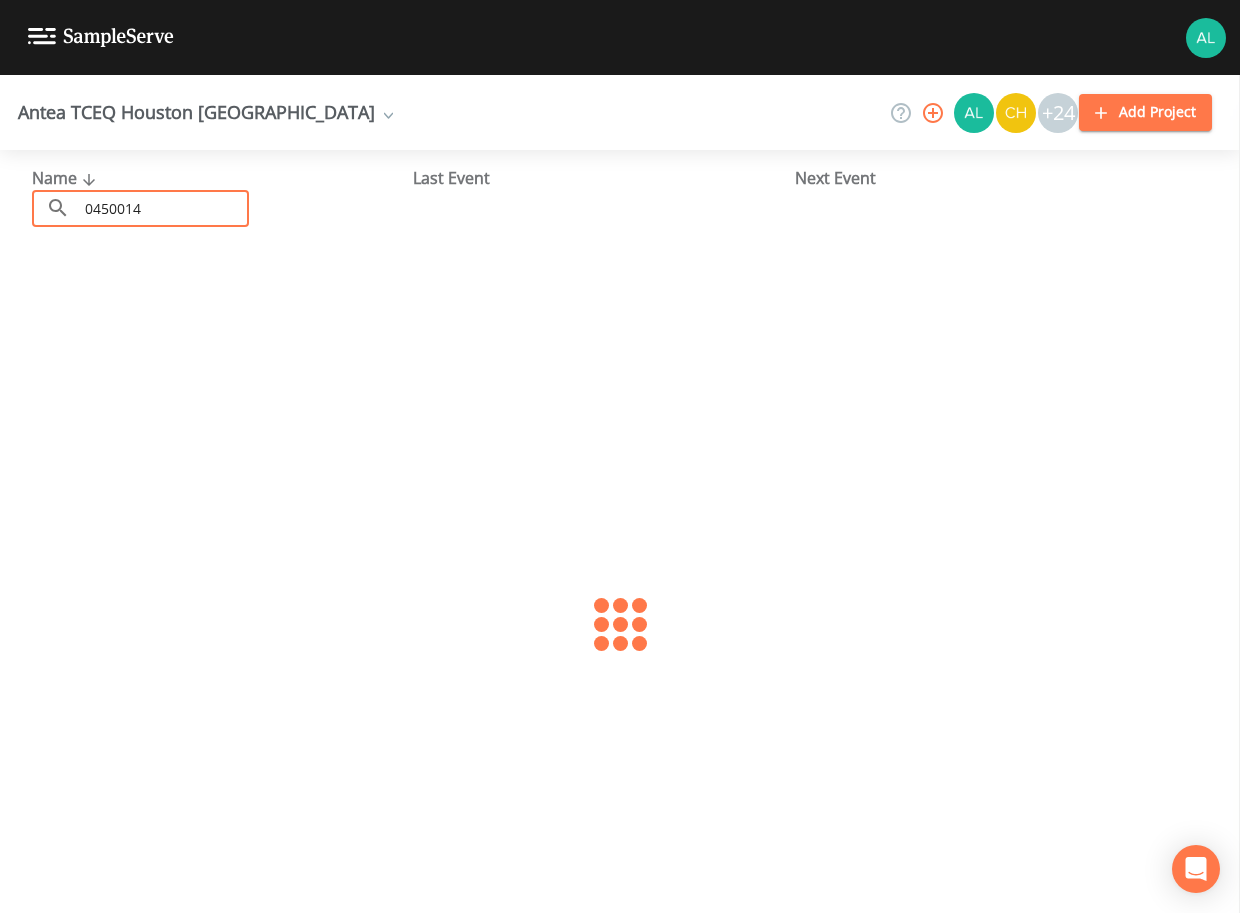 type on "0450014" 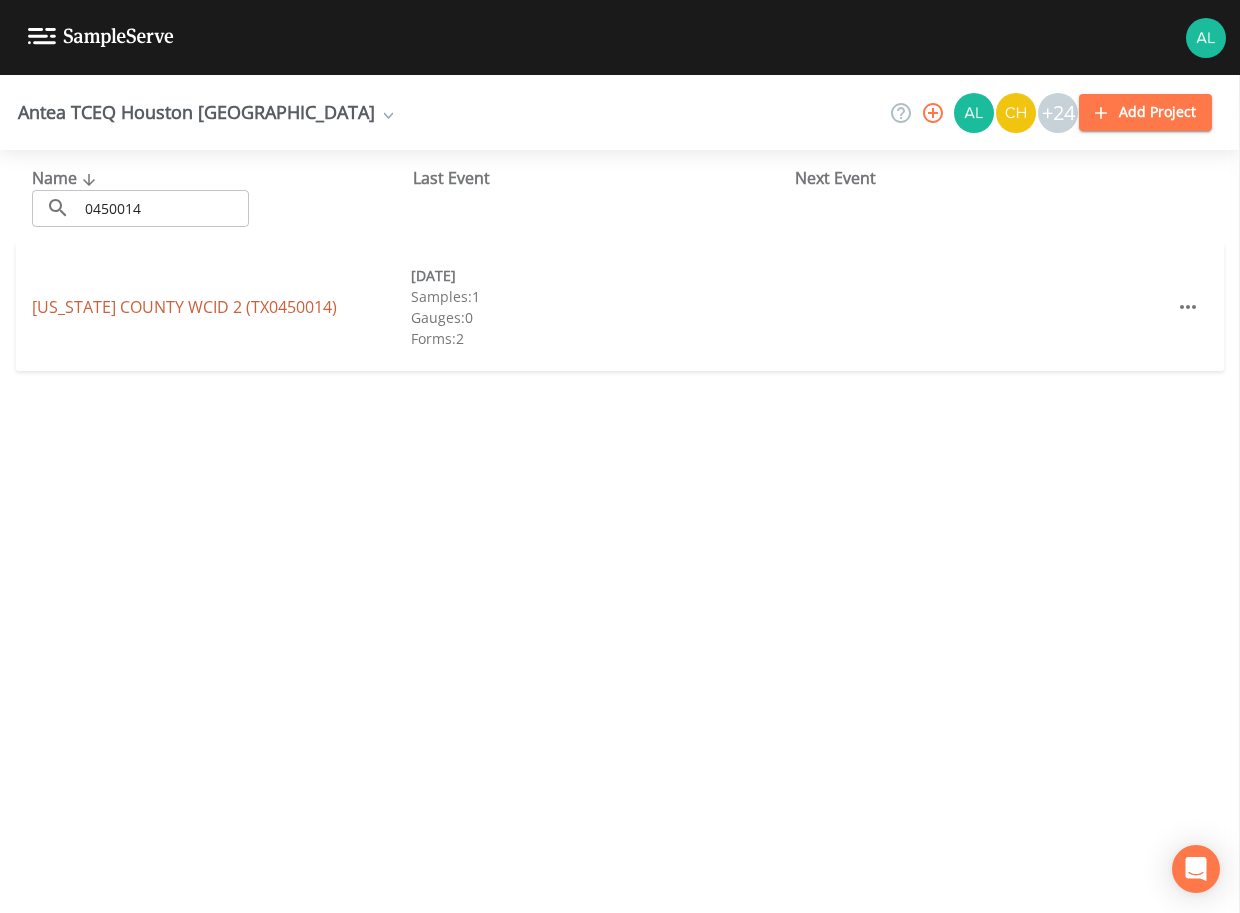 click on "[US_STATE] COUNTY WCID 2   (TX0450014)" at bounding box center [184, 307] 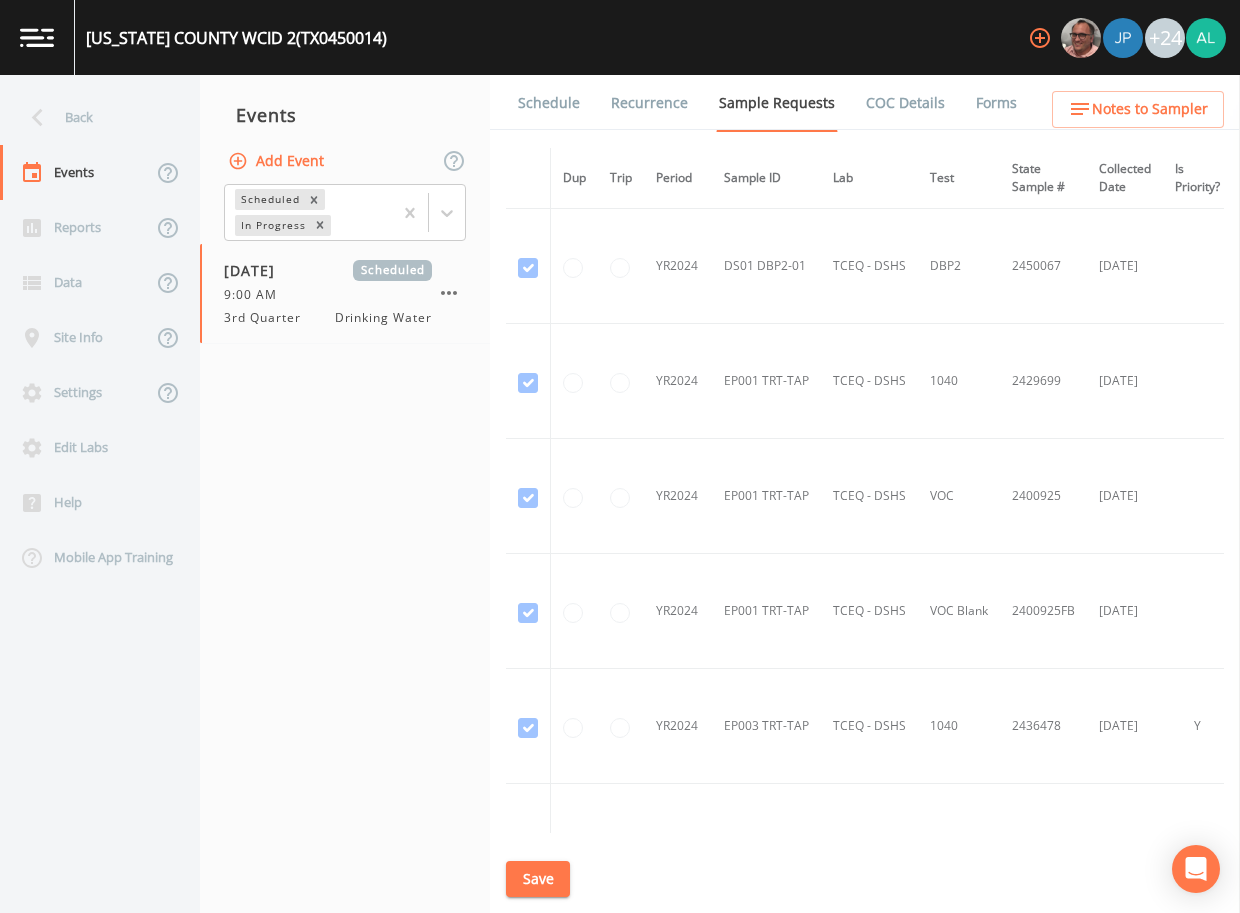 click on "Schedule" at bounding box center [549, 103] 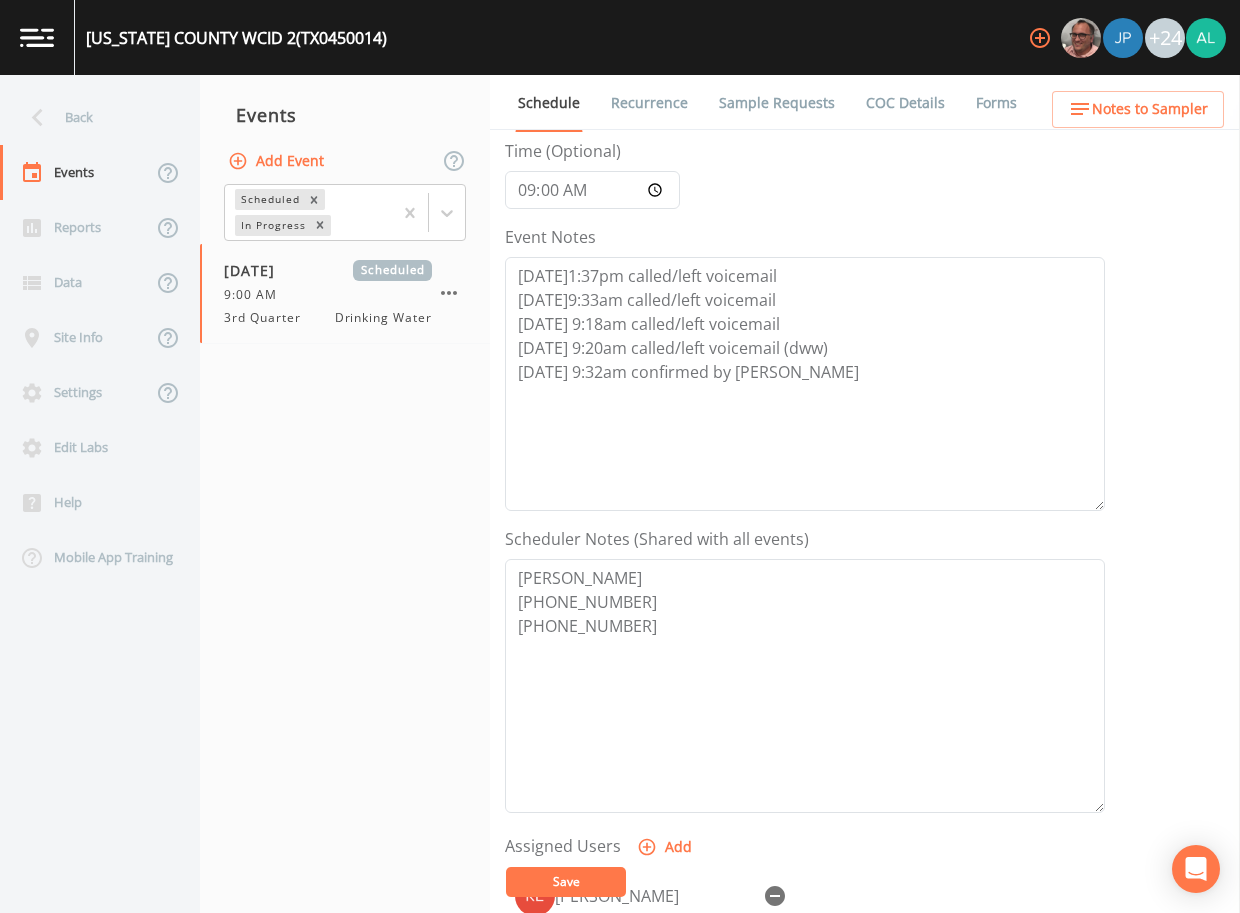 scroll, scrollTop: 400, scrollLeft: 0, axis: vertical 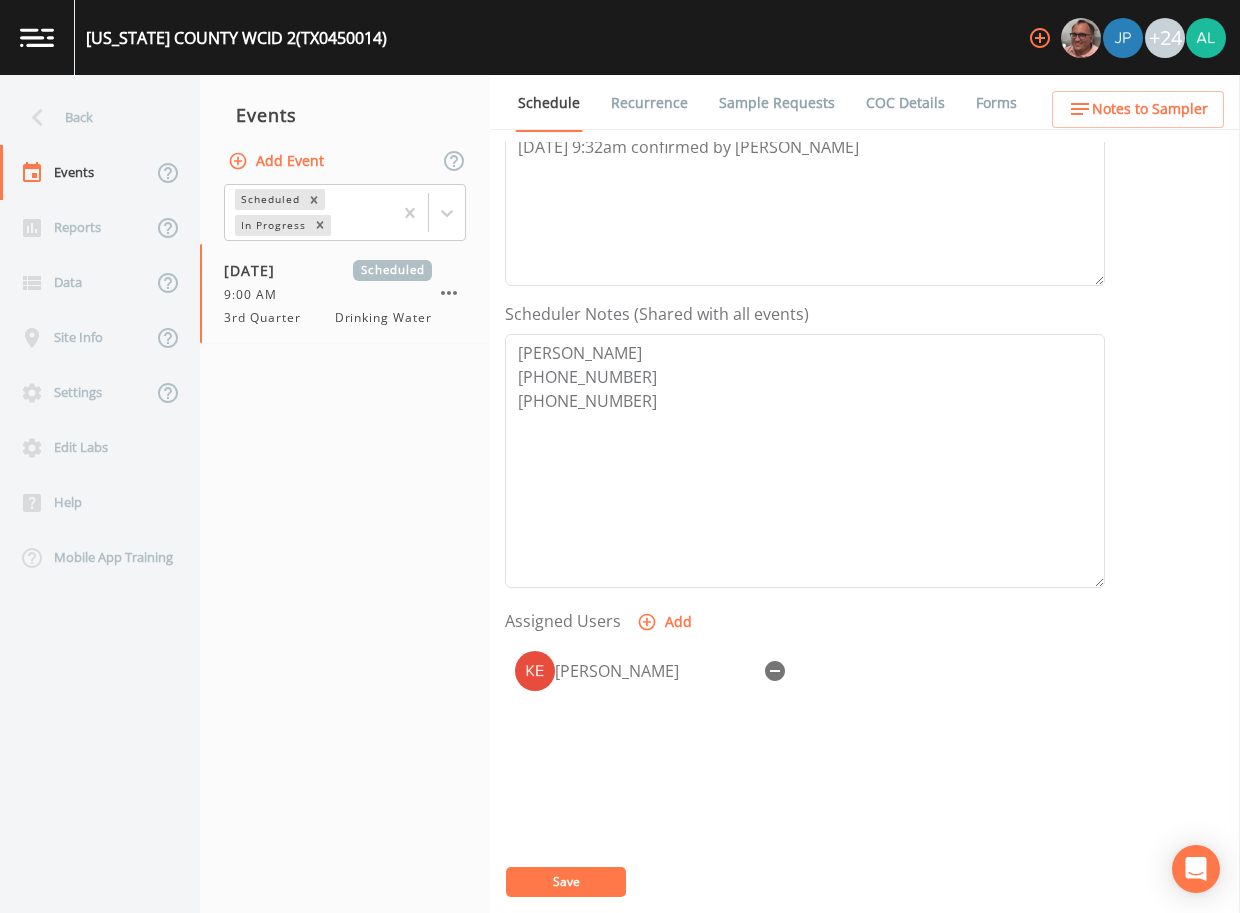 click on "Sample Requests" at bounding box center (777, 103) 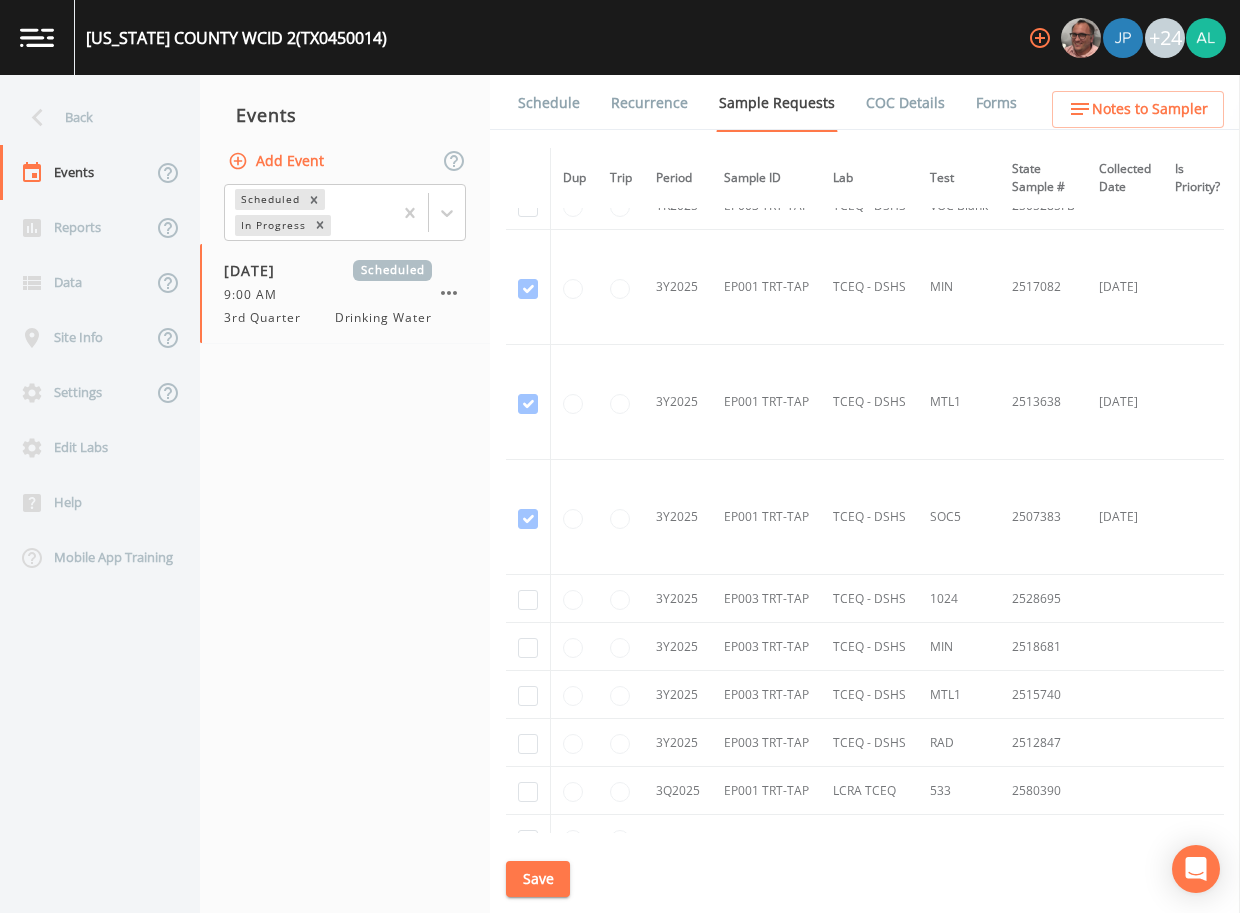 scroll, scrollTop: 1900, scrollLeft: 0, axis: vertical 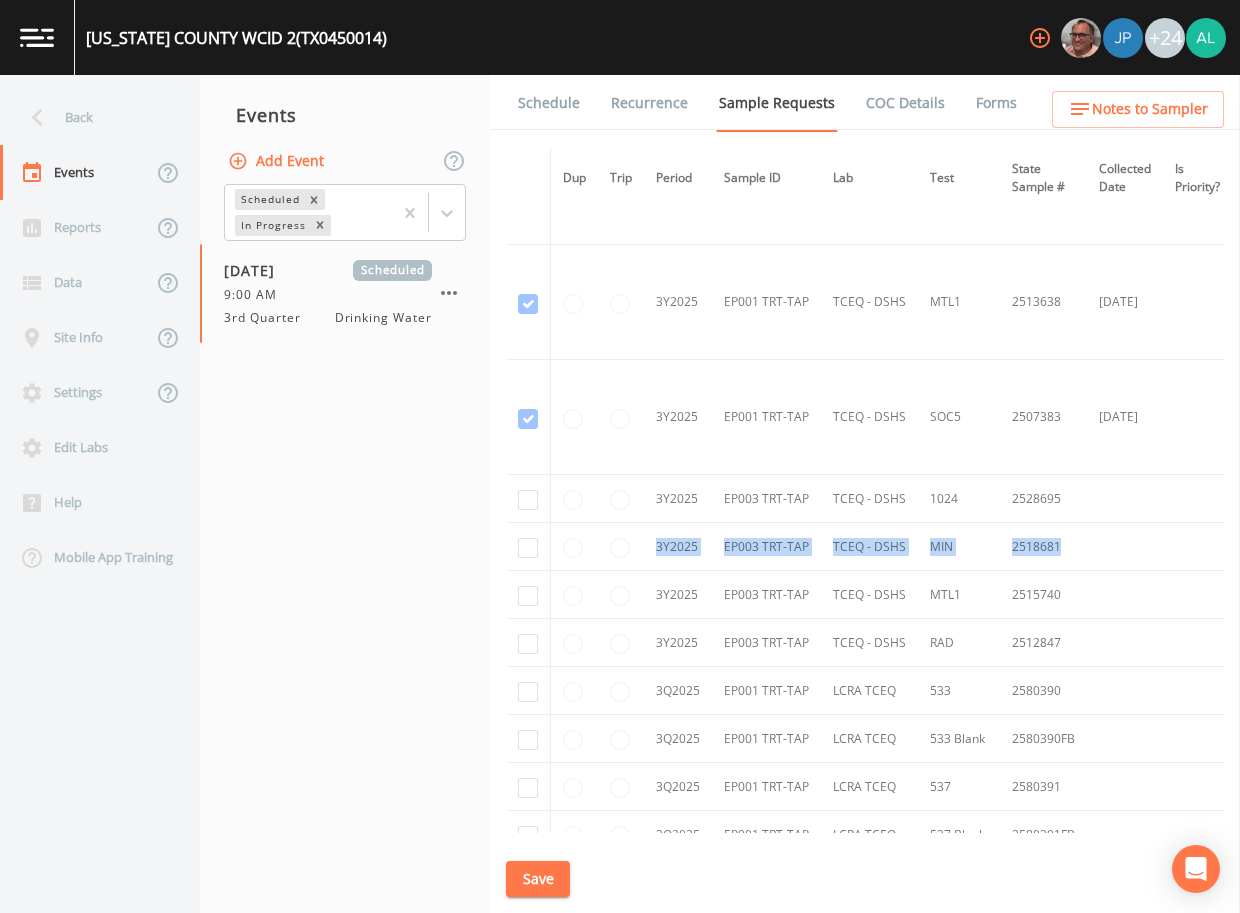 drag, startPoint x: 1089, startPoint y: 550, endPoint x: 642, endPoint y: 546, distance: 447.01788 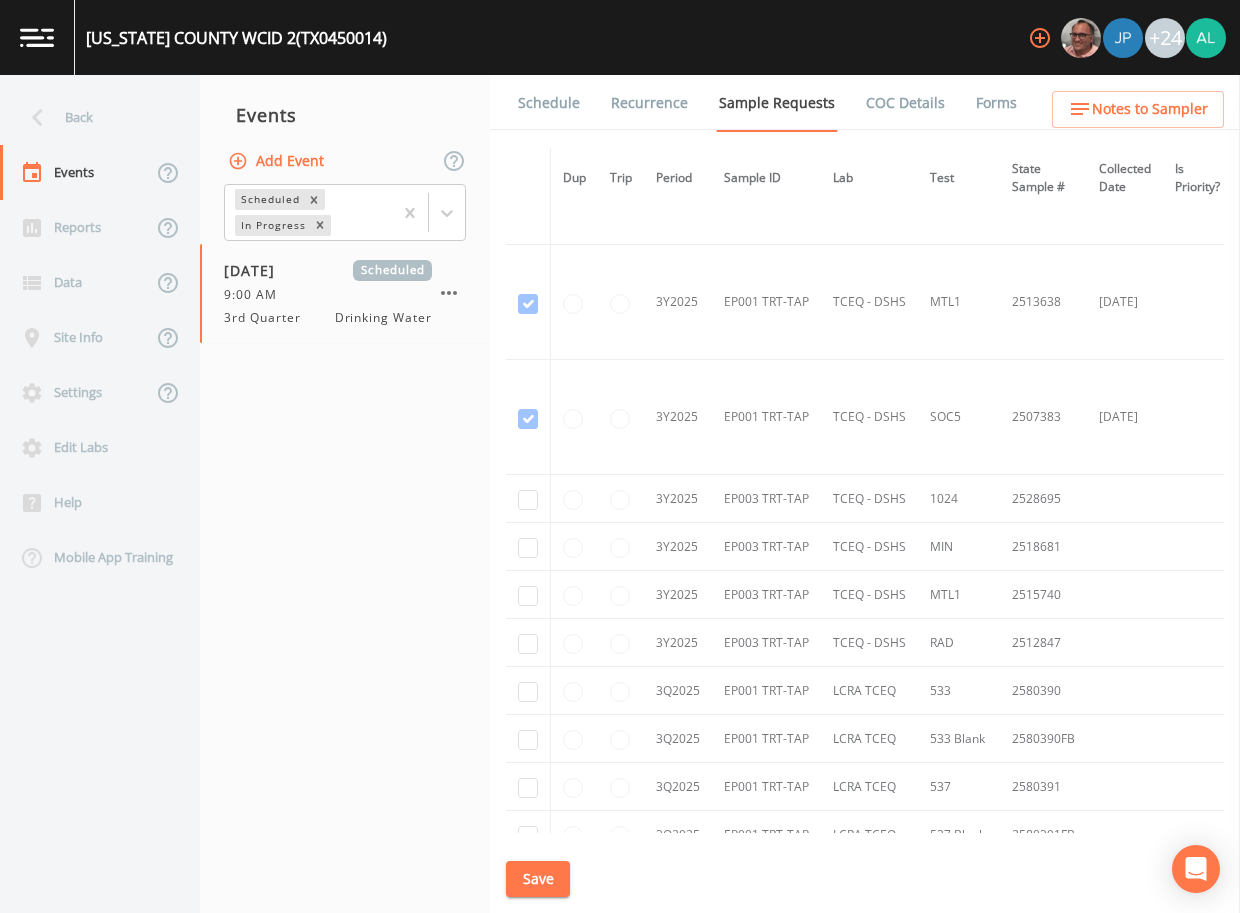click on "2515740" at bounding box center (1043, 595) 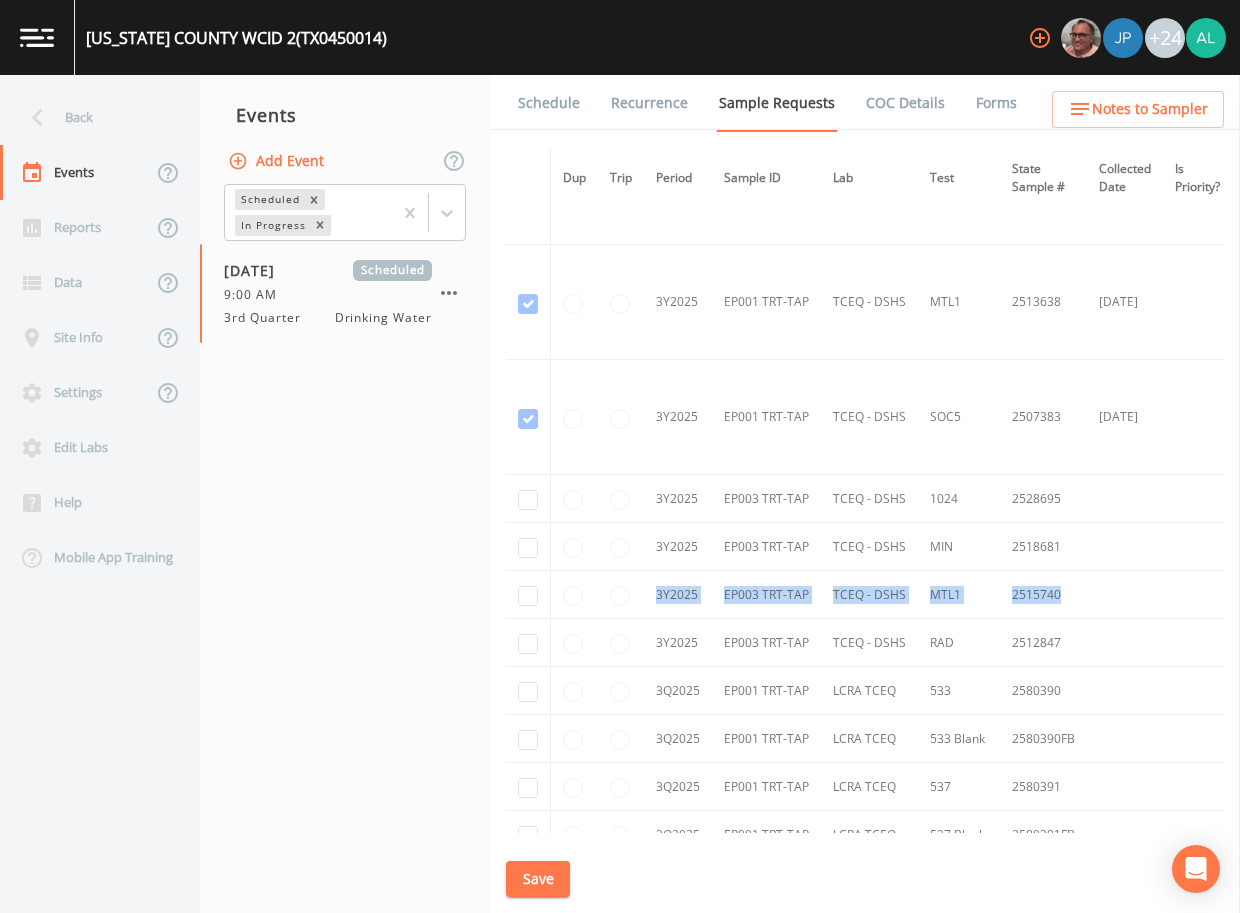 drag, startPoint x: 1094, startPoint y: 591, endPoint x: 635, endPoint y: 599, distance: 459.0697 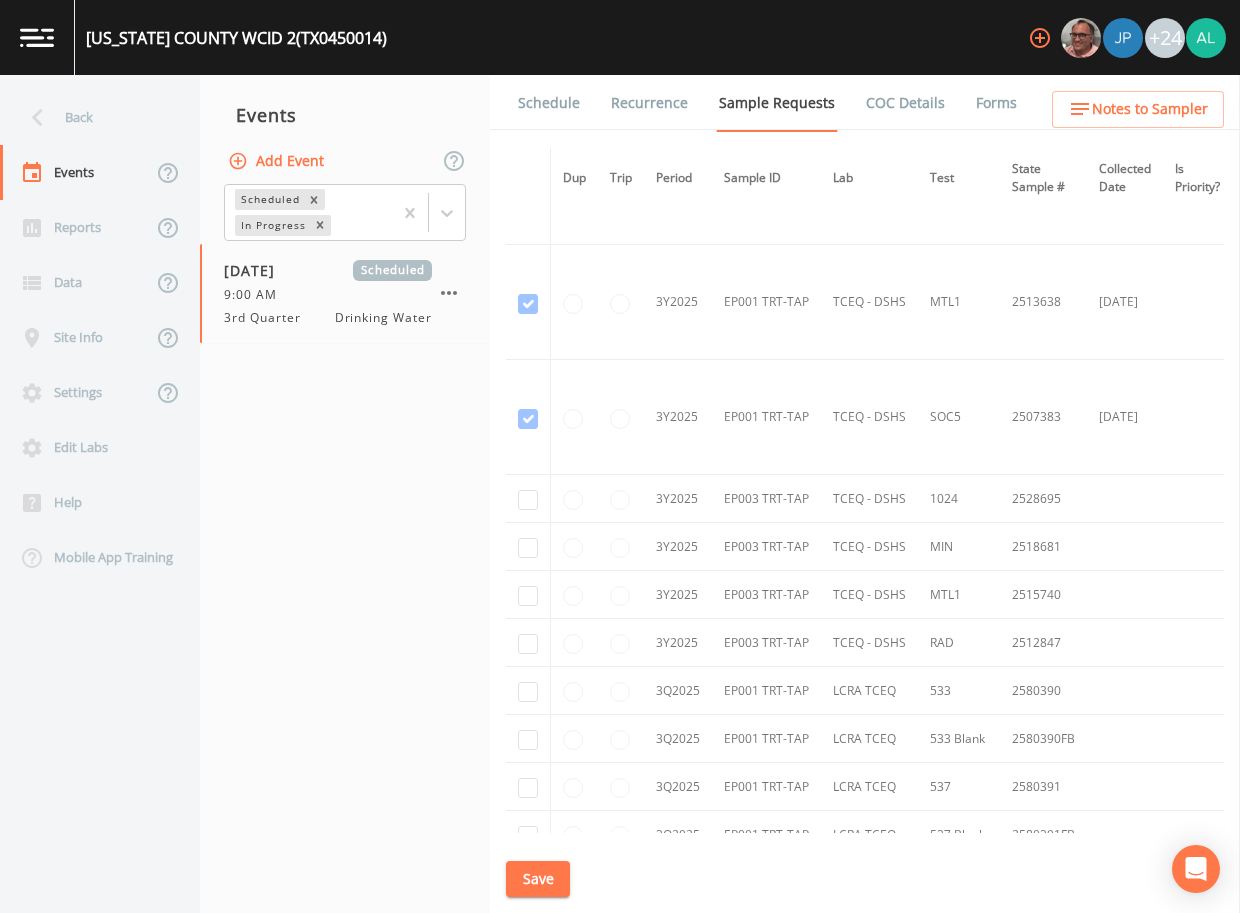 drag, startPoint x: 934, startPoint y: 661, endPoint x: 944, endPoint y: 657, distance: 10.770329 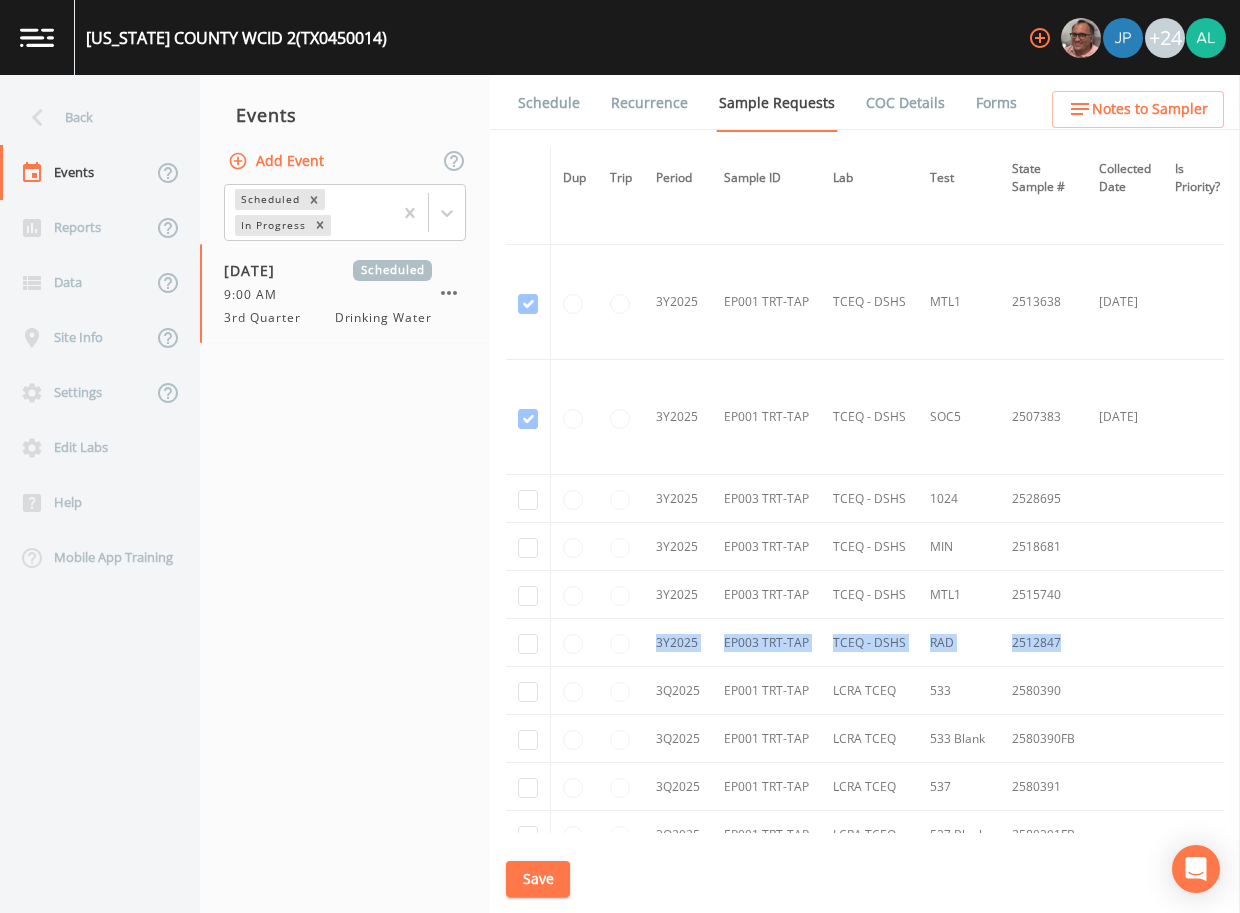 drag, startPoint x: 1078, startPoint y: 639, endPoint x: 628, endPoint y: 642, distance: 450.01 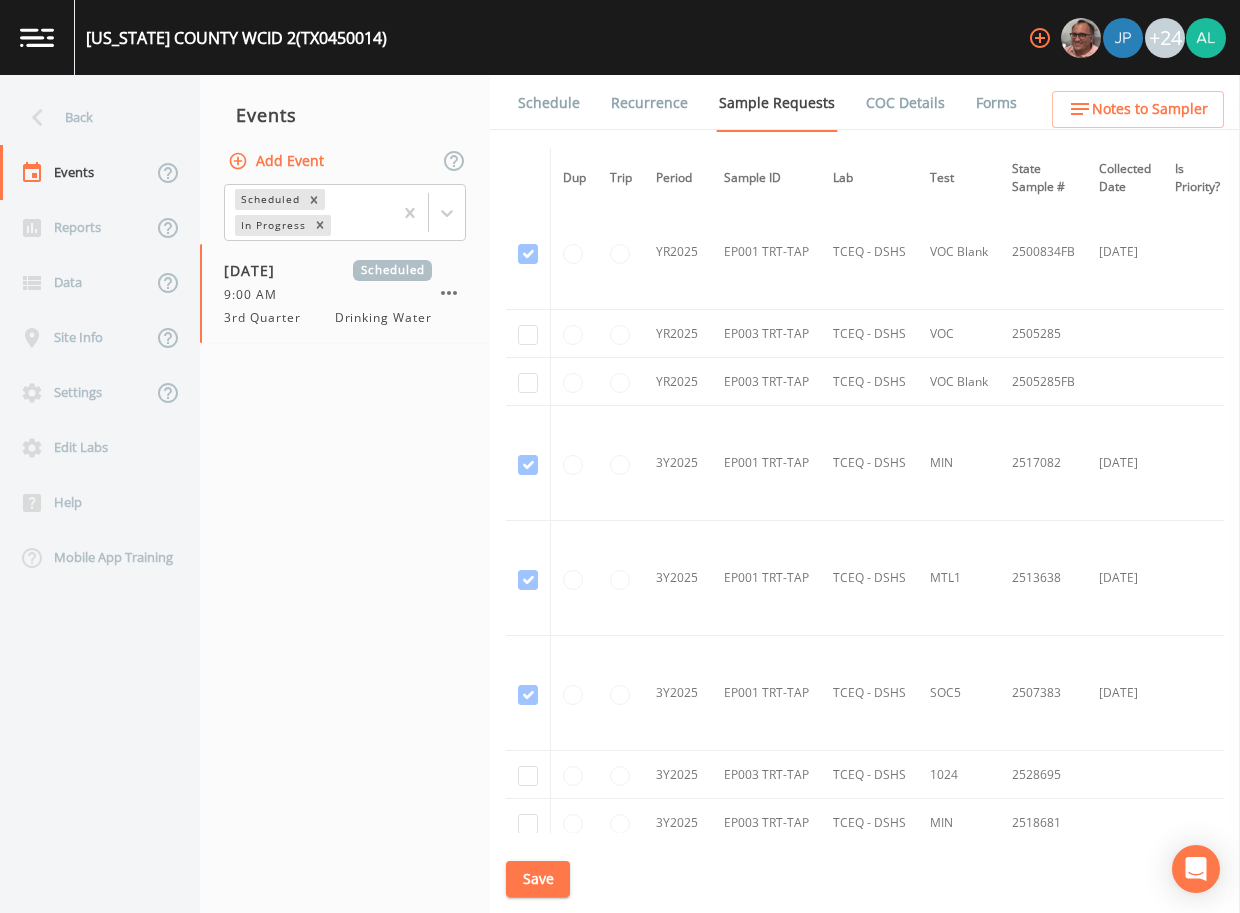 scroll, scrollTop: 1591, scrollLeft: 0, axis: vertical 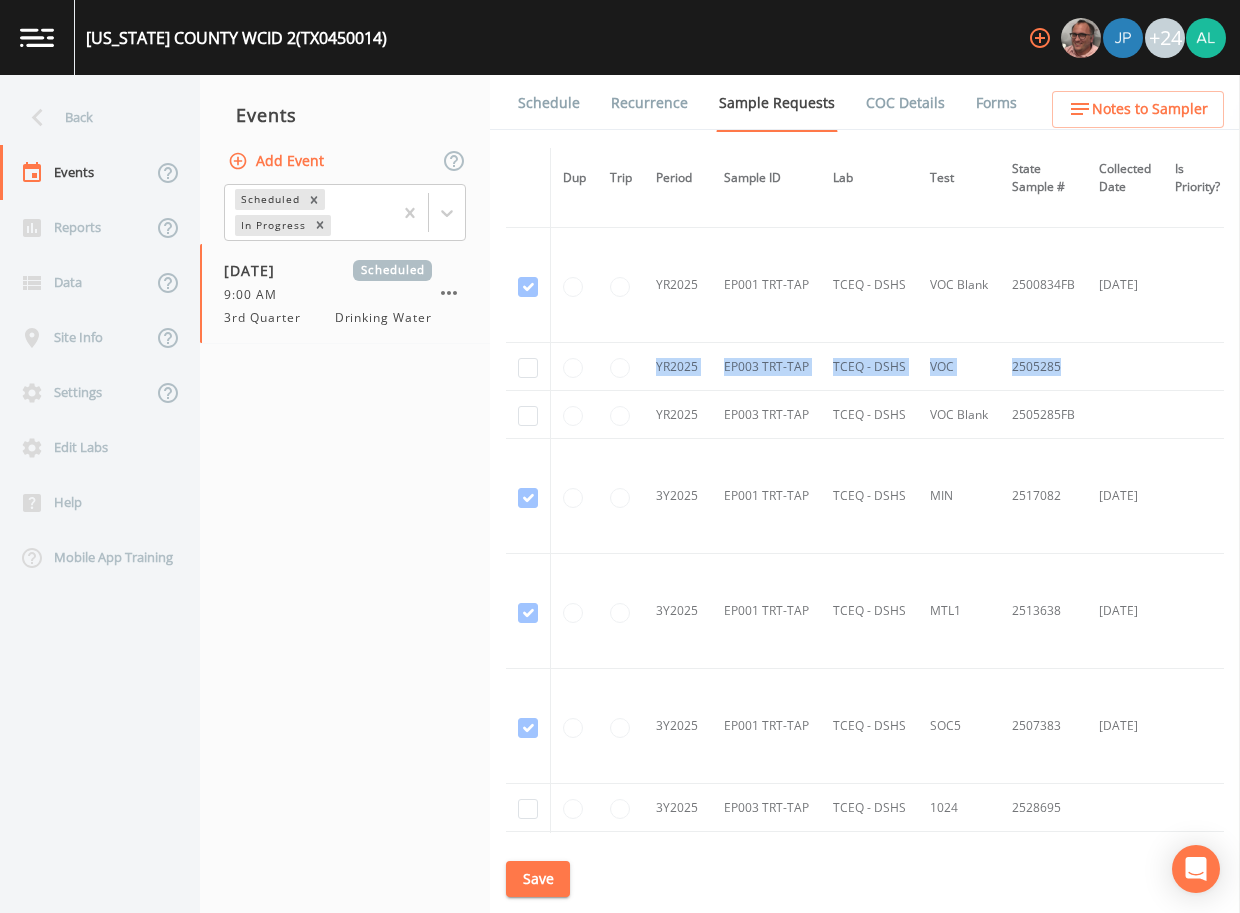 drag, startPoint x: 1029, startPoint y: 366, endPoint x: 652, endPoint y: 376, distance: 377.1326 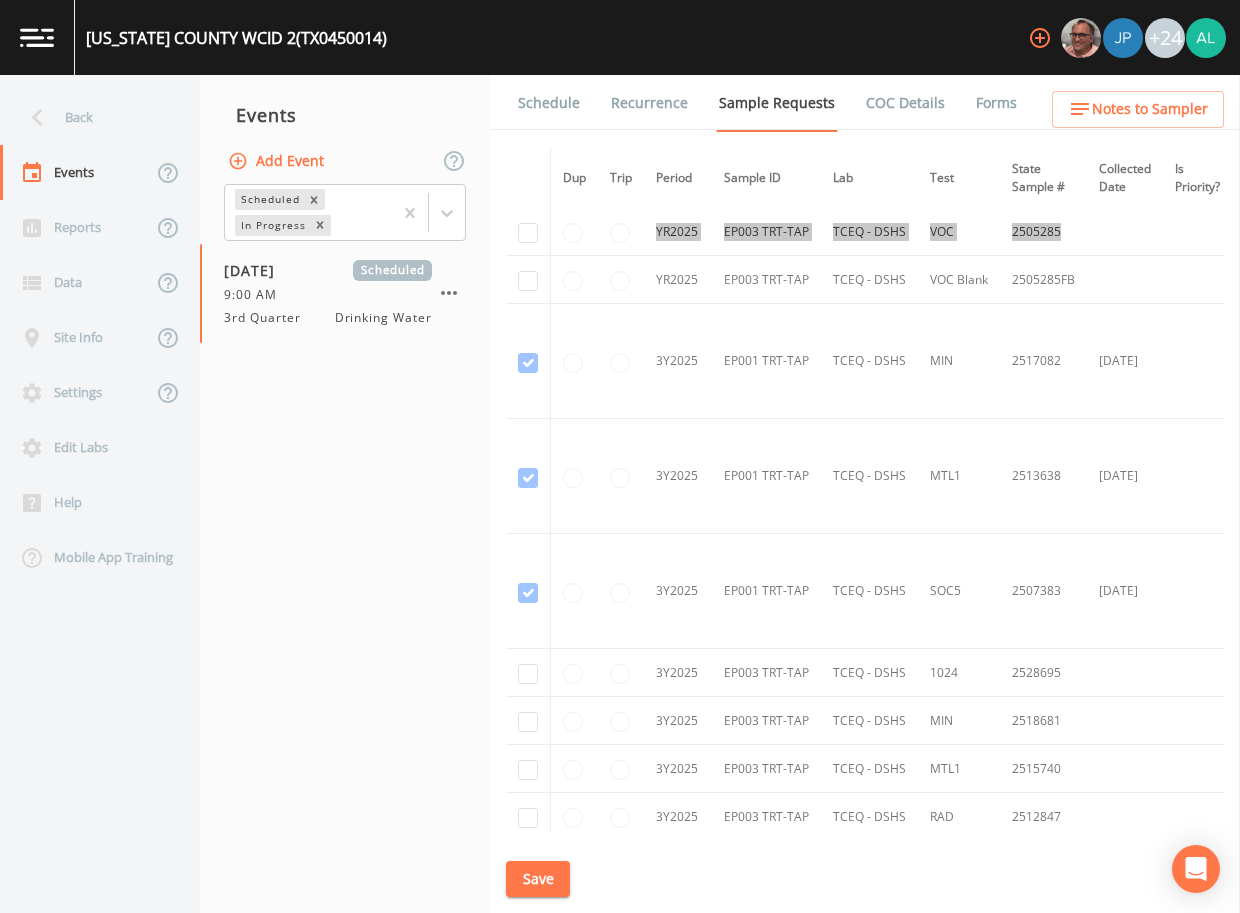 scroll, scrollTop: 1991, scrollLeft: 0, axis: vertical 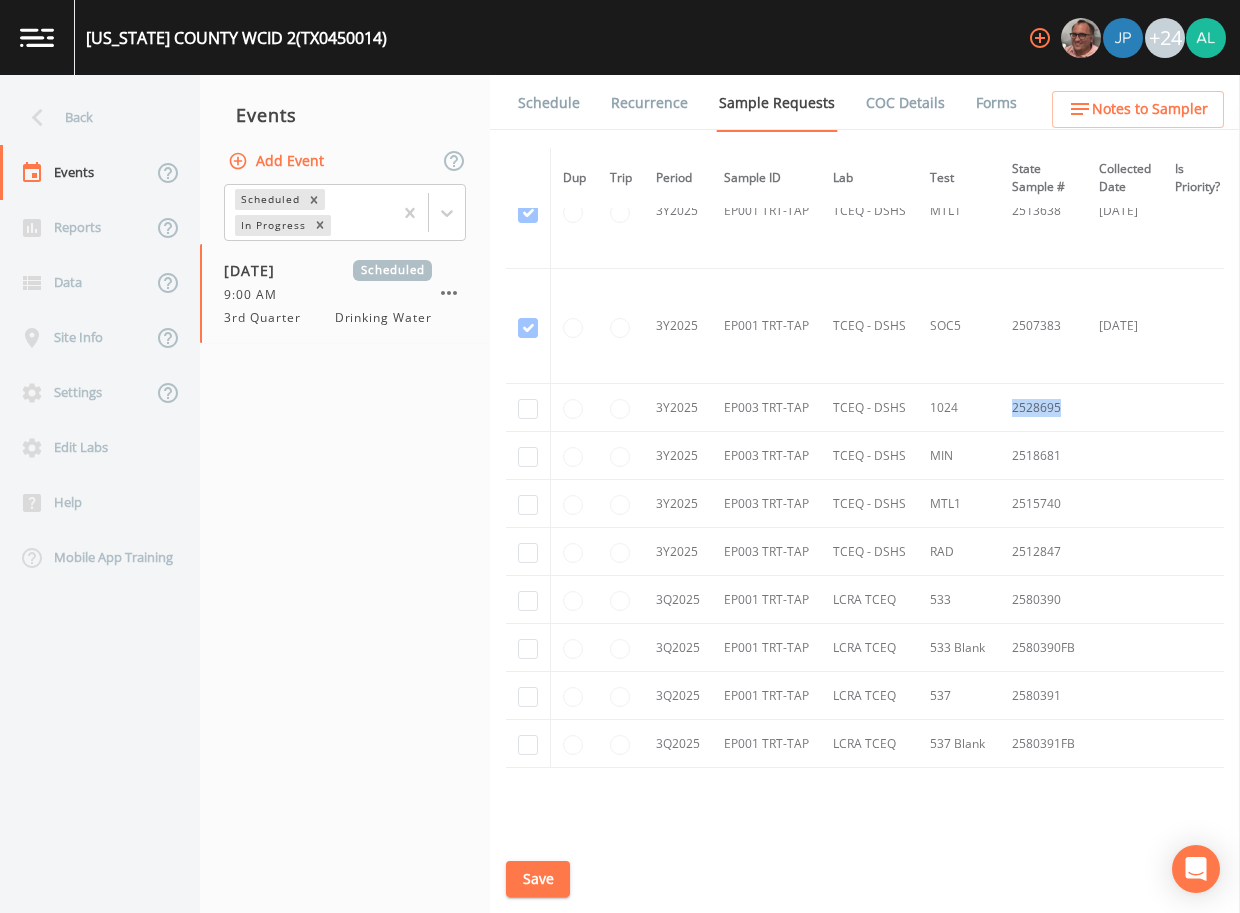 drag, startPoint x: 1073, startPoint y: 414, endPoint x: 1001, endPoint y: 414, distance: 72 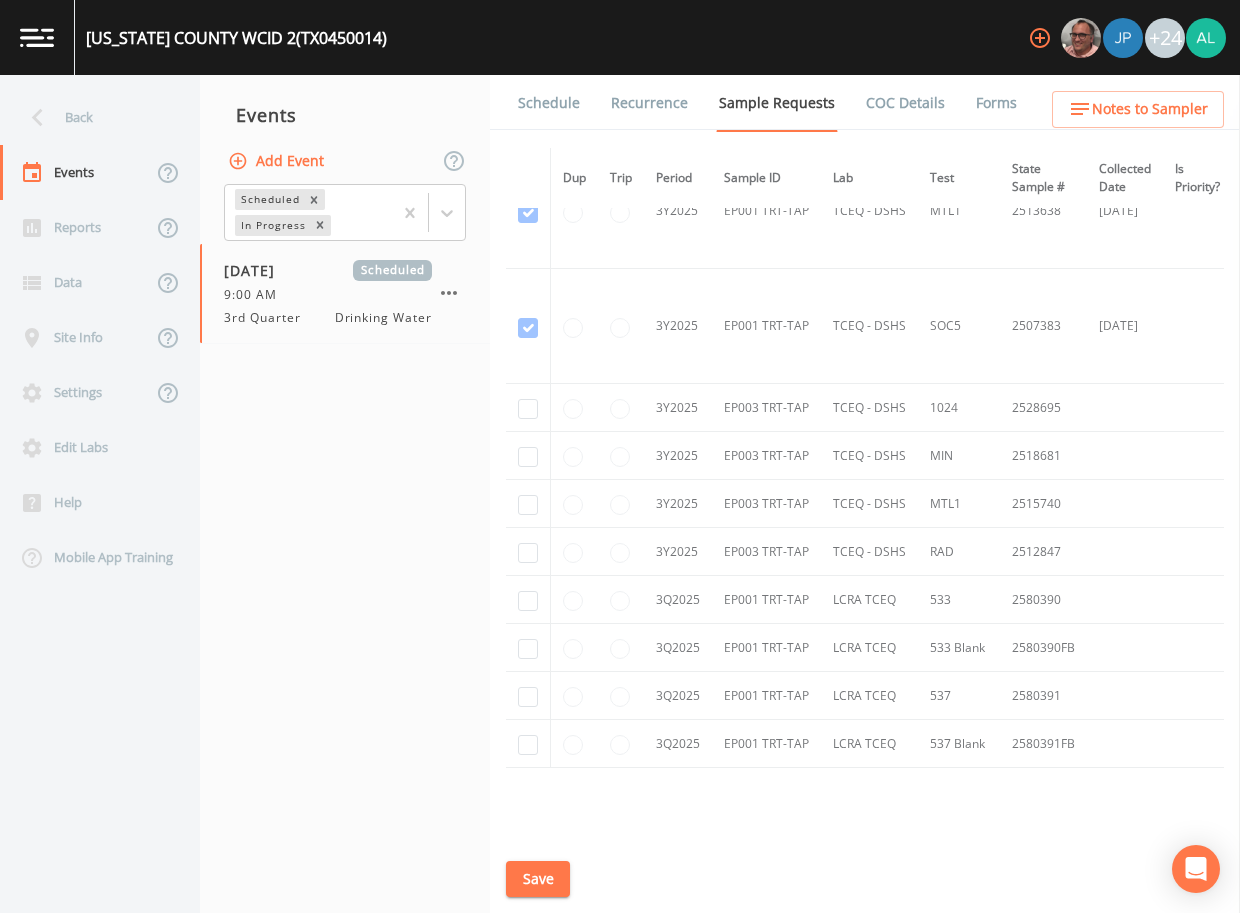 click on "3Y2025" at bounding box center [678, 408] 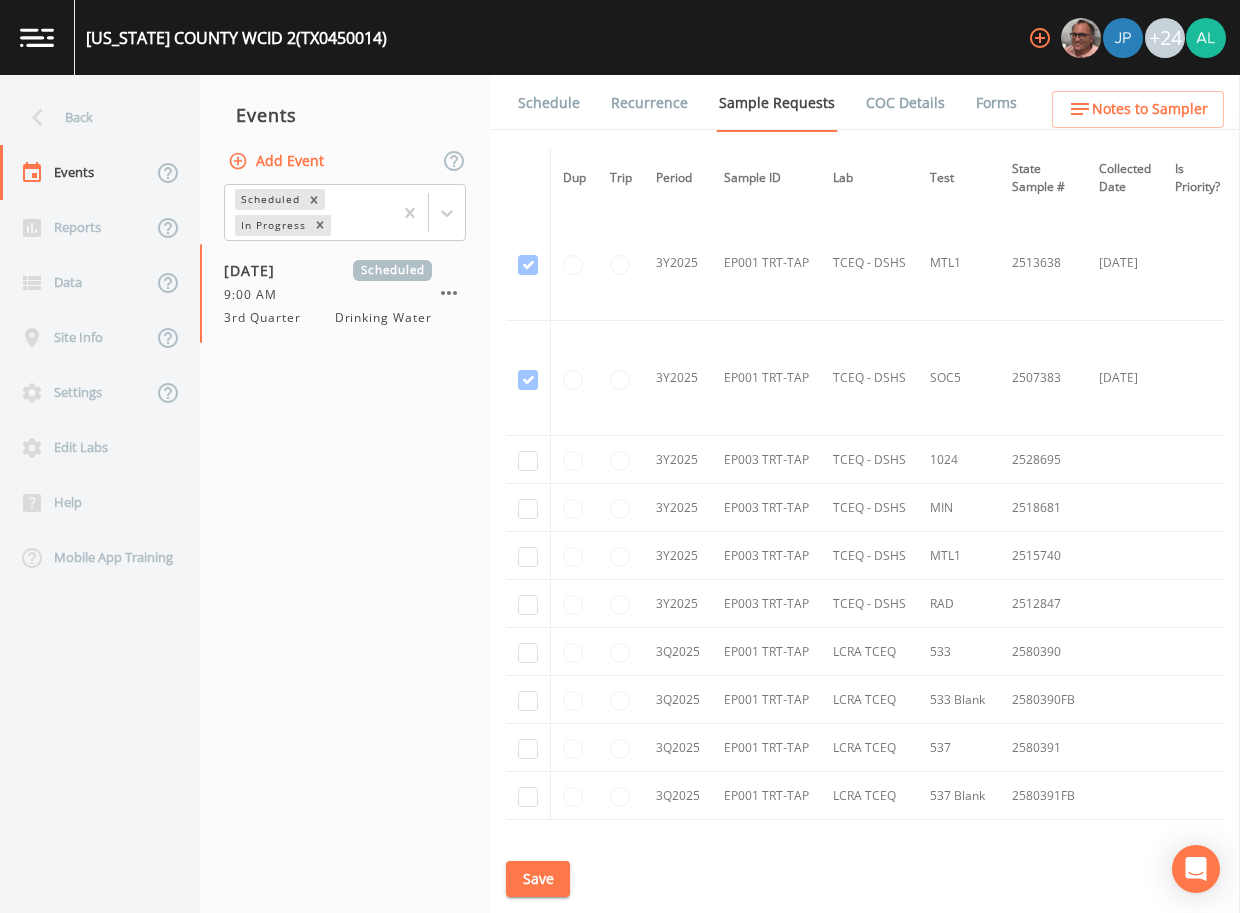 scroll, scrollTop: 1891, scrollLeft: 0, axis: vertical 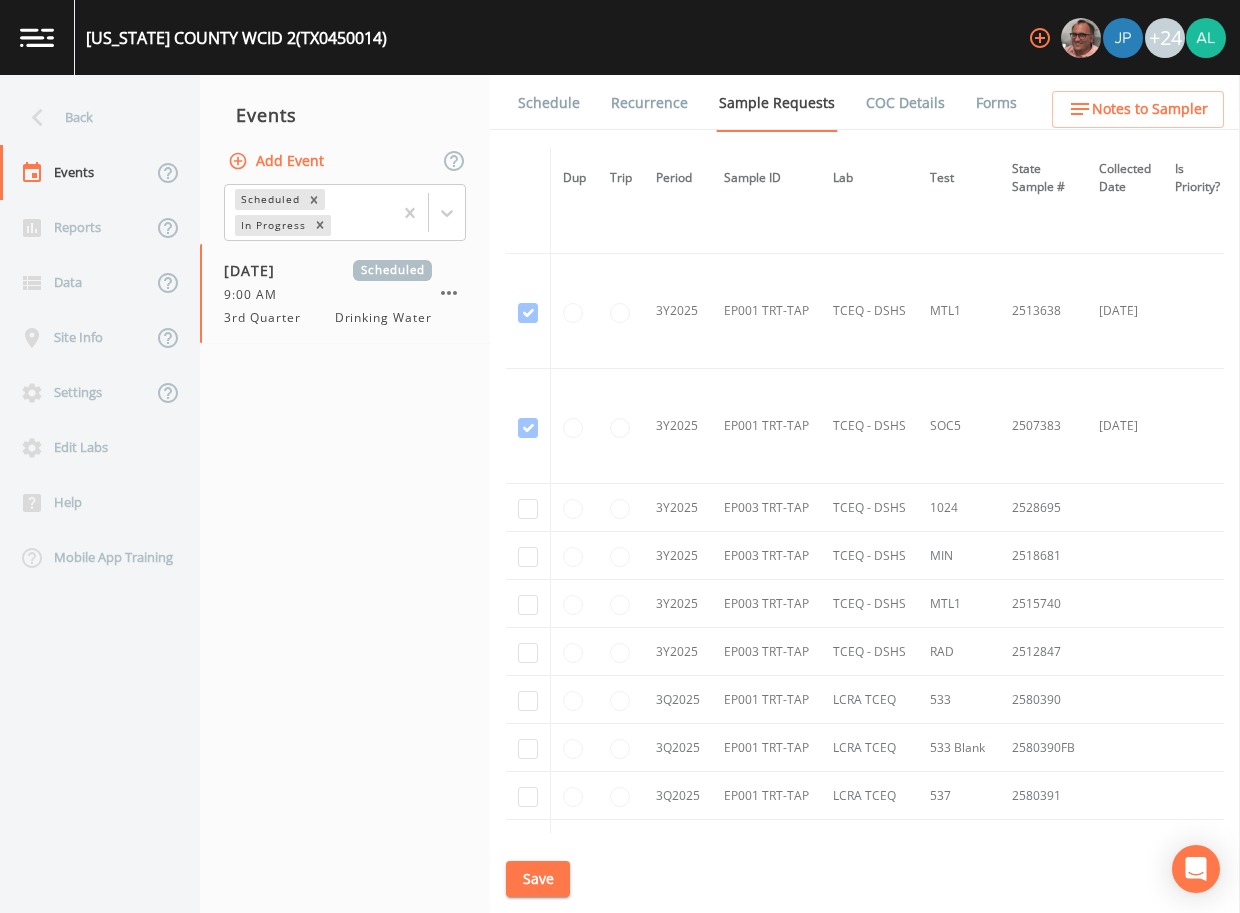 click on "Forms" at bounding box center [996, 103] 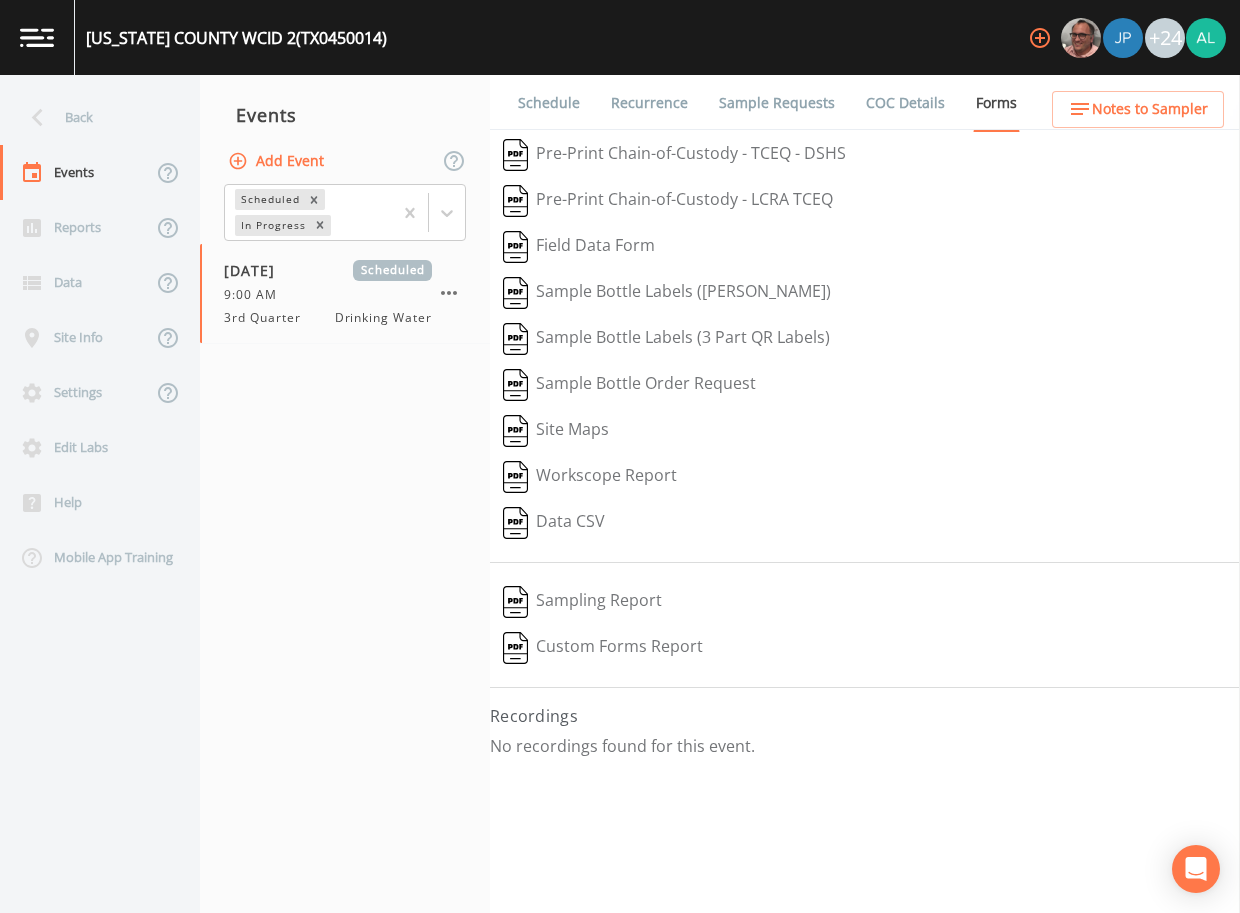 click on "Sample Requests" at bounding box center (777, 103) 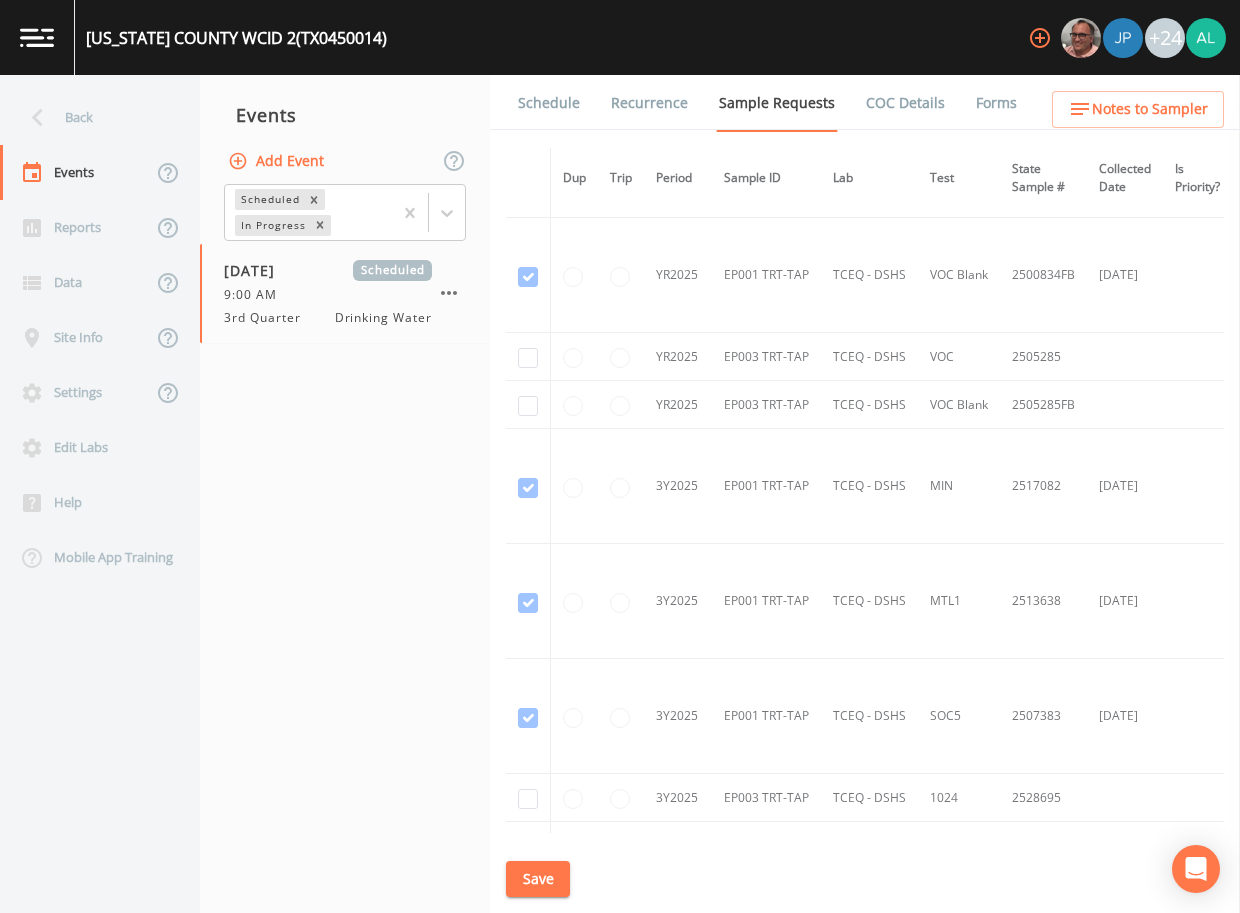 scroll, scrollTop: 1991, scrollLeft: 0, axis: vertical 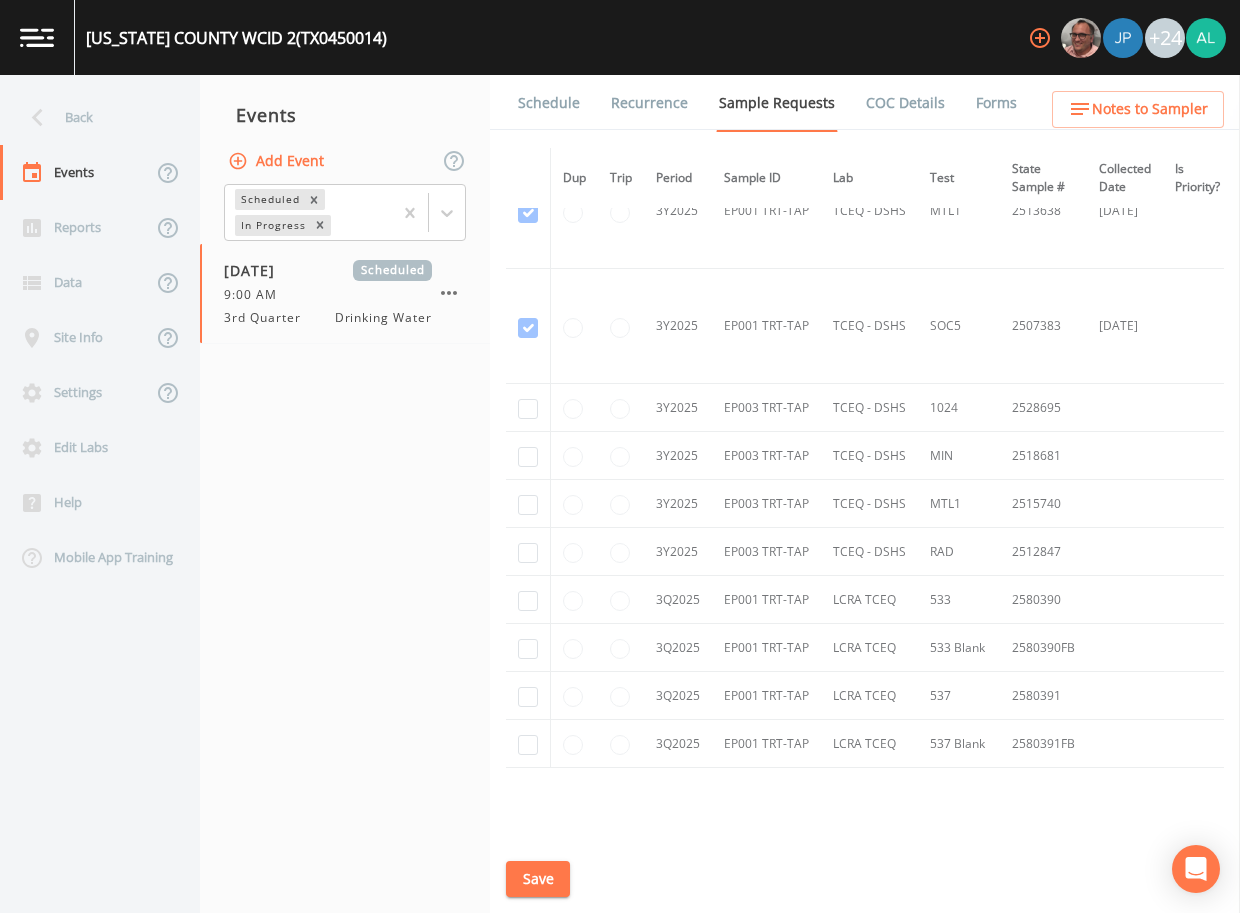 click on "Schedule" at bounding box center [549, 103] 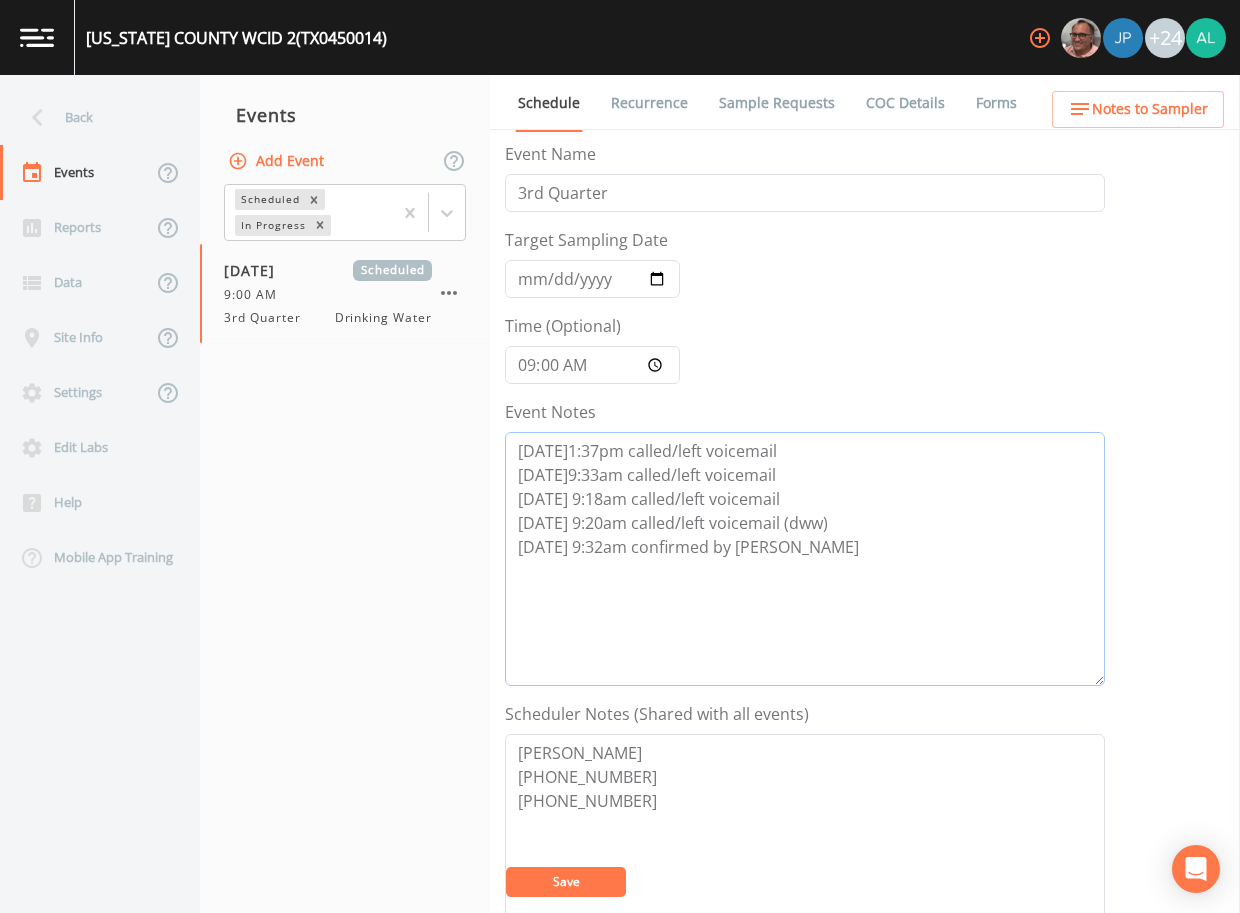 click on "[DATE]1:37pm called/left voicemail
[DATE]9:33am called/left voicemail
[DATE] 9:18am called/left voicemail
[DATE] 9:20am called/left voicemail (dww)
[DATE] 9:32am confirmed by [PERSON_NAME]" at bounding box center [805, 559] 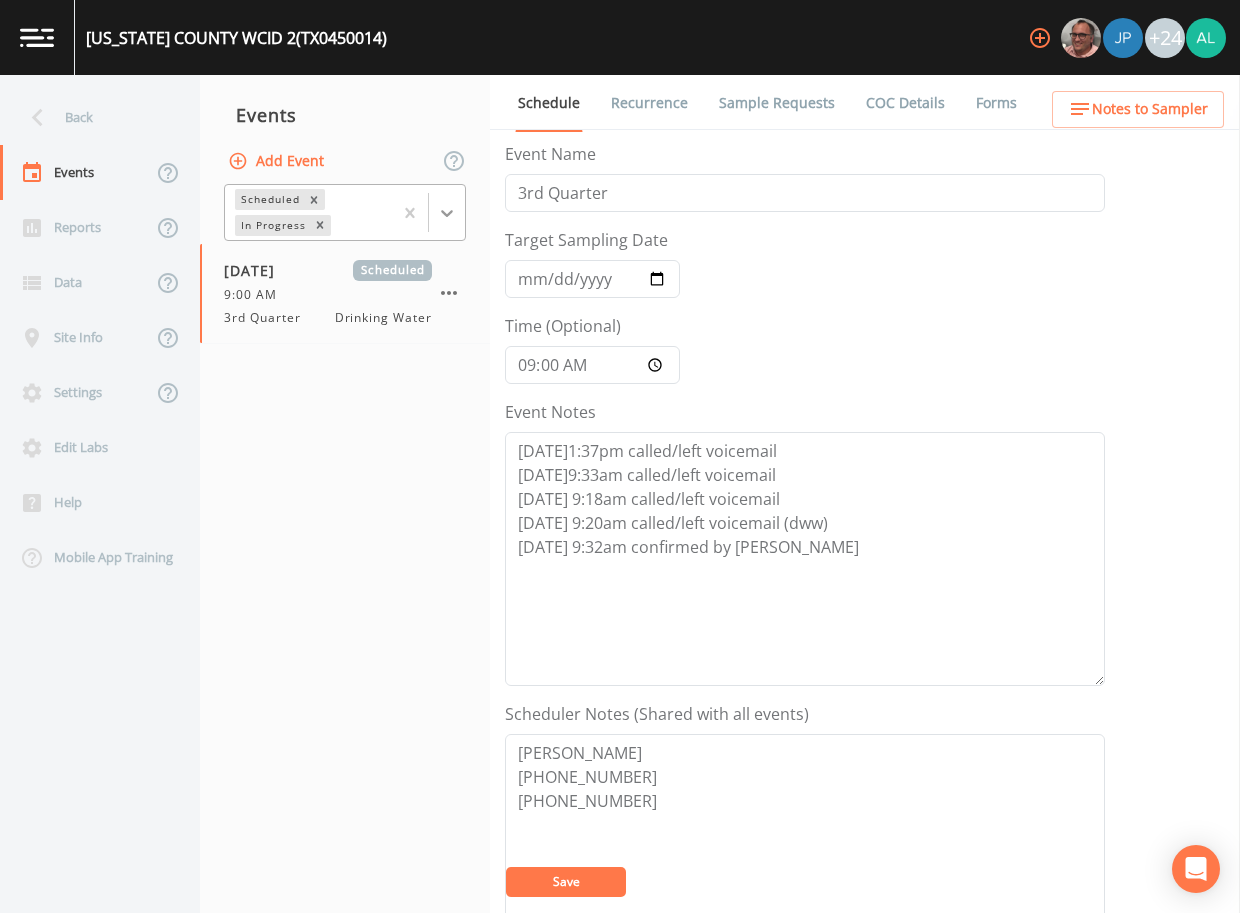 click 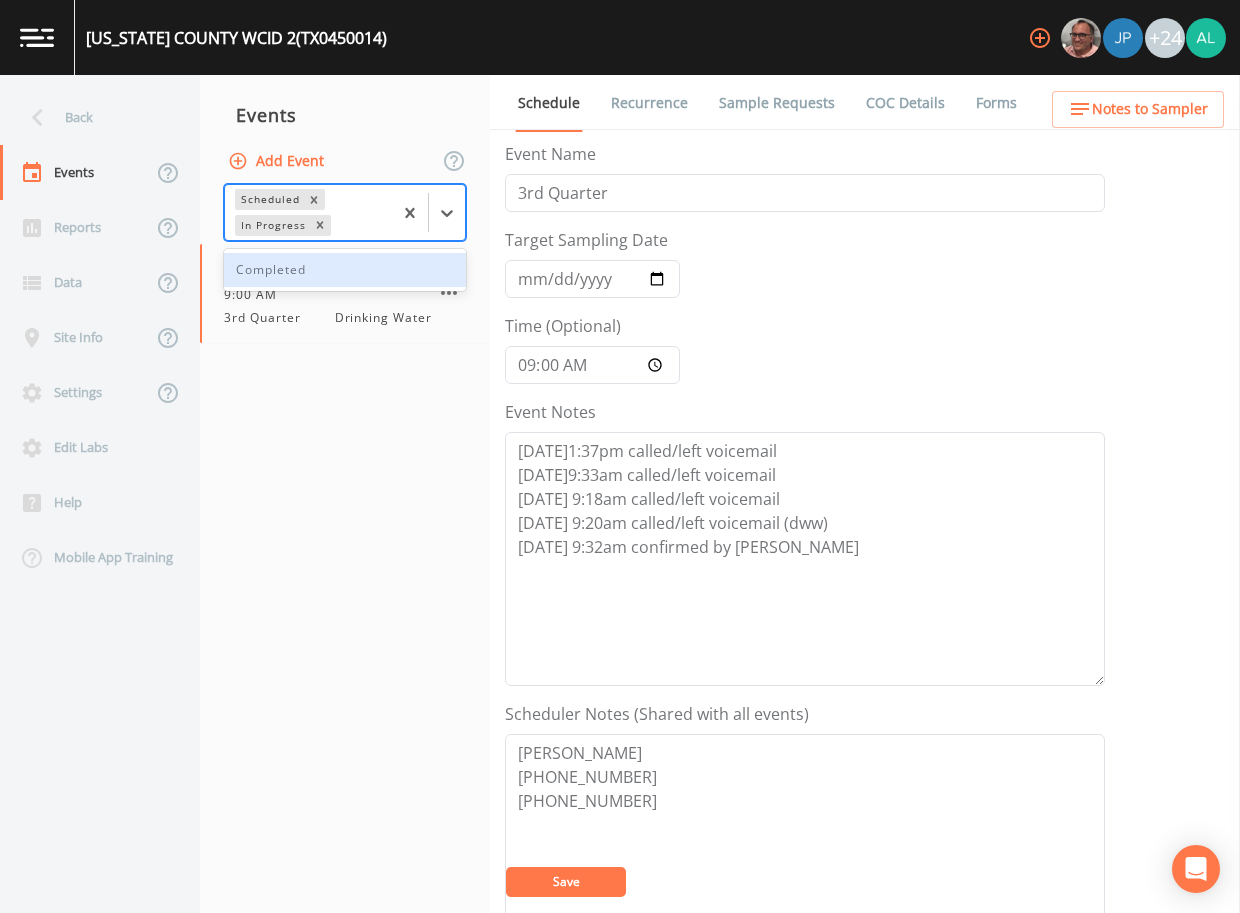 click on "Completed" at bounding box center (345, 270) 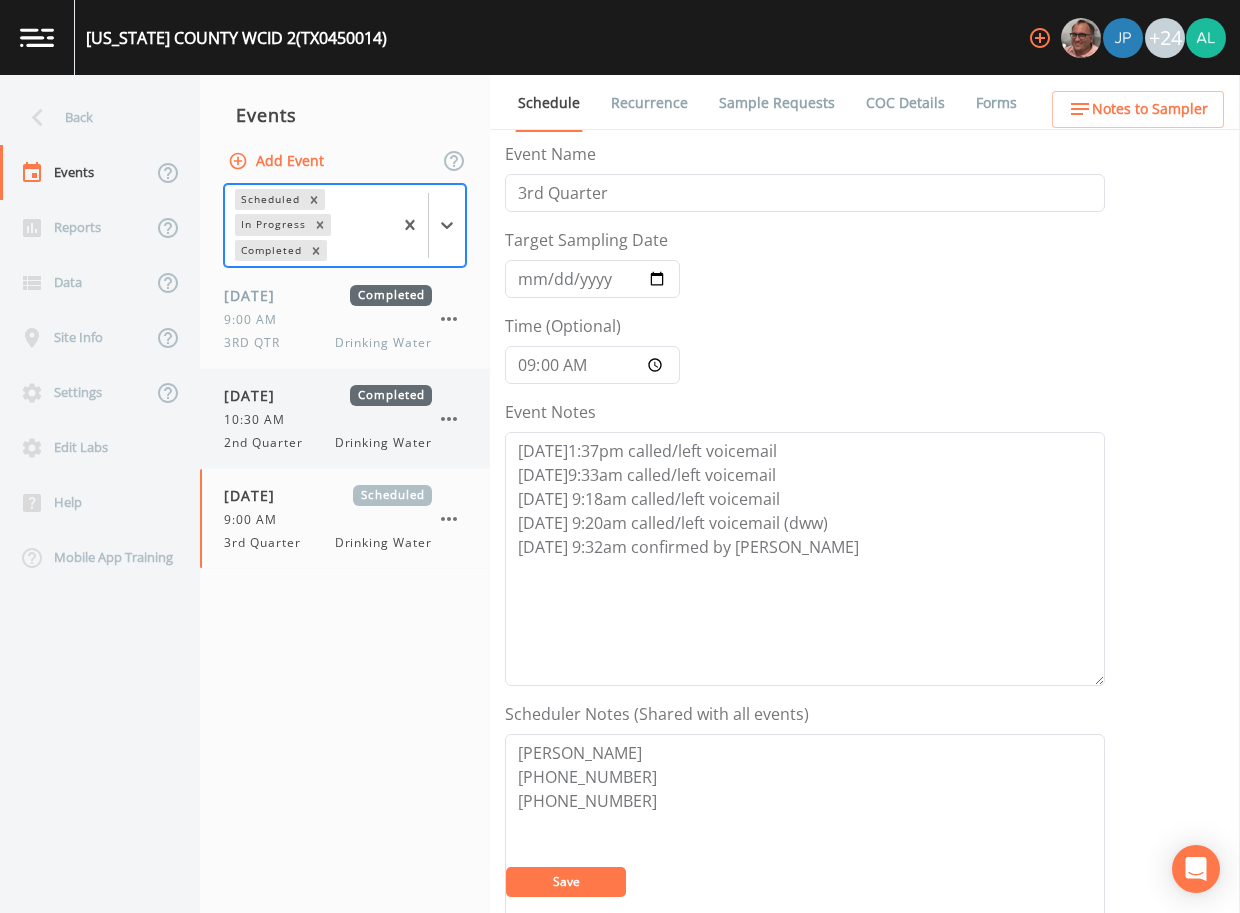 click on "10:30 AM" at bounding box center (260, 420) 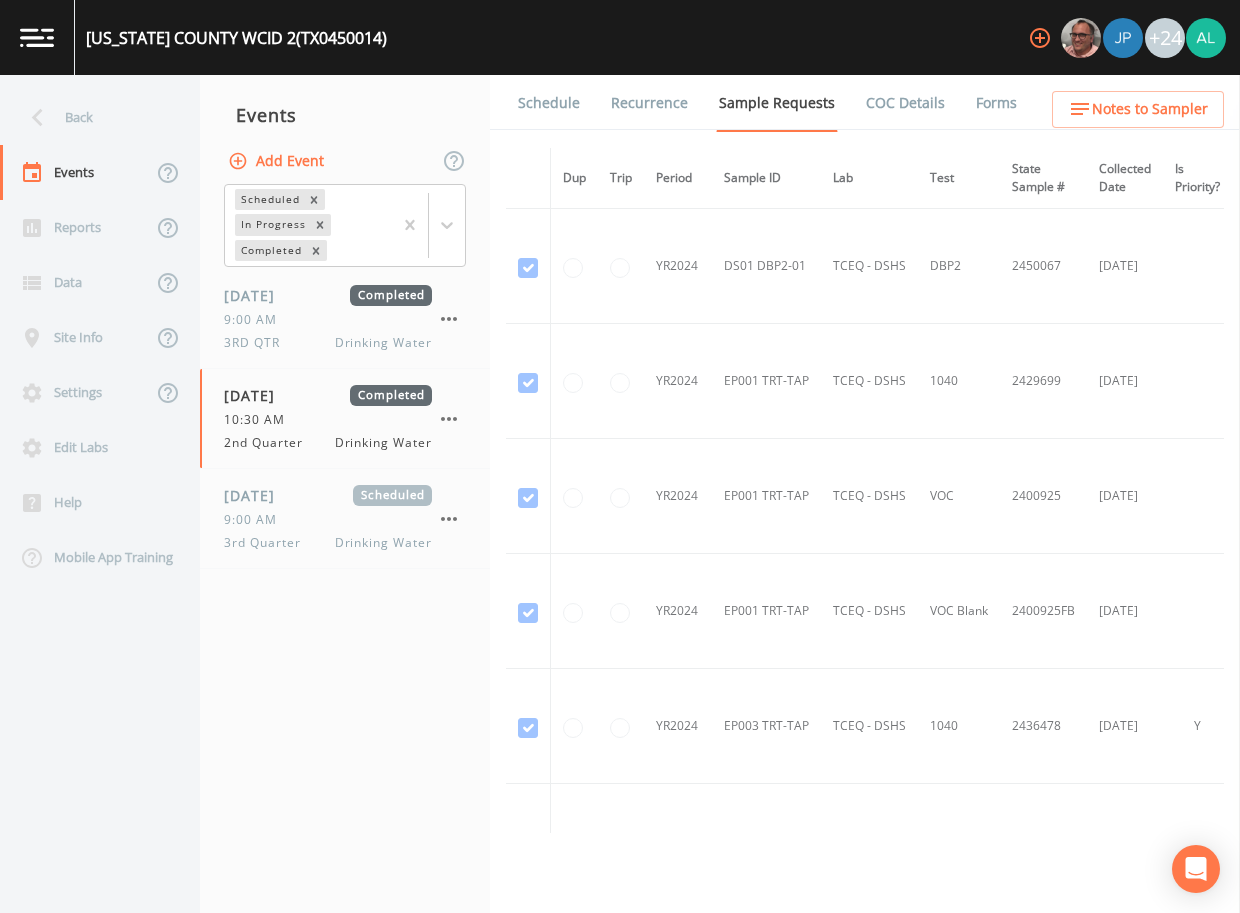 click on "Schedule" at bounding box center [549, 103] 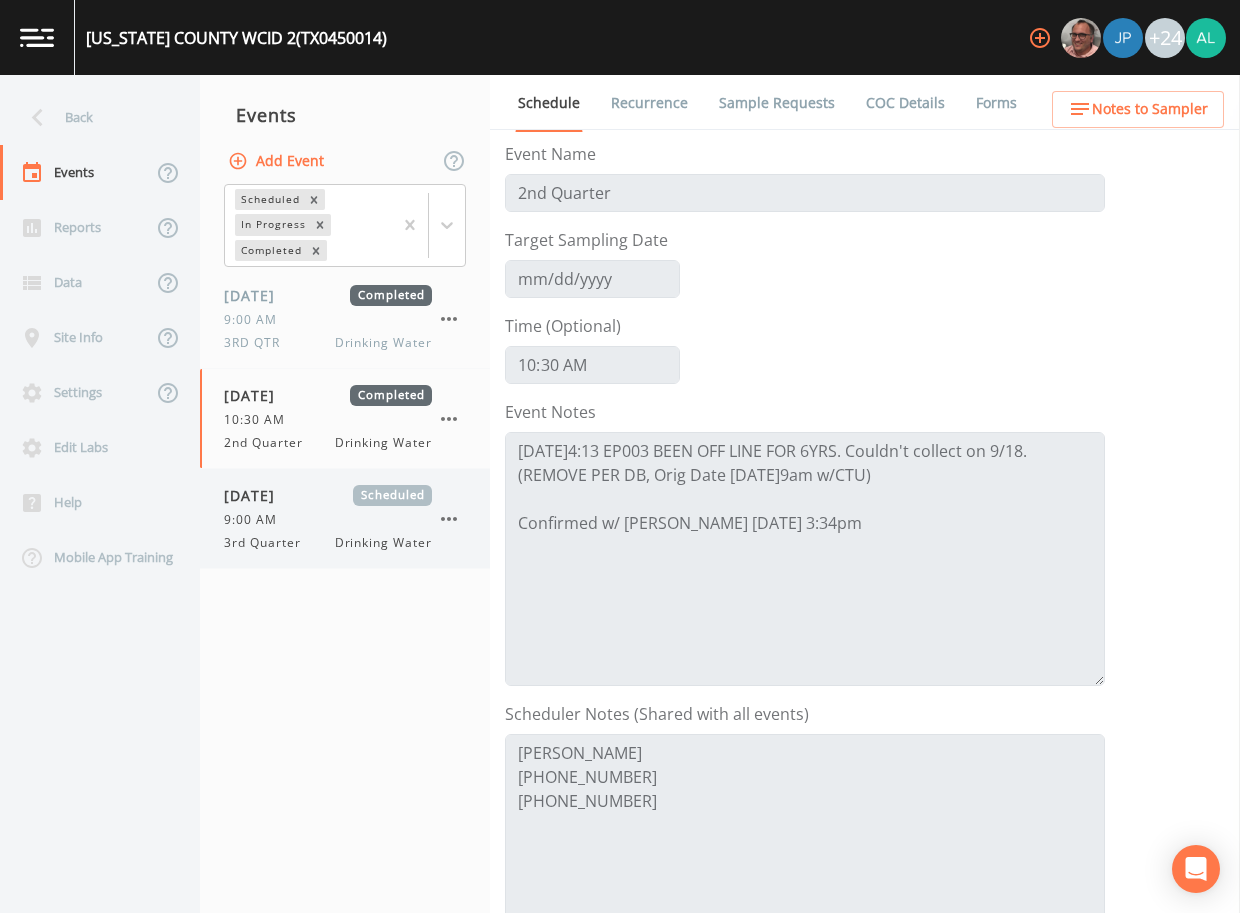 click on "[DATE]" at bounding box center [256, 495] 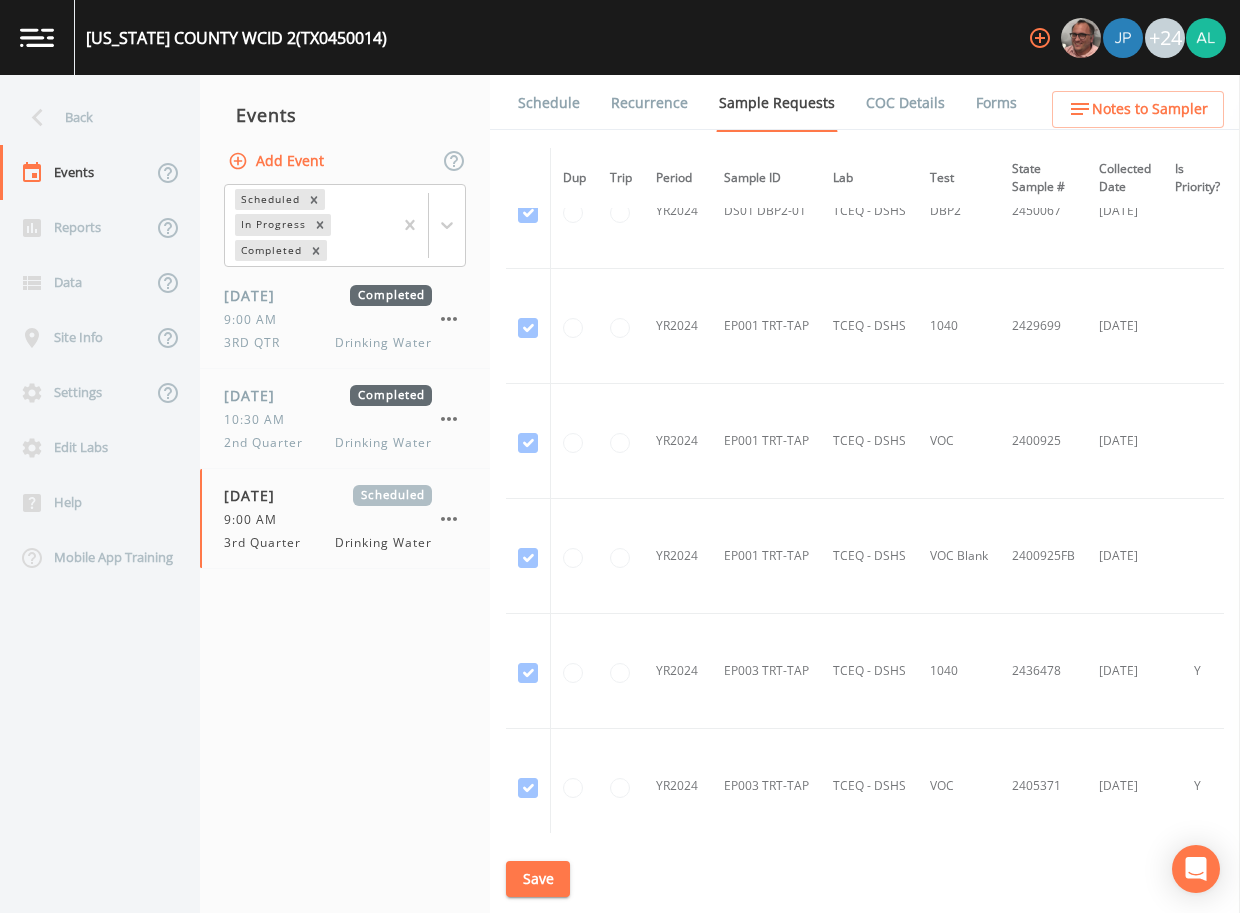 scroll, scrollTop: 400, scrollLeft: 0, axis: vertical 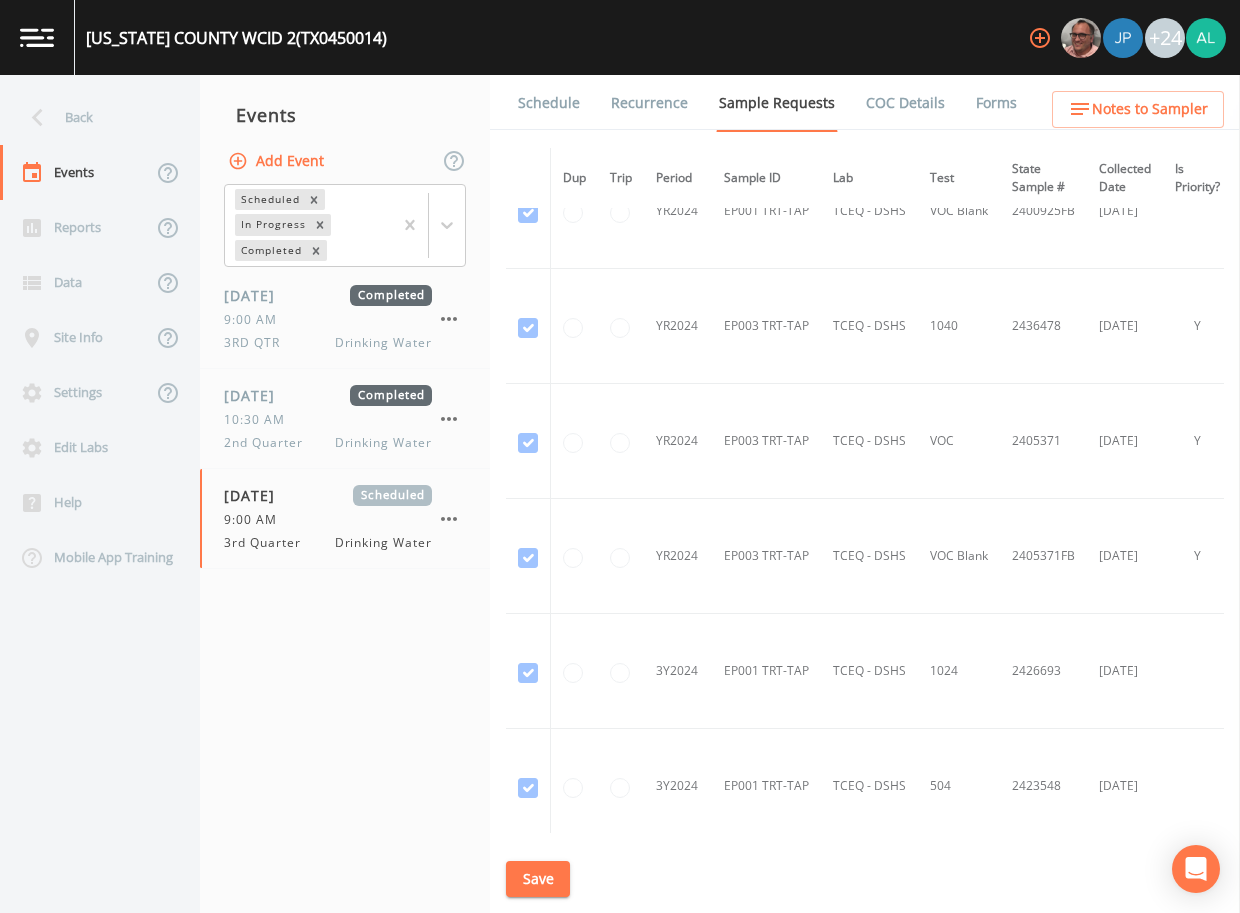 click on "Schedule" at bounding box center [549, 103] 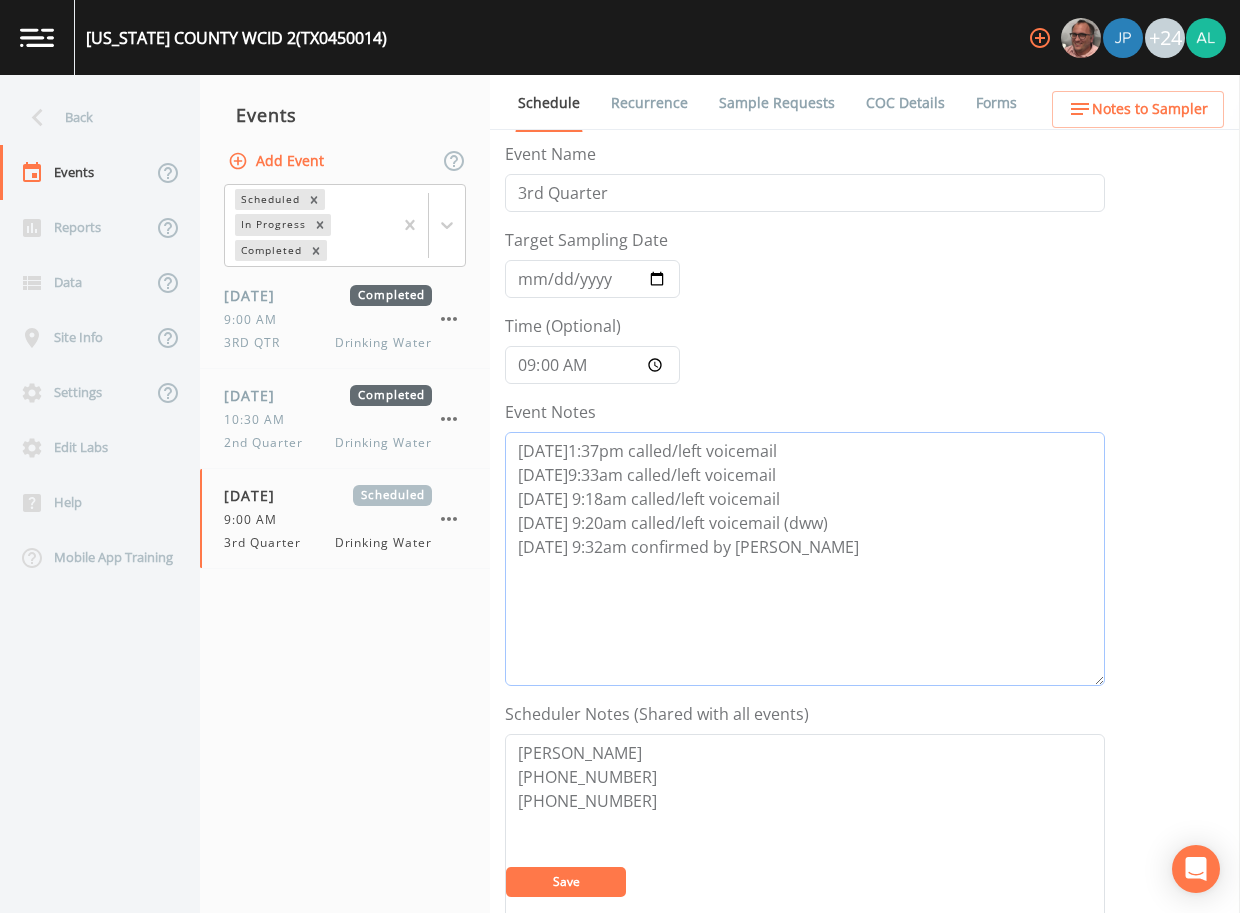click on "[DATE]1:37pm called/left voicemail
[DATE]9:33am called/left voicemail
[DATE] 9:18am called/left voicemail
[DATE] 9:20am called/left voicemail (dww)
[DATE] 9:32am confirmed by [PERSON_NAME]" at bounding box center [805, 559] 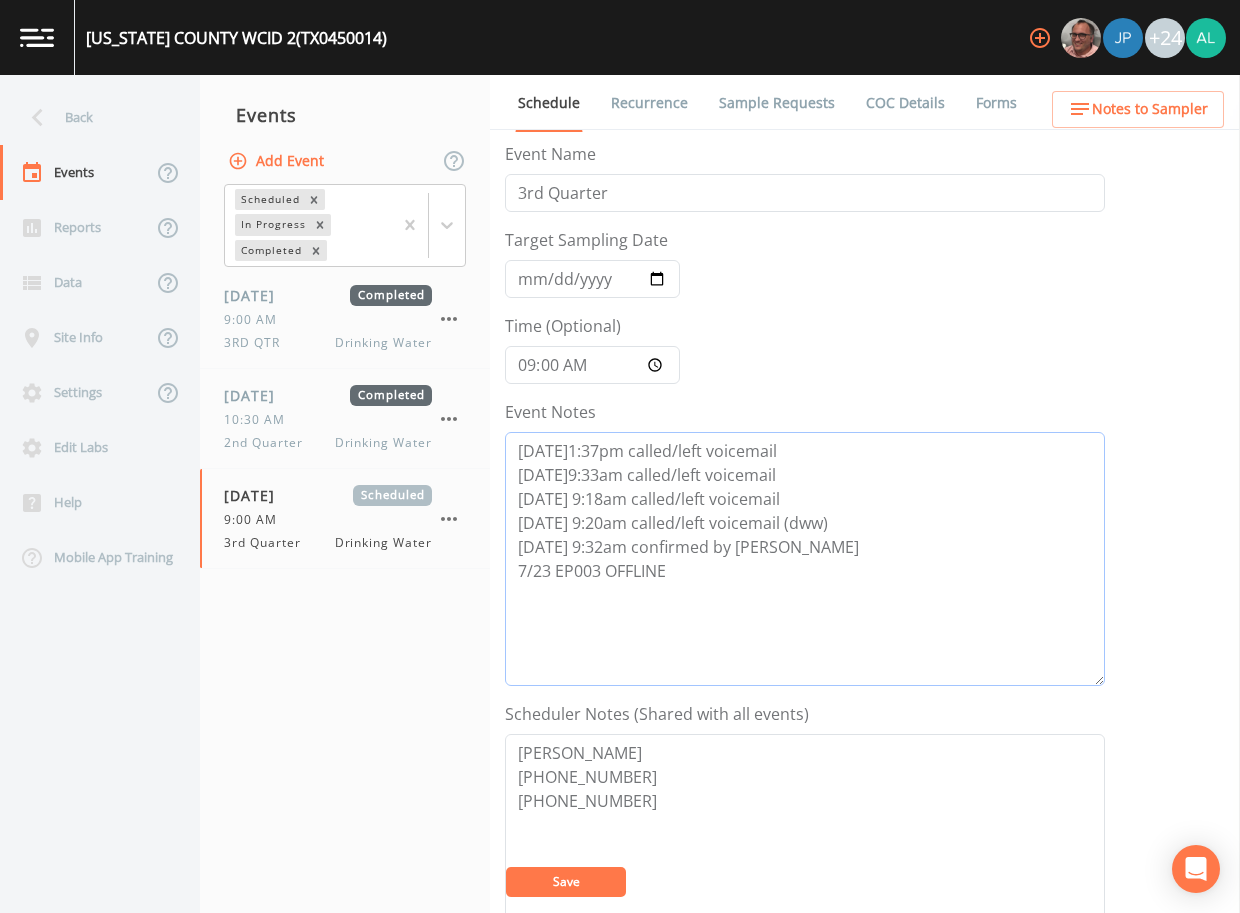 type on "[DATE]1:37pm called/left voicemail
[DATE]9:33am called/left voicemail
[DATE] 9:18am called/left voicemail
[DATE] 9:20am called/left voicemail (dww)
[DATE] 9:32am confirmed by [PERSON_NAME]
7/23 EP003 OFFLINE" 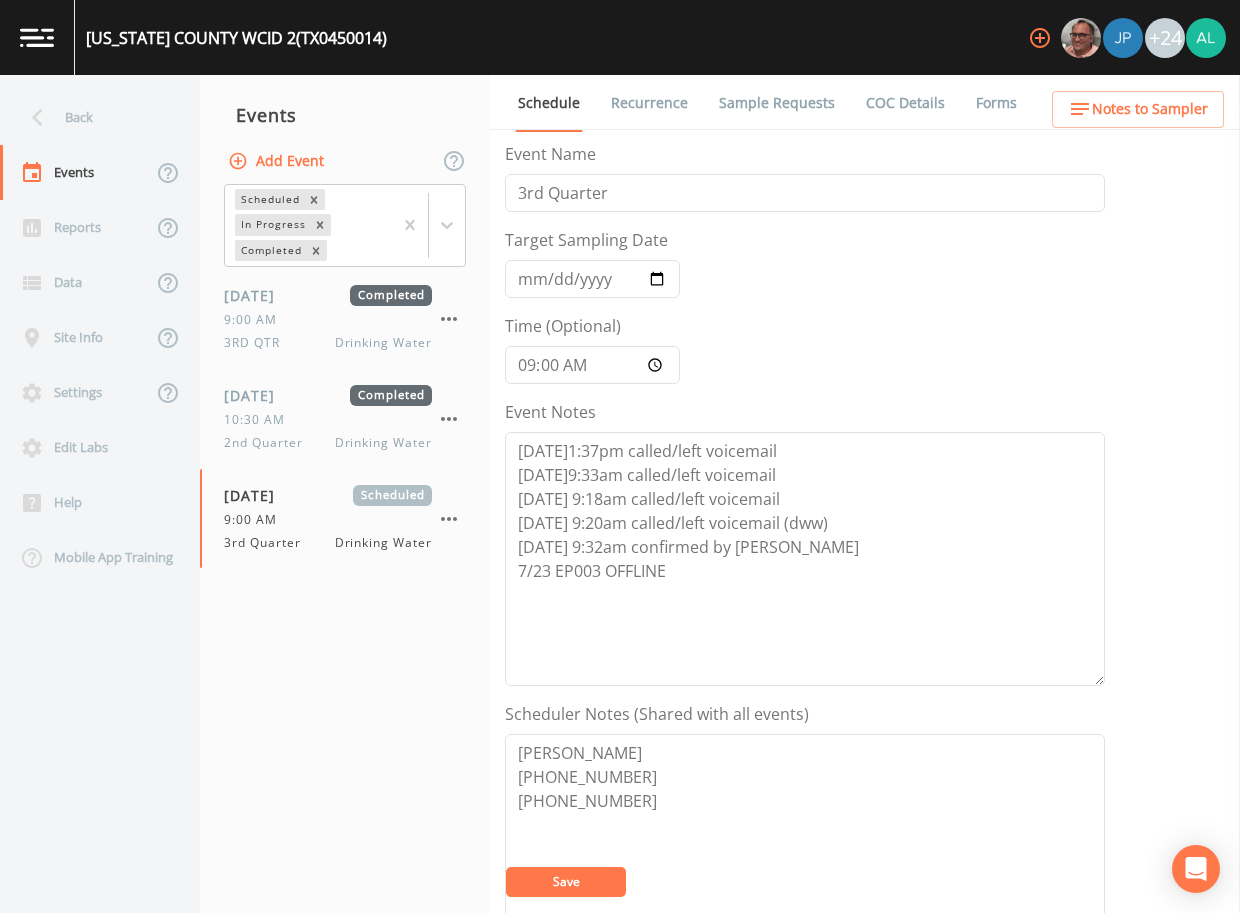 click on "Save" at bounding box center [566, 882] 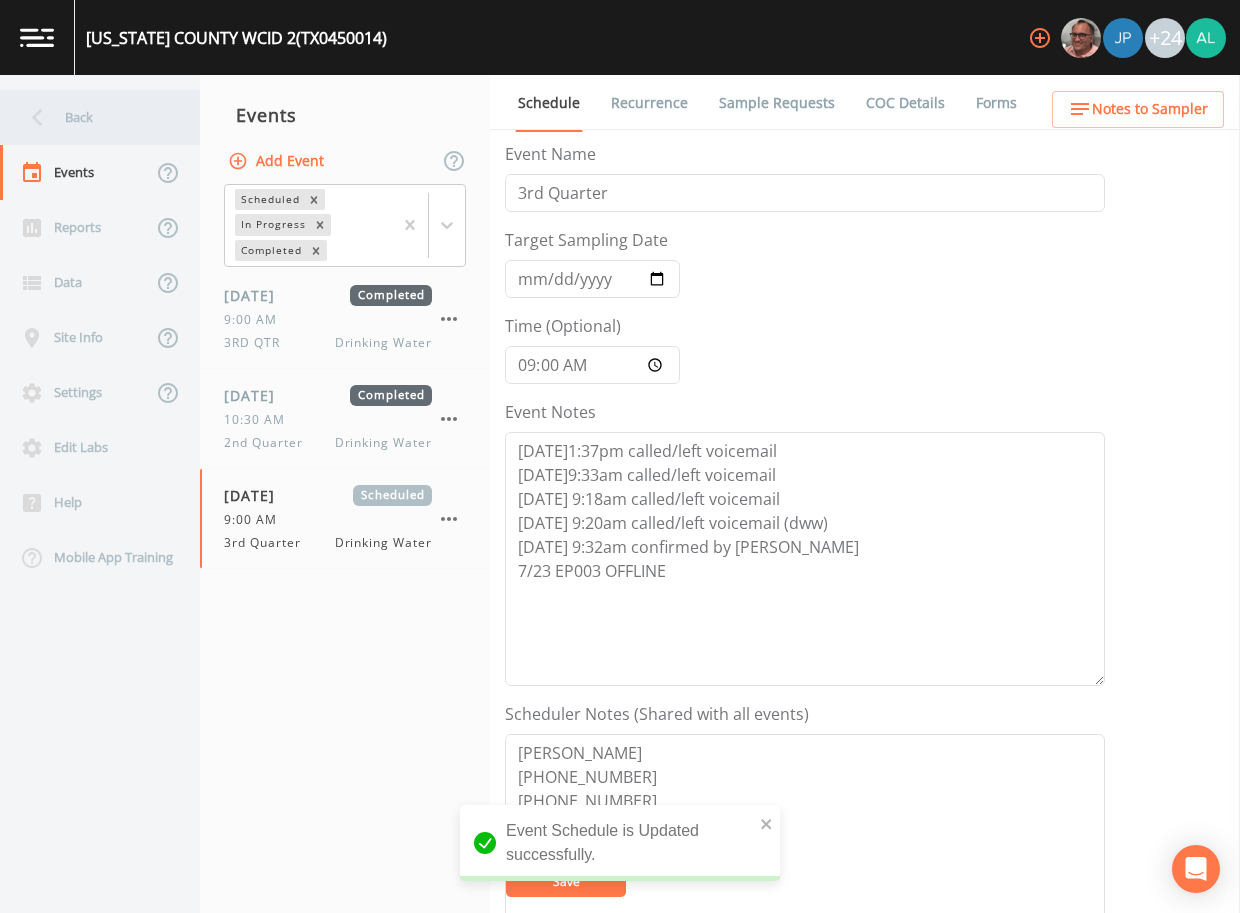 click on "Back" at bounding box center (90, 117) 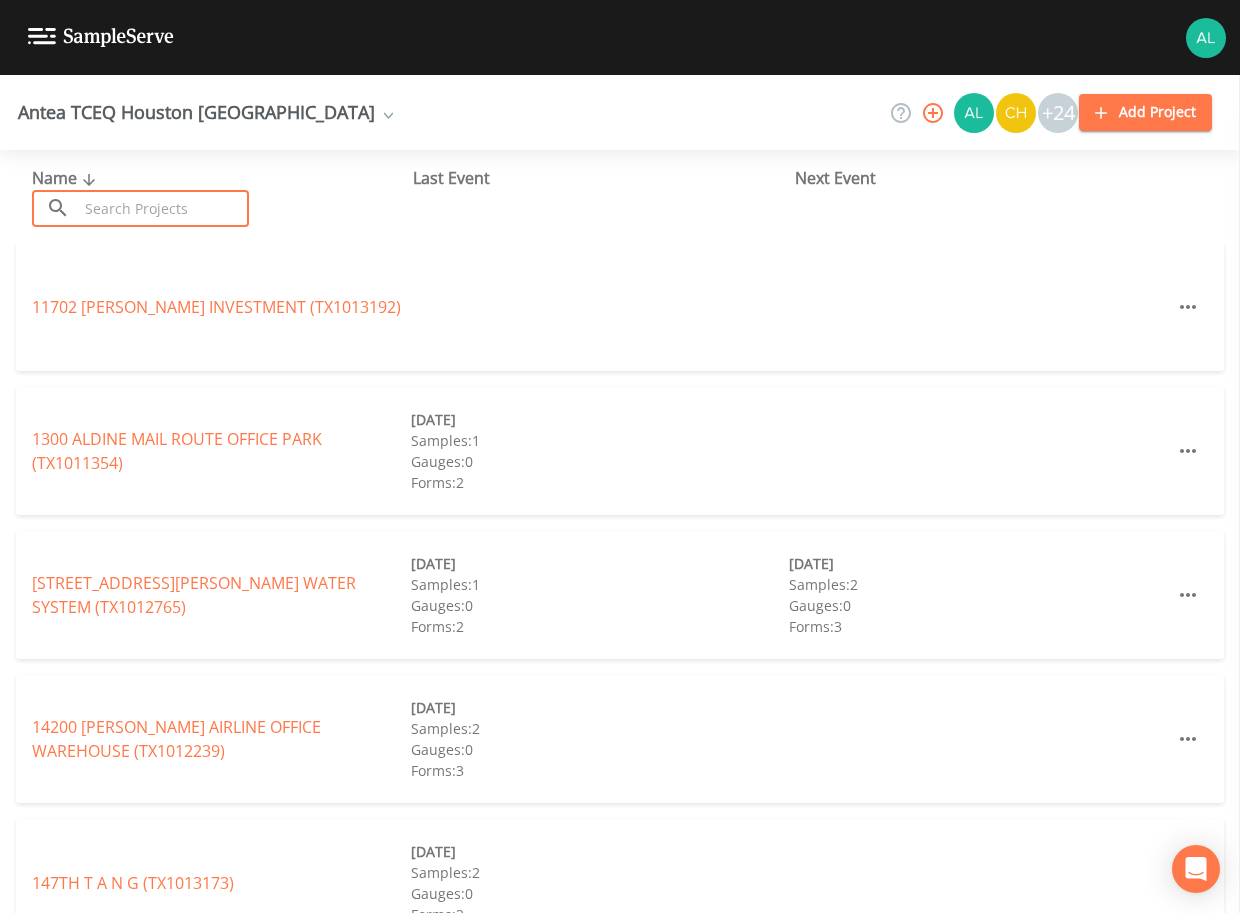 click on "Name ​ ​" at bounding box center (222, 196) 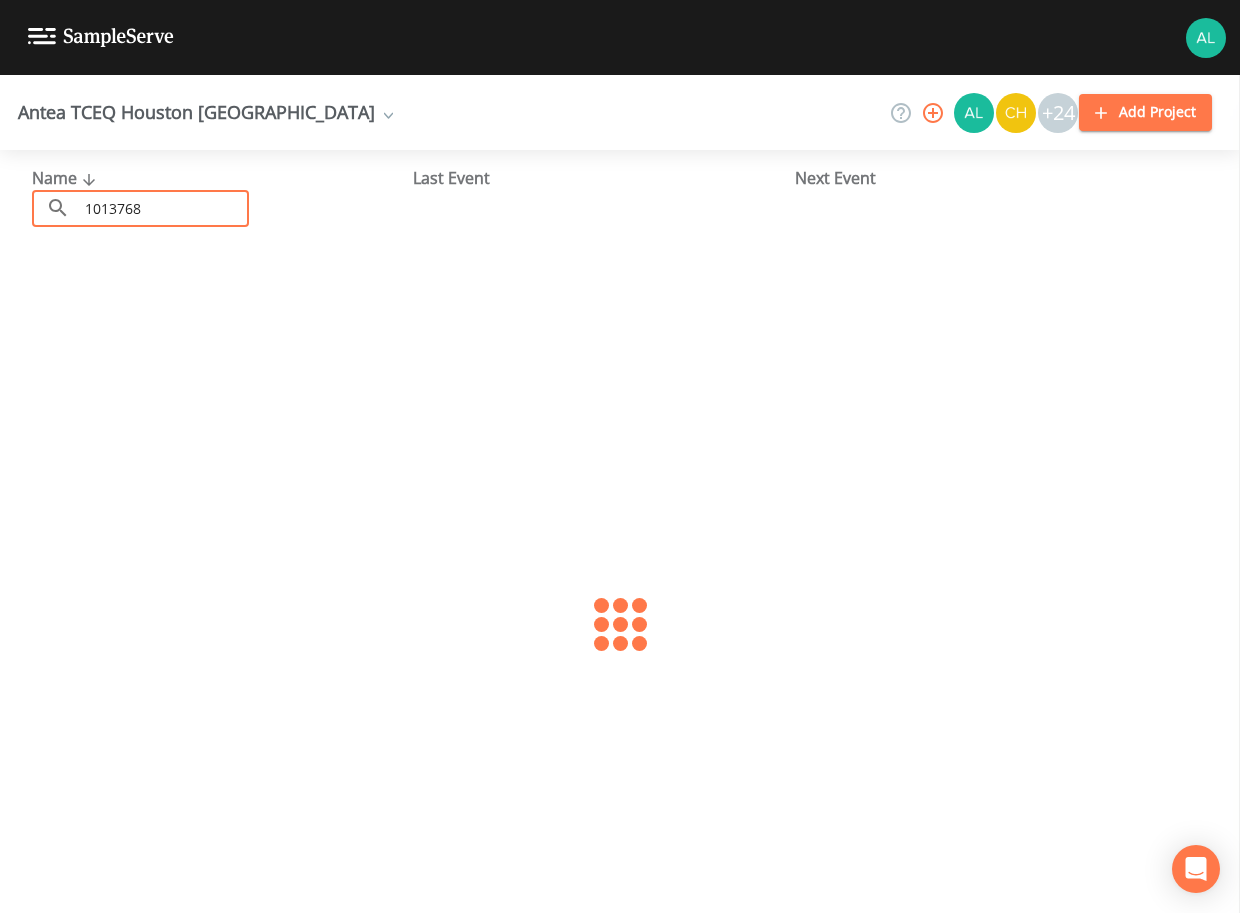 type on "1013768" 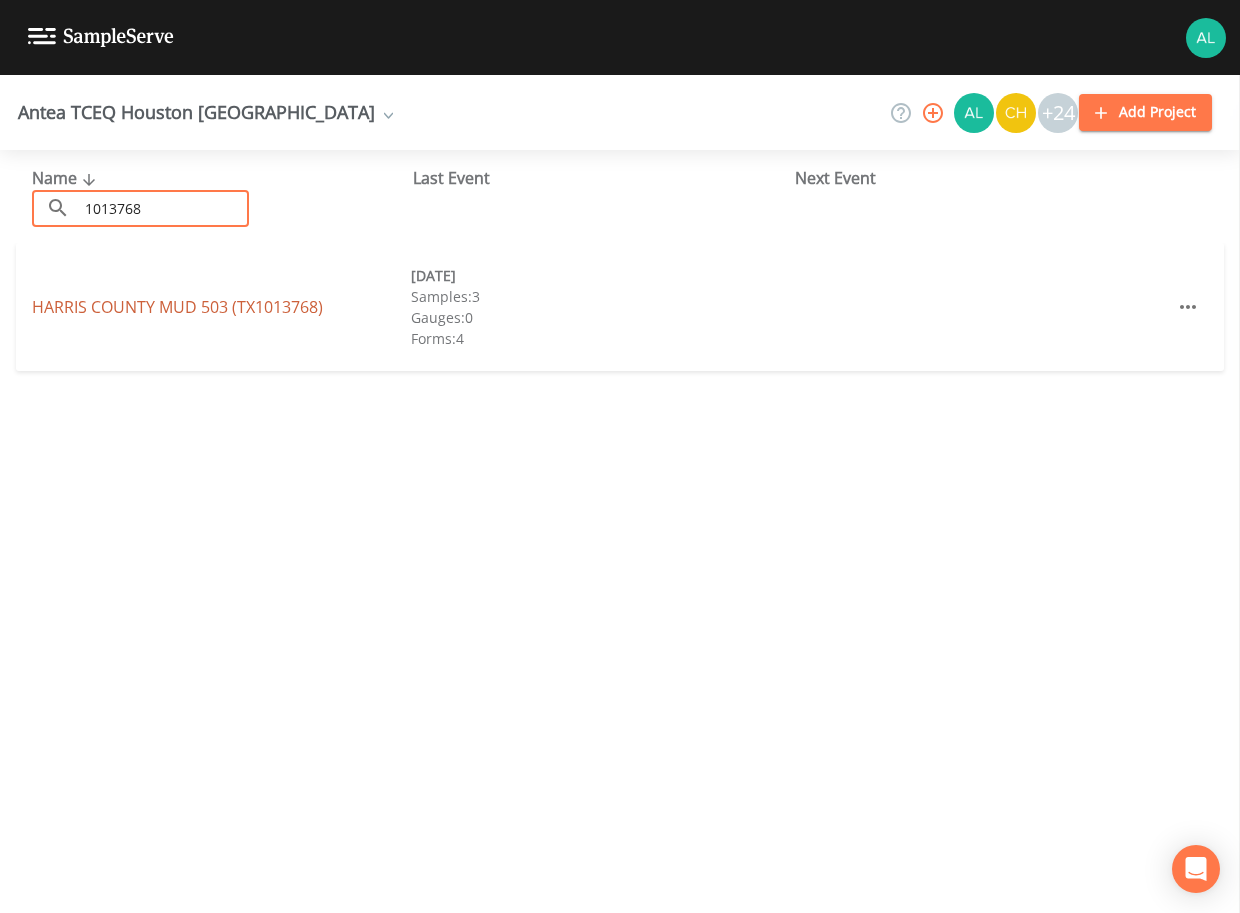 click on "[GEOGRAPHIC_DATA] 503   (TX1013768)" at bounding box center [177, 307] 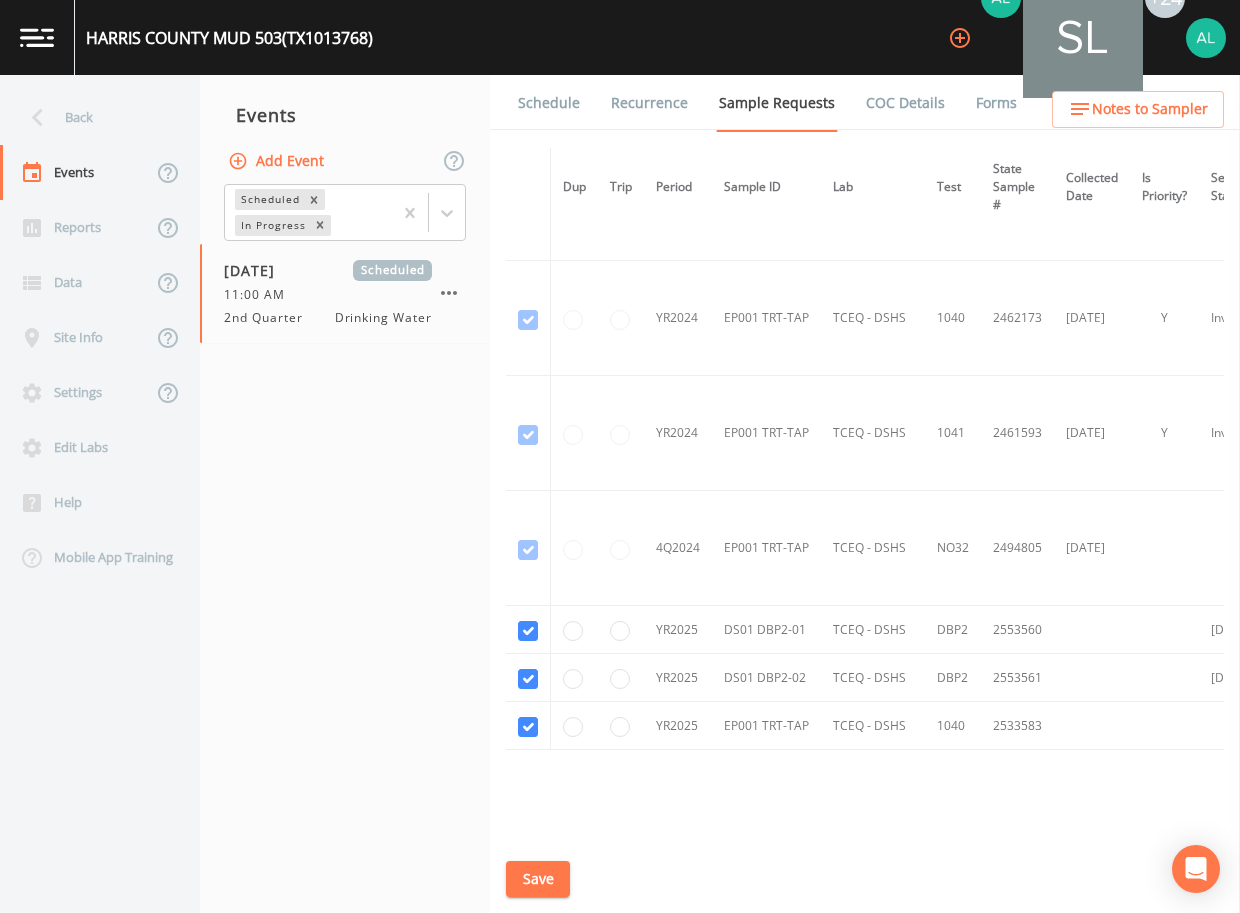 scroll, scrollTop: 163, scrollLeft: 0, axis: vertical 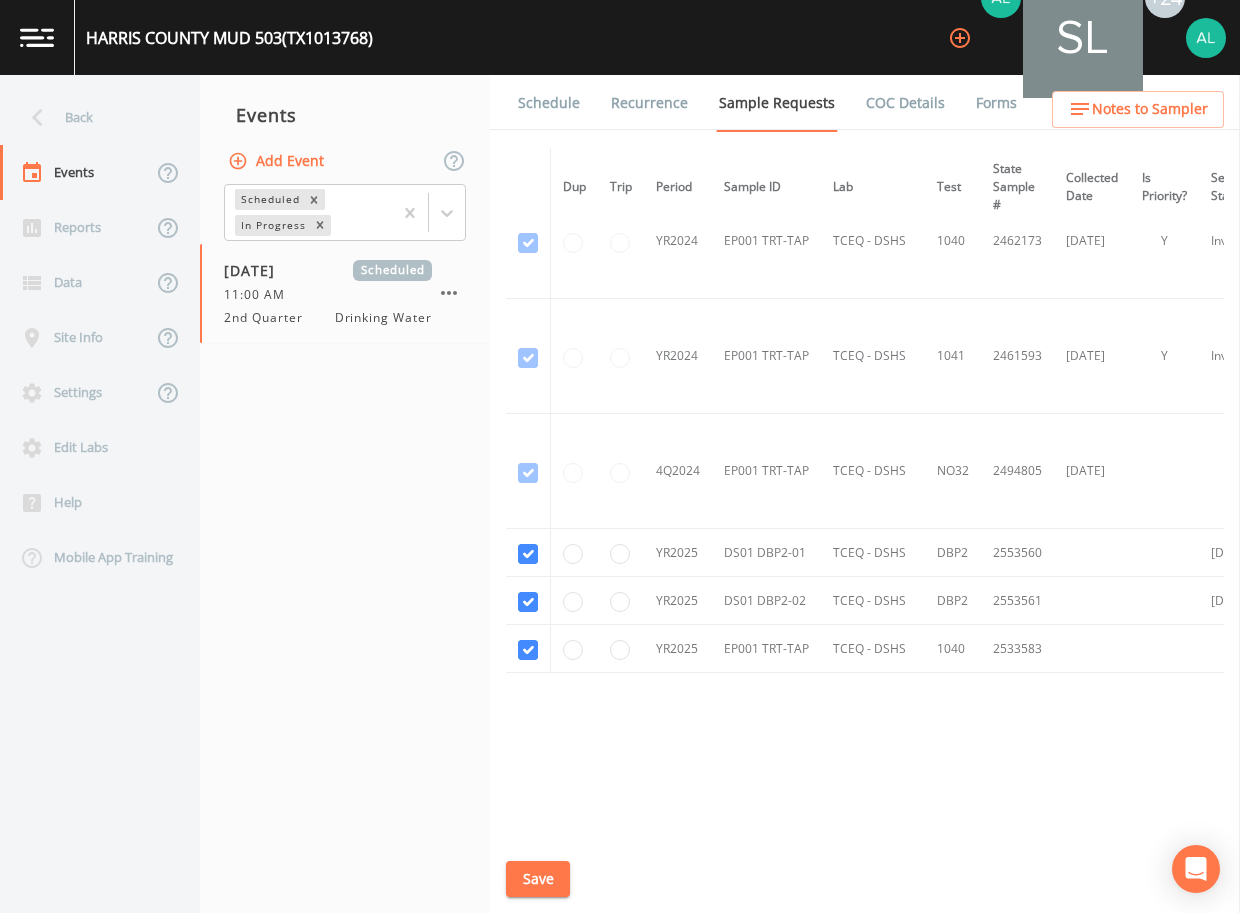 click on "Schedule" at bounding box center (549, 103) 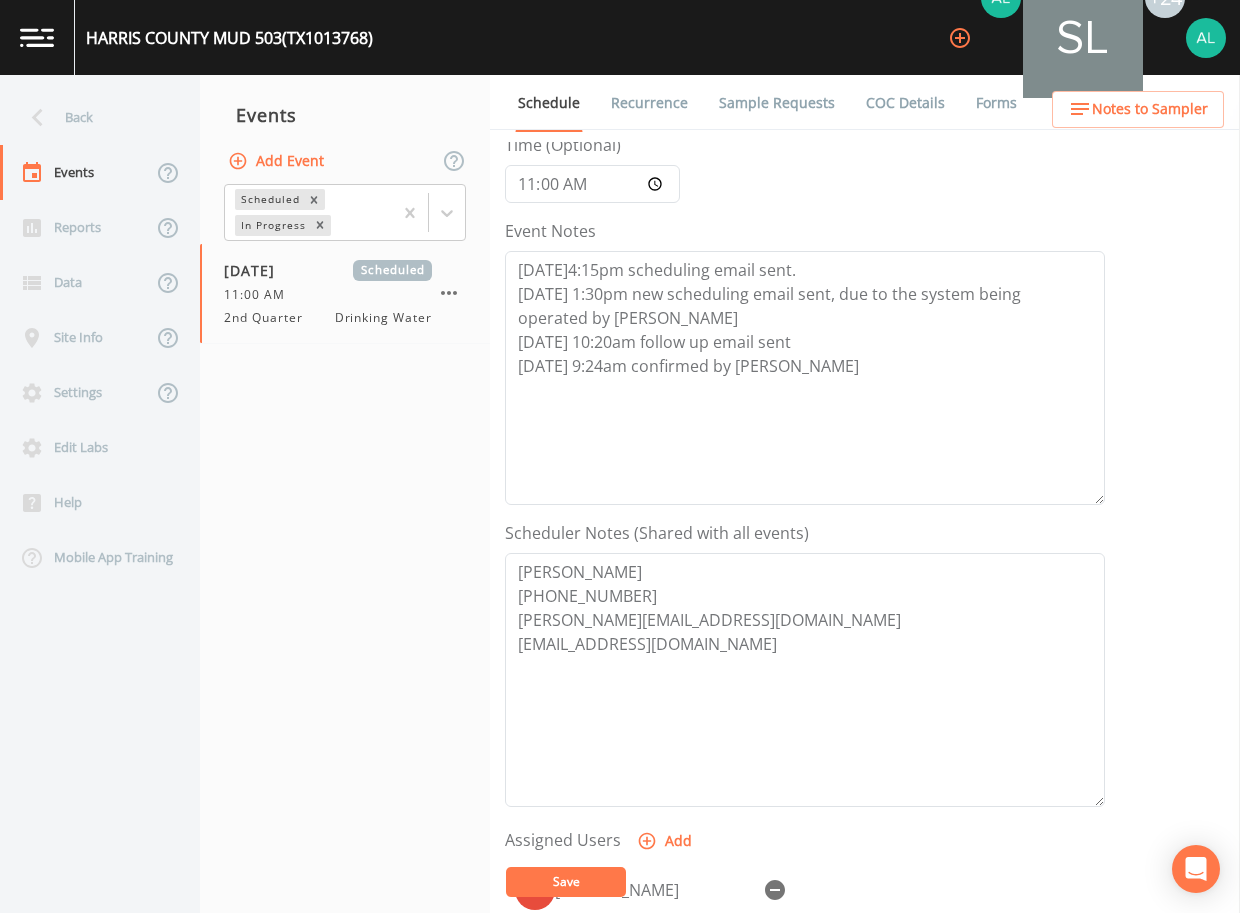 scroll, scrollTop: 498, scrollLeft: 0, axis: vertical 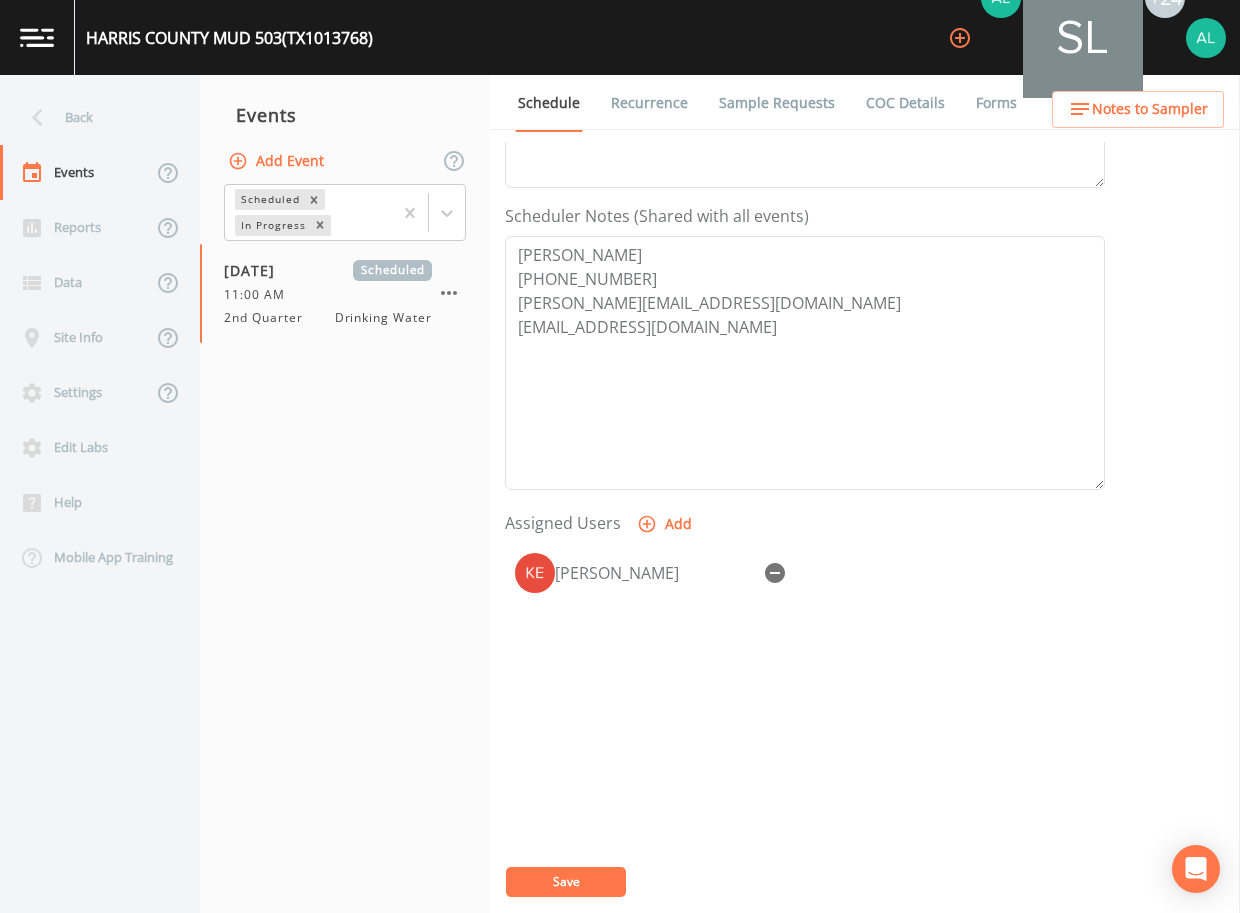 click on "Forms" at bounding box center [996, 103] 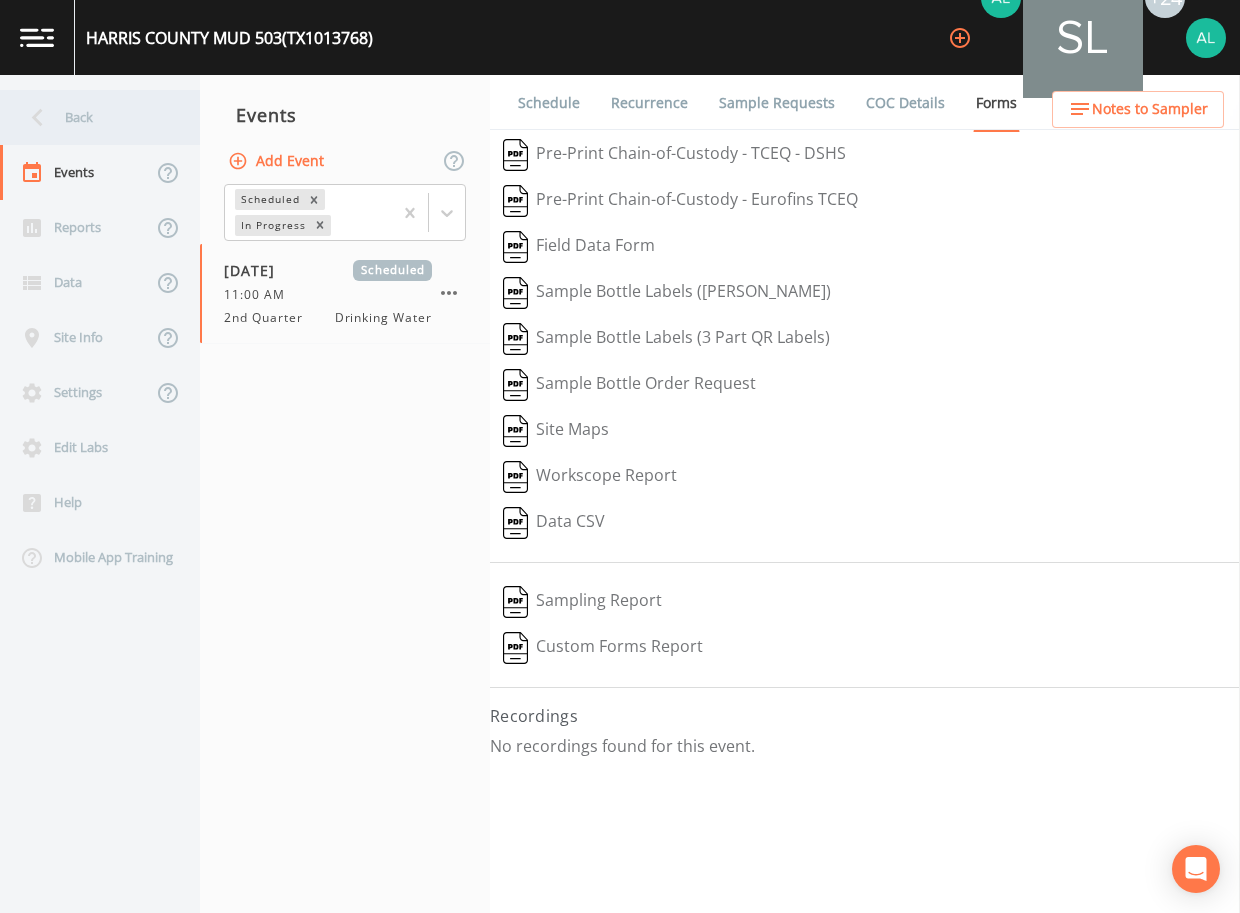 drag, startPoint x: 19, startPoint y: 88, endPoint x: 31, endPoint y: 99, distance: 16.27882 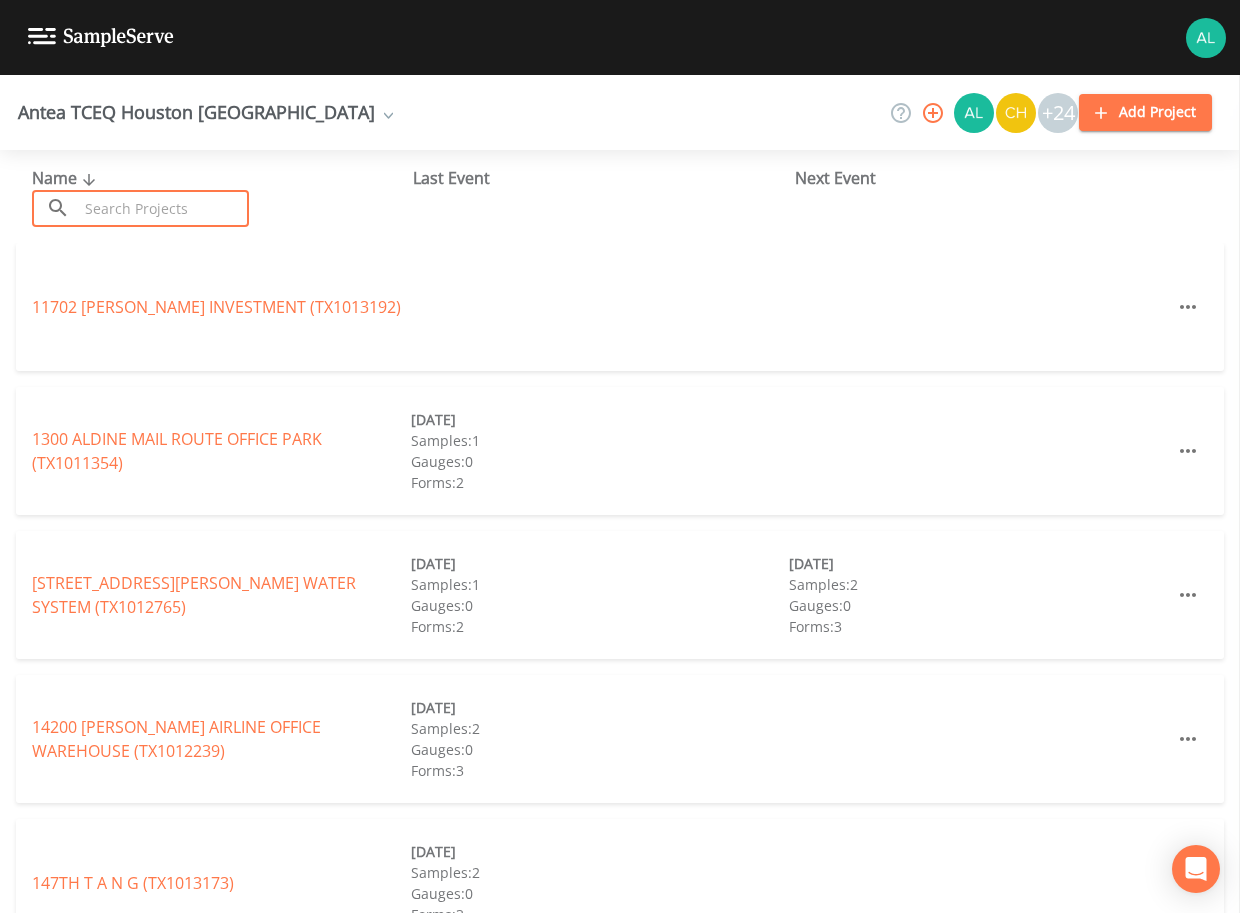 click at bounding box center (163, 208) 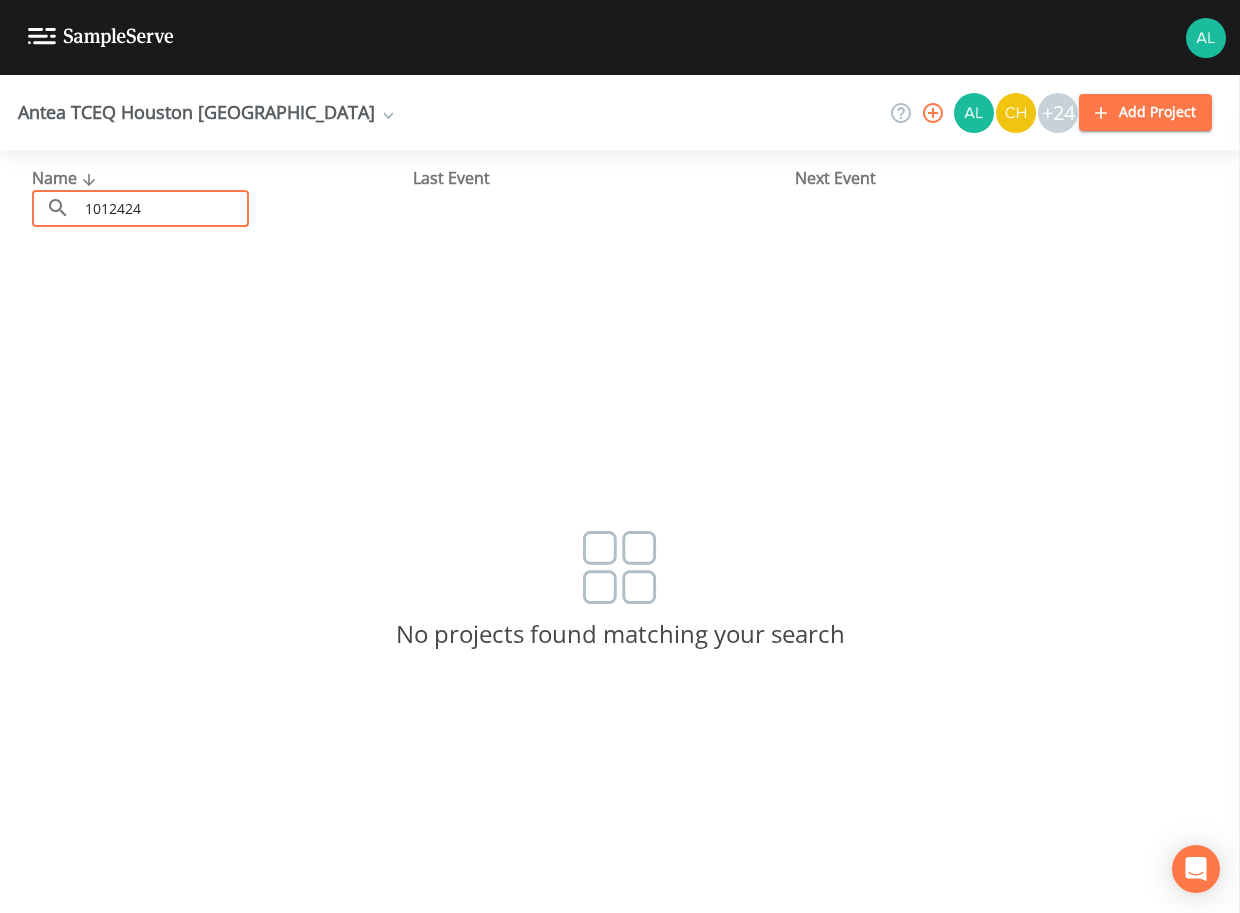 drag, startPoint x: 180, startPoint y: 218, endPoint x: -93, endPoint y: 210, distance: 273.1172 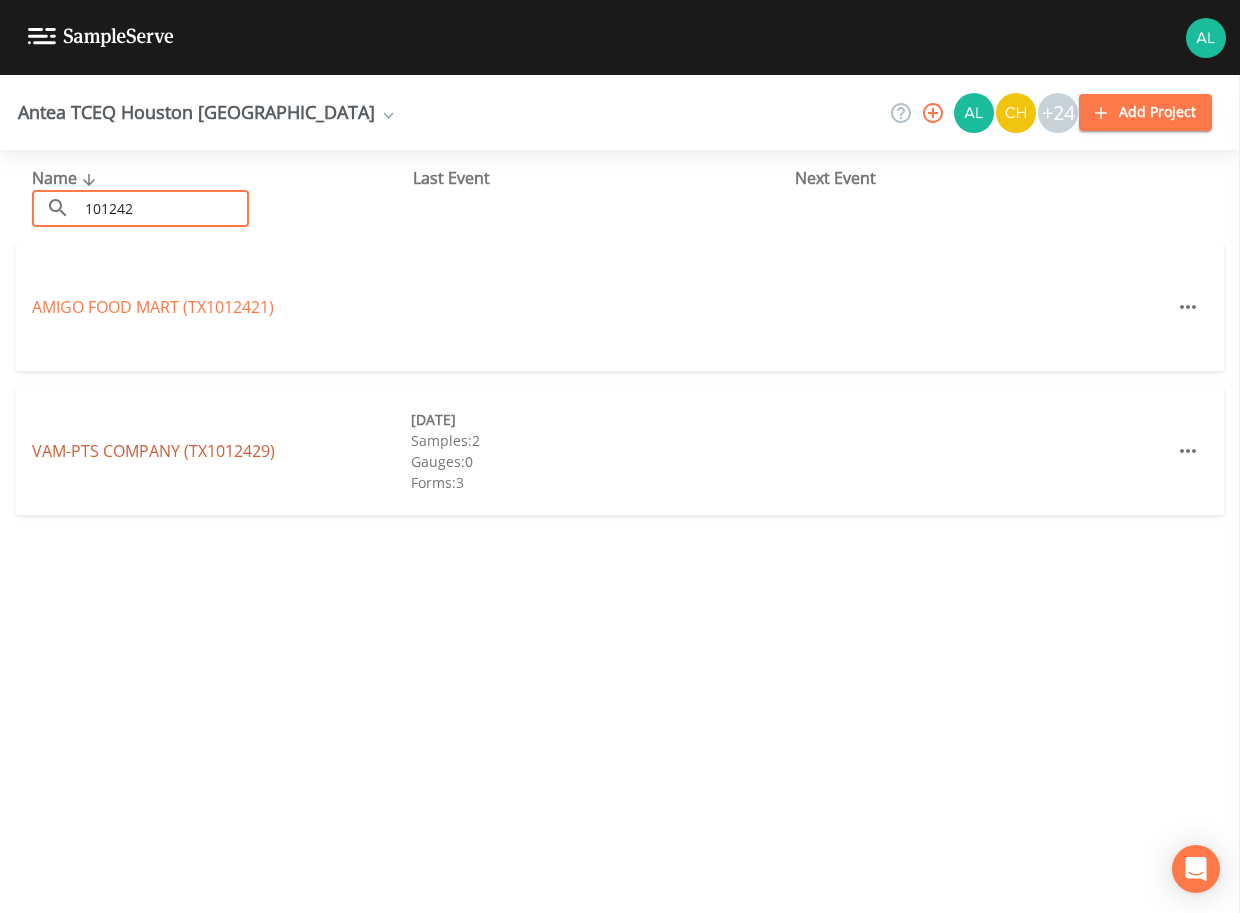 type on "101242" 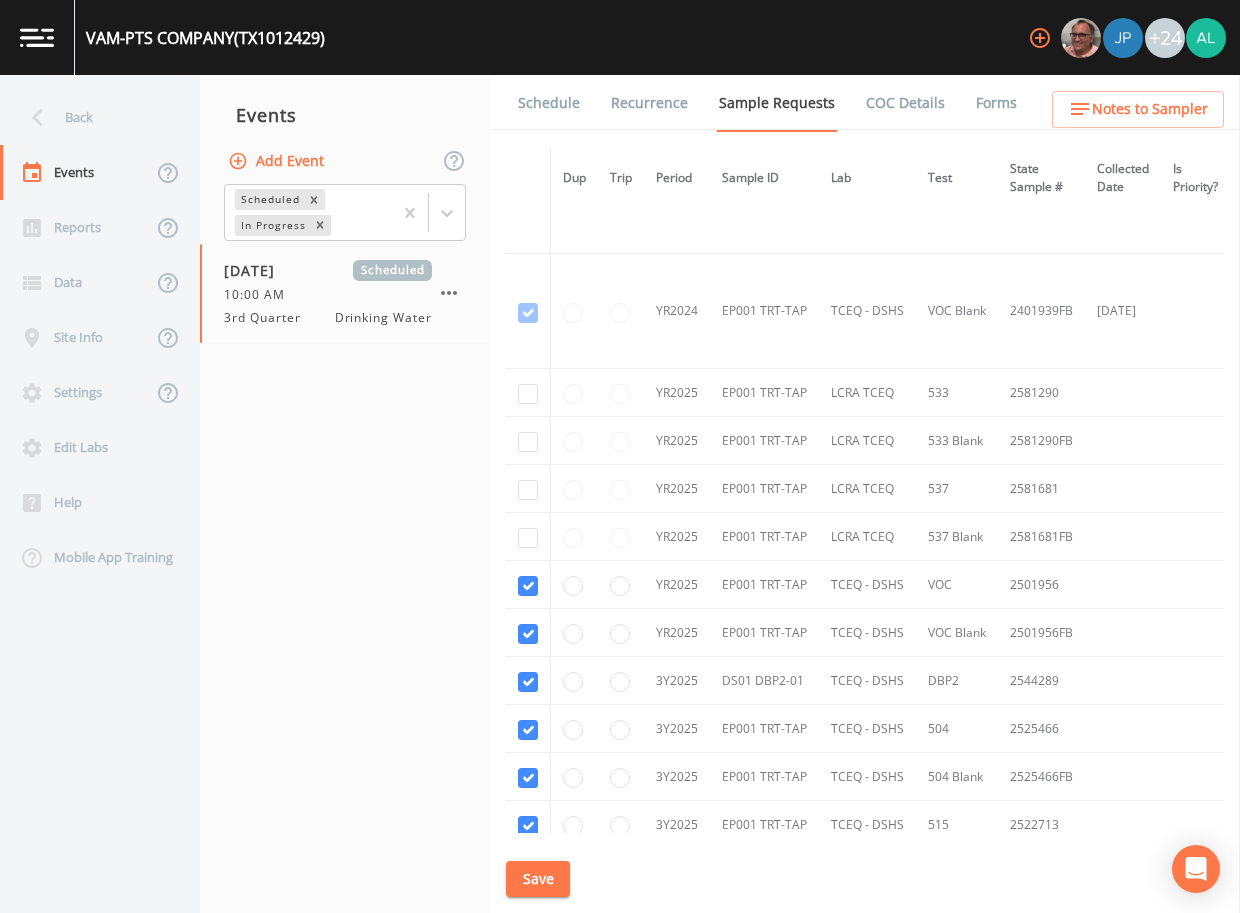 scroll, scrollTop: 500, scrollLeft: 0, axis: vertical 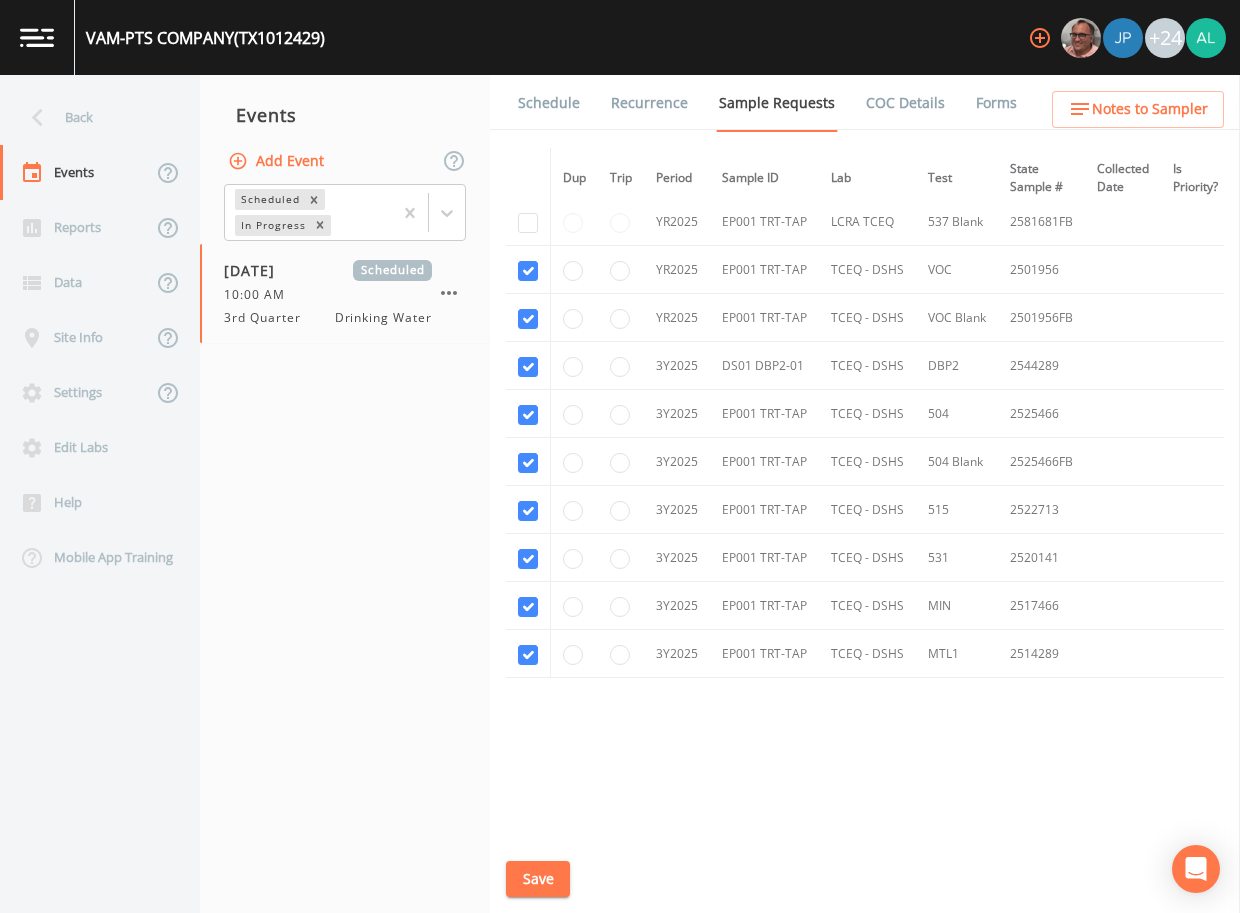 click on "Save" at bounding box center (538, 879) 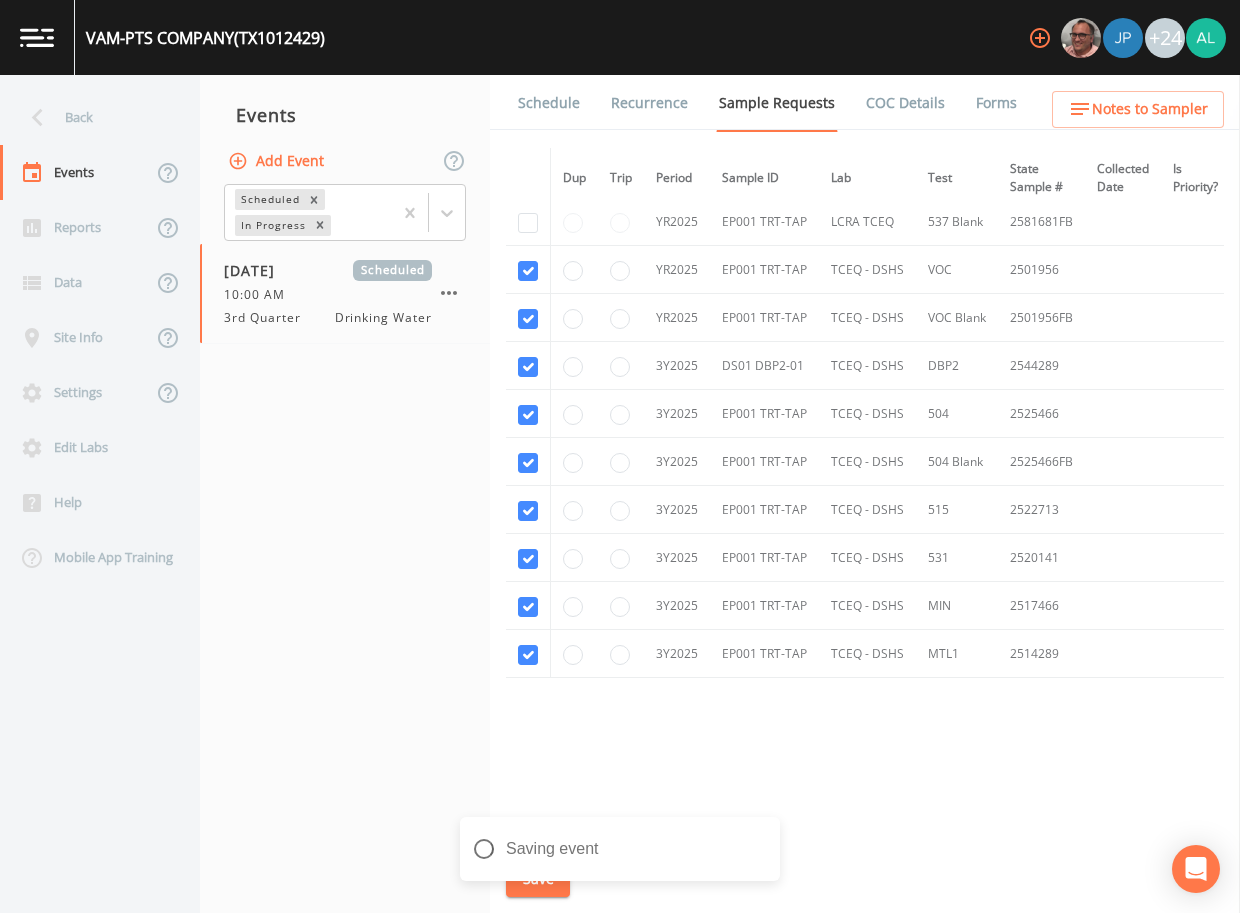 click on "Back" at bounding box center [90, 117] 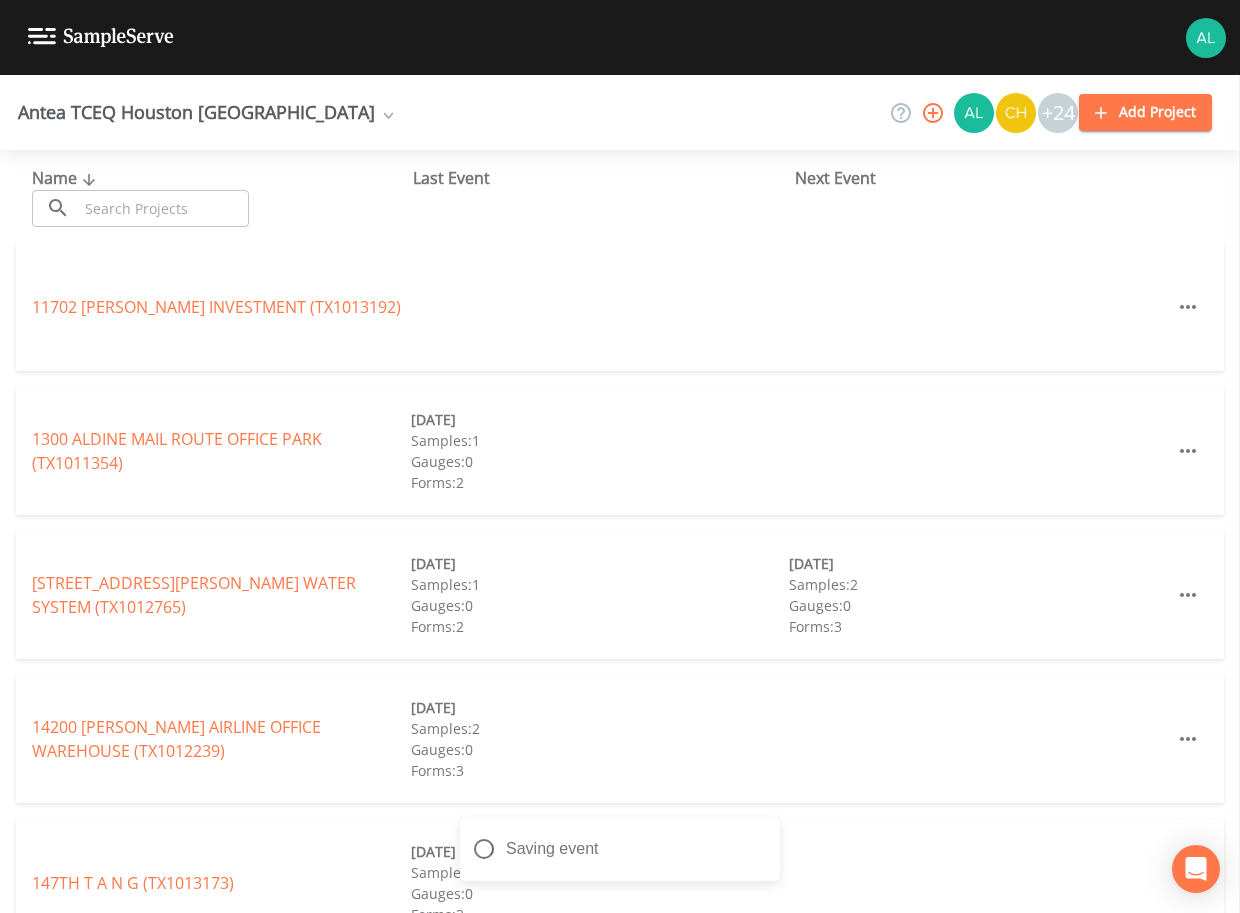 click at bounding box center (163, 208) 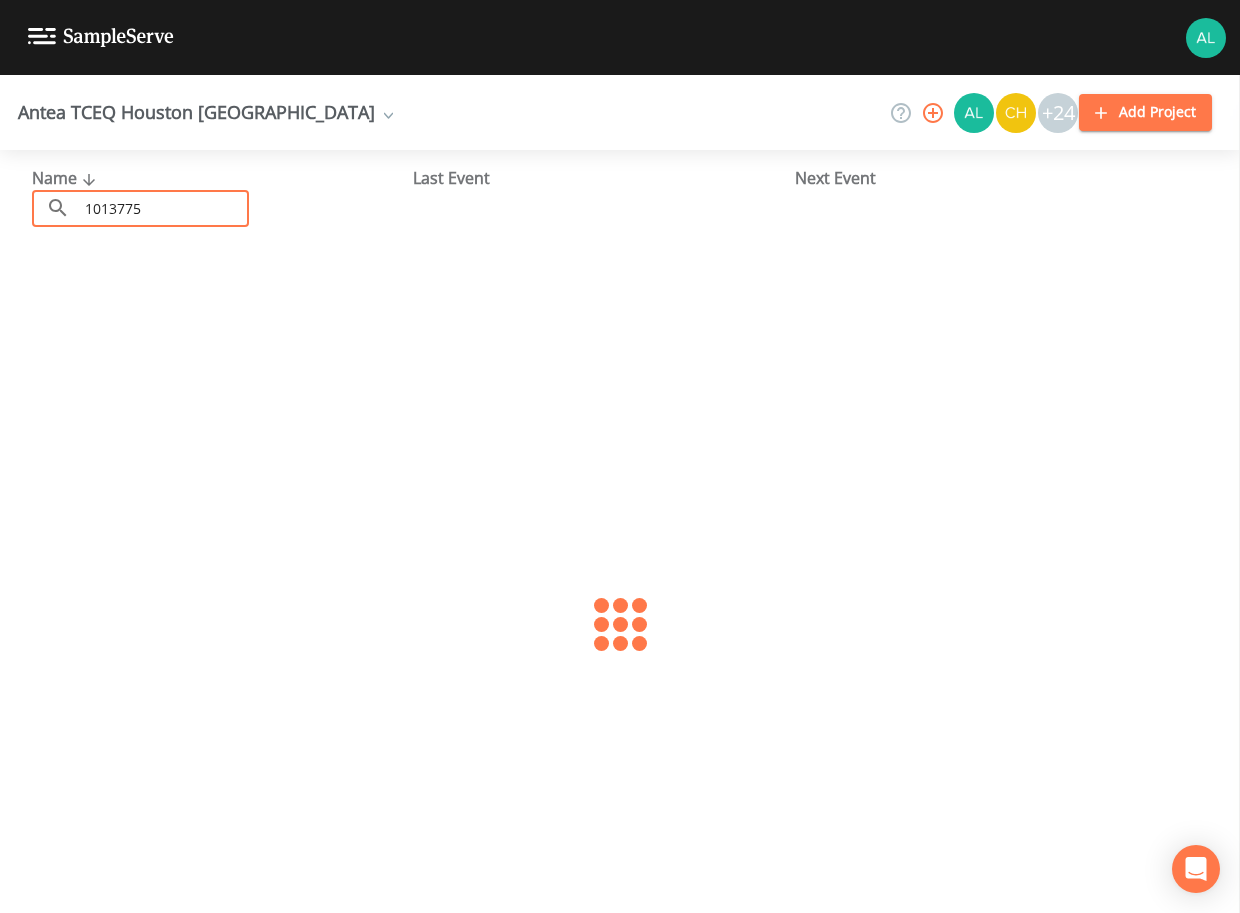 type on "1013775" 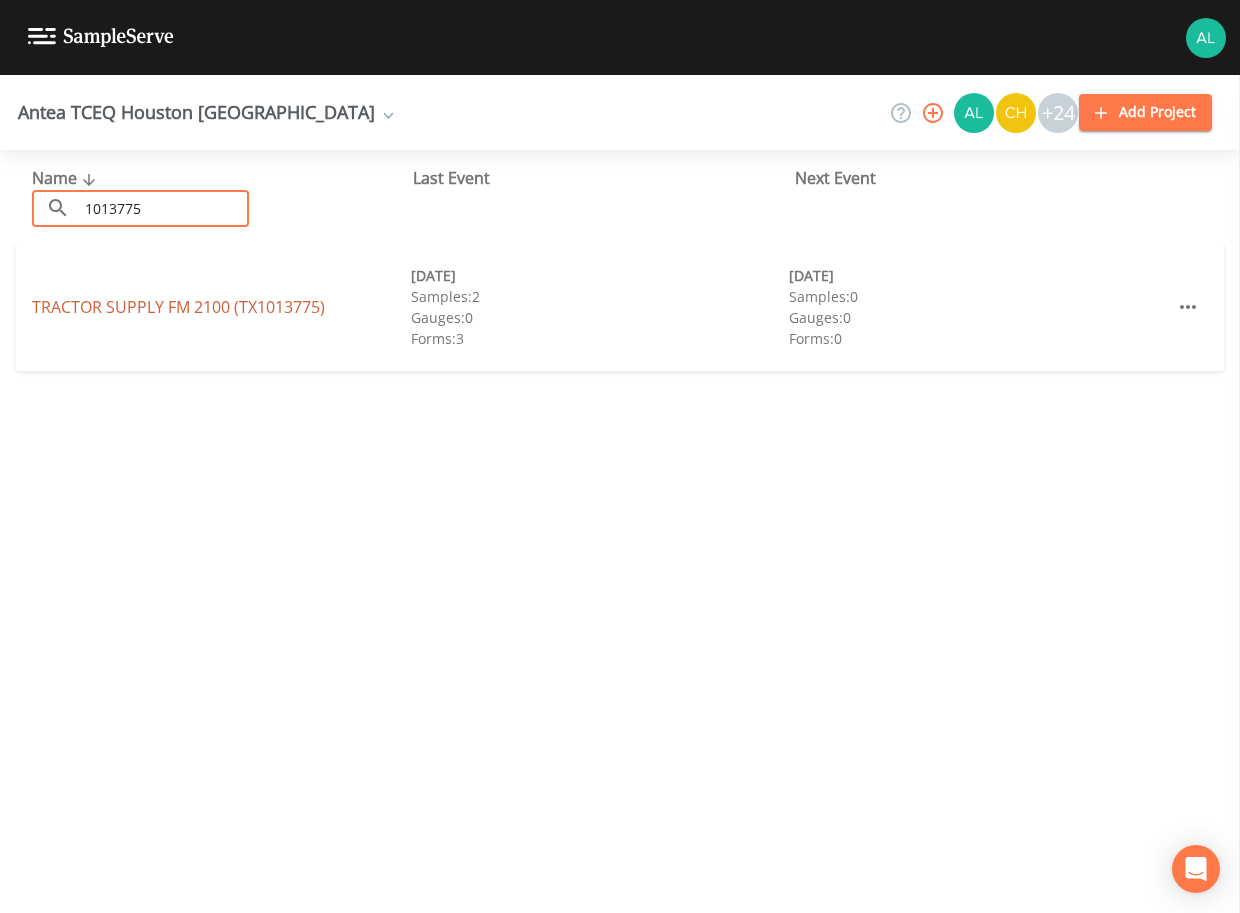 click on "TRACTOR SUPPLY FM 2100   (TX1013775)" at bounding box center (178, 307) 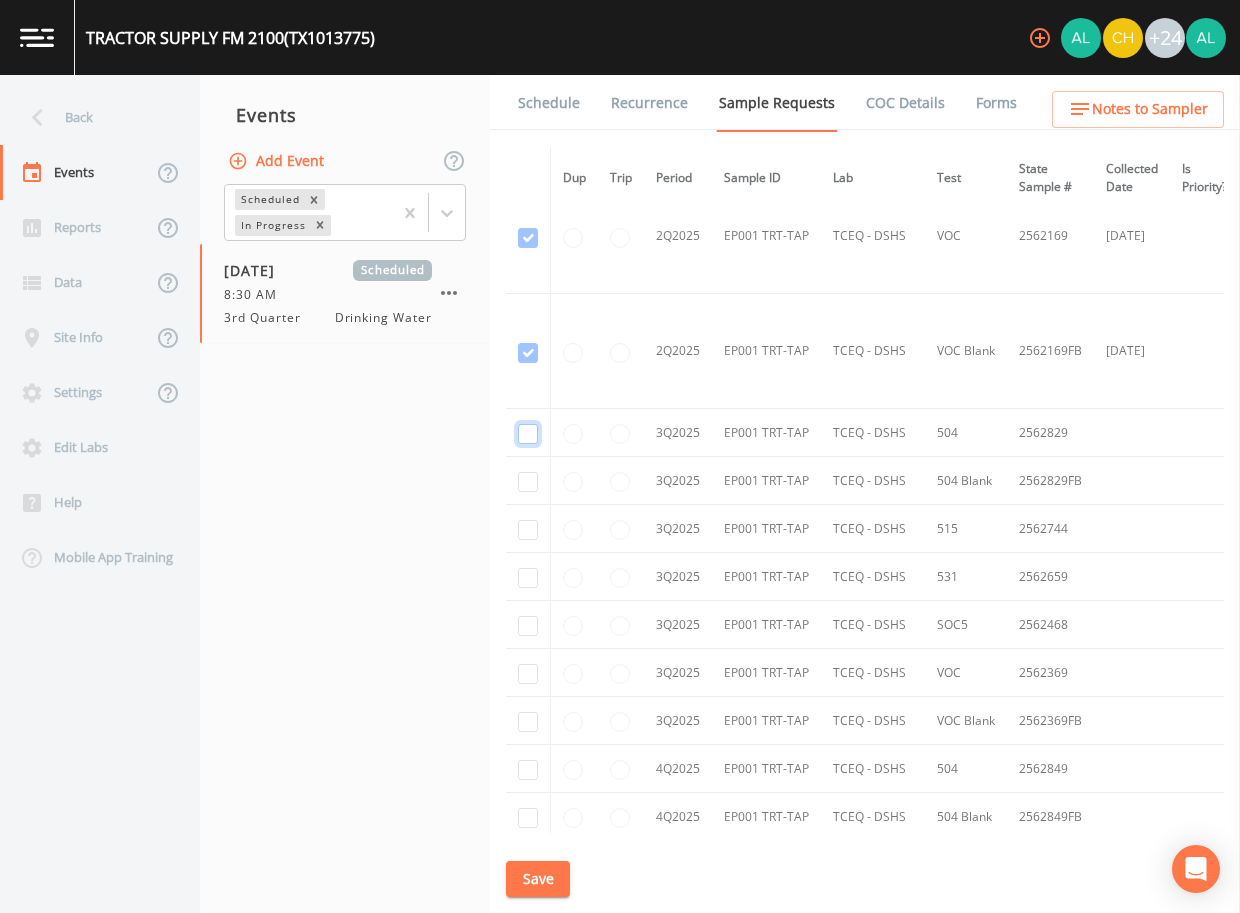 click at bounding box center (528, -1142) 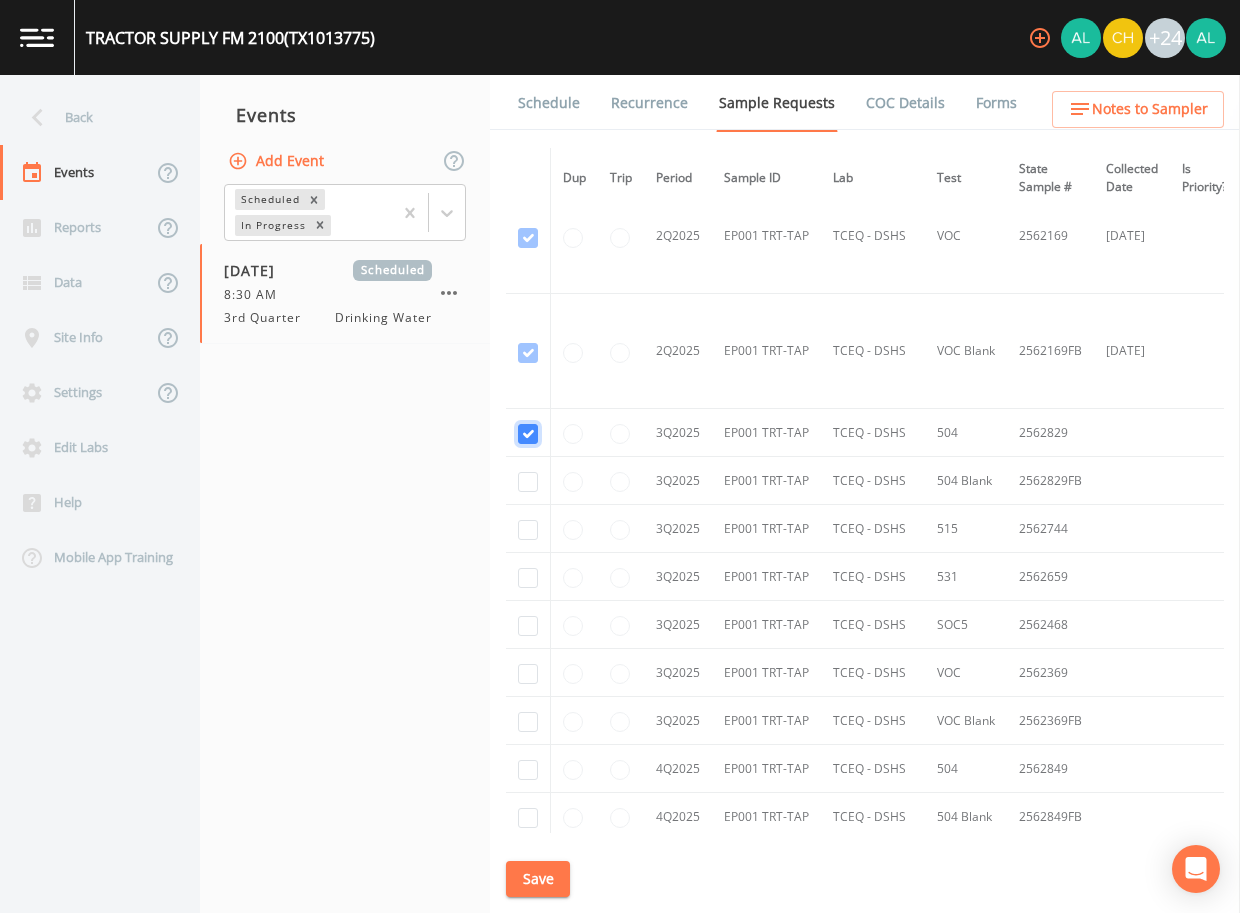 checkbox on "true" 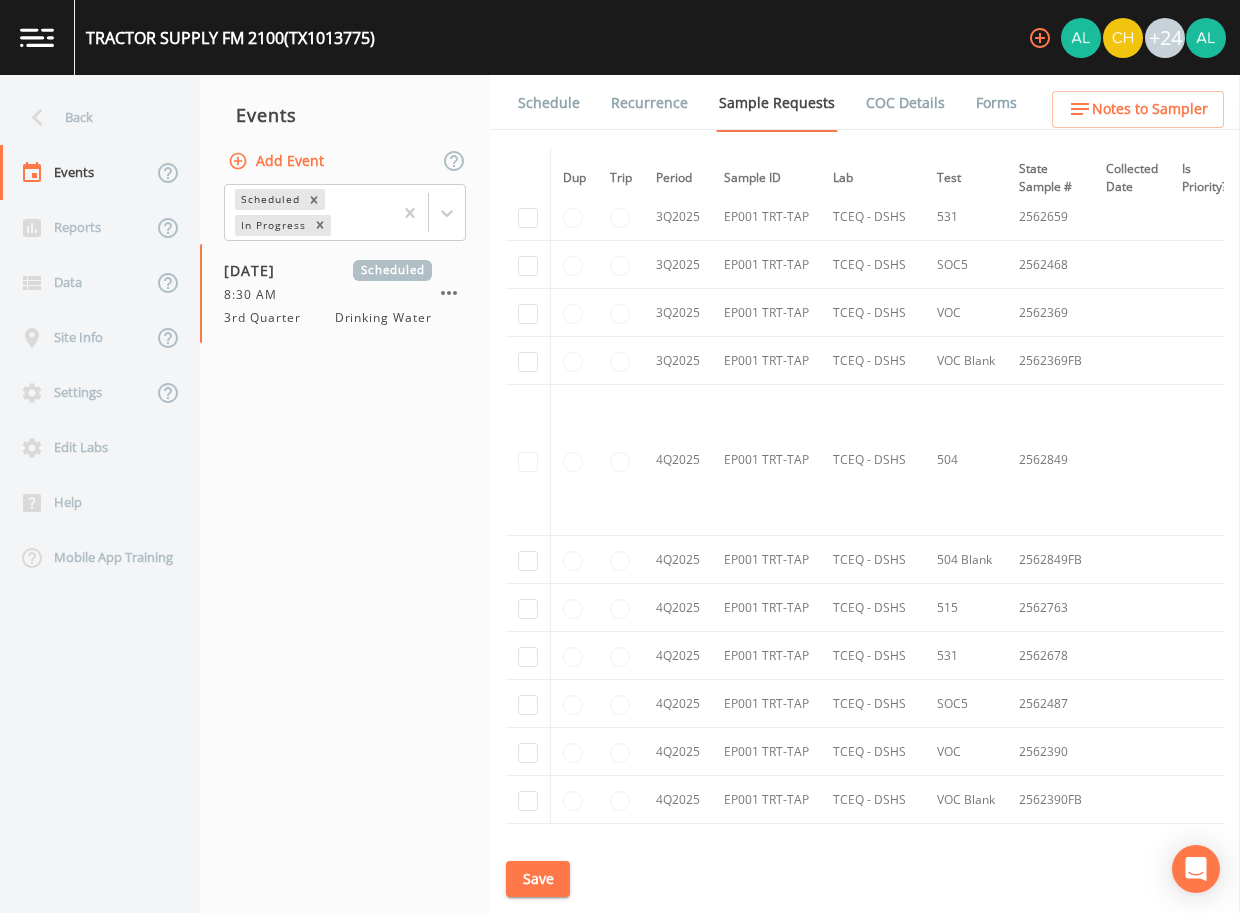 scroll, scrollTop: 1794, scrollLeft: 0, axis: vertical 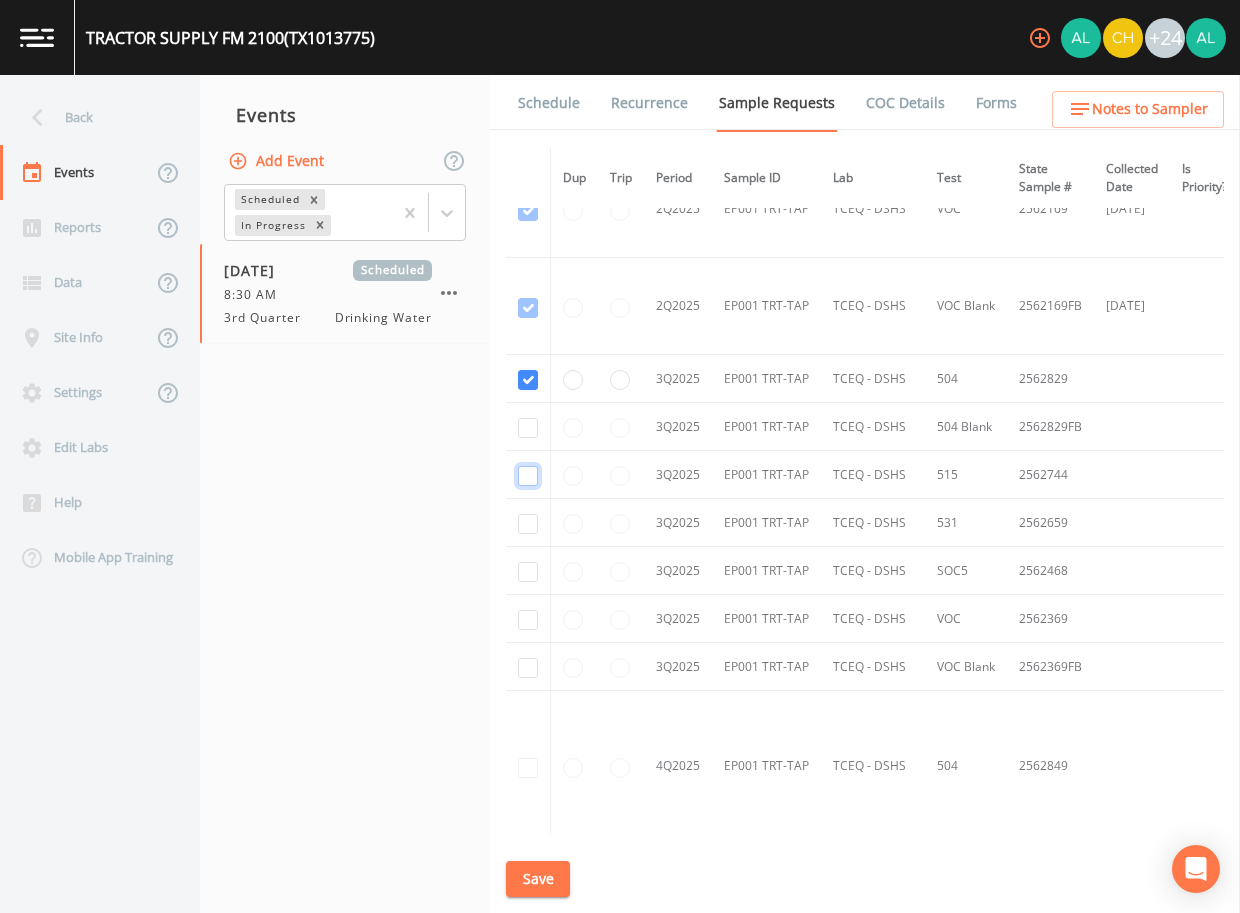 click at bounding box center (528, -759) 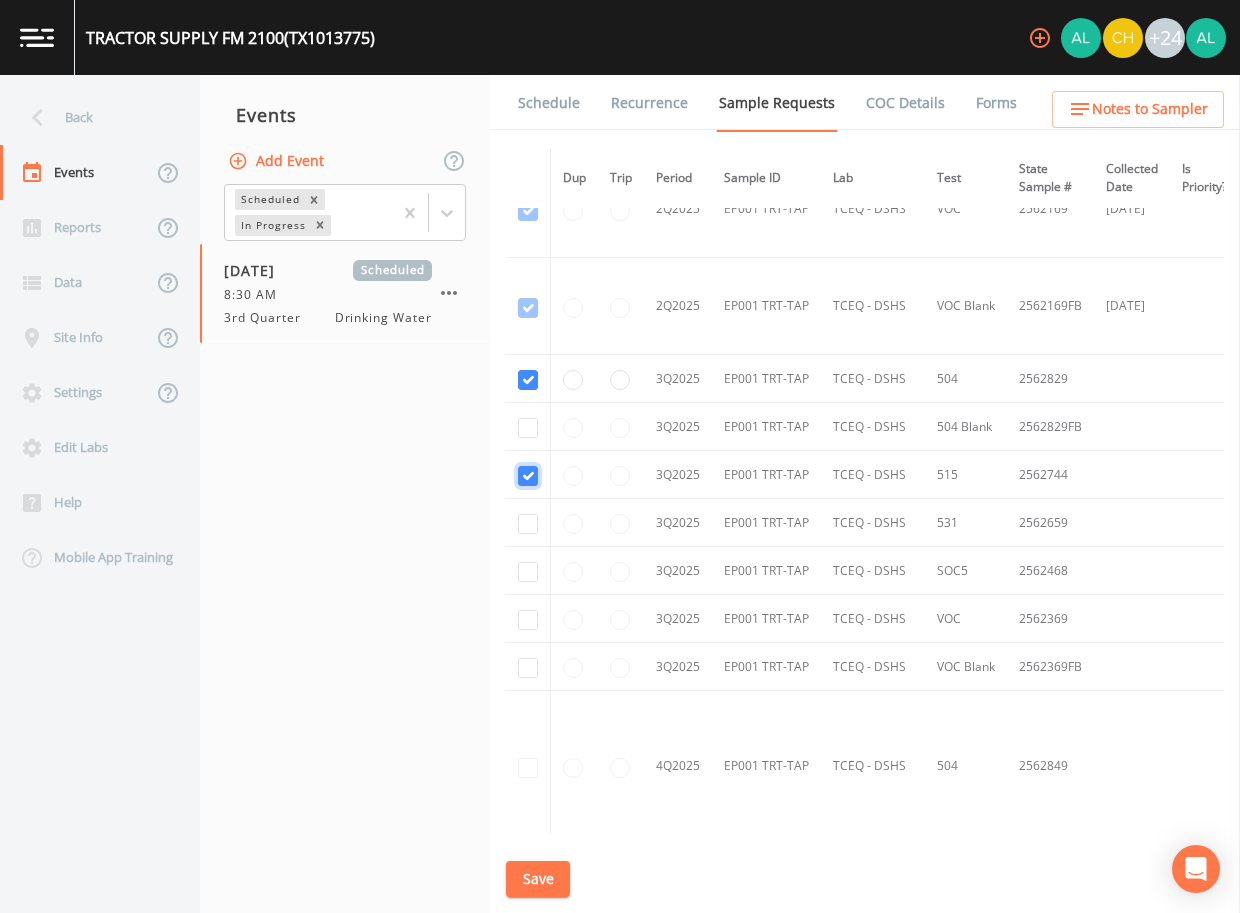 checkbox on "true" 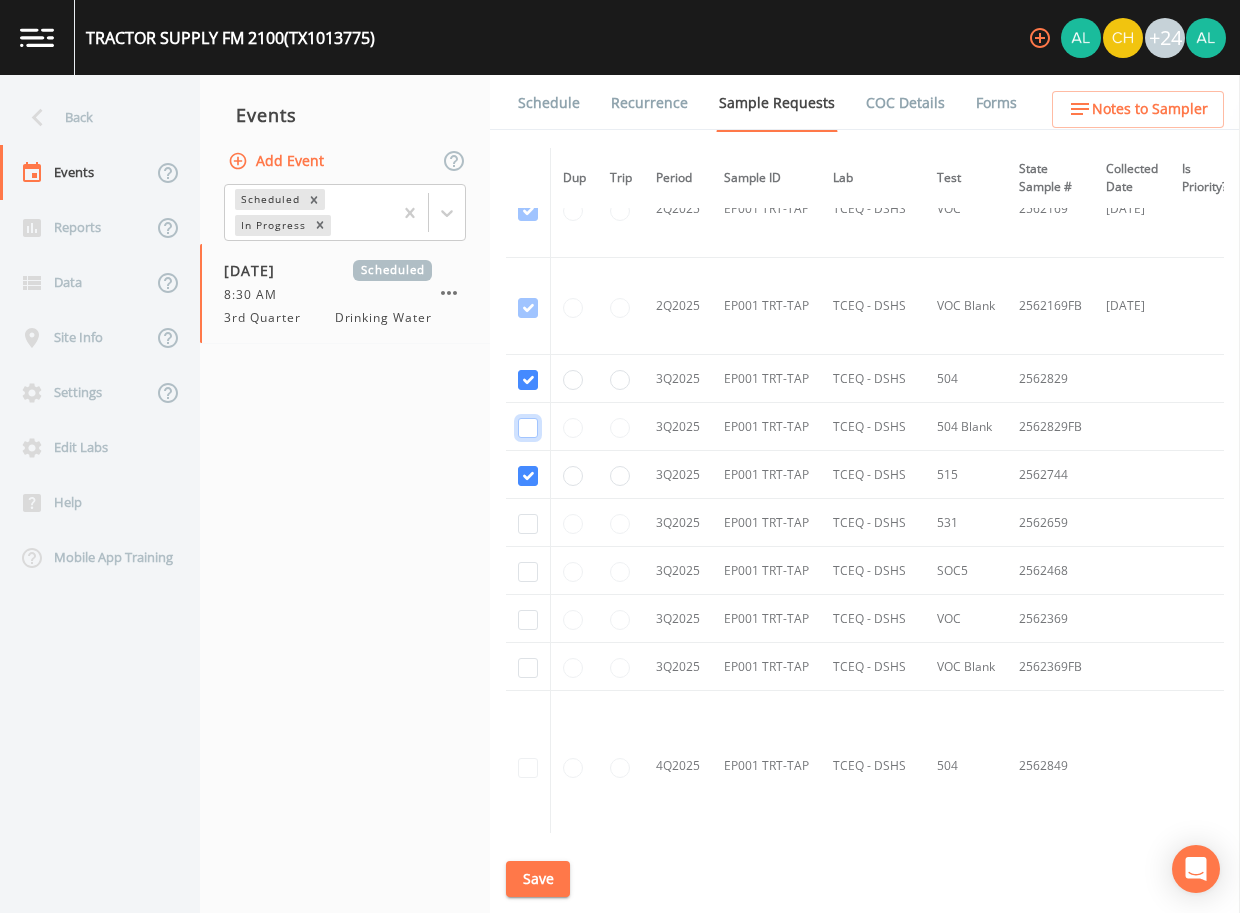 click at bounding box center (528, -856) 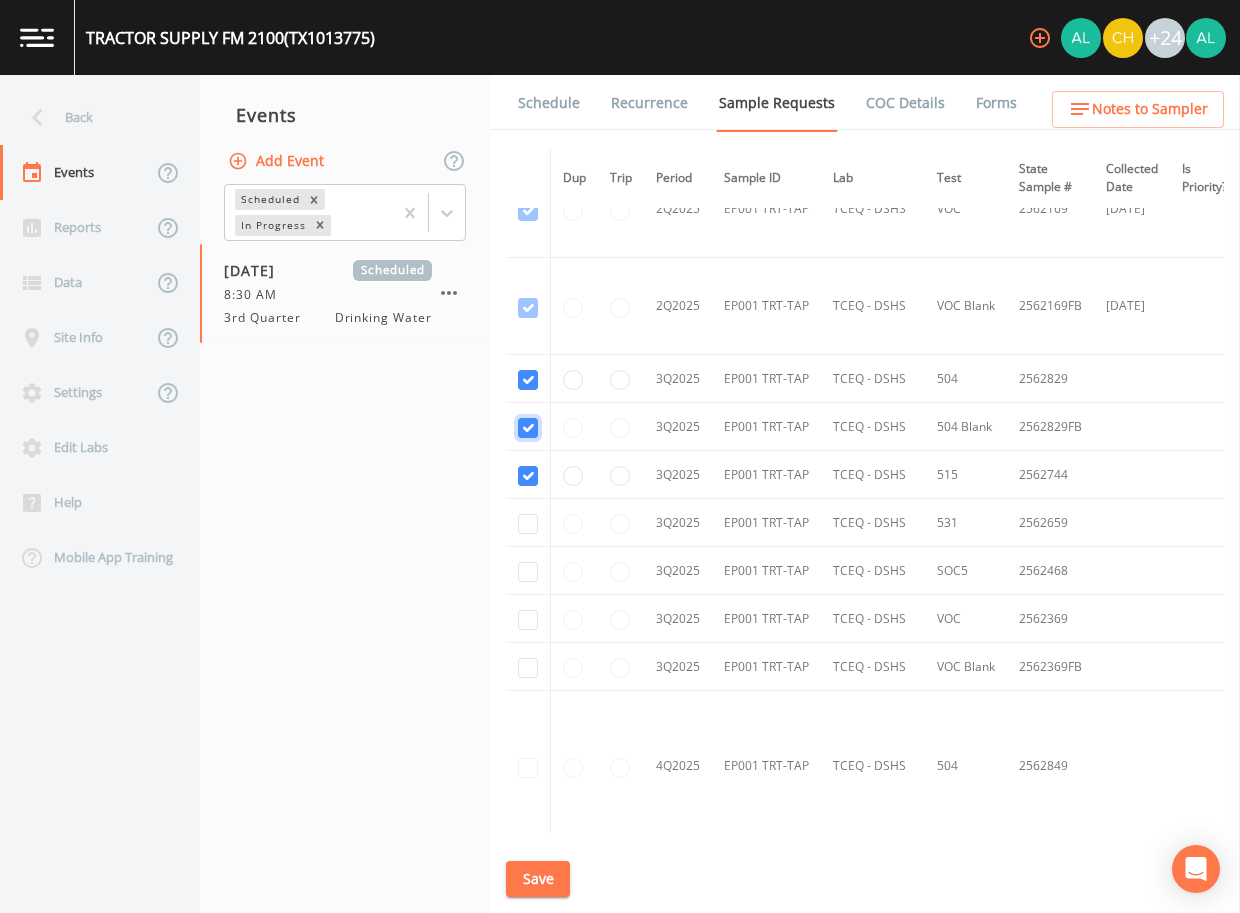checkbox on "true" 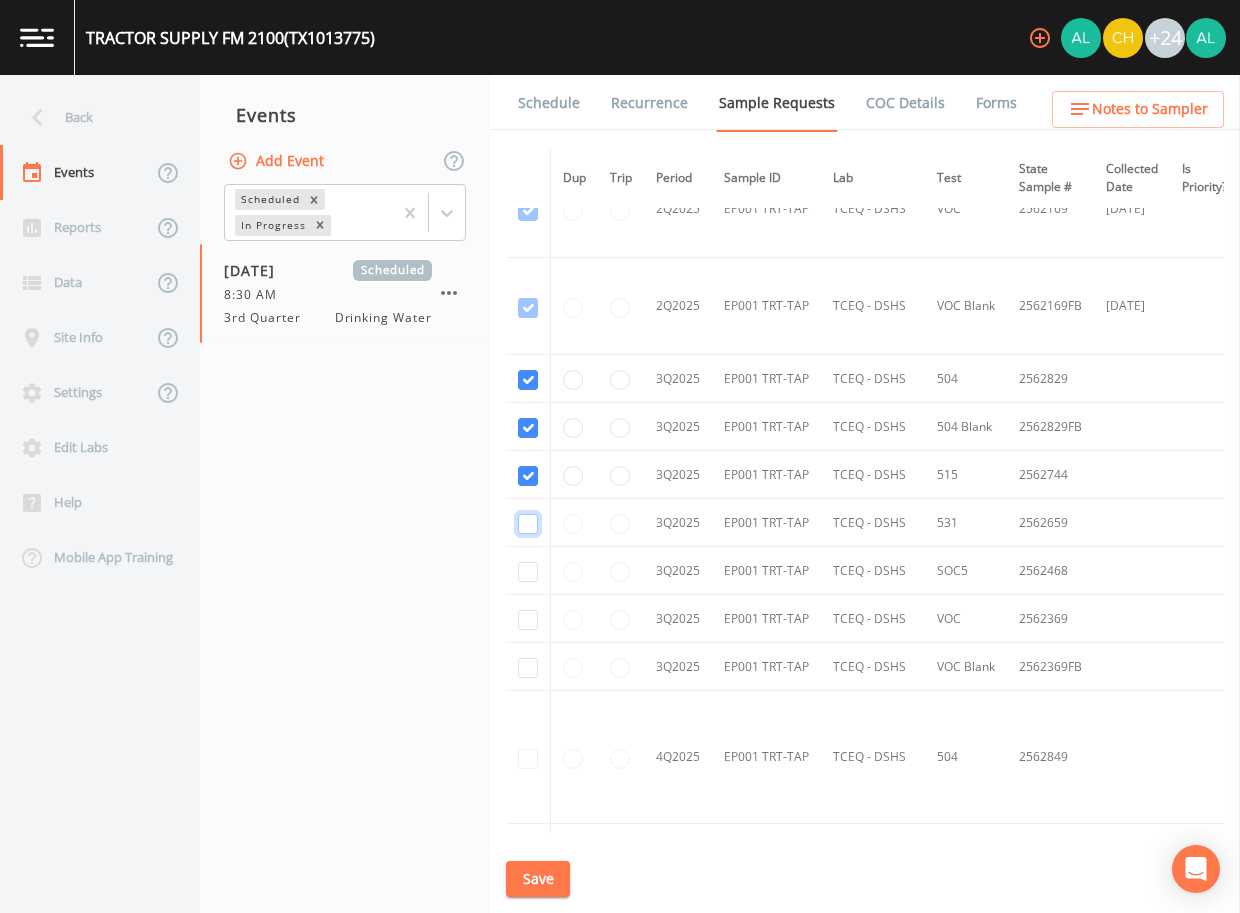 click at bounding box center [528, -662] 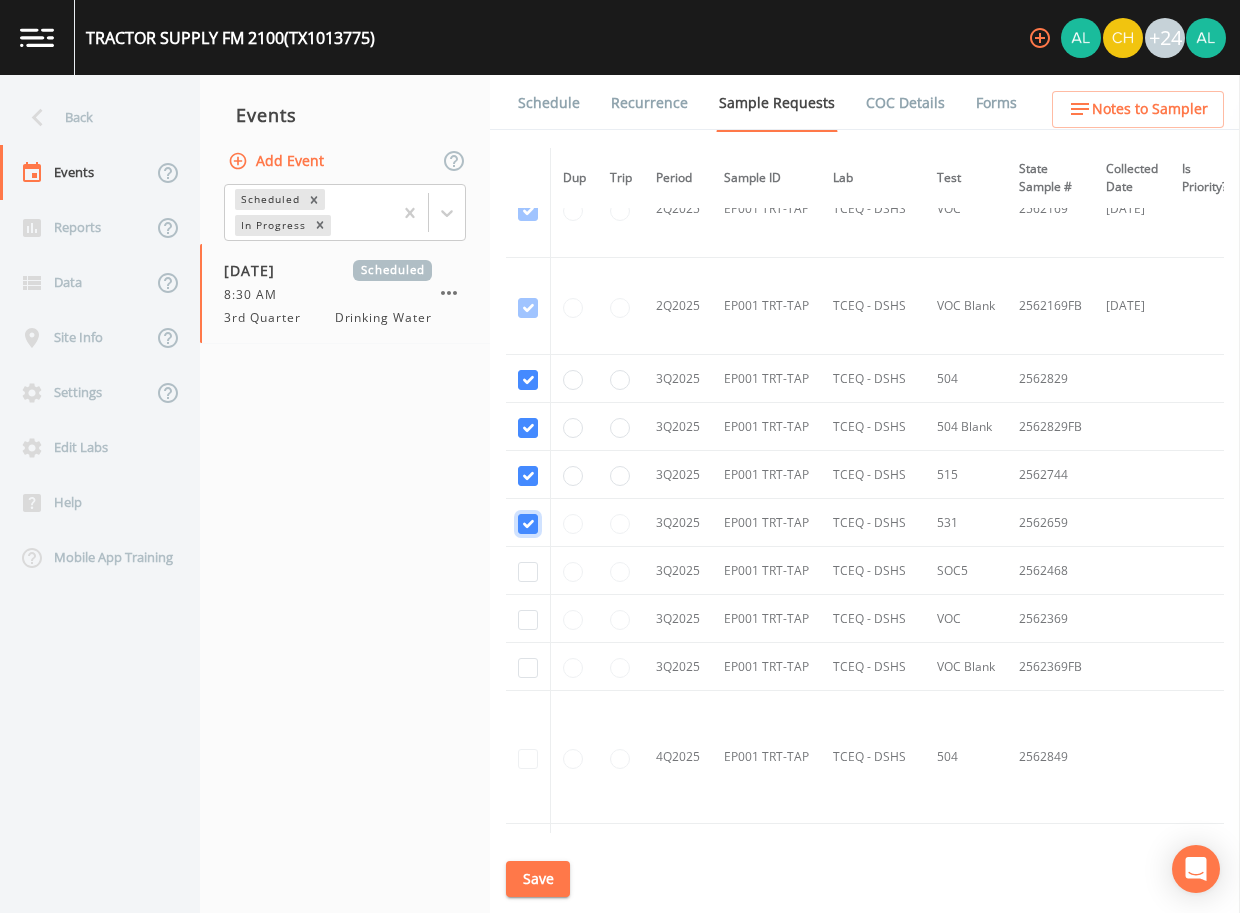 checkbox on "true" 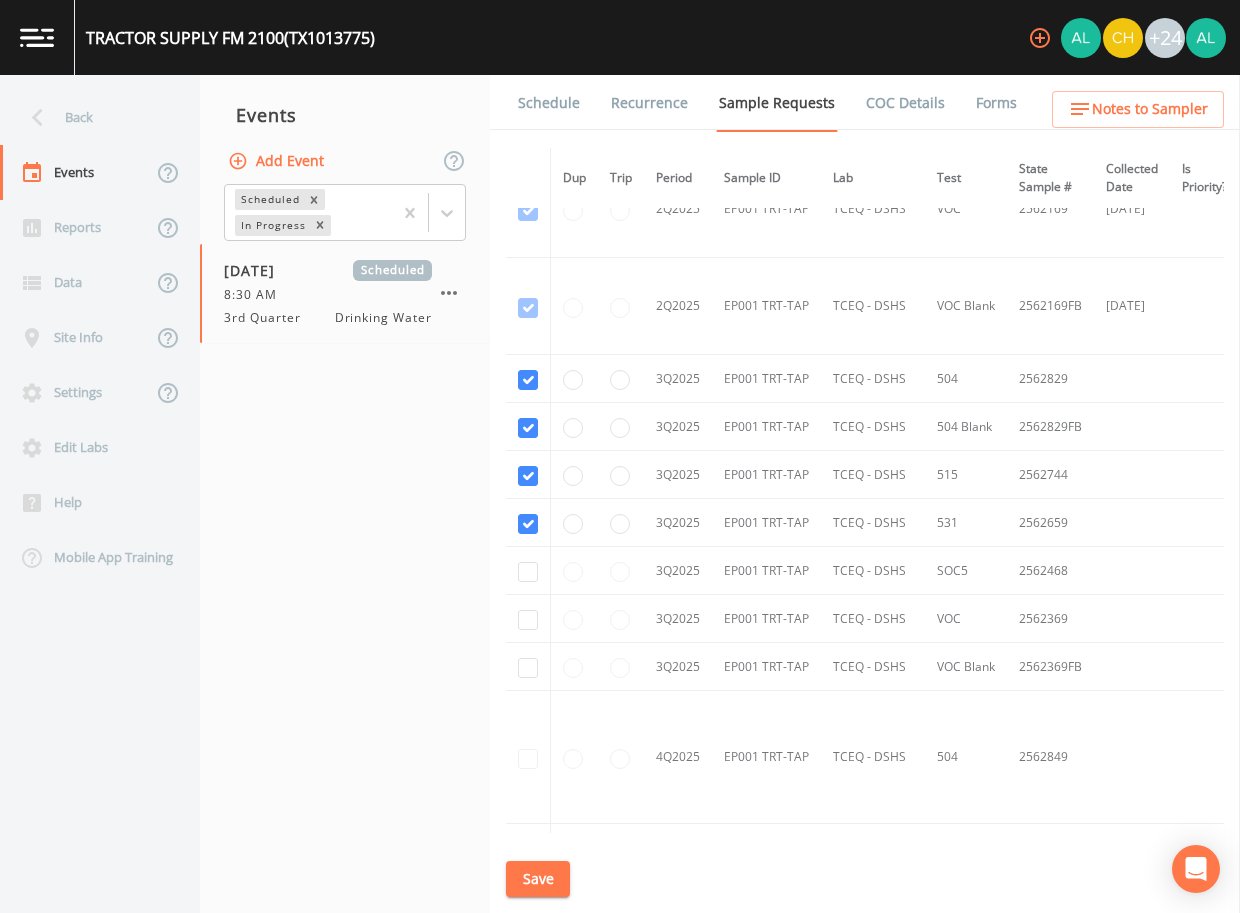 click at bounding box center (528, 571) 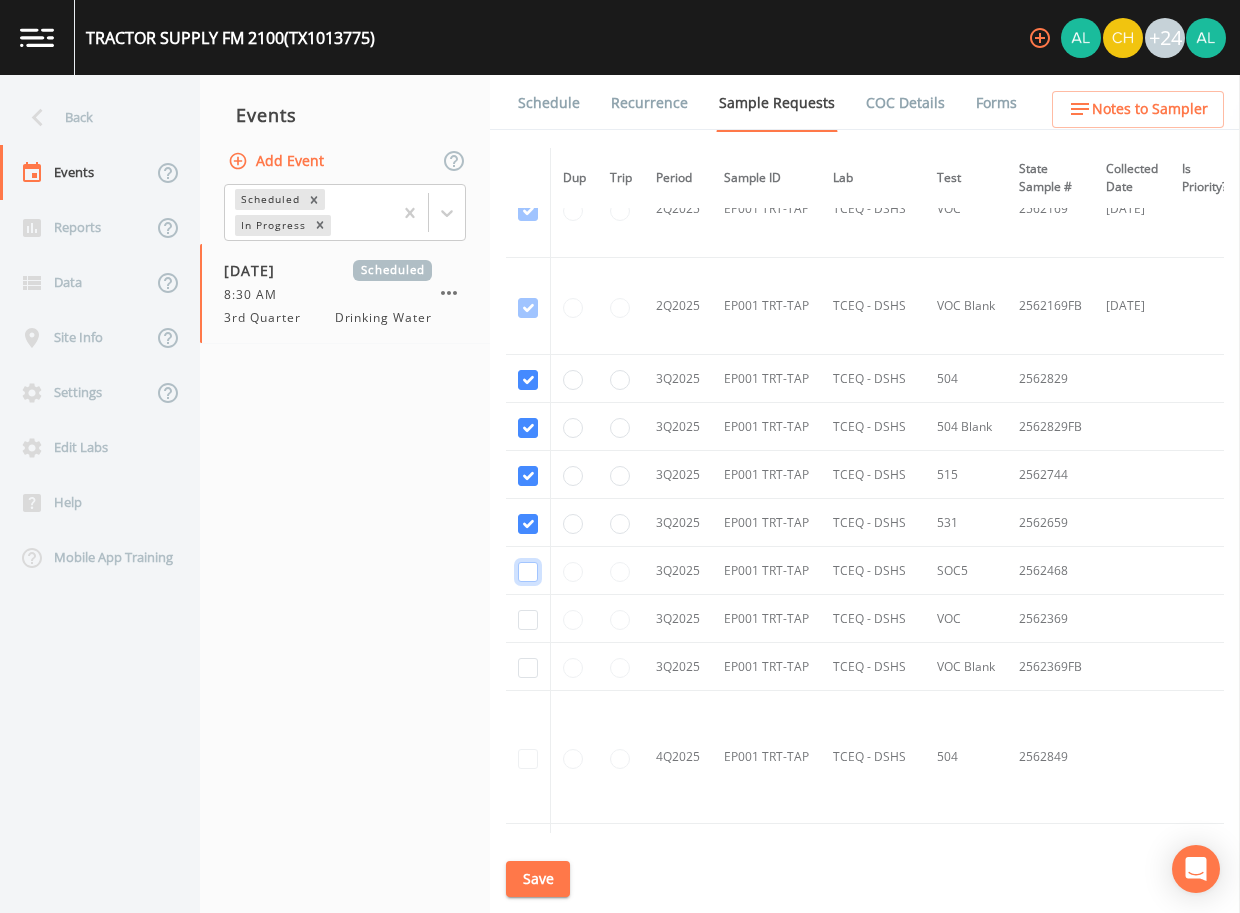 click at bounding box center (528, -565) 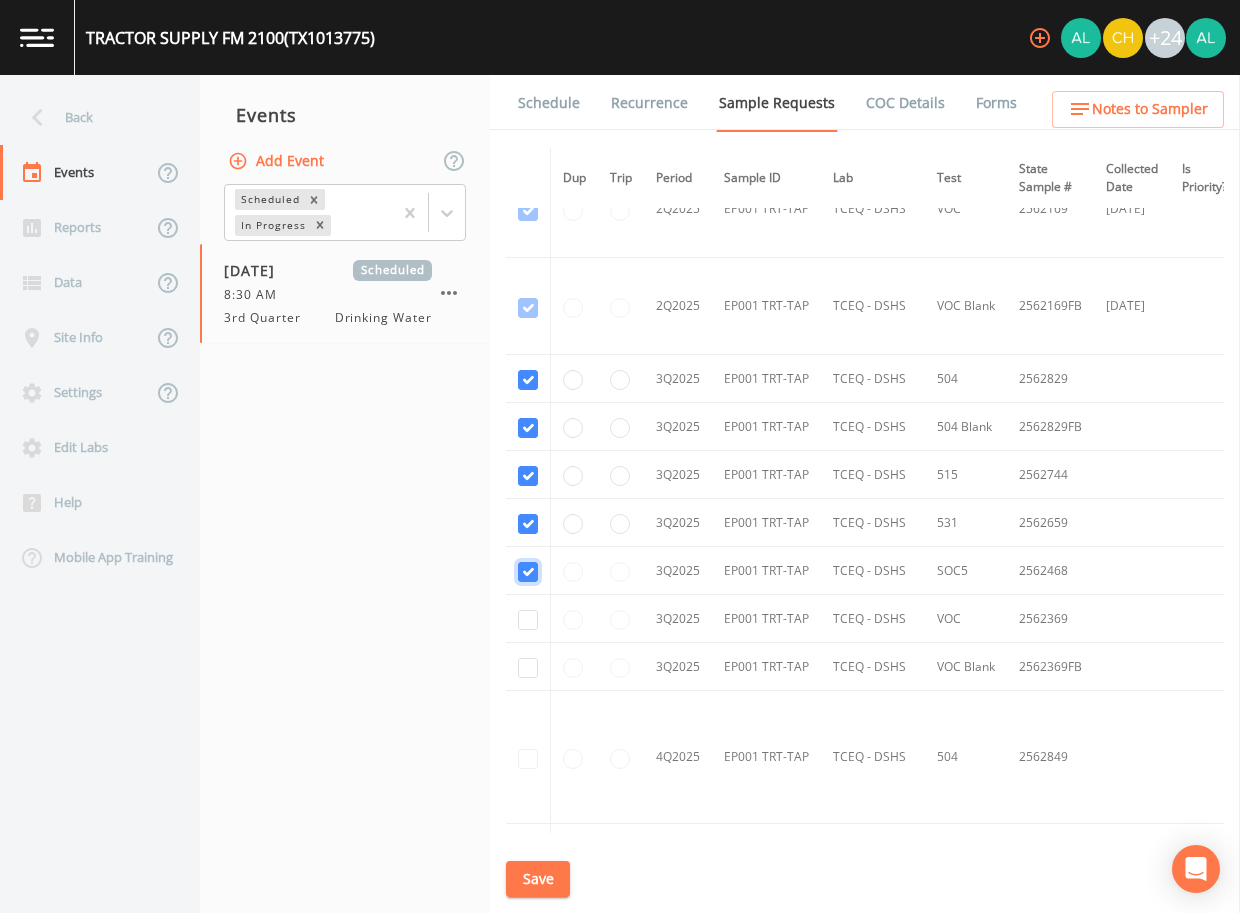 checkbox on "true" 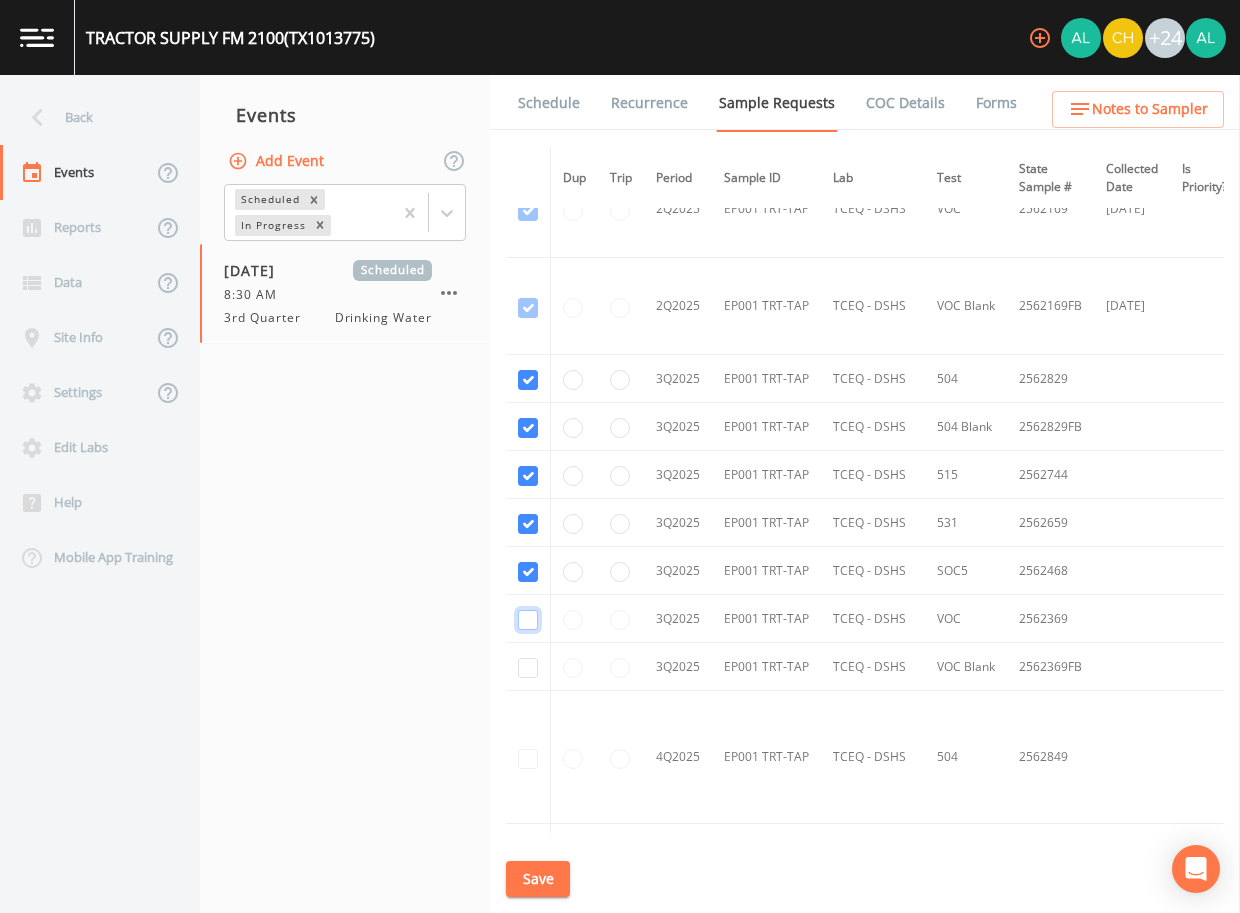 click at bounding box center [528, -468] 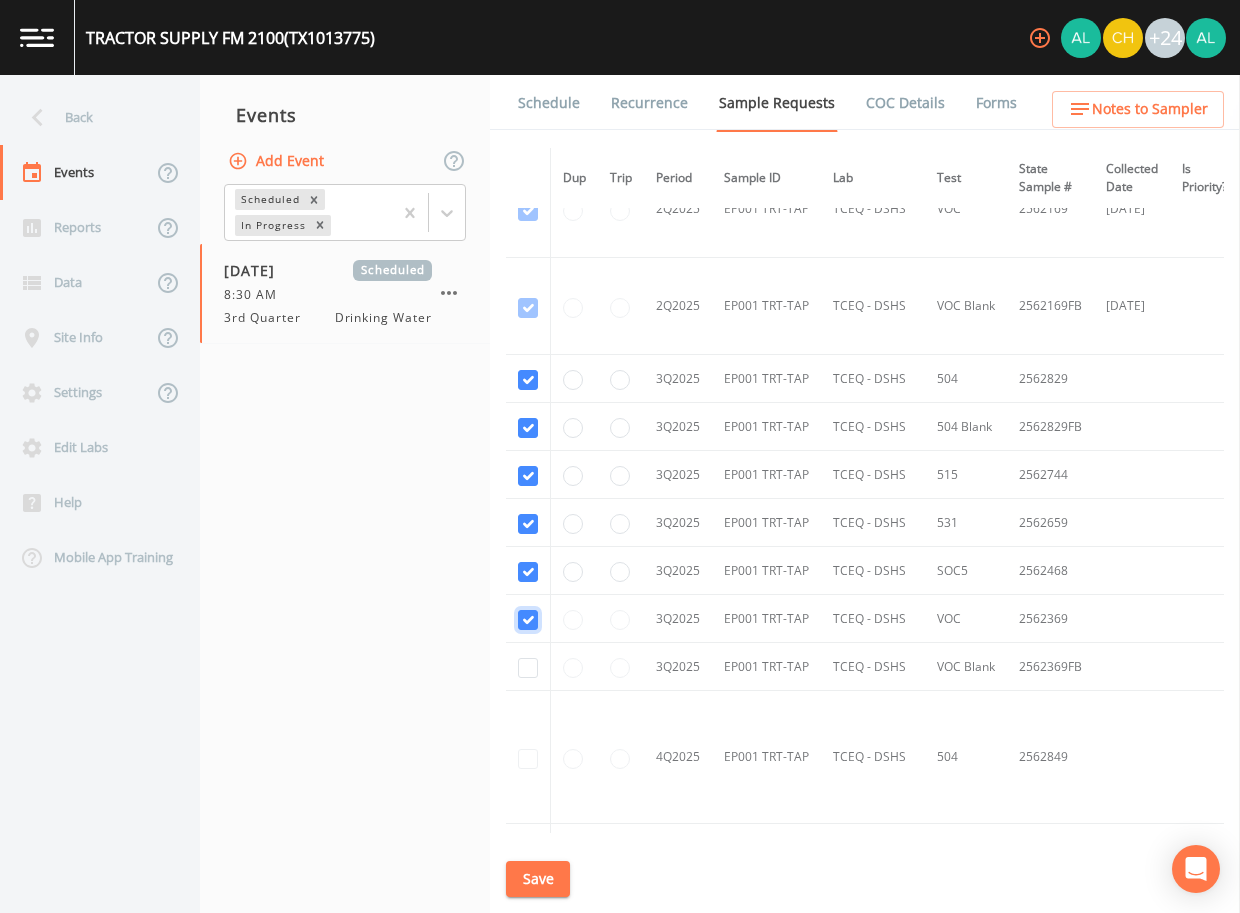 checkbox on "true" 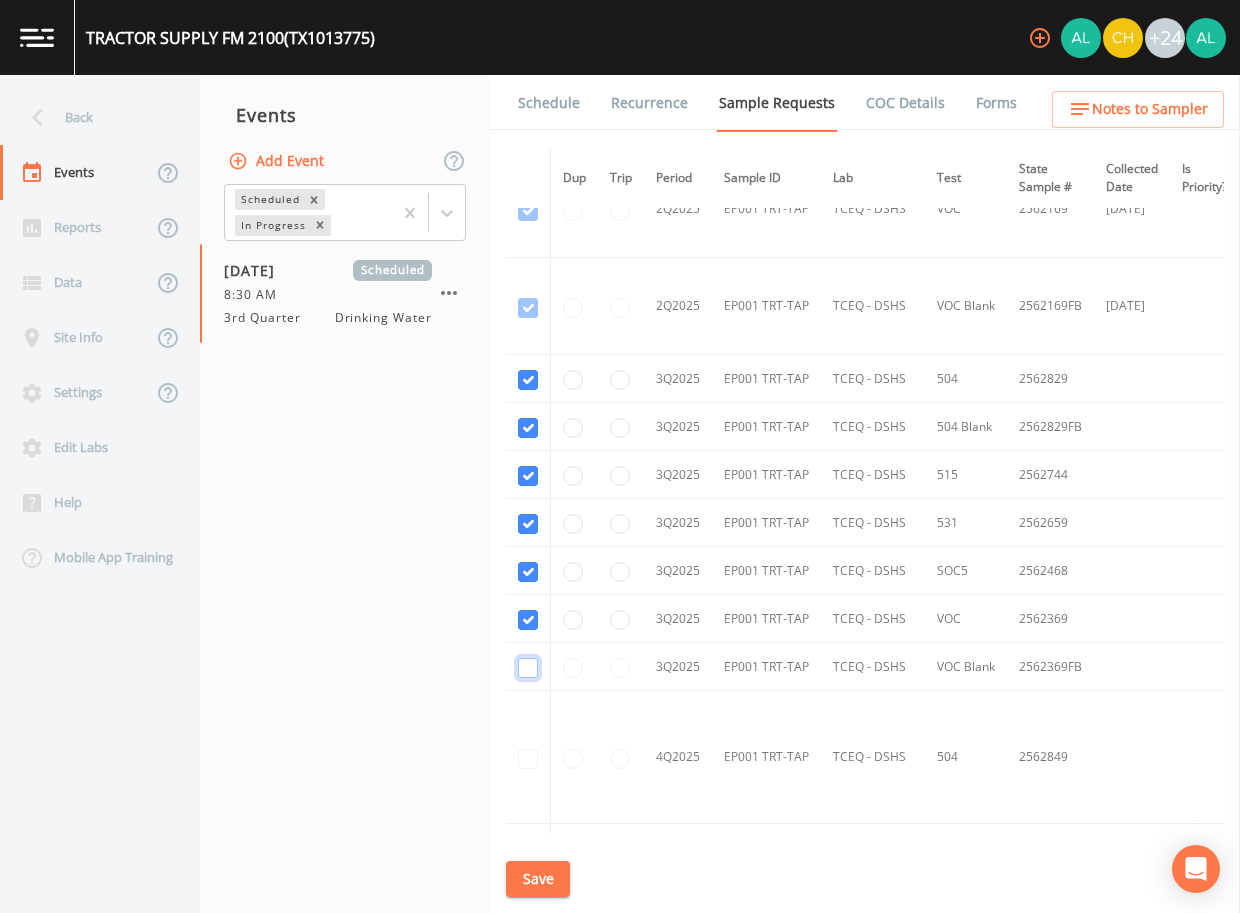 click at bounding box center [528, -371] 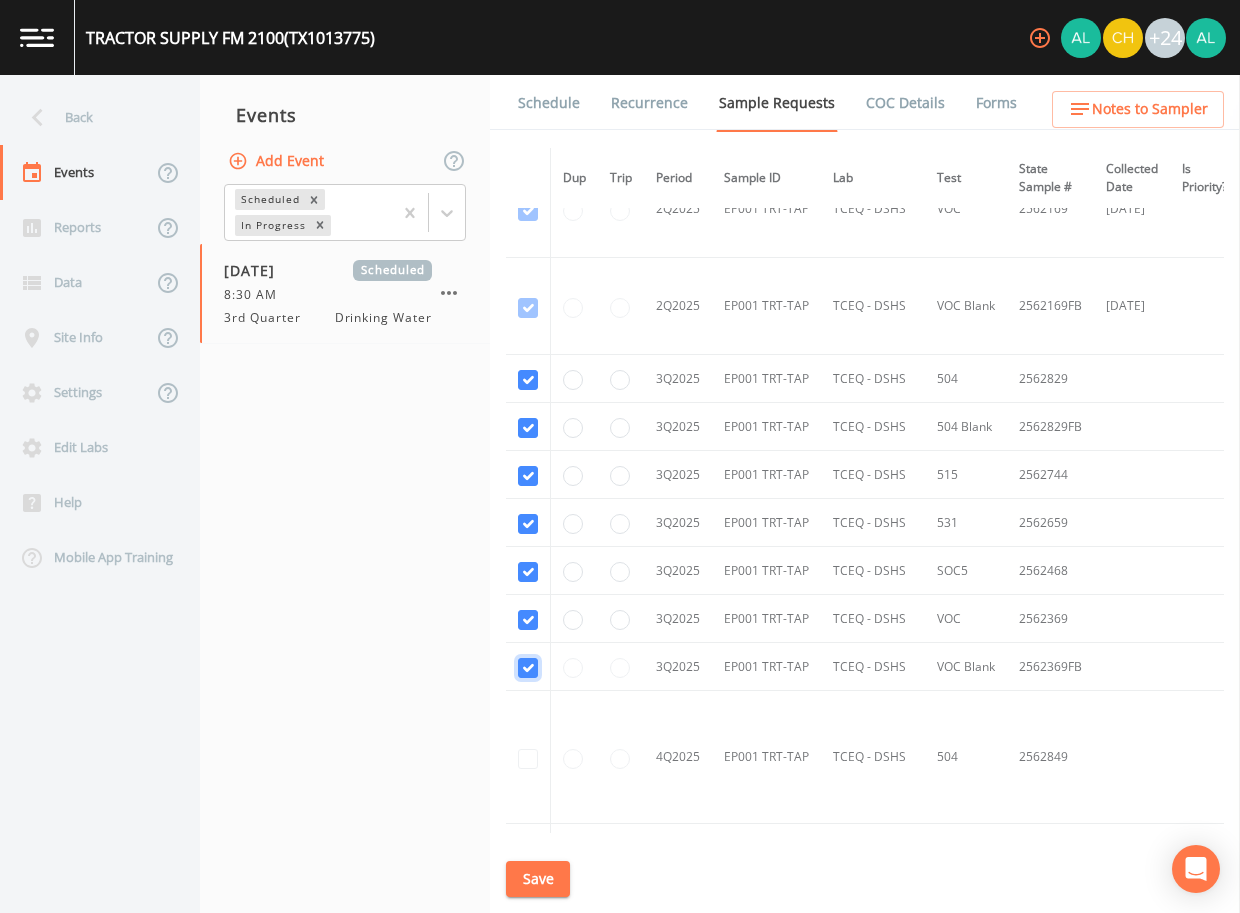checkbox on "true" 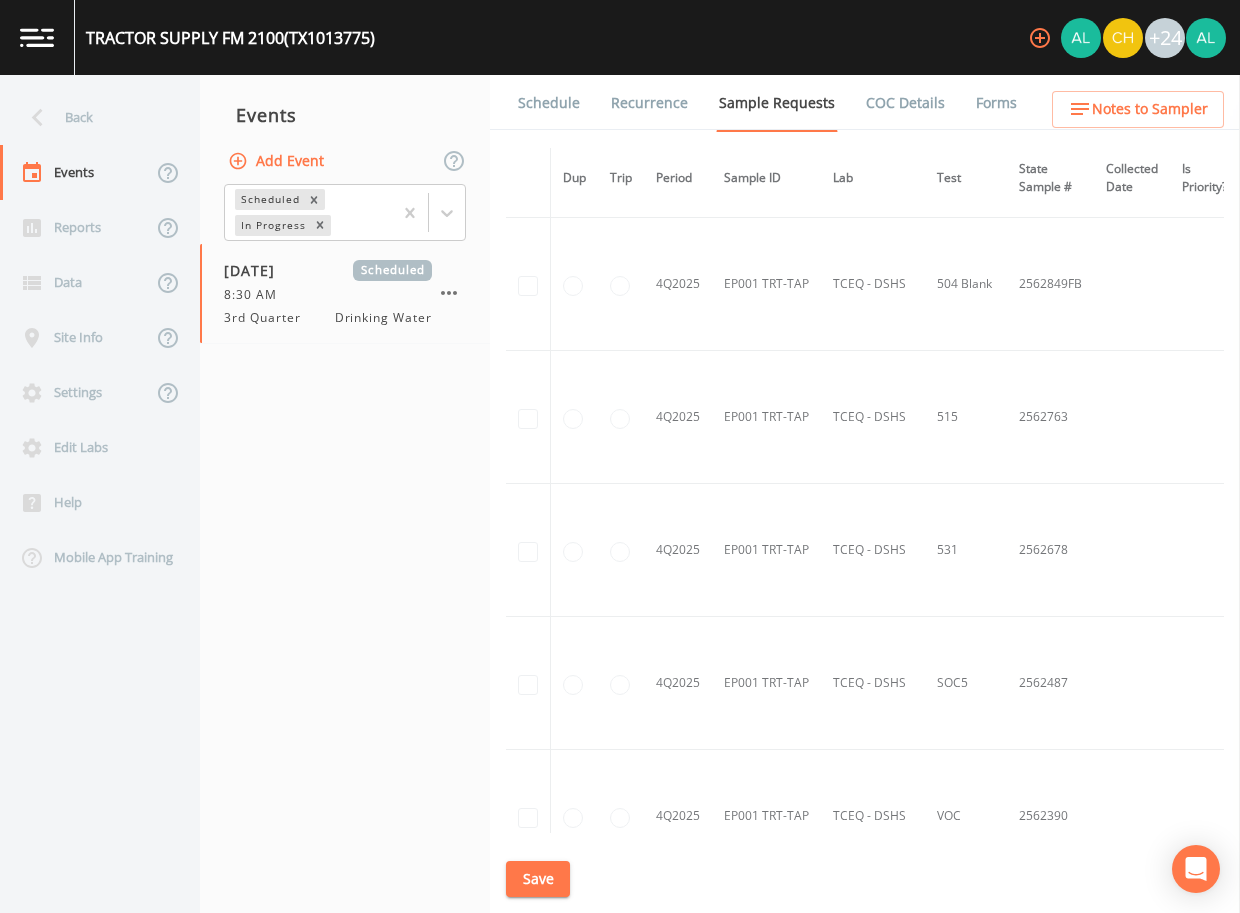 scroll, scrollTop: 2748, scrollLeft: 0, axis: vertical 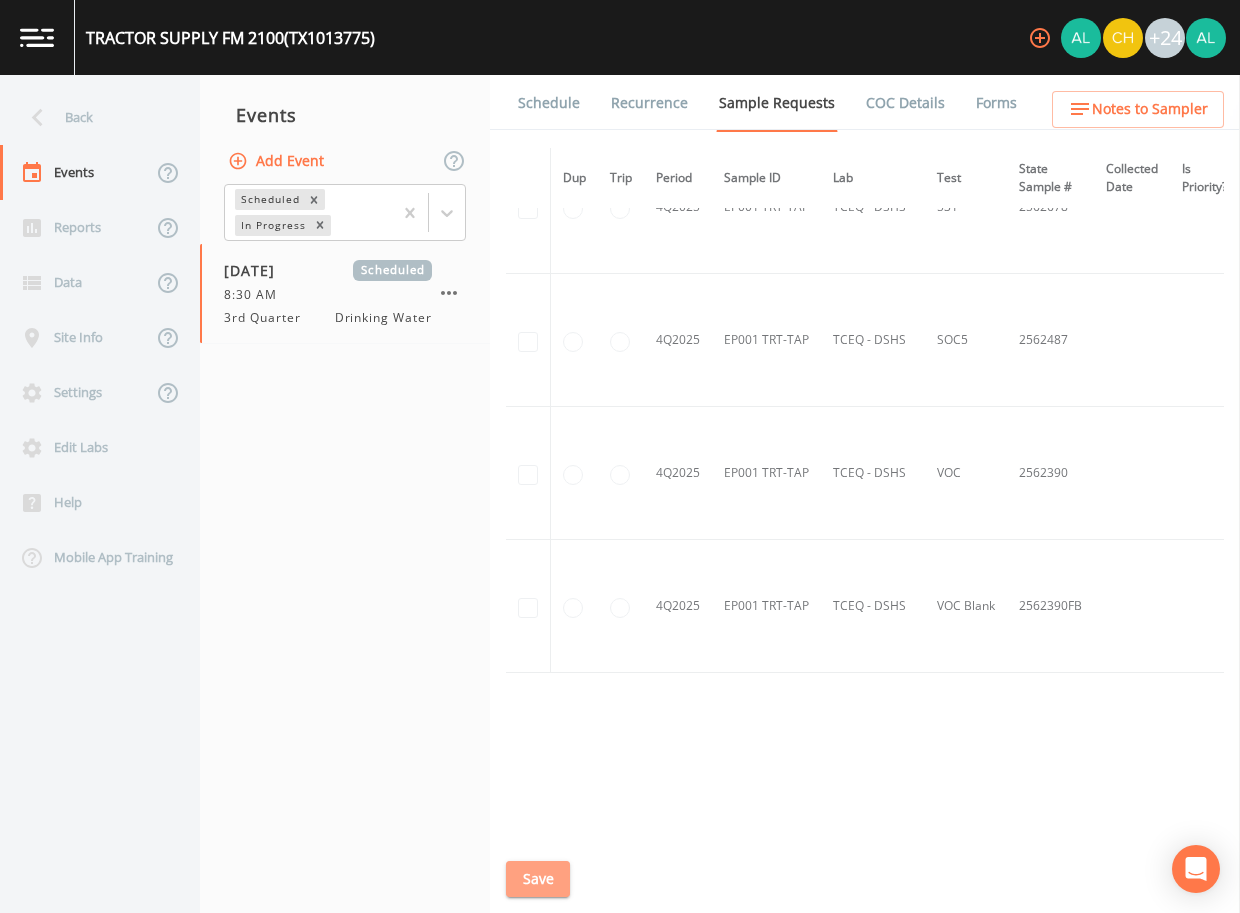 click on "Save" at bounding box center [538, 879] 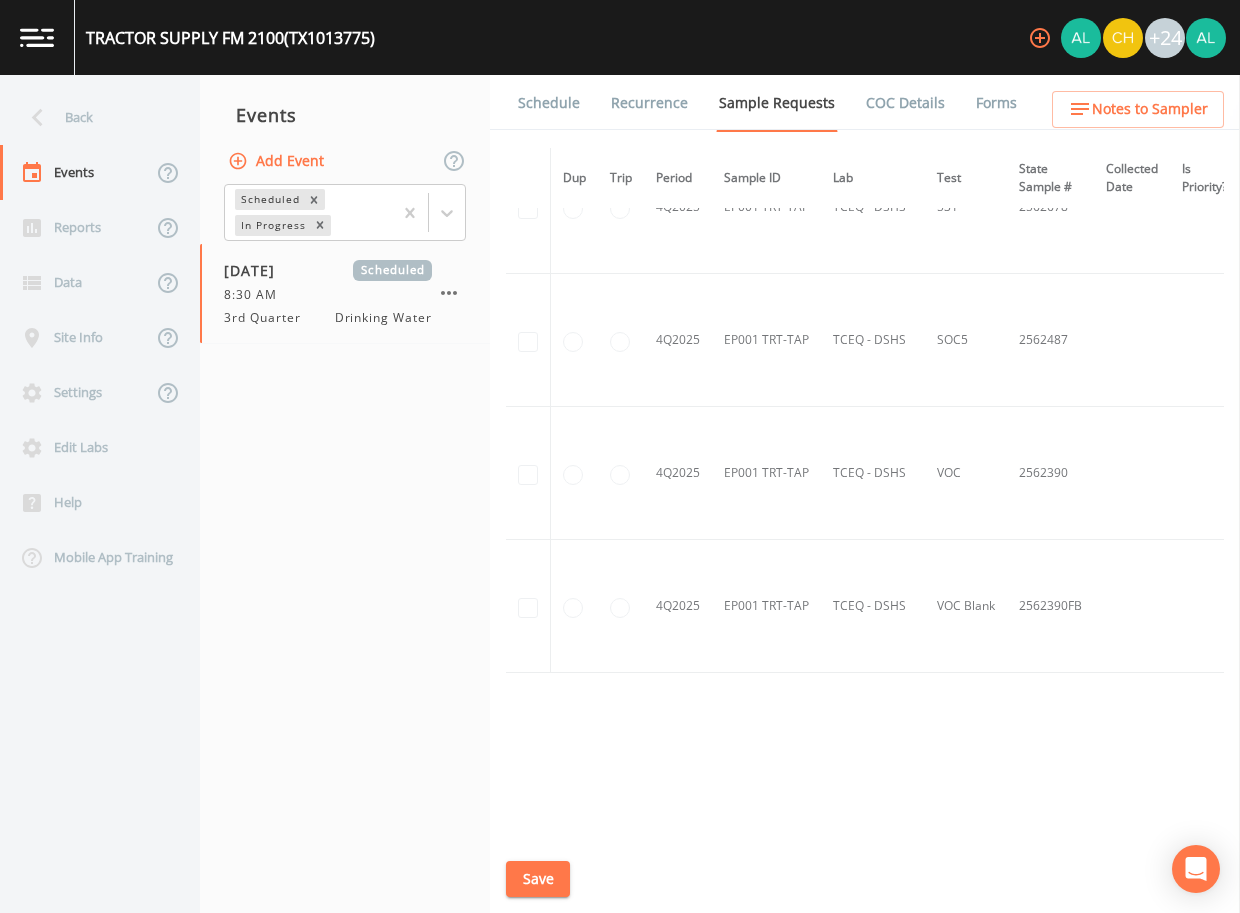 drag, startPoint x: 373, startPoint y: 528, endPoint x: 391, endPoint y: 614, distance: 87.86353 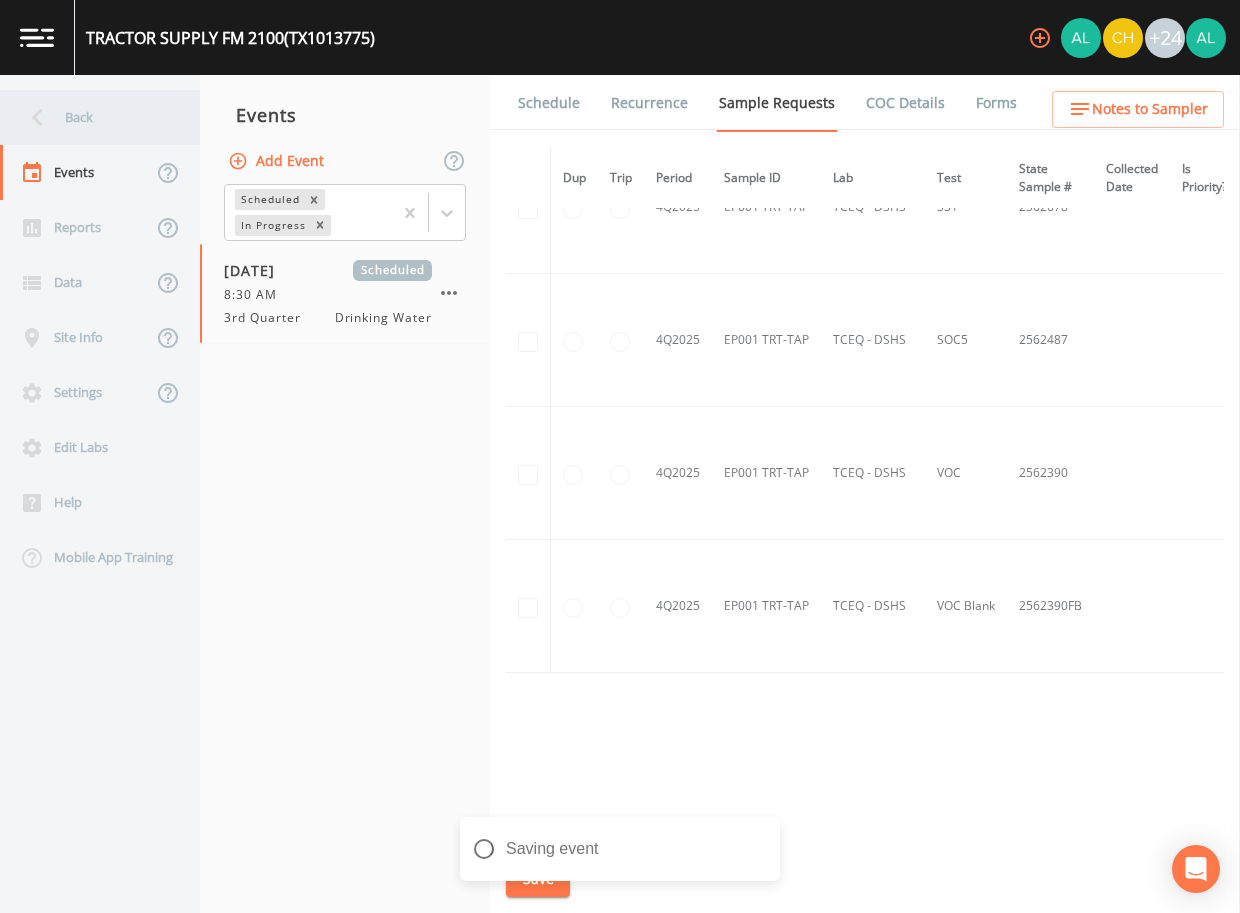 click on "Back" at bounding box center (90, 117) 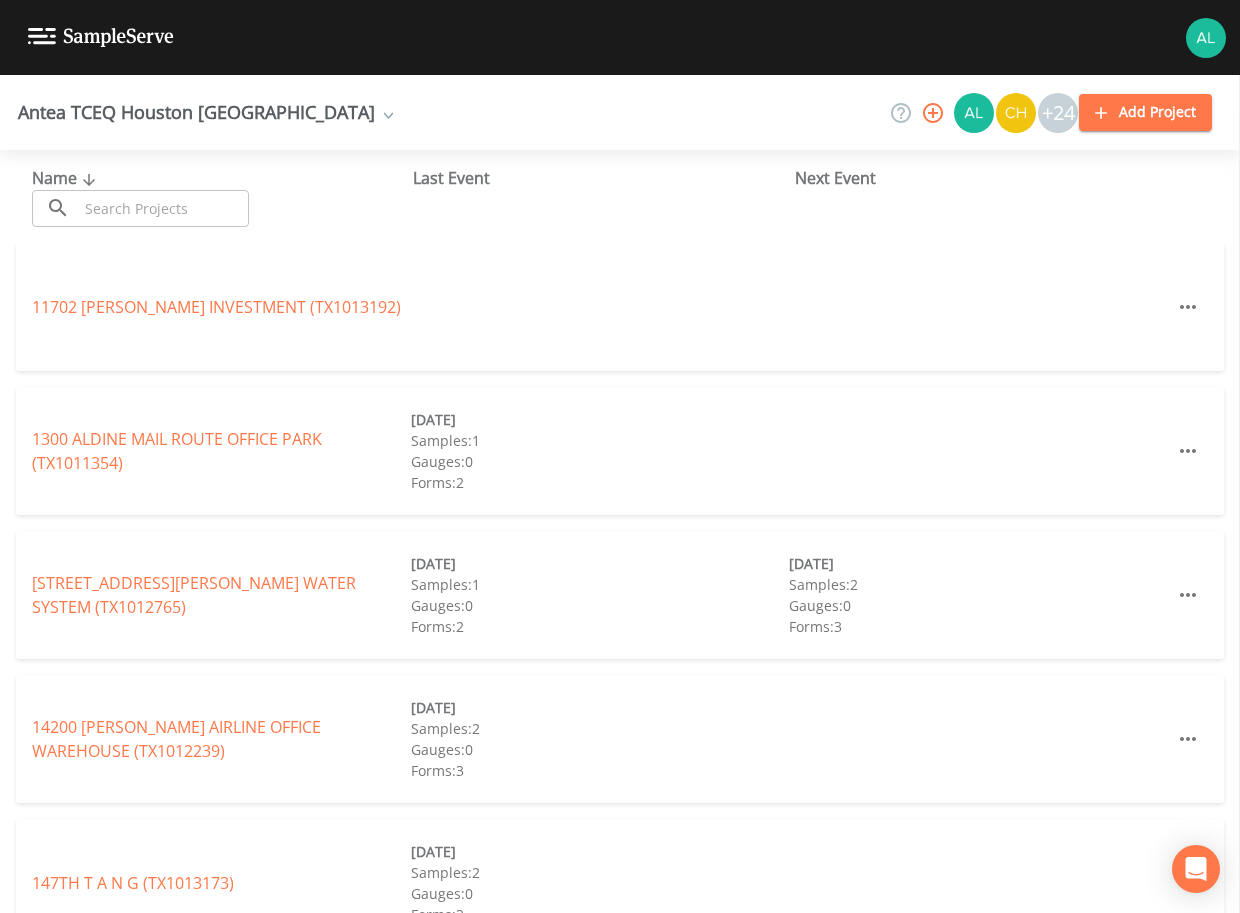 click at bounding box center [163, 208] 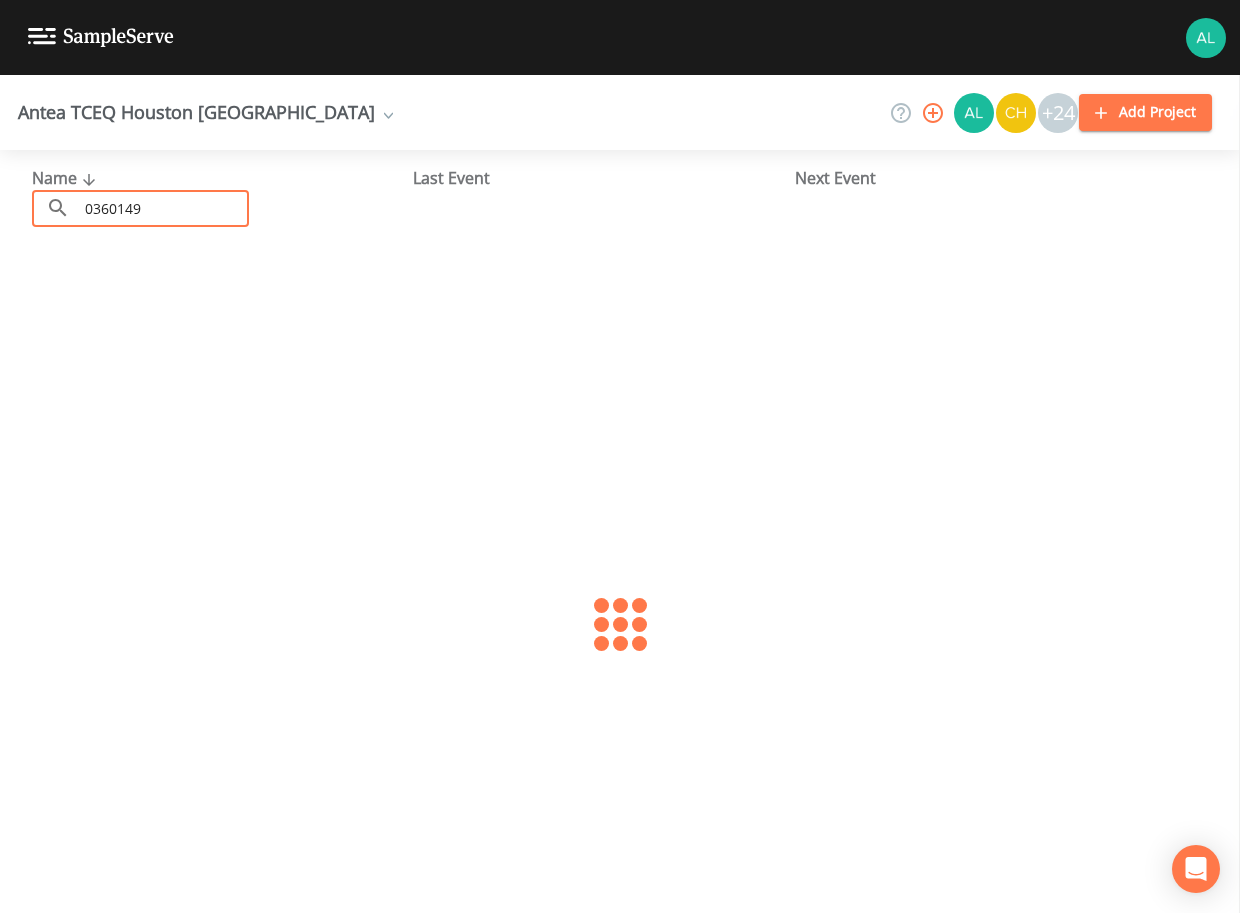 type on "0360149" 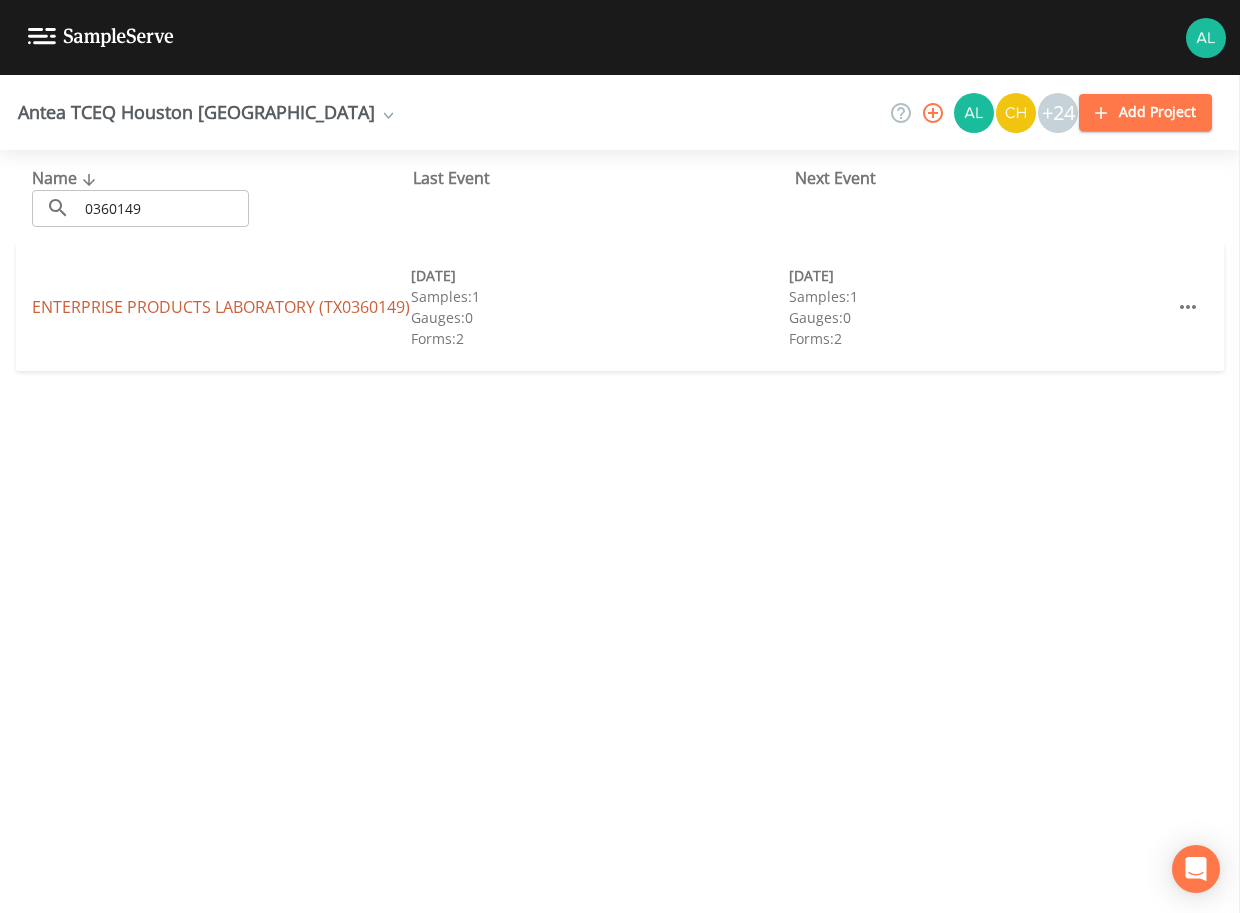 click on "ENTERPRISE PRODUCTS LABORATORY   (TX0360149)" at bounding box center [221, 307] 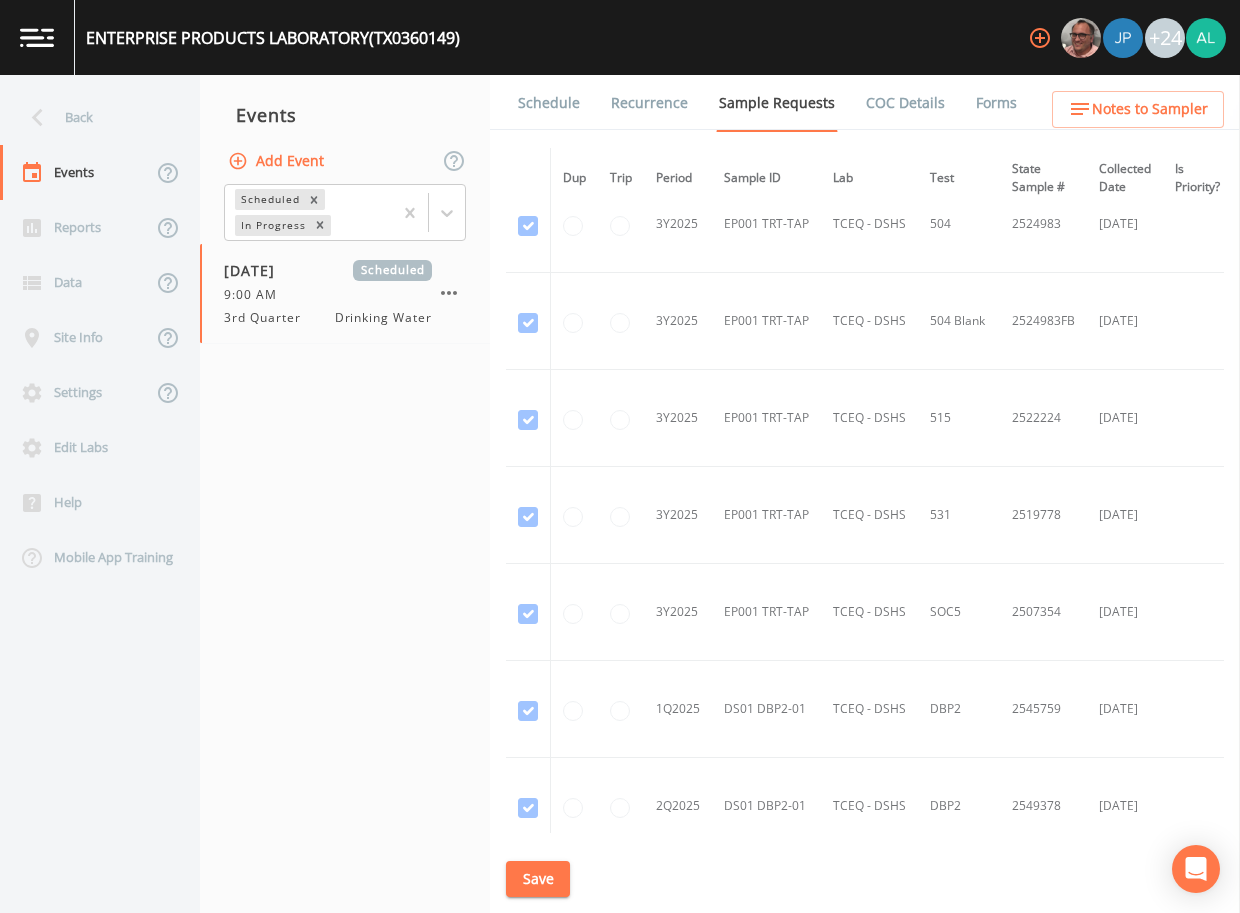 scroll, scrollTop: 1486, scrollLeft: 0, axis: vertical 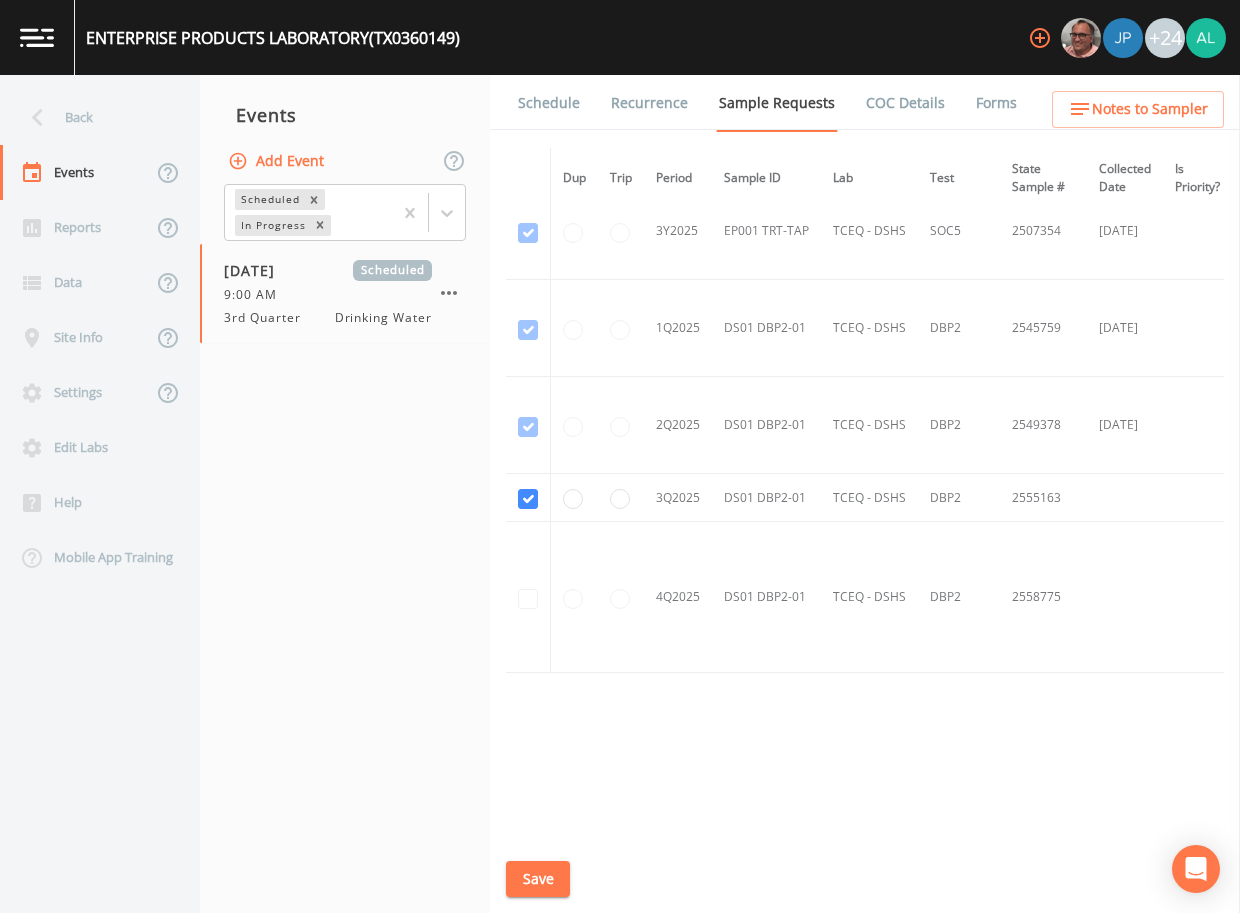 click on "Schedule" at bounding box center [549, 103] 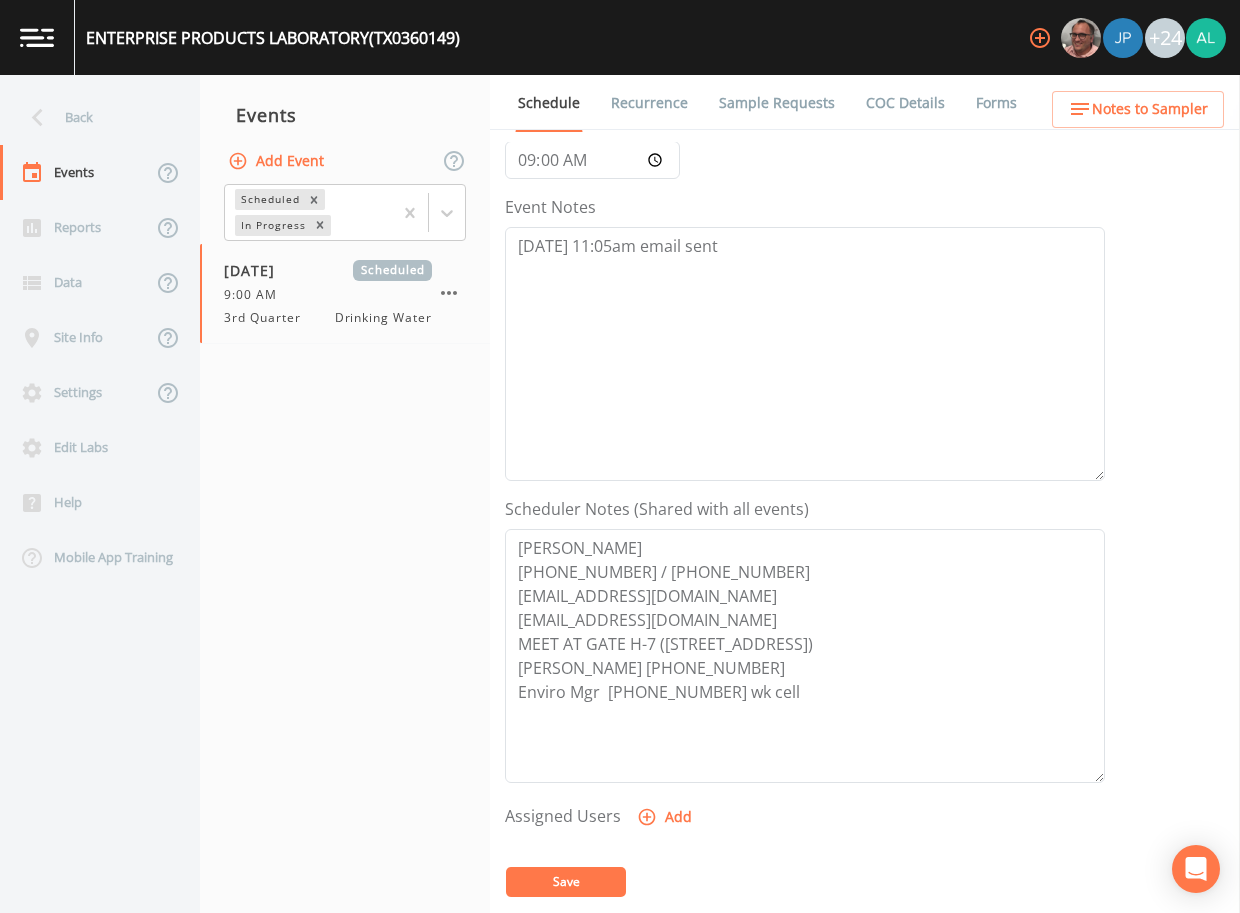 scroll, scrollTop: 0, scrollLeft: 0, axis: both 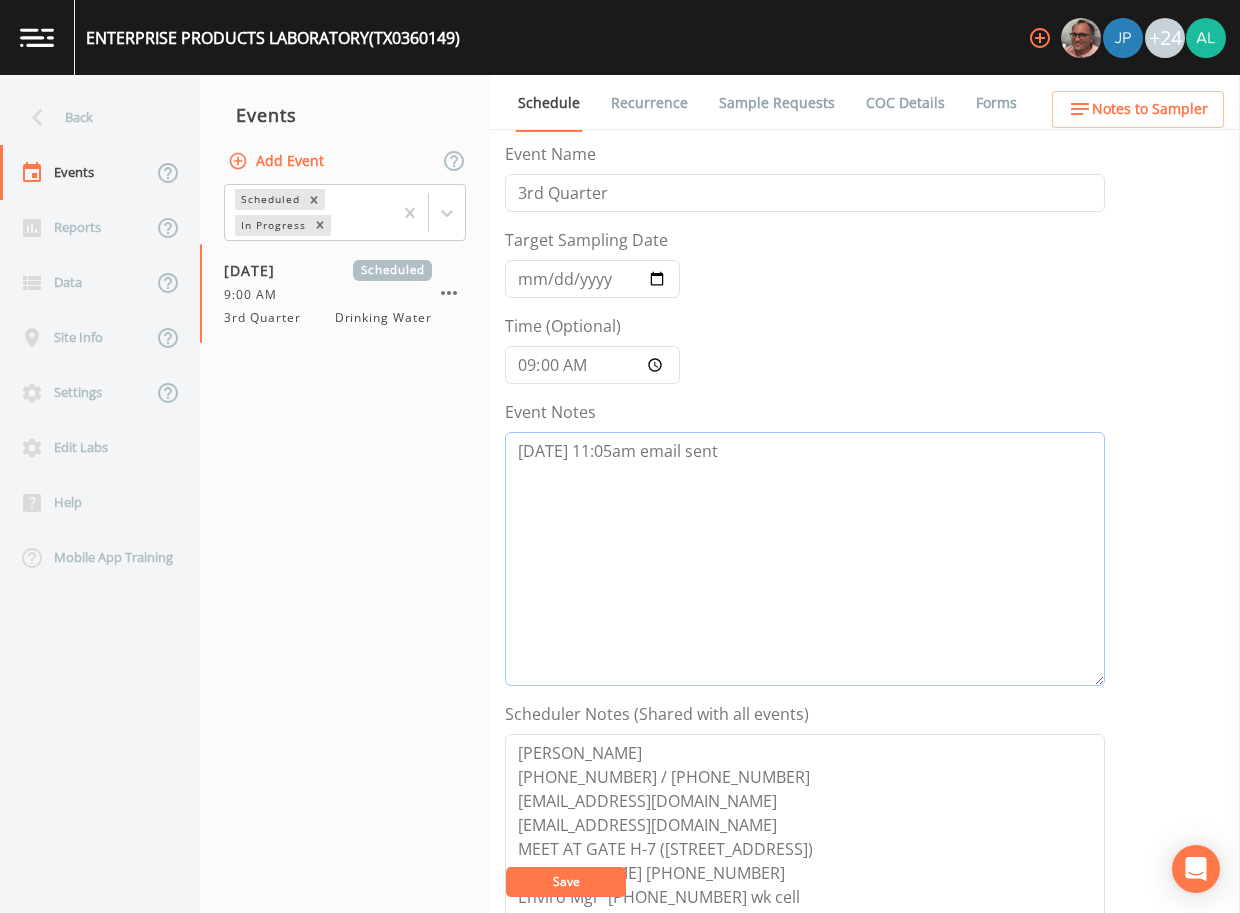 click on "[DATE] 11:05am email sent" at bounding box center (805, 559) 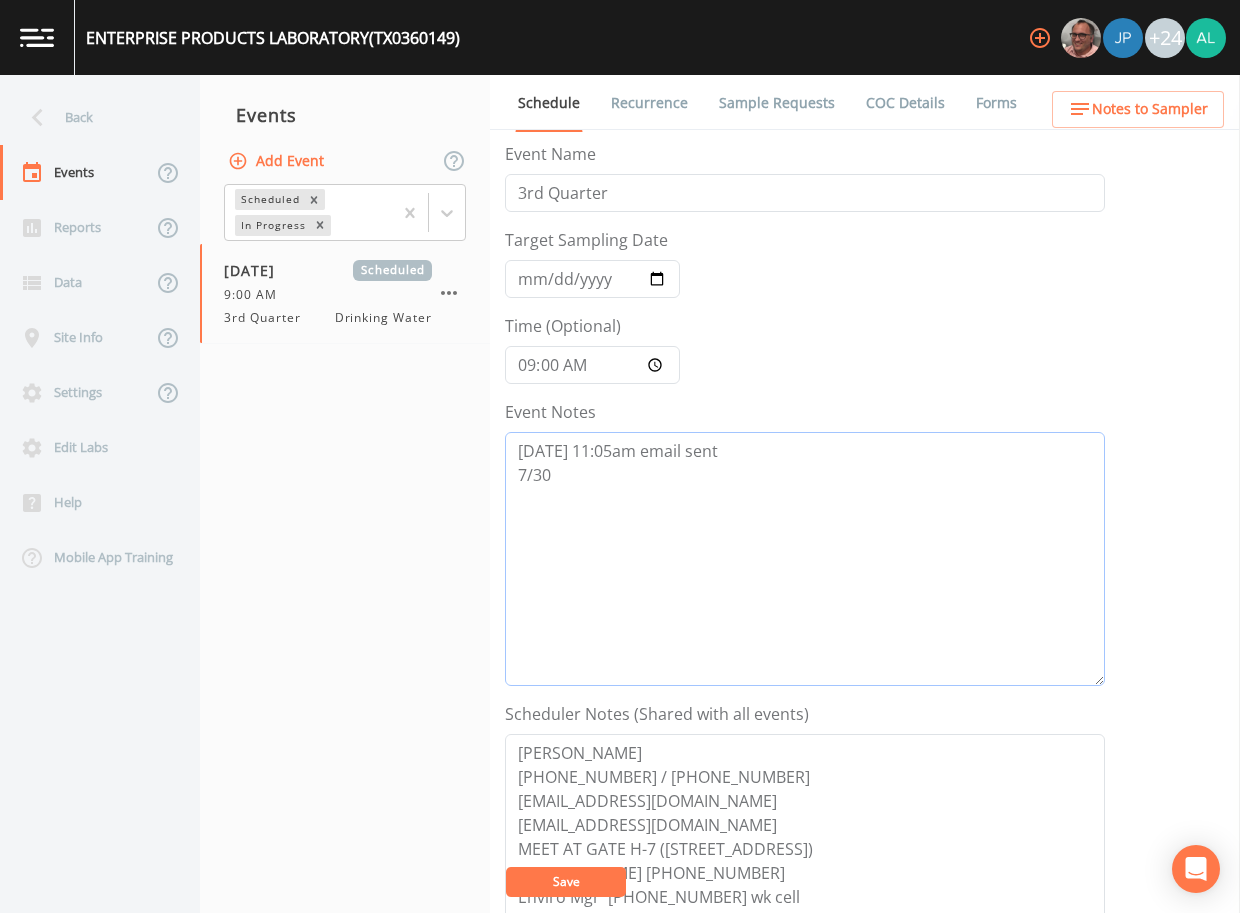 click on "[DATE] 11:05am email sent
7/30" at bounding box center [805, 559] 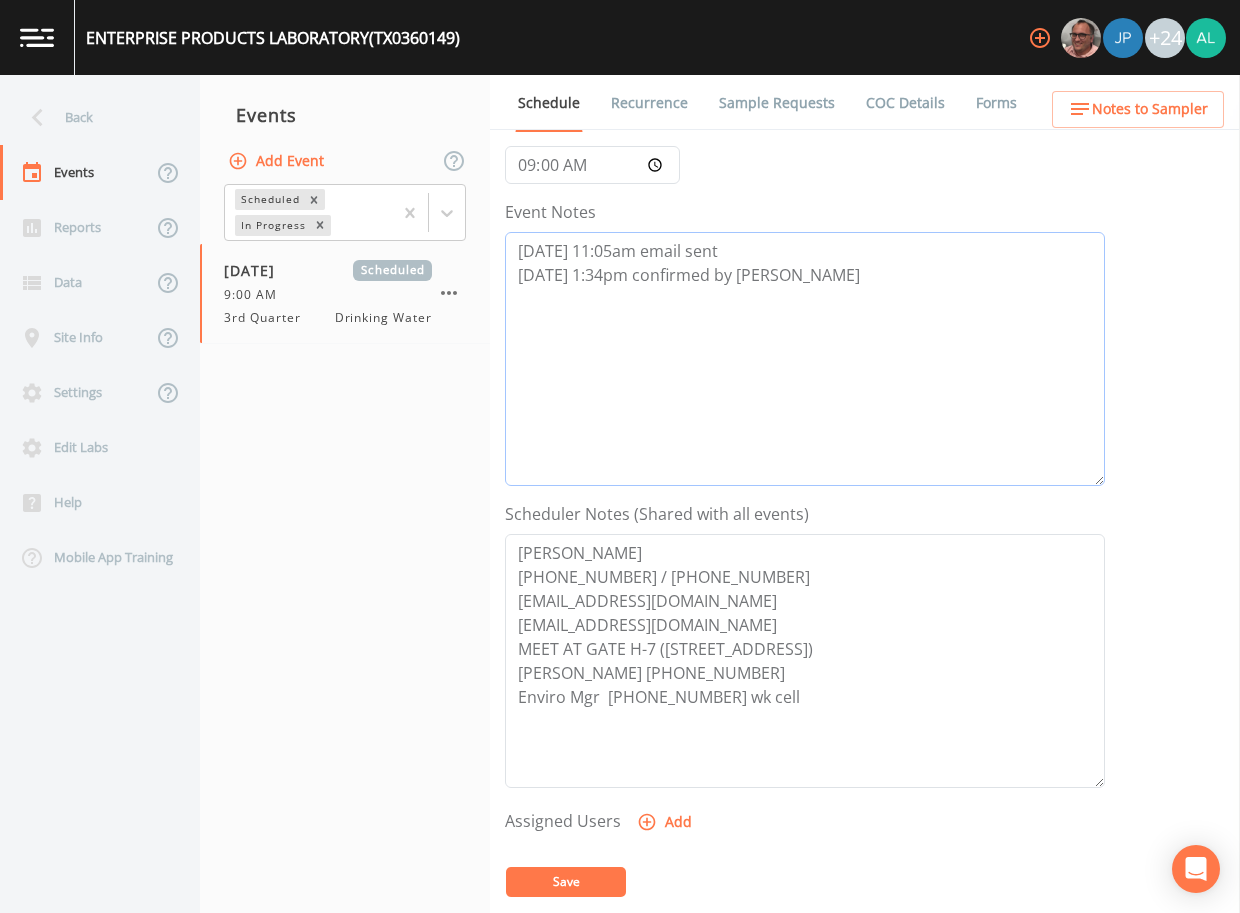 scroll, scrollTop: 498, scrollLeft: 0, axis: vertical 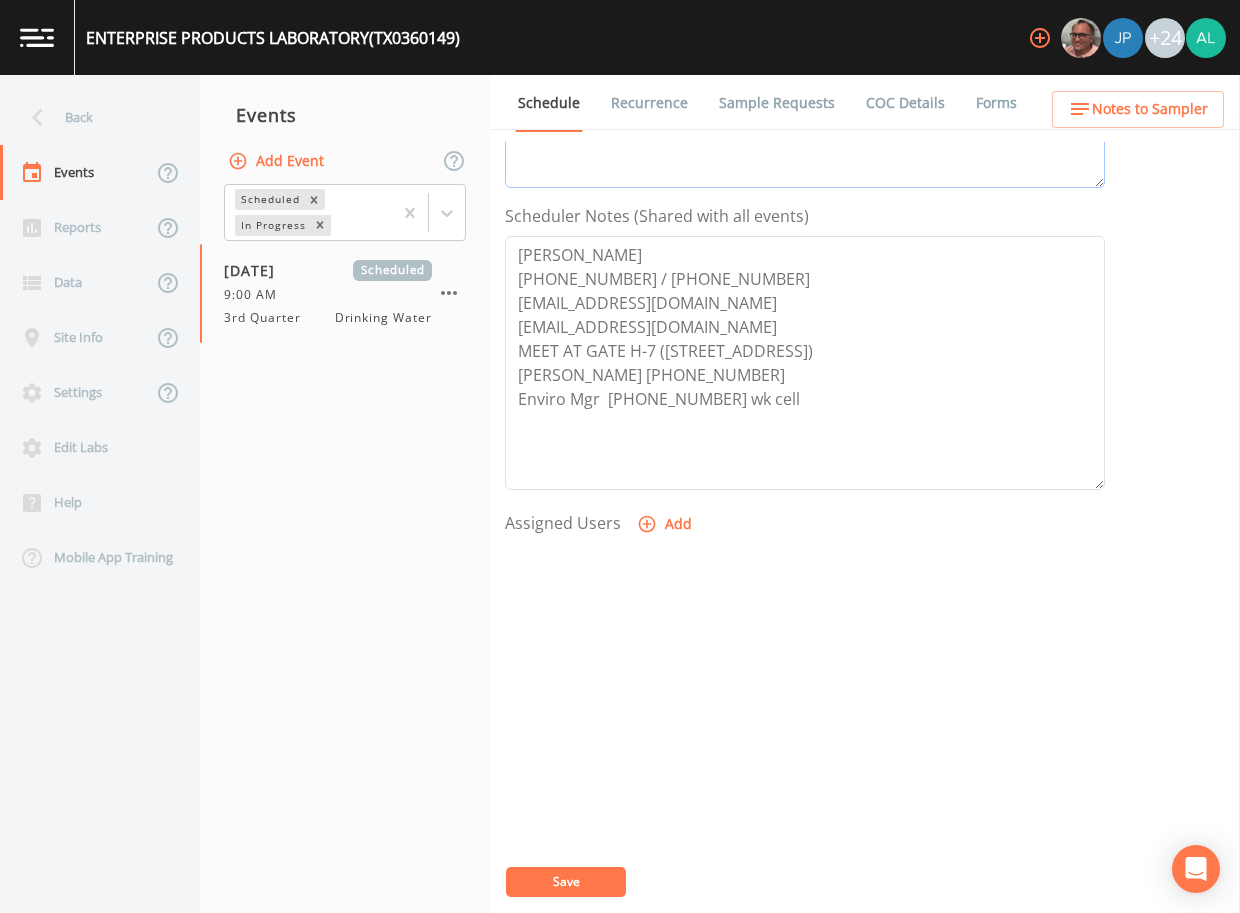 type on "[DATE] 11:05am email sent
[DATE] 1:34pm confirmed by [PERSON_NAME]" 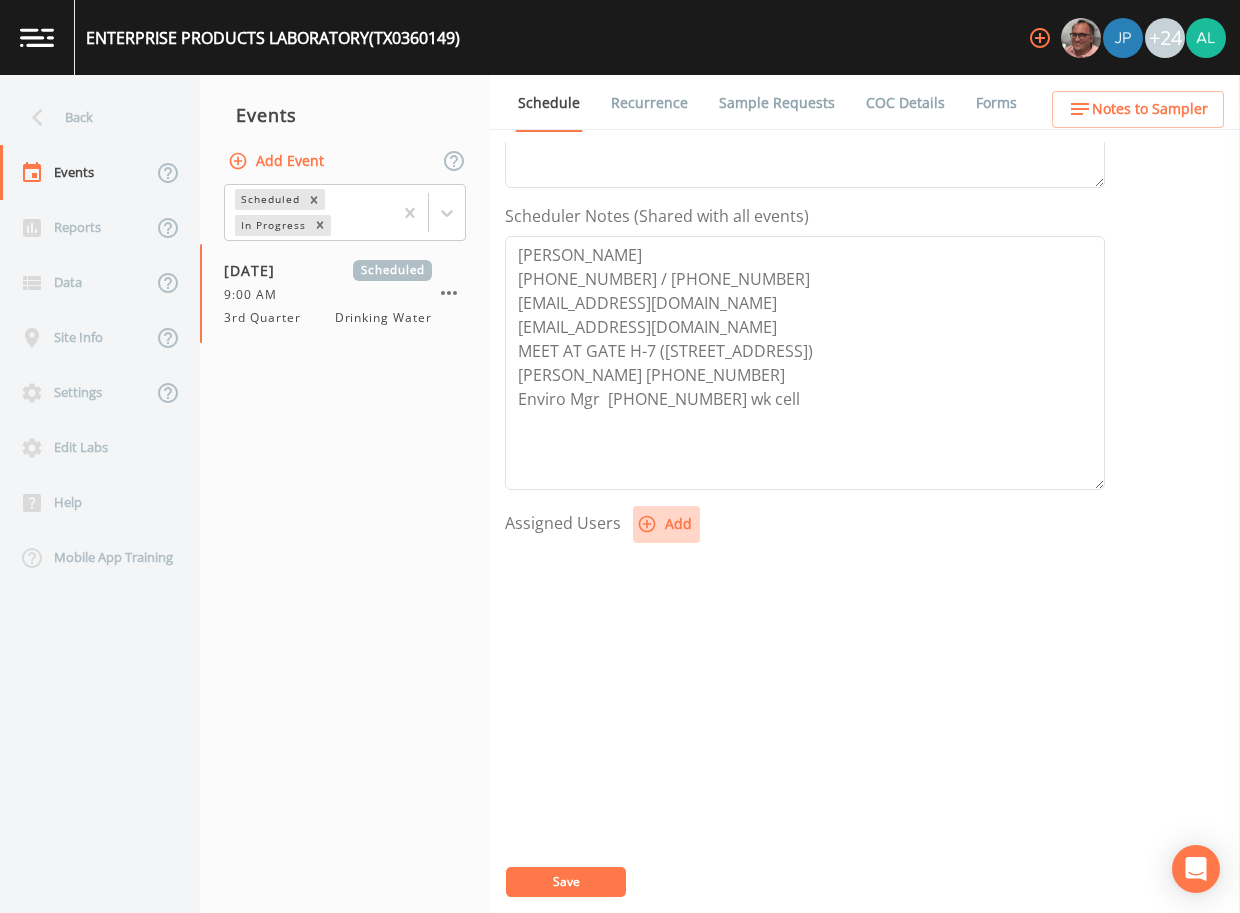 click on "Add" at bounding box center [666, 524] 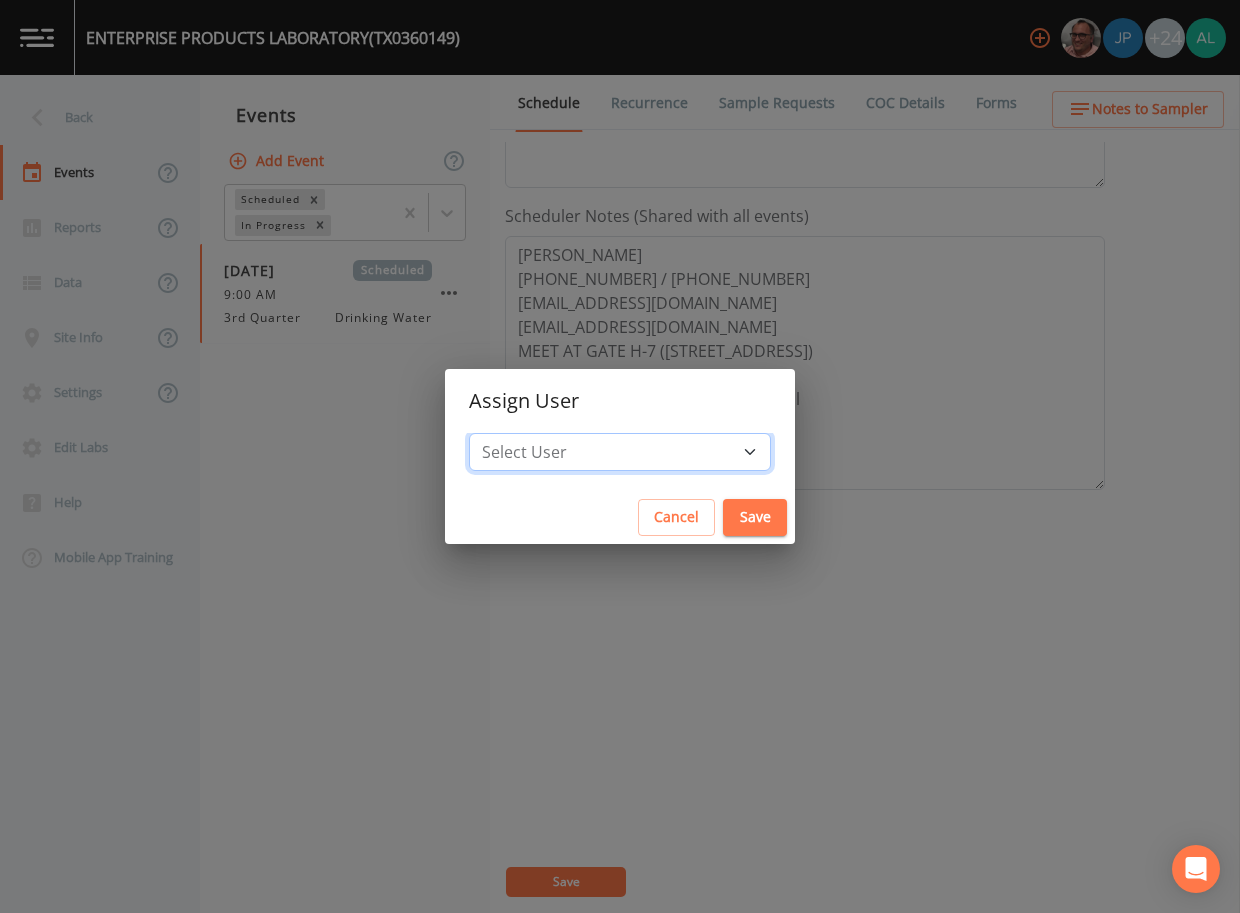 click on "Select User [PERSON_NAME] [PERSON_NAME]  [PERSON_NAME] [PERSON_NAME] [PERSON_NAME] [PERSON_NAME] [PERSON_NAME] [PERSON_NAME] [PERSON_NAME] [PERSON_NAME] [PERSON_NAME]   [PERSON_NAME] [PERSON_NAME] [PERSON_NAME] [PERSON_NAME] [PERSON_NAME] [PERSON_NAME]   [PERSON_NAME] [PERSON_NAME]   [PERSON_NAME] [PERSON_NAME] [PERSON_NAME] [PERSON_NAME] [PERSON_NAME] [PERSON_NAME] [PERSON_NAME] [PERSON_NAME]" at bounding box center [620, 452] 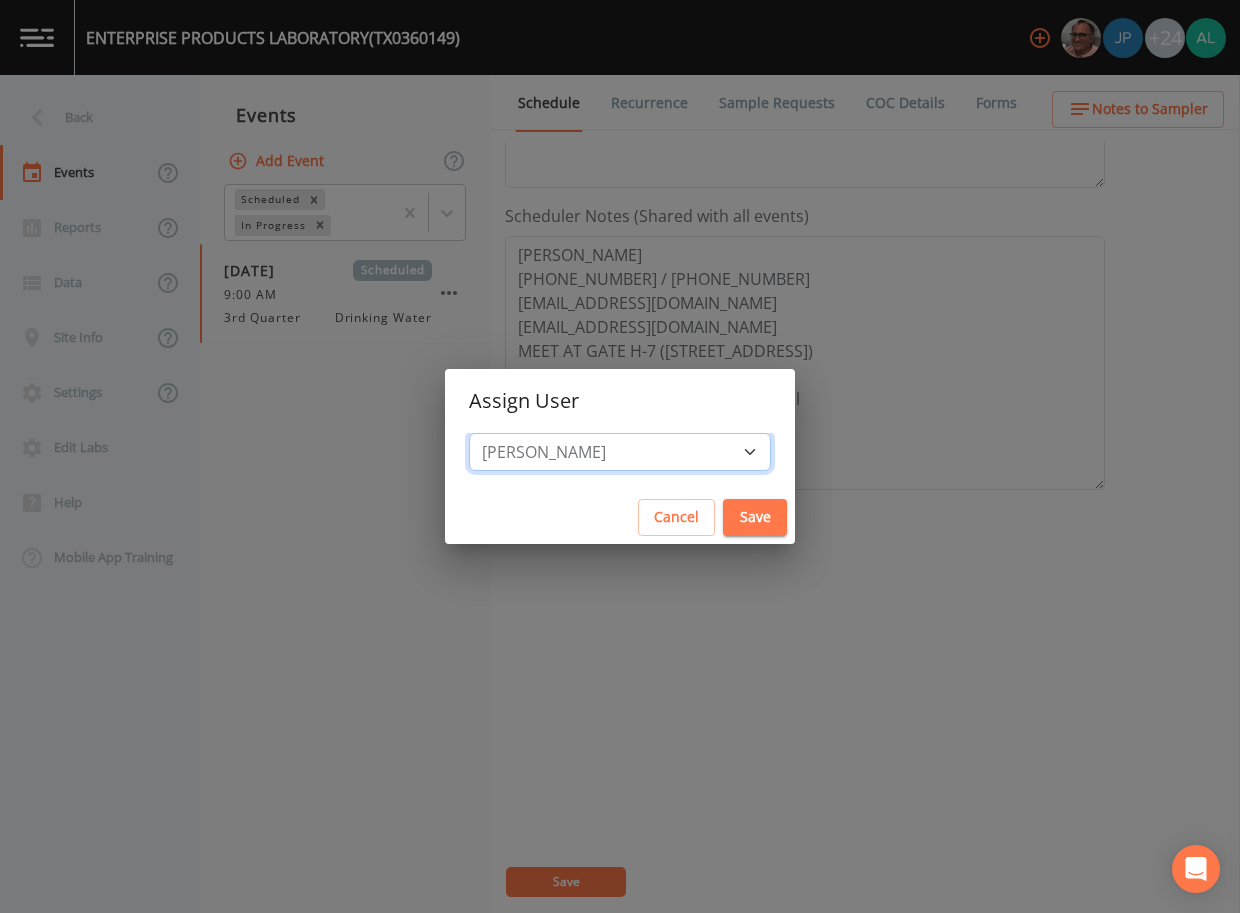 click on "Select User [PERSON_NAME] [PERSON_NAME]  [PERSON_NAME] [PERSON_NAME] [PERSON_NAME] [PERSON_NAME] [PERSON_NAME] [PERSON_NAME] [PERSON_NAME] [PERSON_NAME] [PERSON_NAME]   [PERSON_NAME] [PERSON_NAME] [PERSON_NAME] [PERSON_NAME] [PERSON_NAME] [PERSON_NAME]   [PERSON_NAME] [PERSON_NAME]   [PERSON_NAME] [PERSON_NAME] [PERSON_NAME] [PERSON_NAME] [PERSON_NAME] [PERSON_NAME] [PERSON_NAME] [PERSON_NAME]" at bounding box center (620, 452) 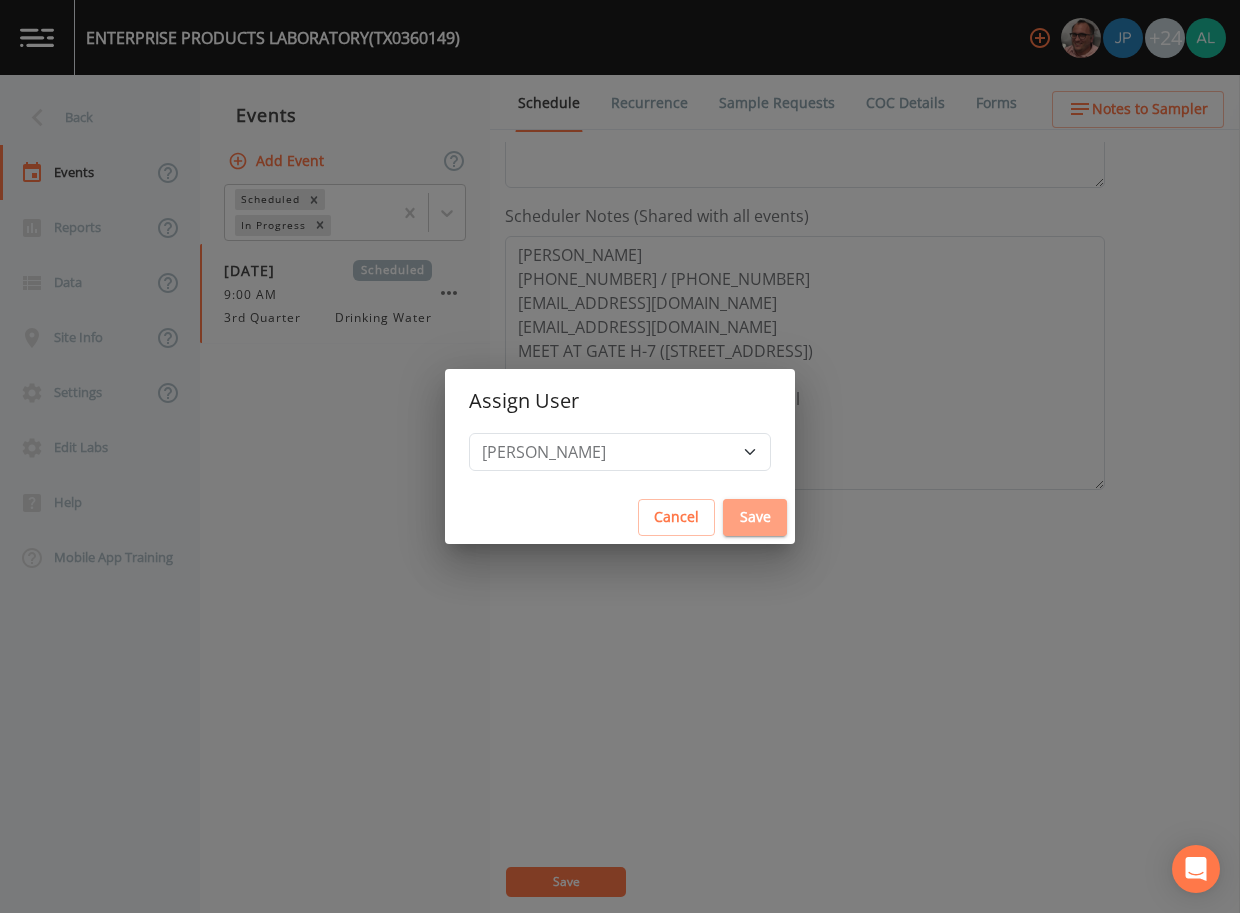 click on "Save" at bounding box center (755, 517) 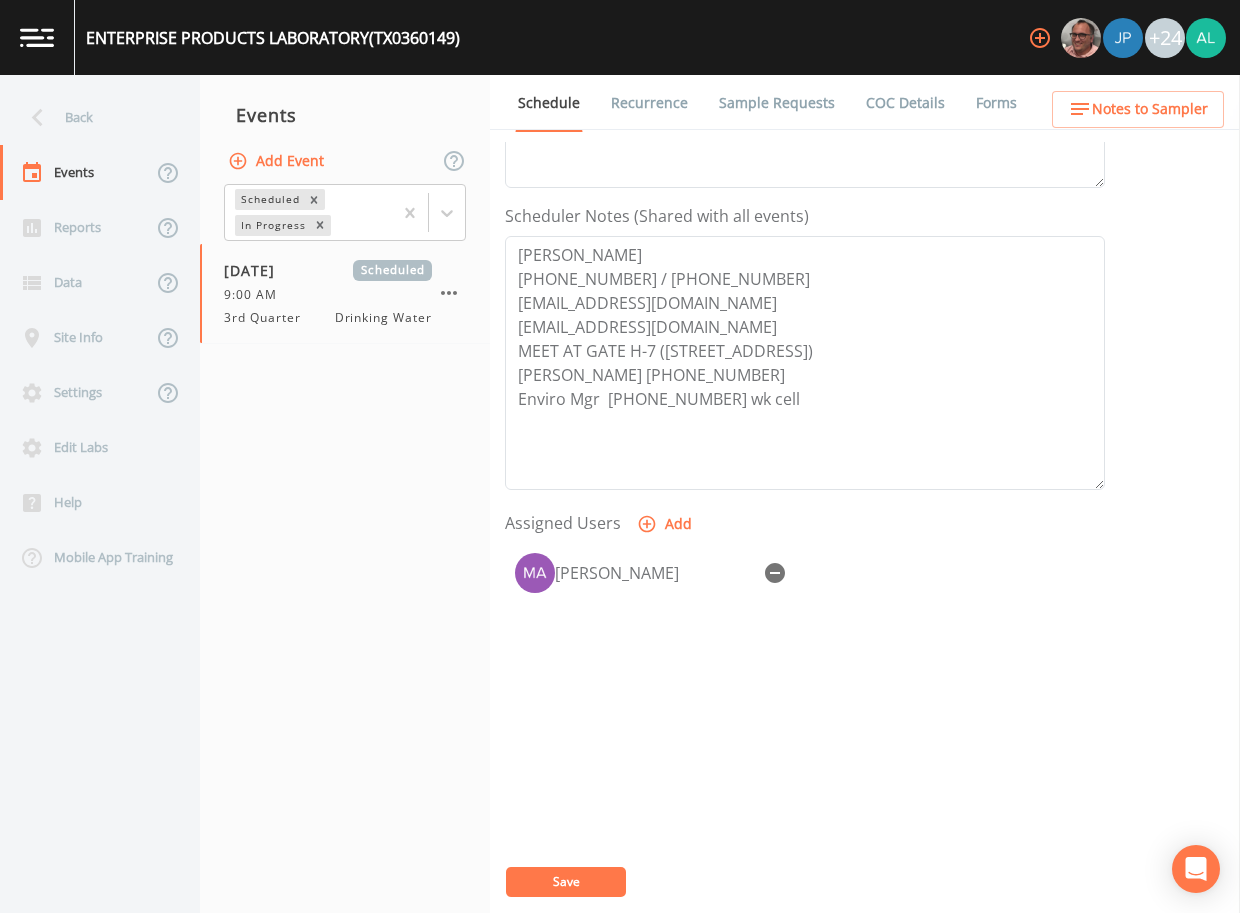 click on "Save" at bounding box center (566, 882) 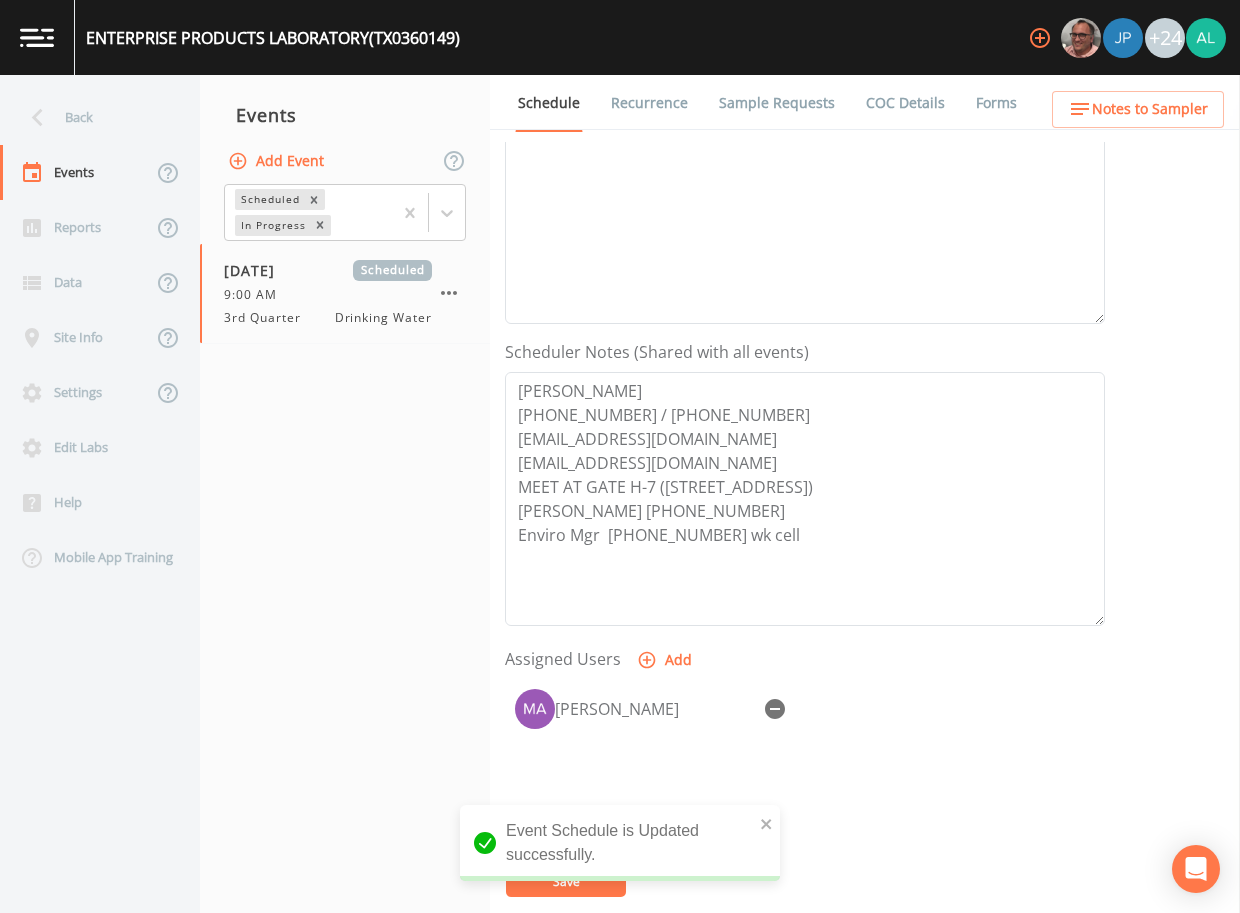 scroll, scrollTop: 98, scrollLeft: 0, axis: vertical 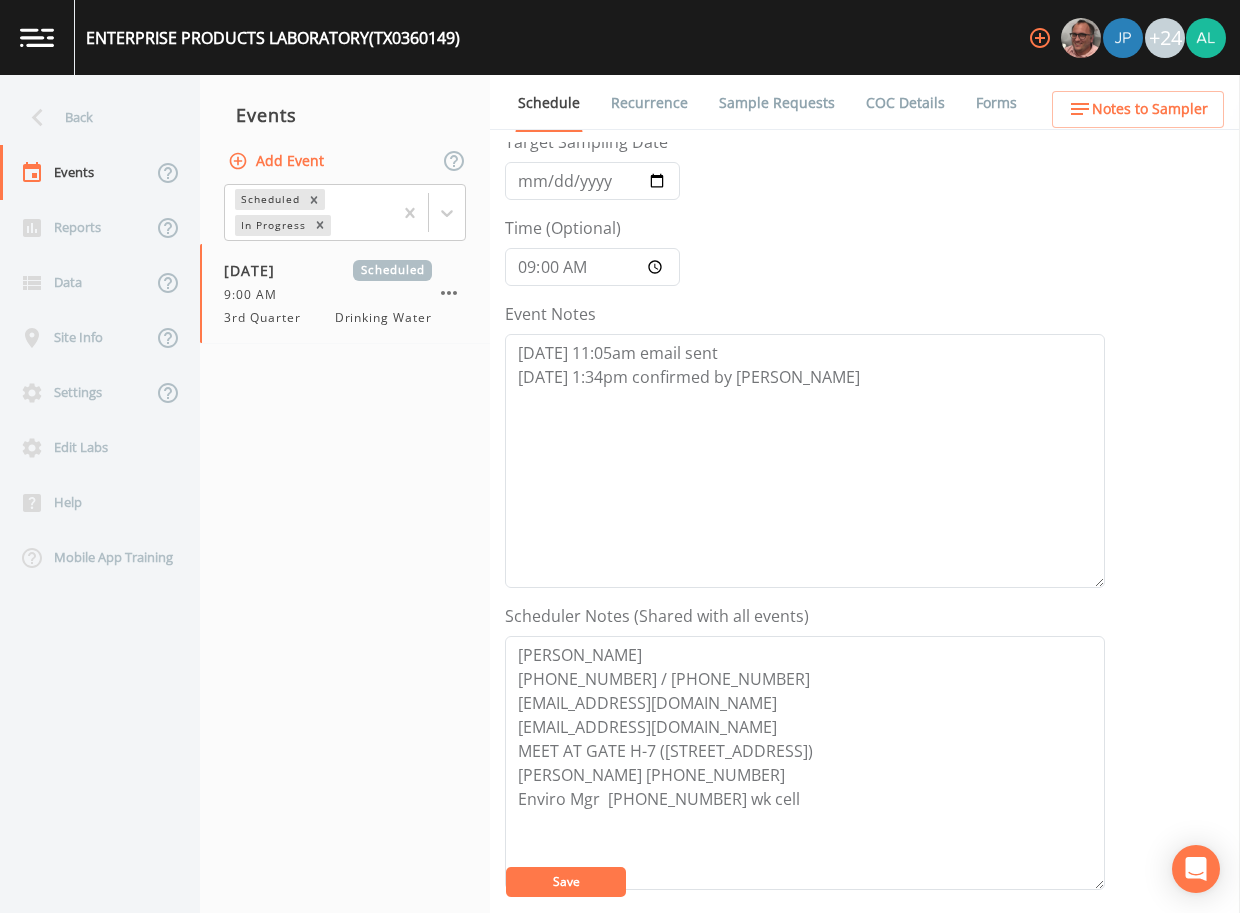 drag, startPoint x: 1120, startPoint y: 137, endPoint x: 1119, endPoint y: 118, distance: 19.026299 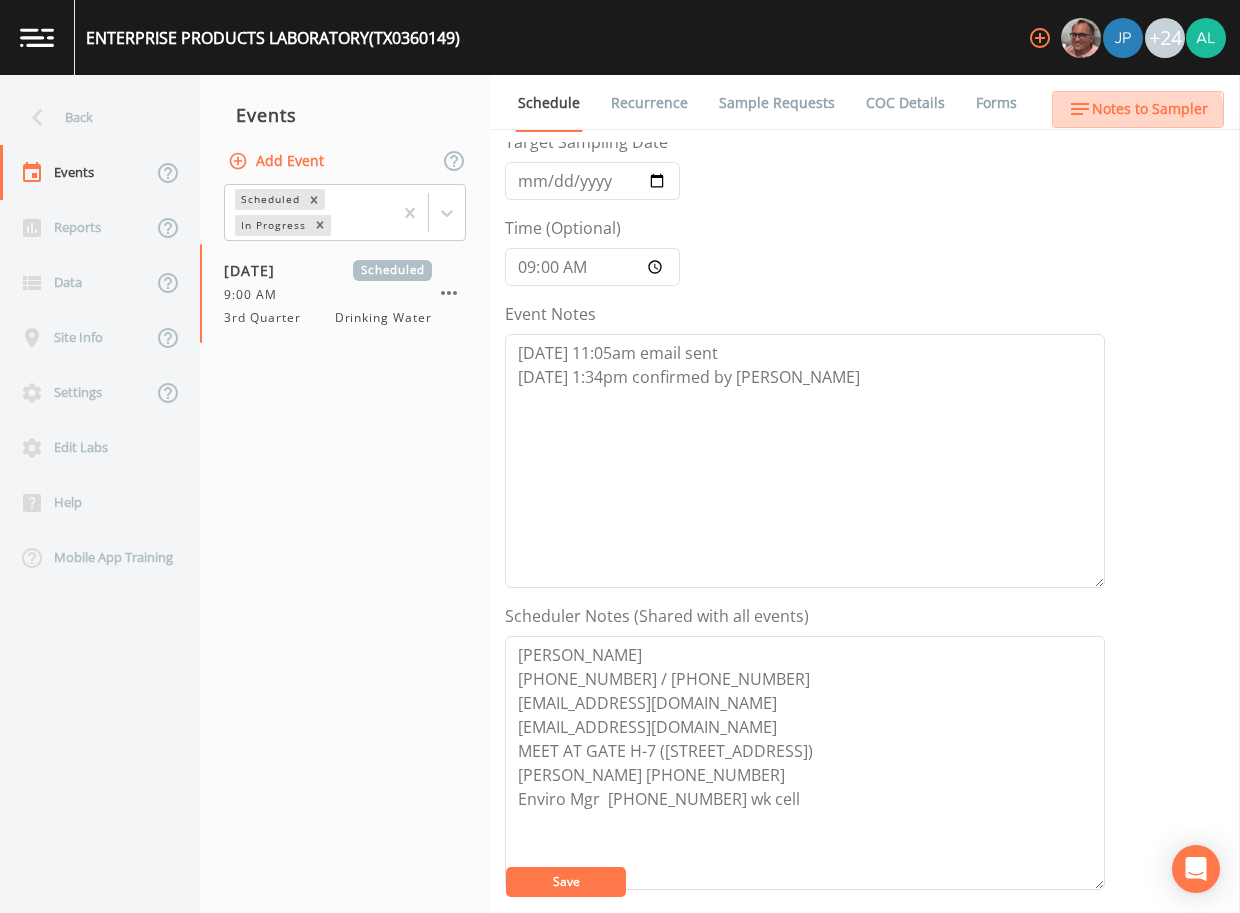 click on "Notes to Sampler" at bounding box center (1150, 109) 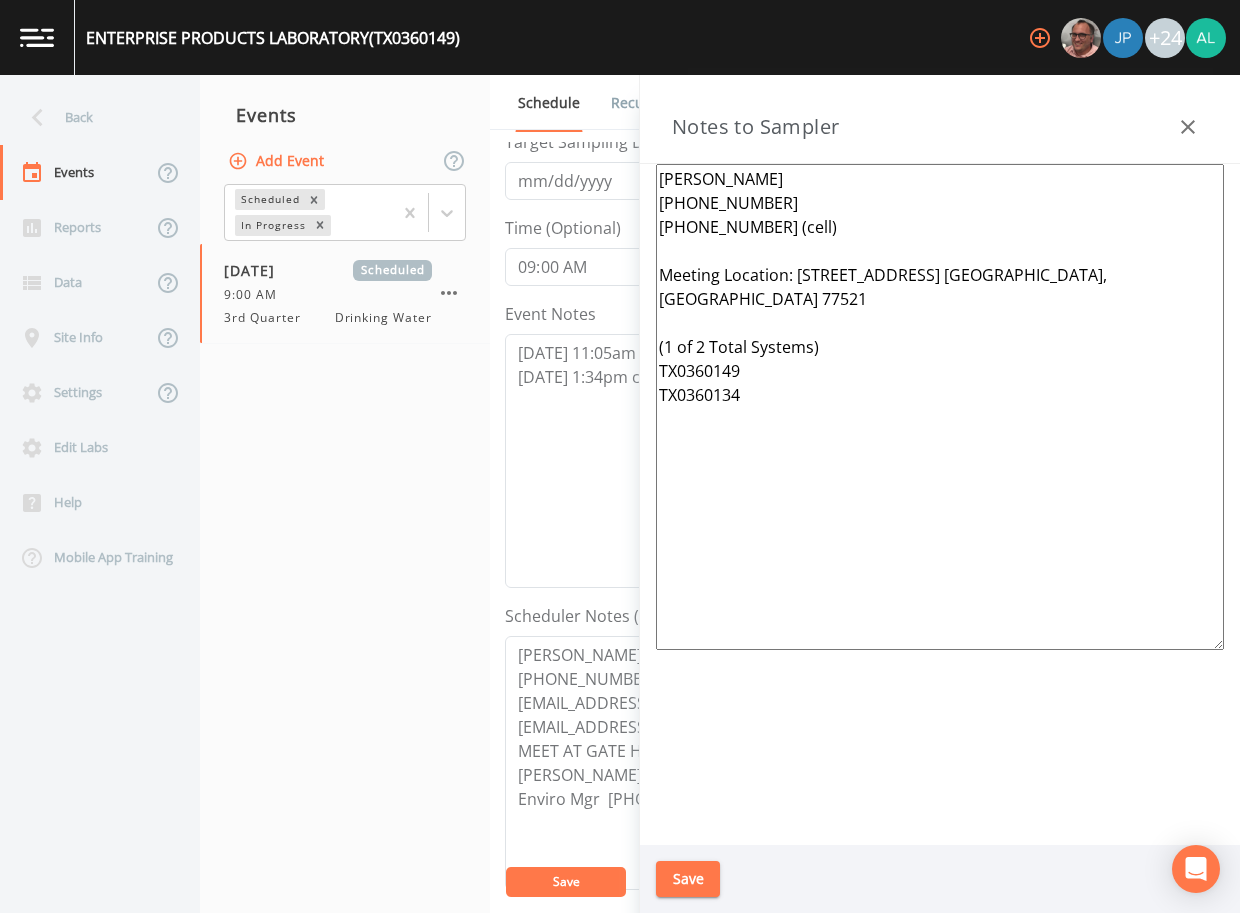 click on "Save" at bounding box center (688, 879) 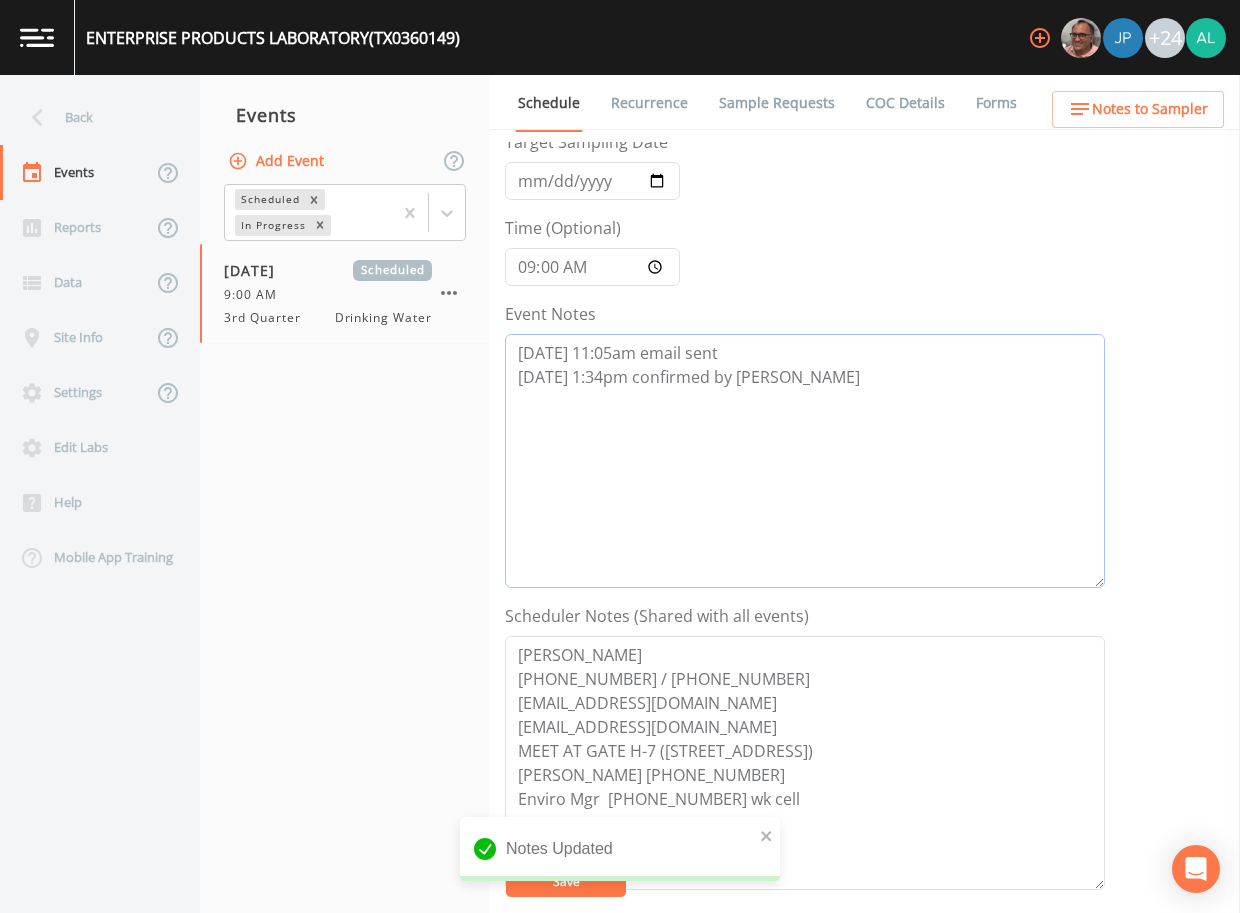 drag, startPoint x: 730, startPoint y: 371, endPoint x: 426, endPoint y: 375, distance: 304.0263 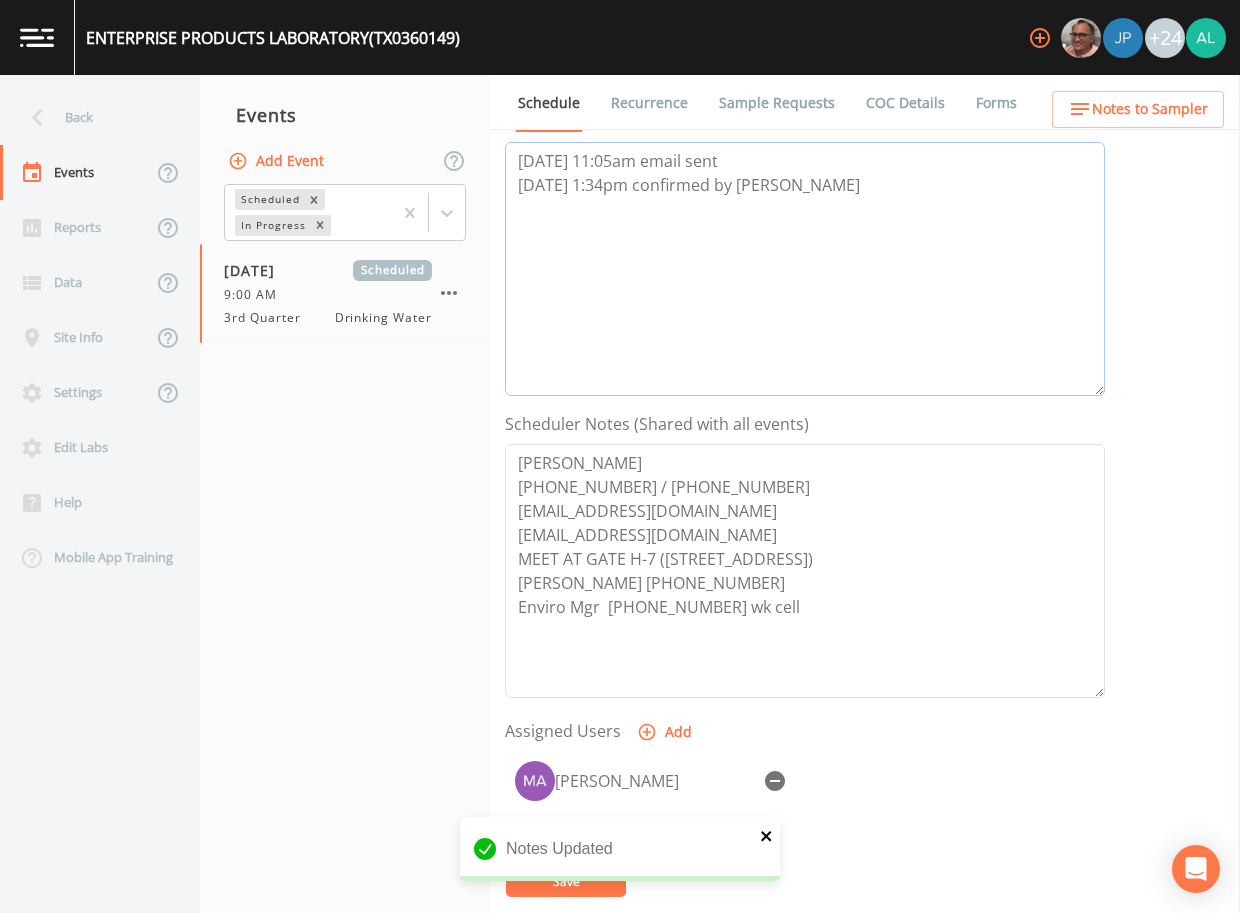 scroll, scrollTop: 298, scrollLeft: 0, axis: vertical 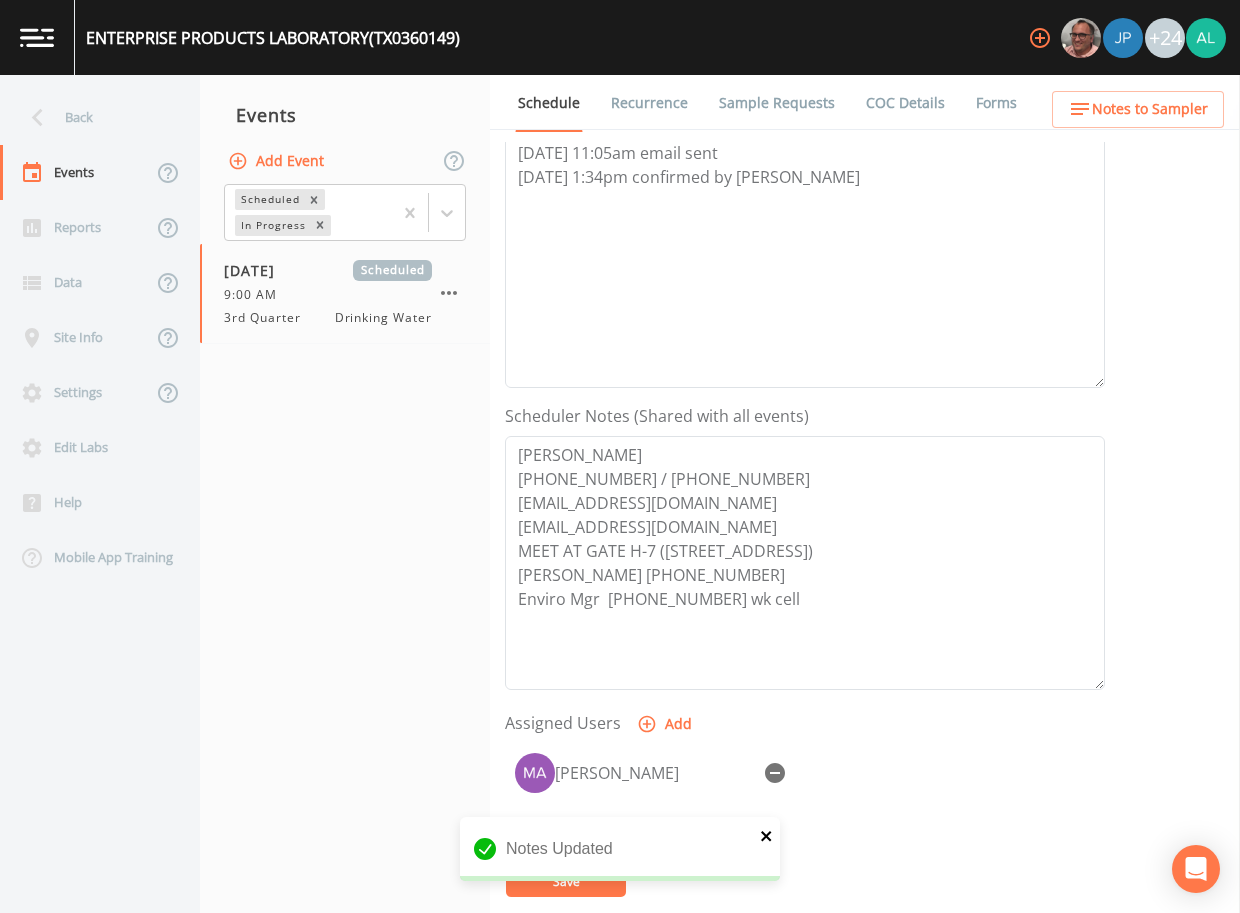 drag, startPoint x: 770, startPoint y: 836, endPoint x: 672, endPoint y: 847, distance: 98.61542 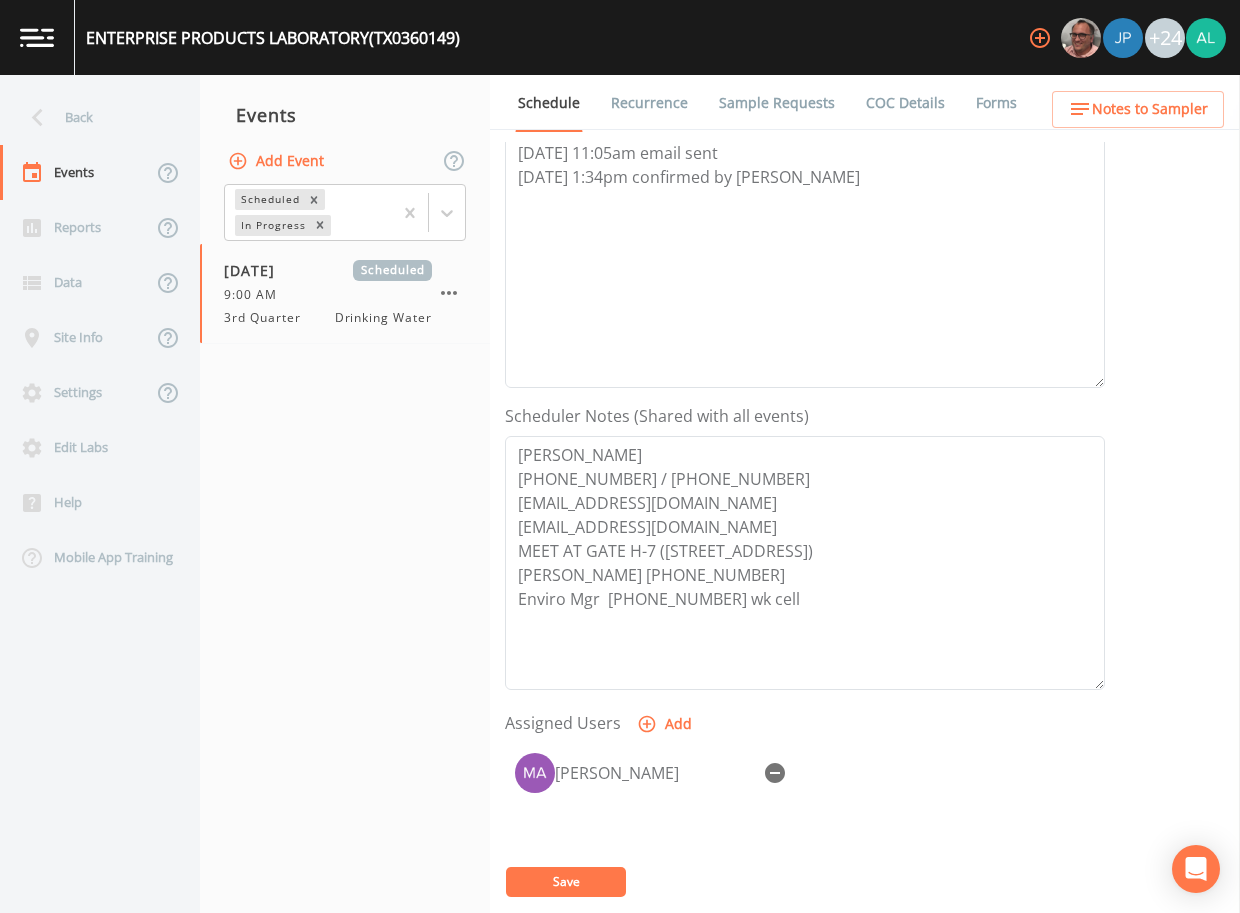 click on "Notes Updated" at bounding box center (620, 857) 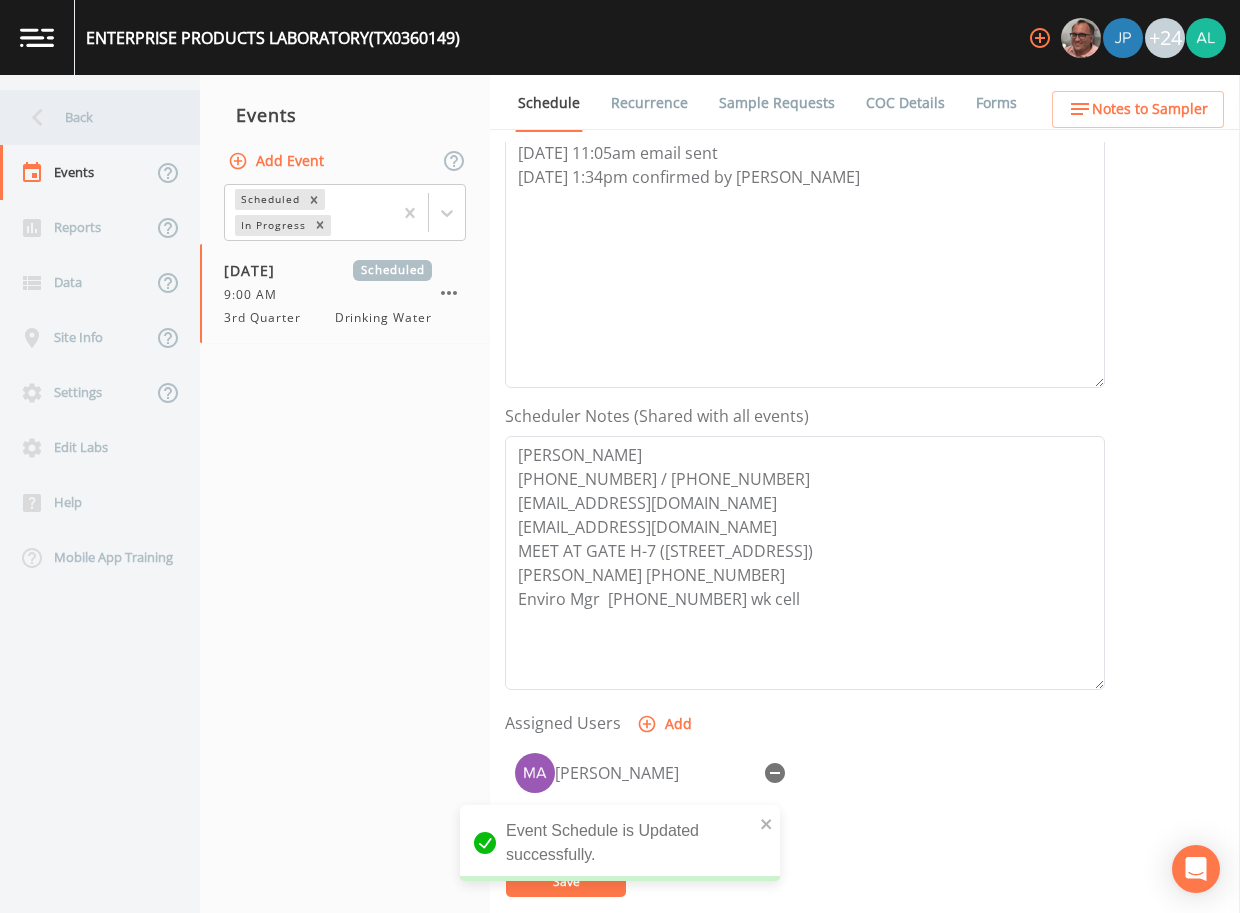 click on "Back" at bounding box center [90, 117] 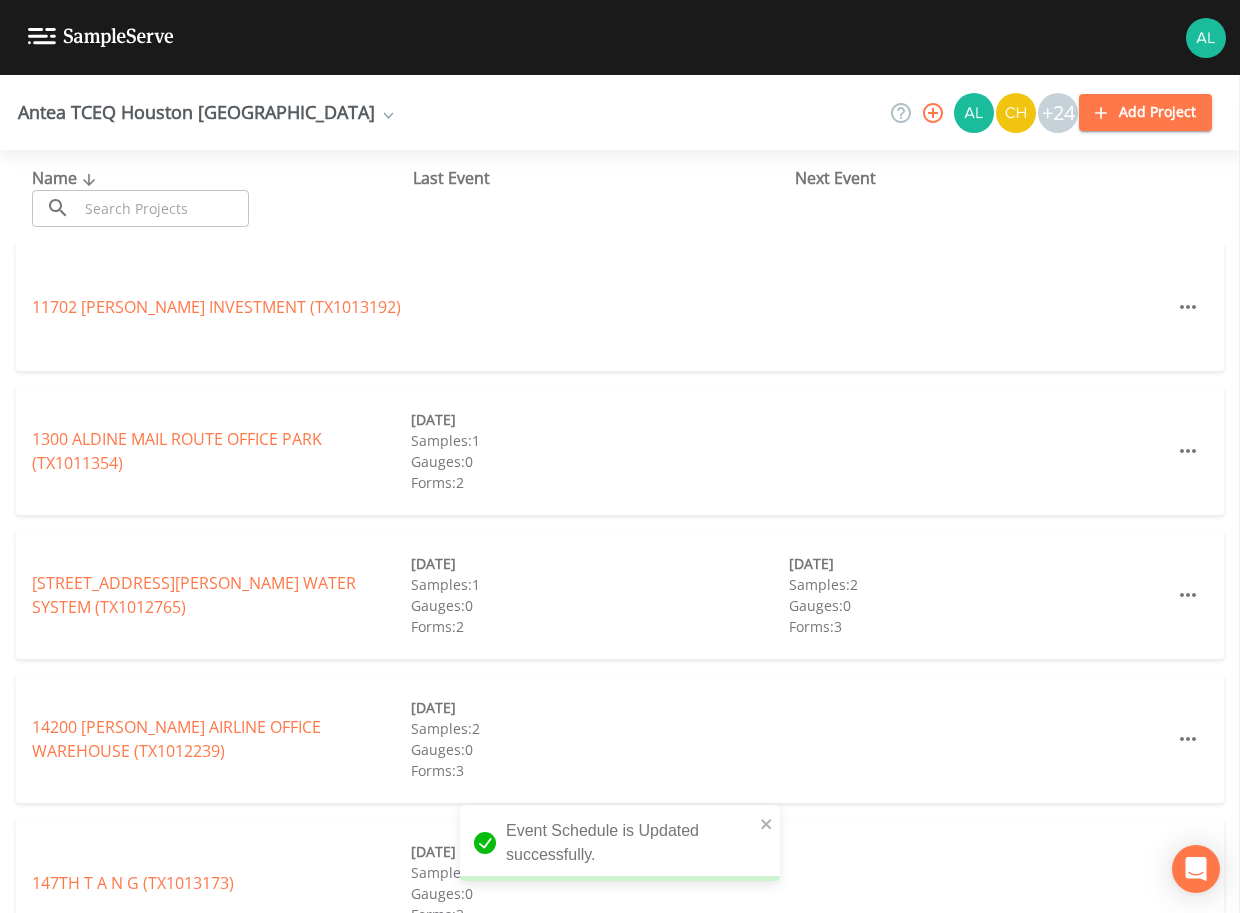 click at bounding box center (163, 208) 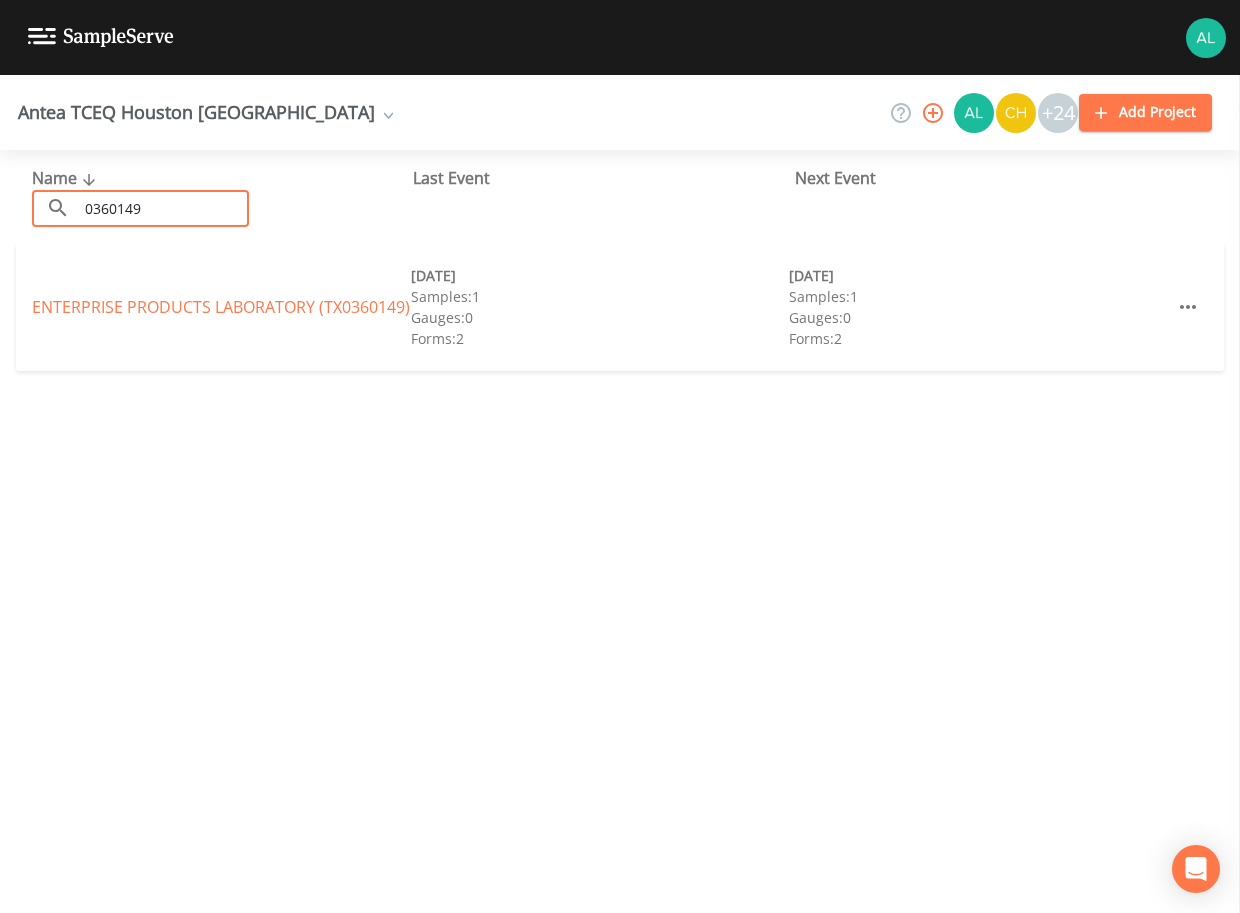 type on "0360149" 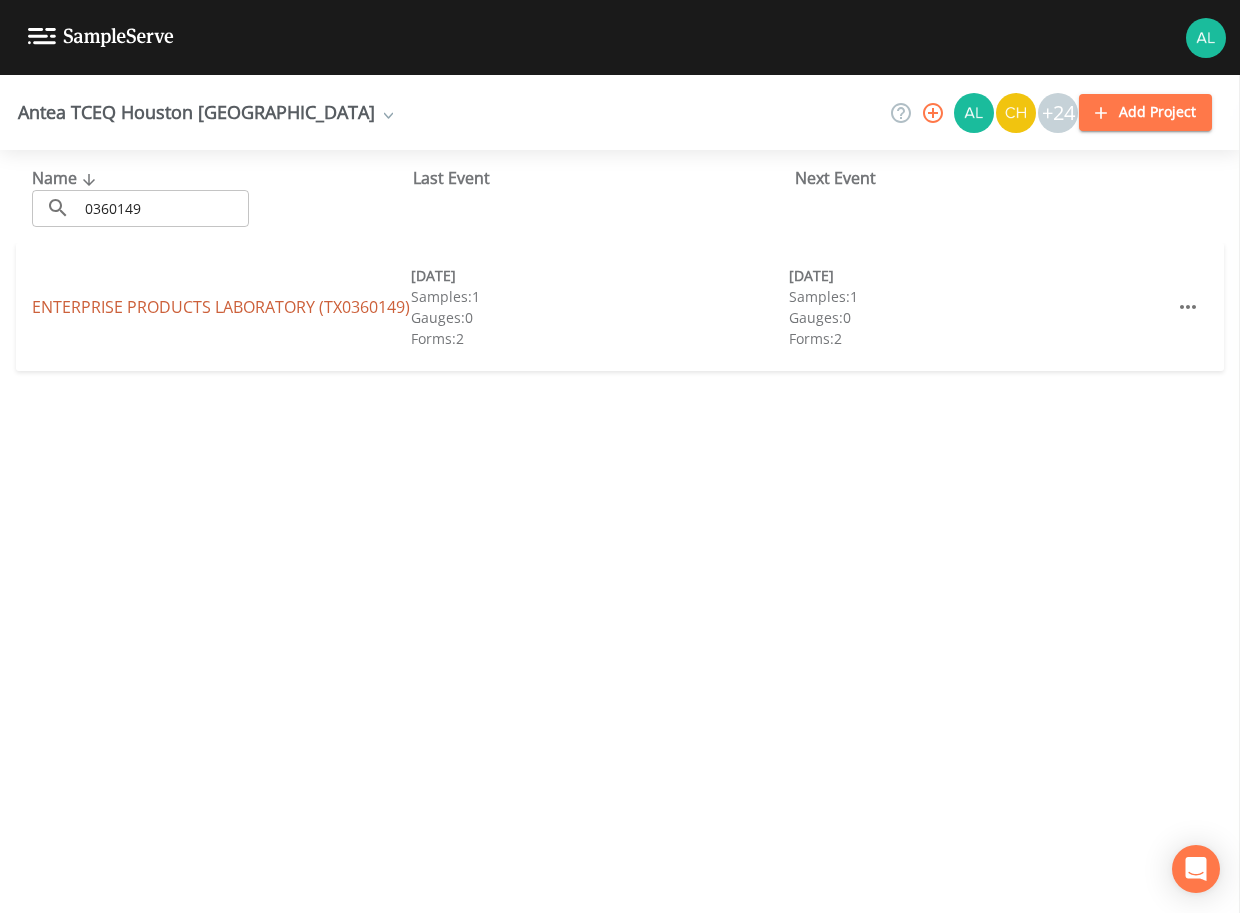 click on "ENTERPRISE PRODUCTS LABORATORY   (TX0360149)" at bounding box center [221, 307] 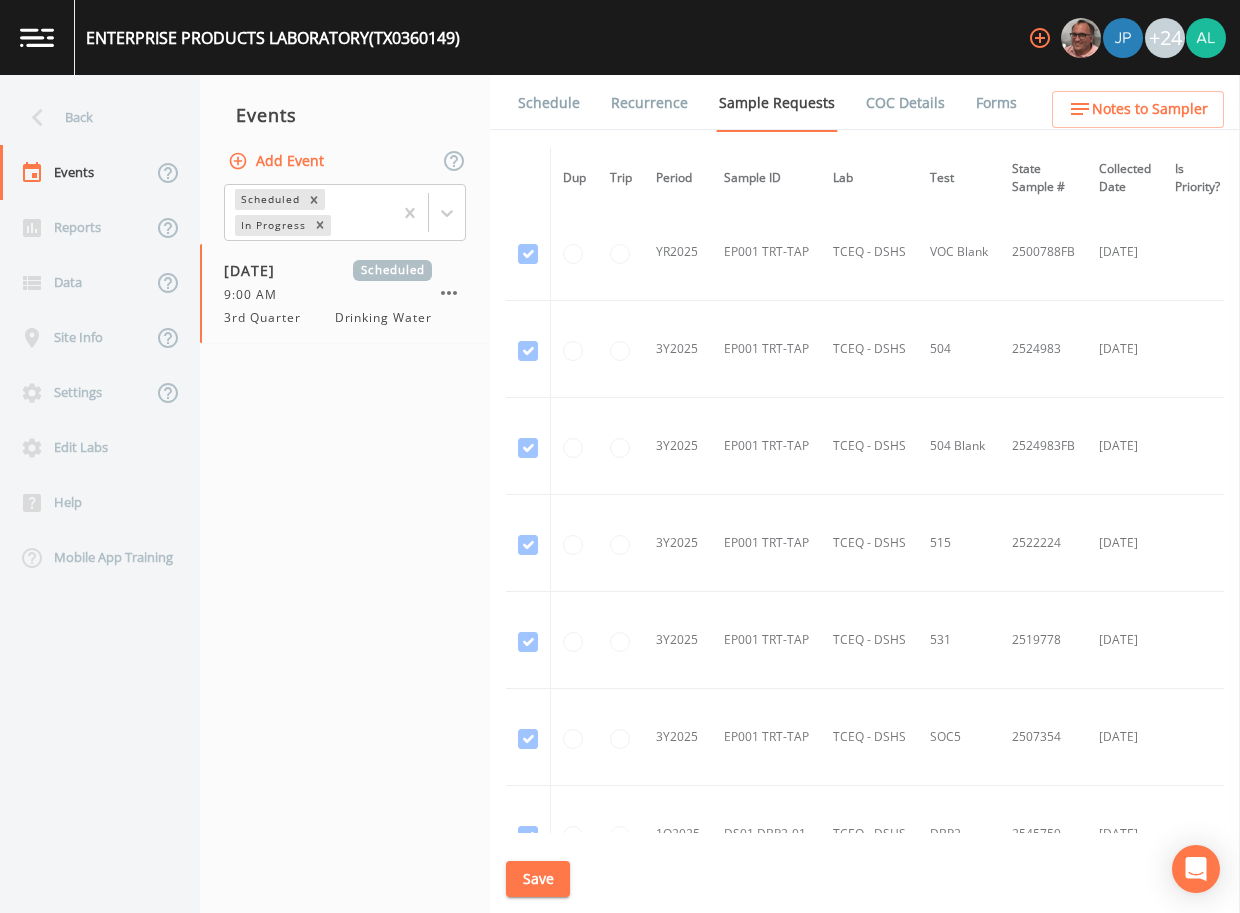 scroll, scrollTop: 1486, scrollLeft: 0, axis: vertical 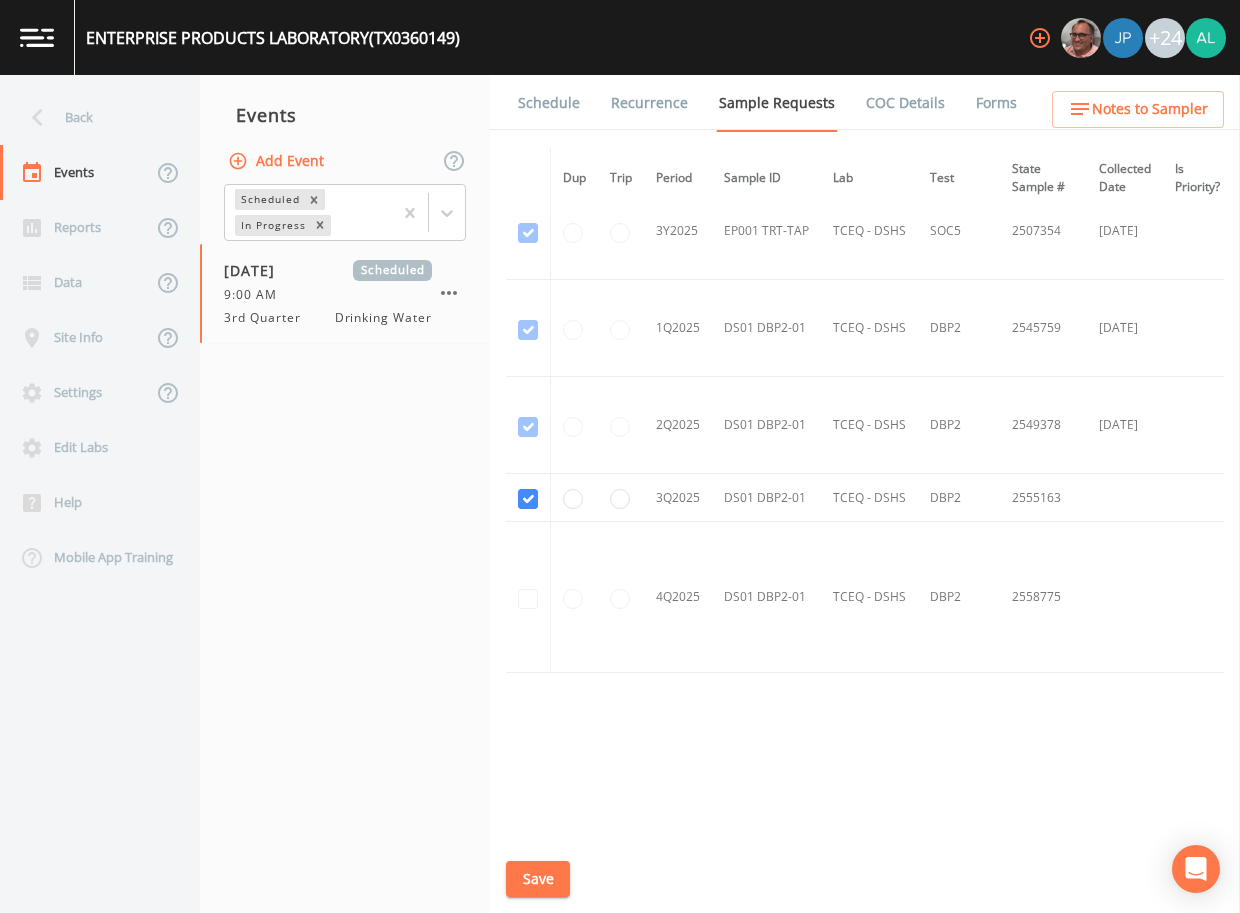 click on "Schedule" at bounding box center [549, 103] 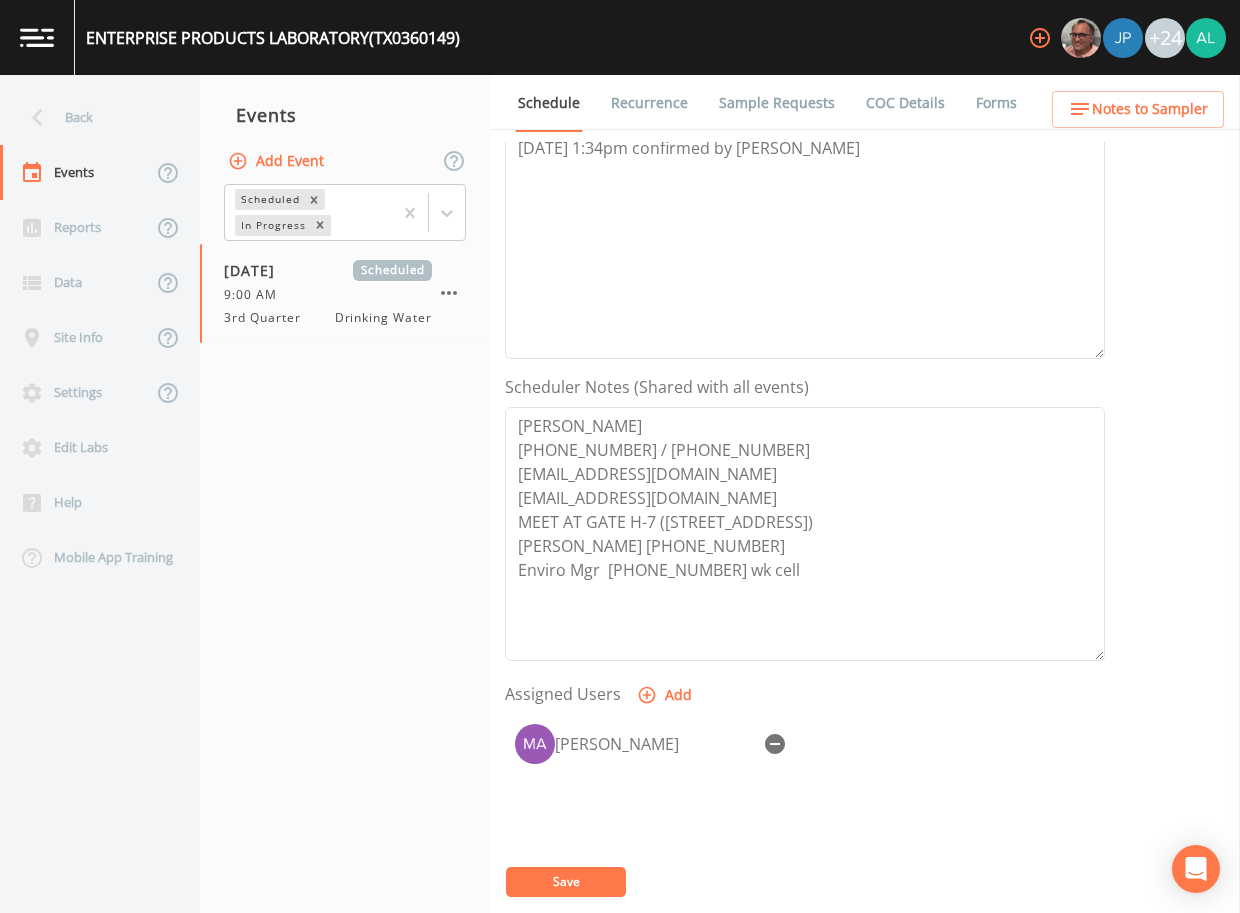 scroll, scrollTop: 498, scrollLeft: 0, axis: vertical 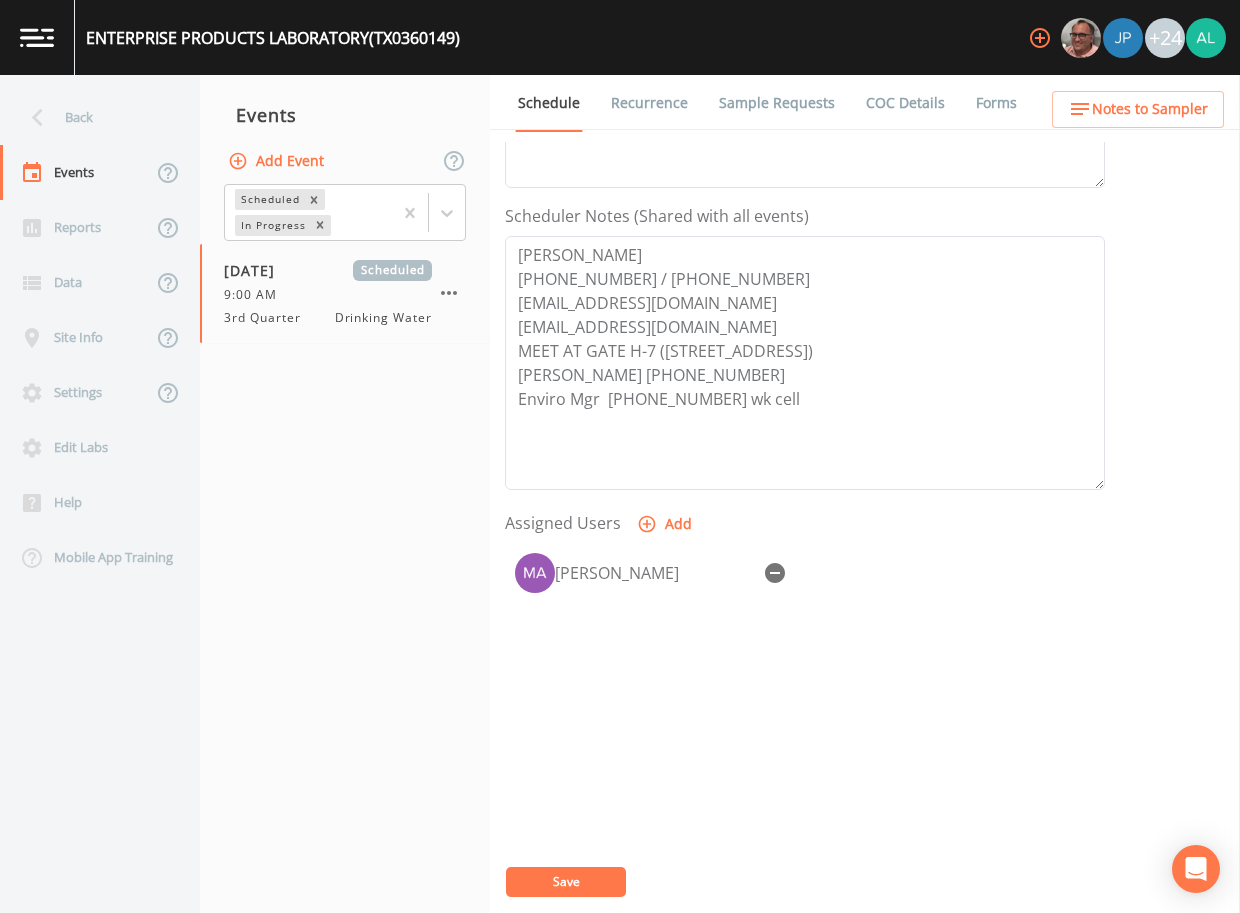 click on "Schedule Recurrence Sample Requests COC Details Forms" at bounding box center [865, 102] 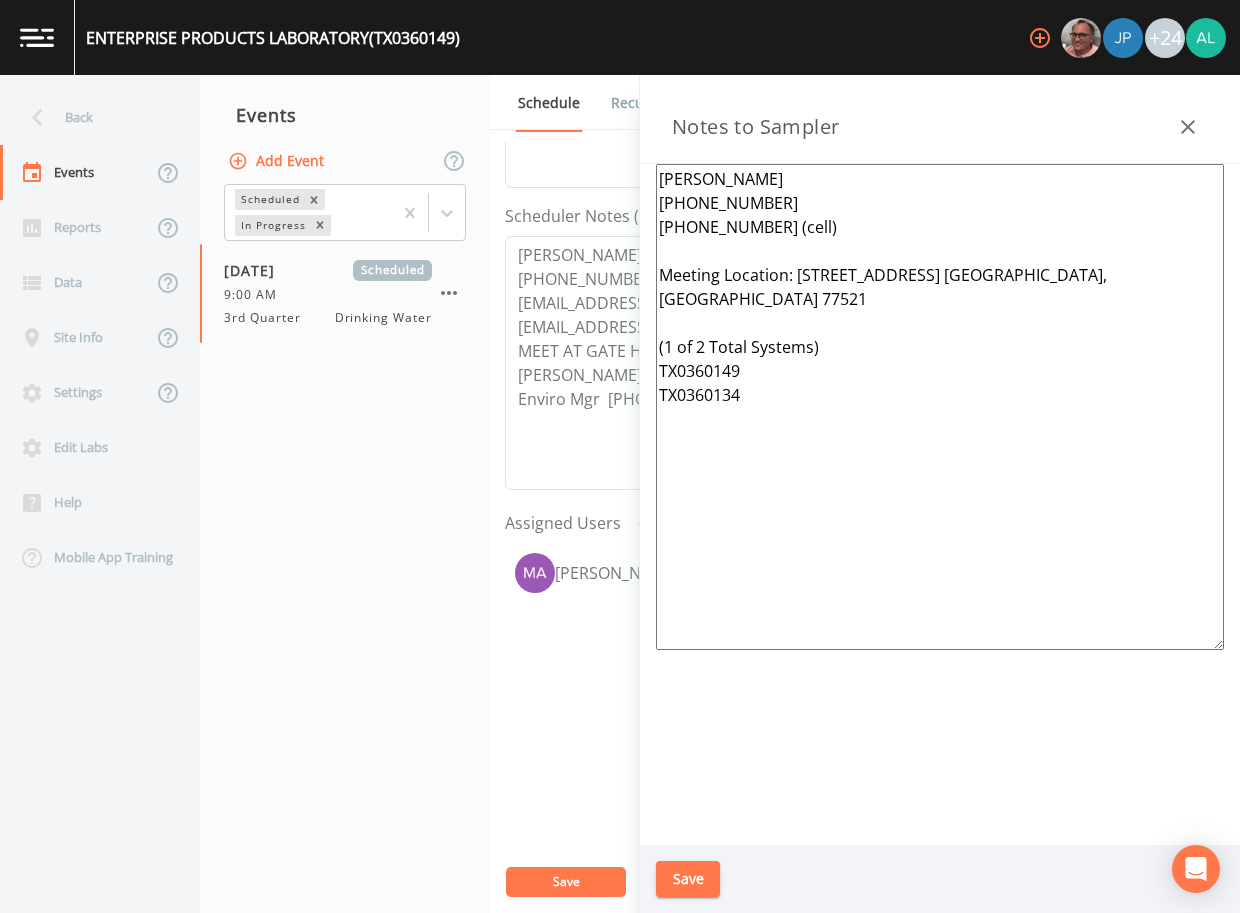 click on "Save" at bounding box center (688, 879) 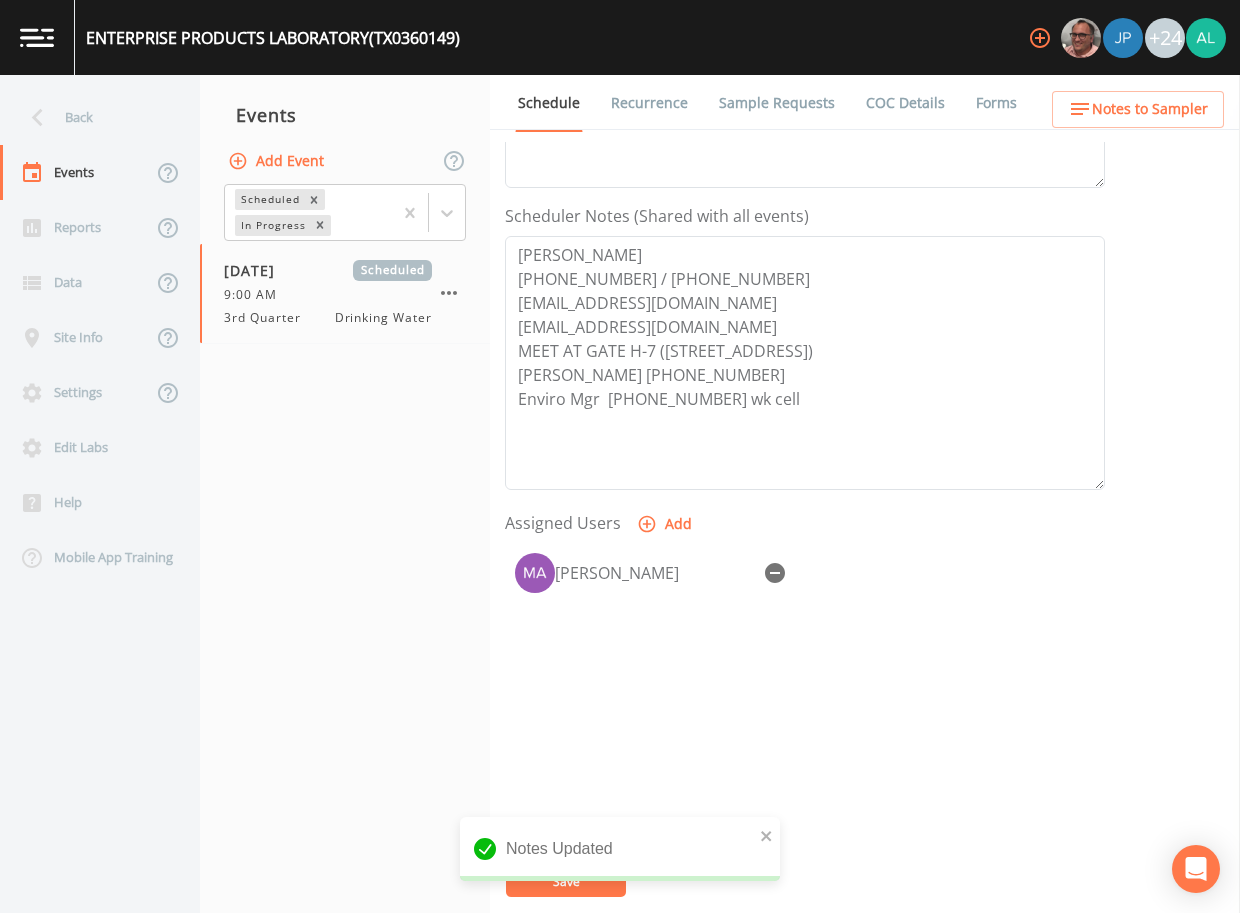 click on "Notes Updated" at bounding box center (620, 857) 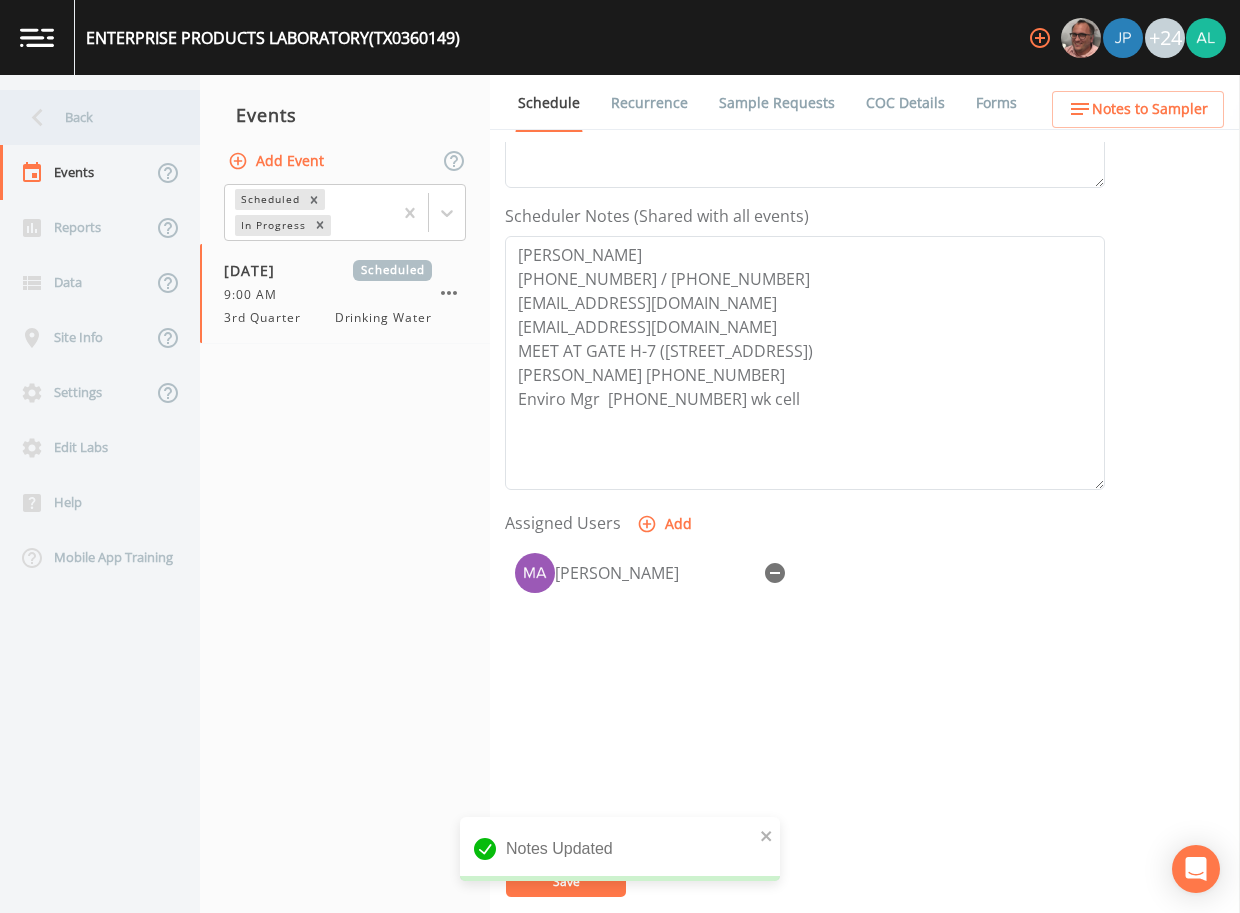 click on "Back" at bounding box center [90, 117] 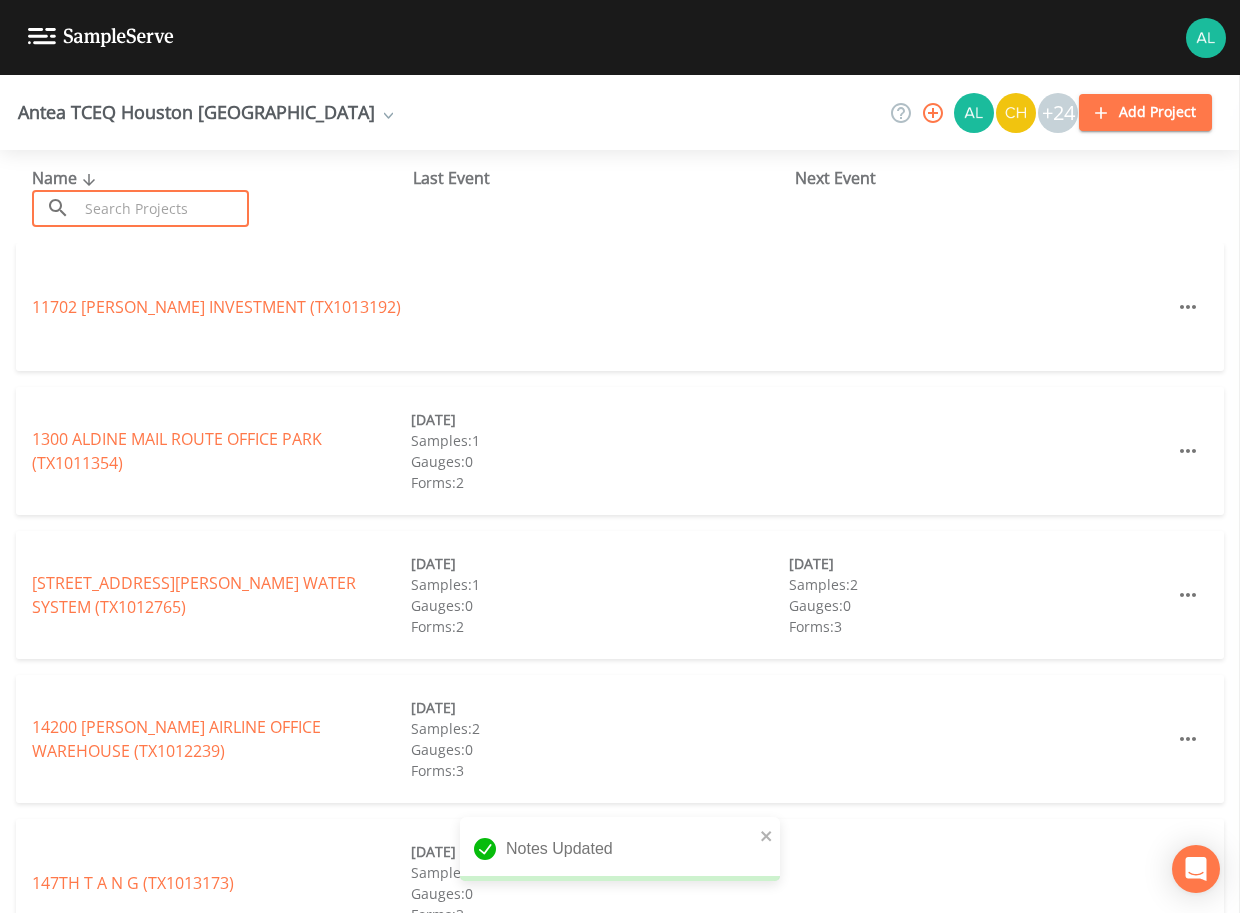click at bounding box center (163, 208) 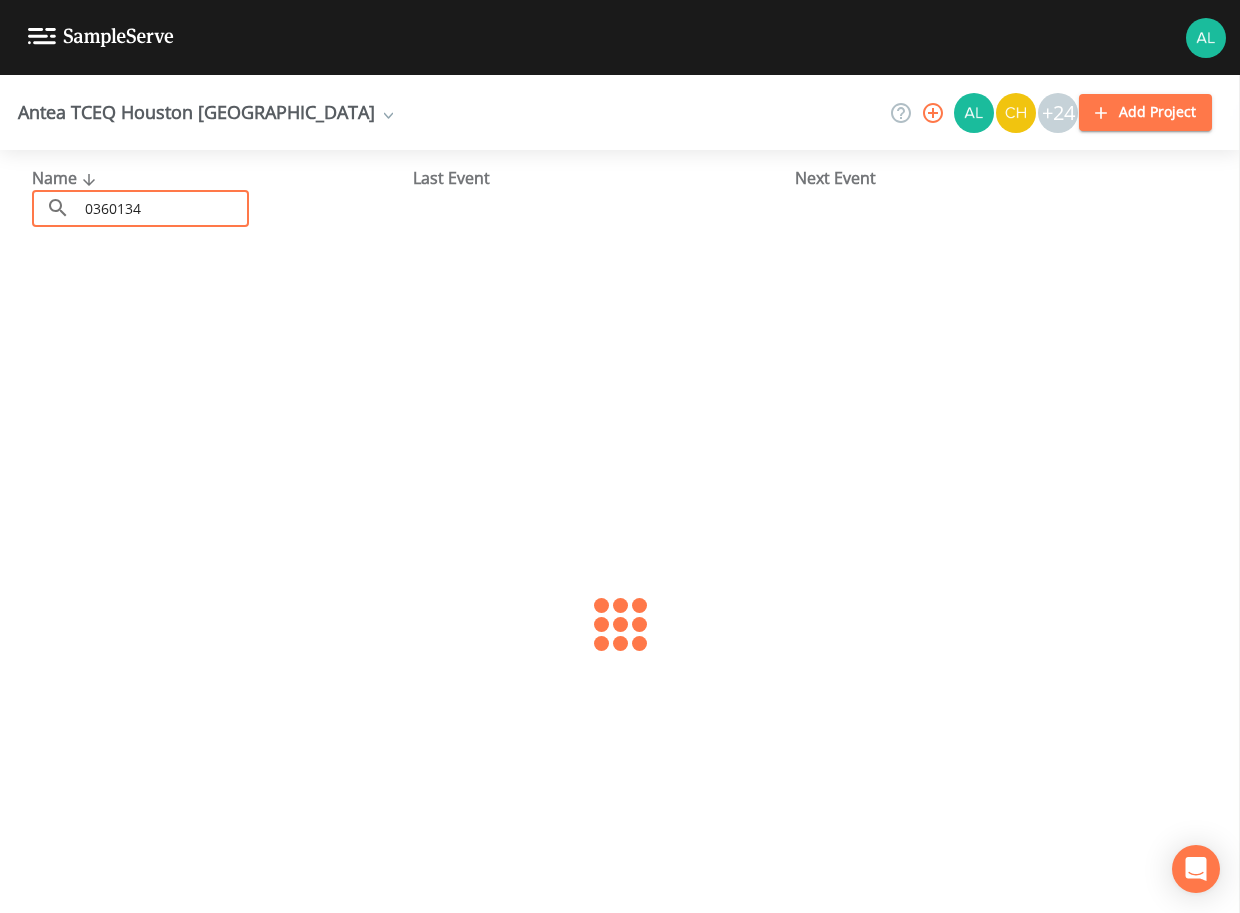 type on "0360134" 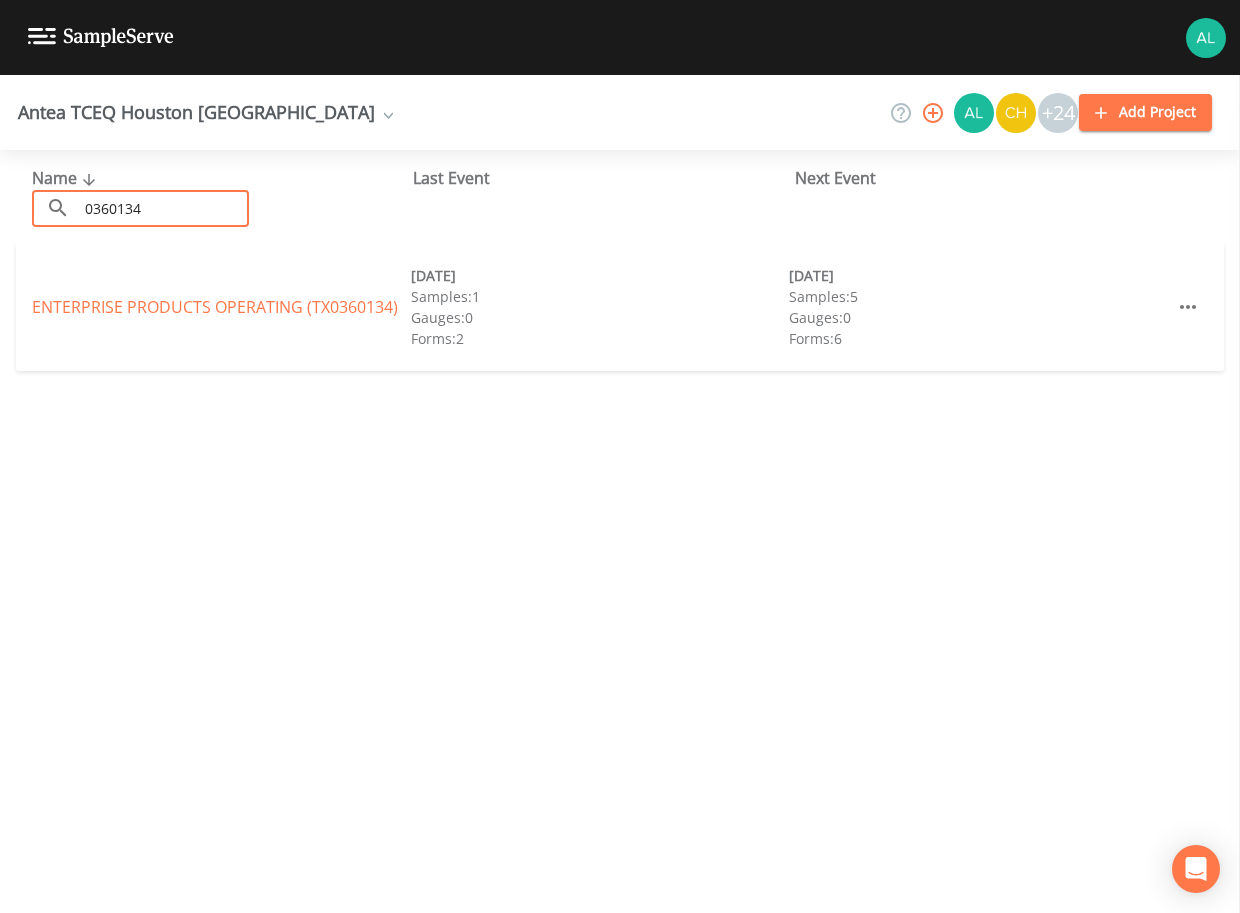 click on "ENTERPRISE PRODUCTS OPERATING   (TX0360134) [DATE] Samples:  1 Gauges:  0 Forms:  2 [DATE] Samples:  5 Gauges:  0 Forms:  6" at bounding box center (620, 307) 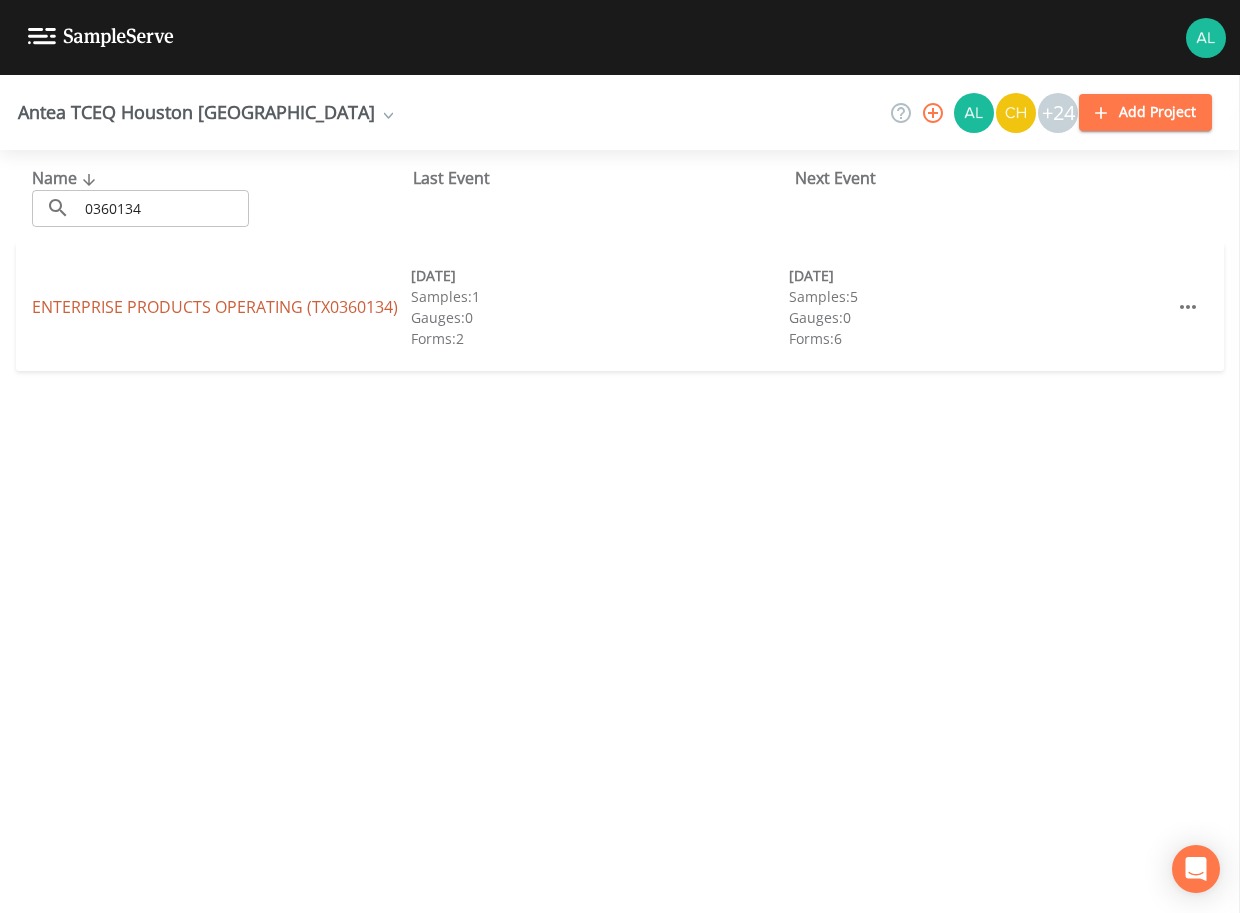 click on "ENTERPRISE PRODUCTS OPERATING   (TX0360134)" at bounding box center [215, 307] 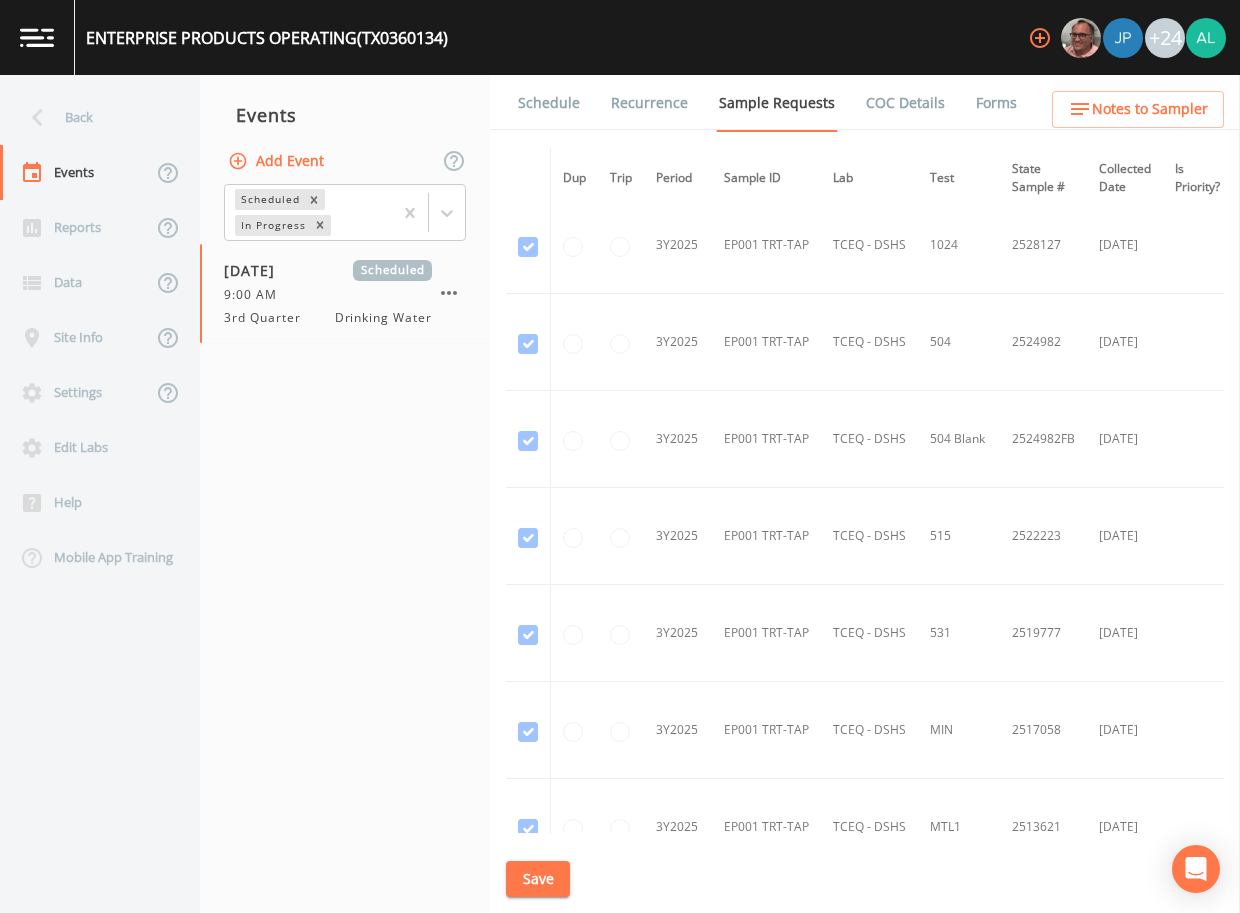 scroll, scrollTop: 7200, scrollLeft: 0, axis: vertical 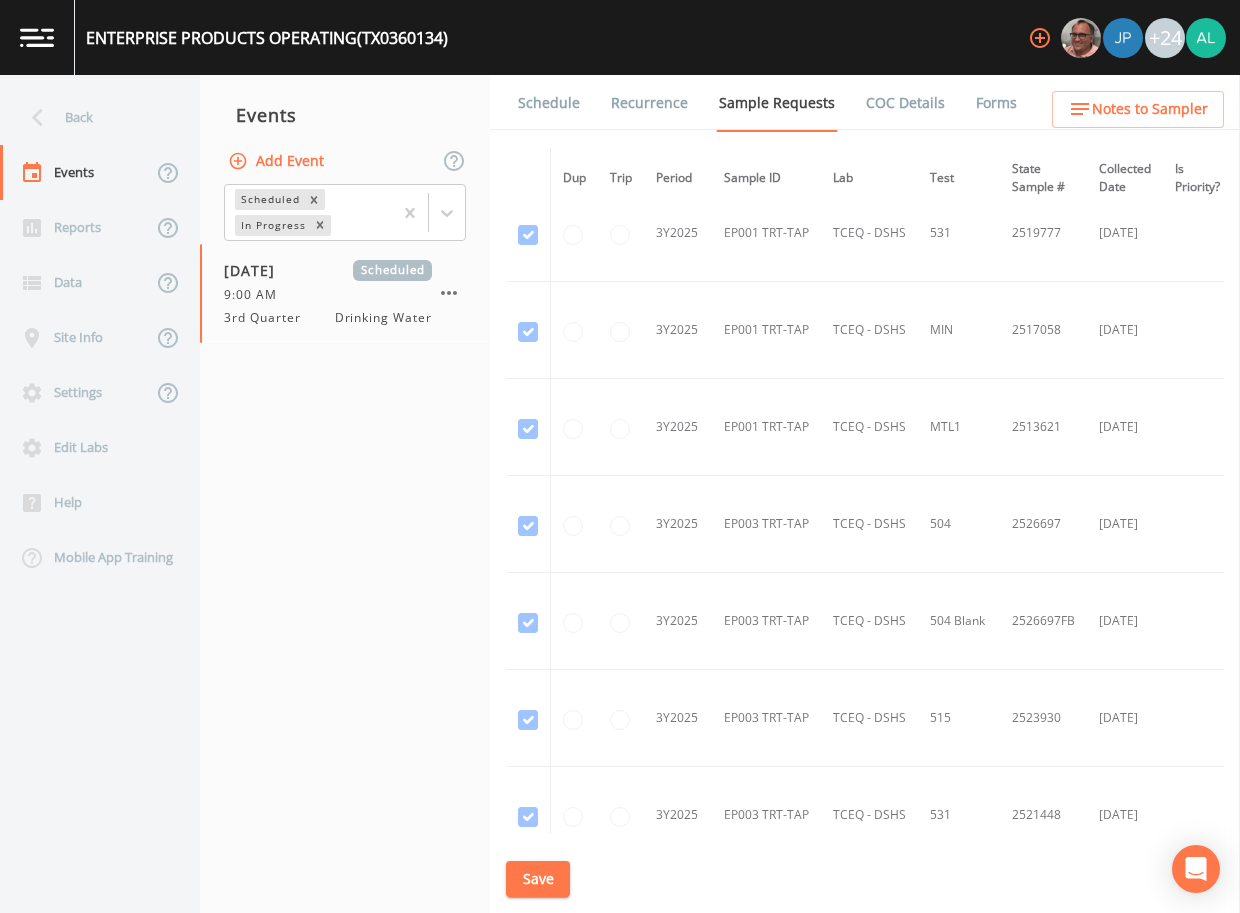 click on "Schedule" at bounding box center (549, 103) 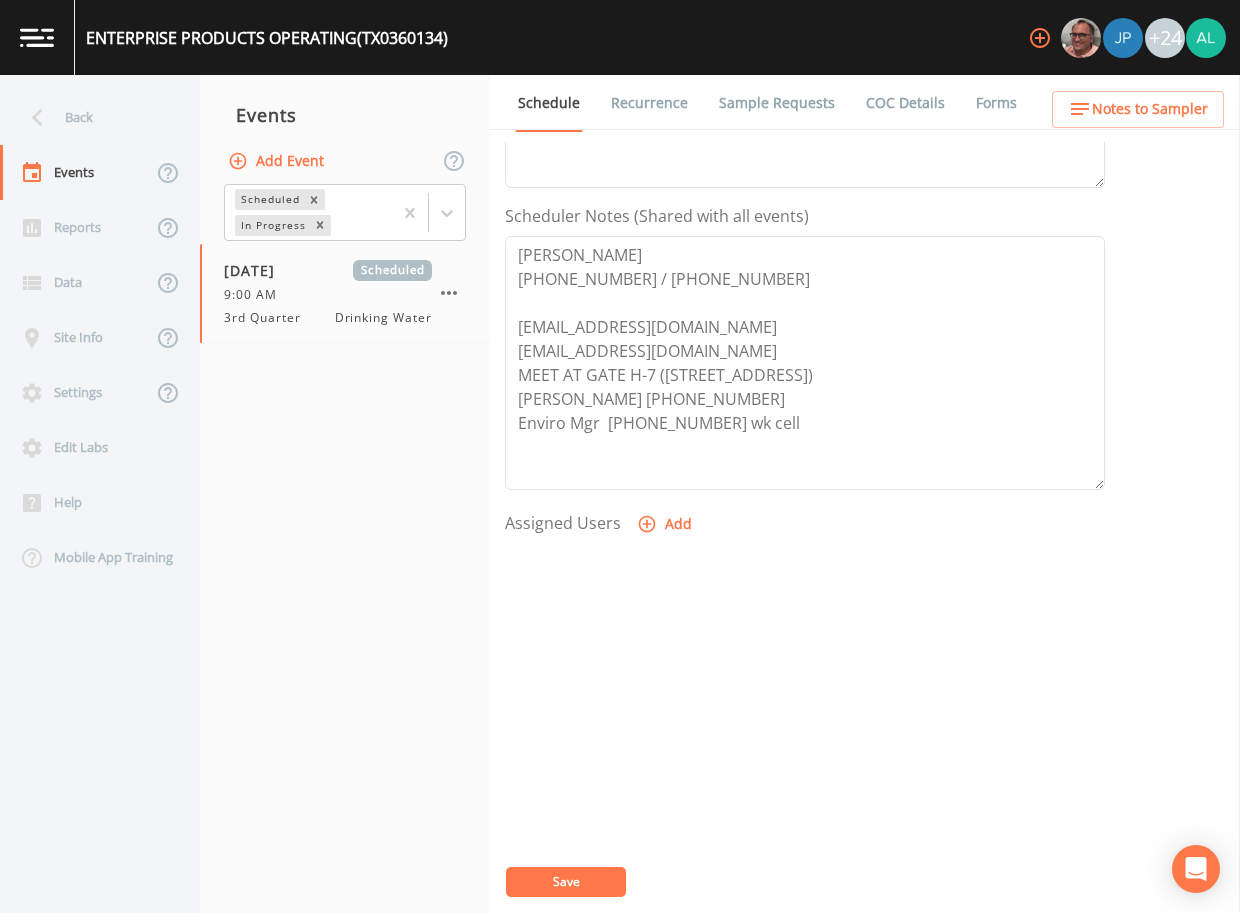 scroll, scrollTop: 98, scrollLeft: 0, axis: vertical 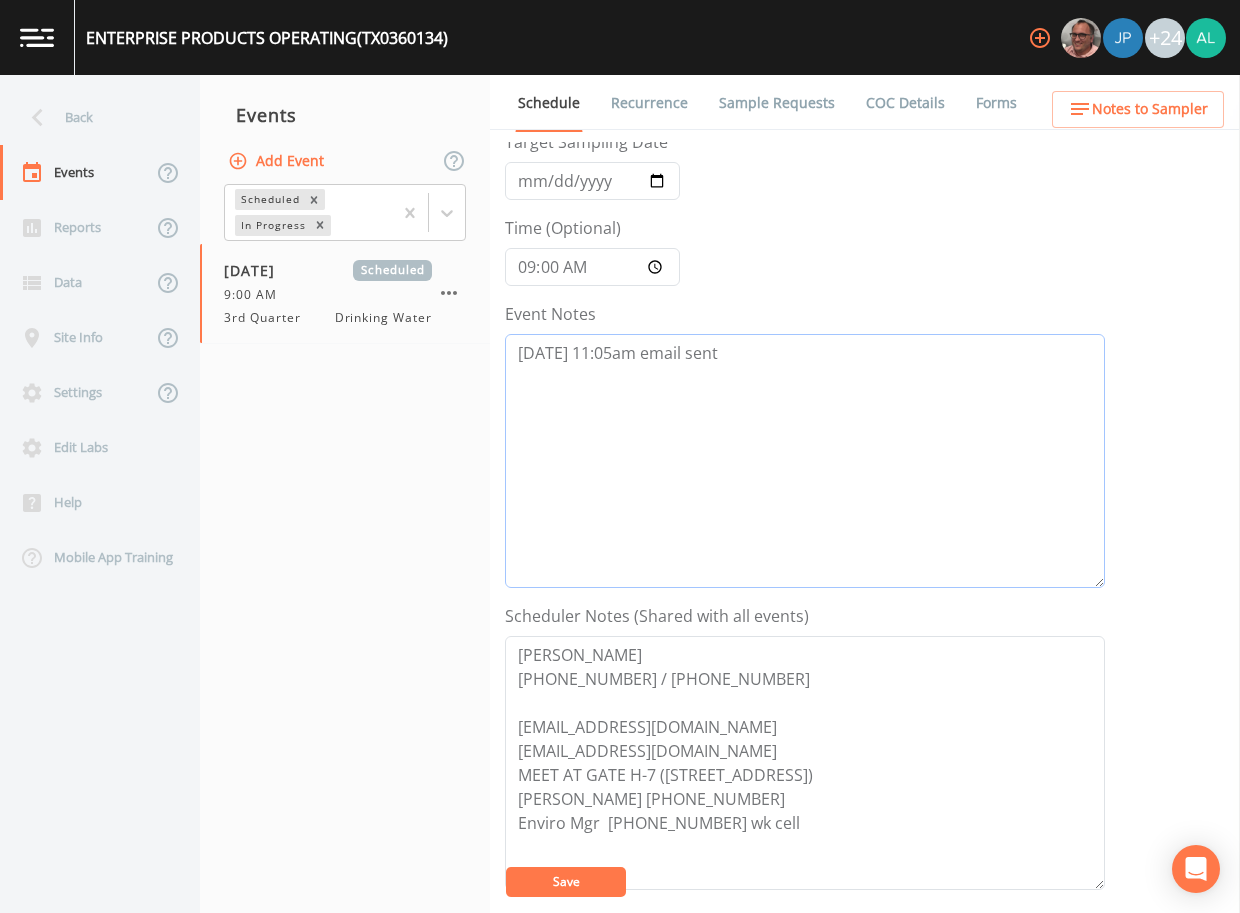 click on "[DATE] 11:05am email sent" at bounding box center (805, 461) 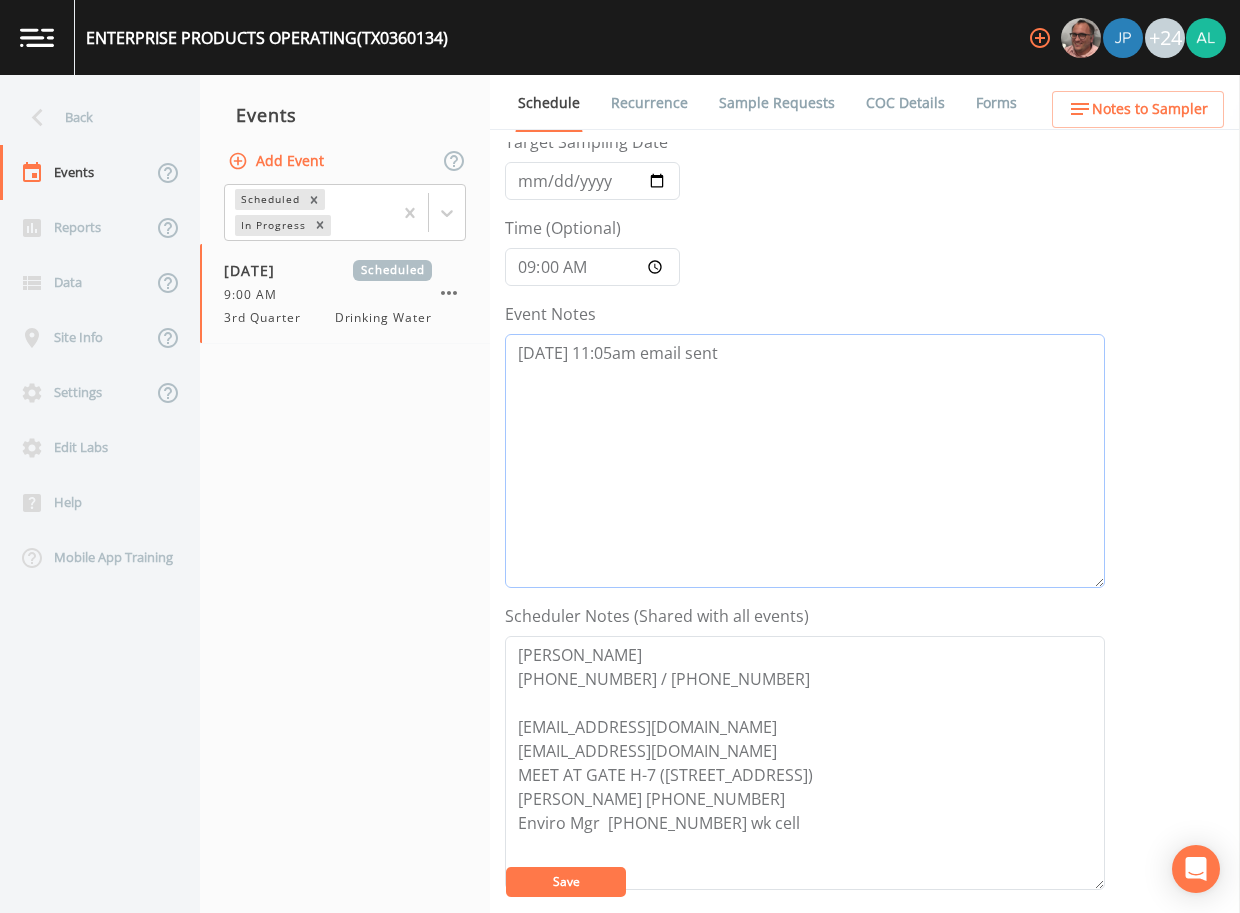paste on "[DATE] 1:34pm confirmed by [PERSON_NAME]" 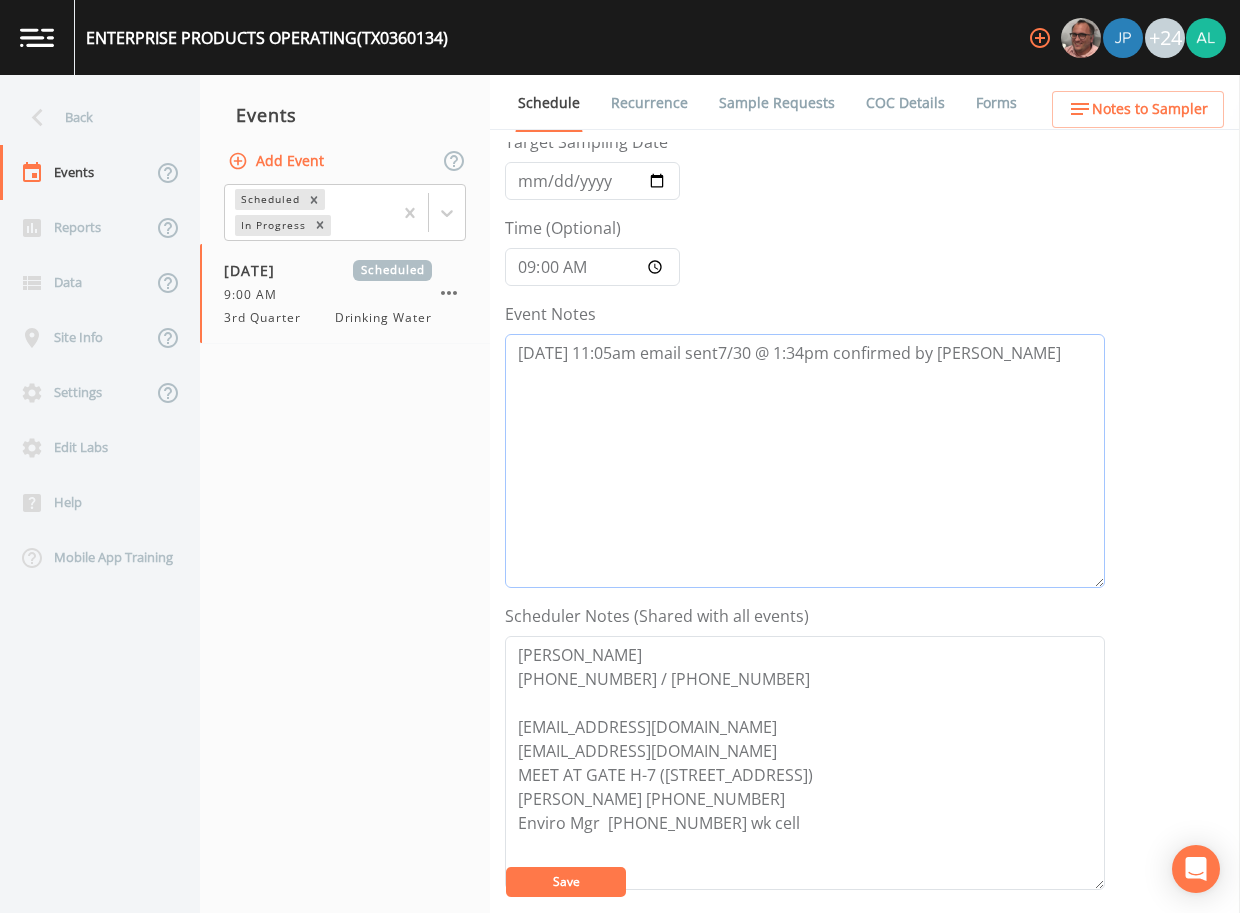 click on "[DATE] 11:05am email sent7/30 @ 1:34pm confirmed by [PERSON_NAME]" at bounding box center [805, 461] 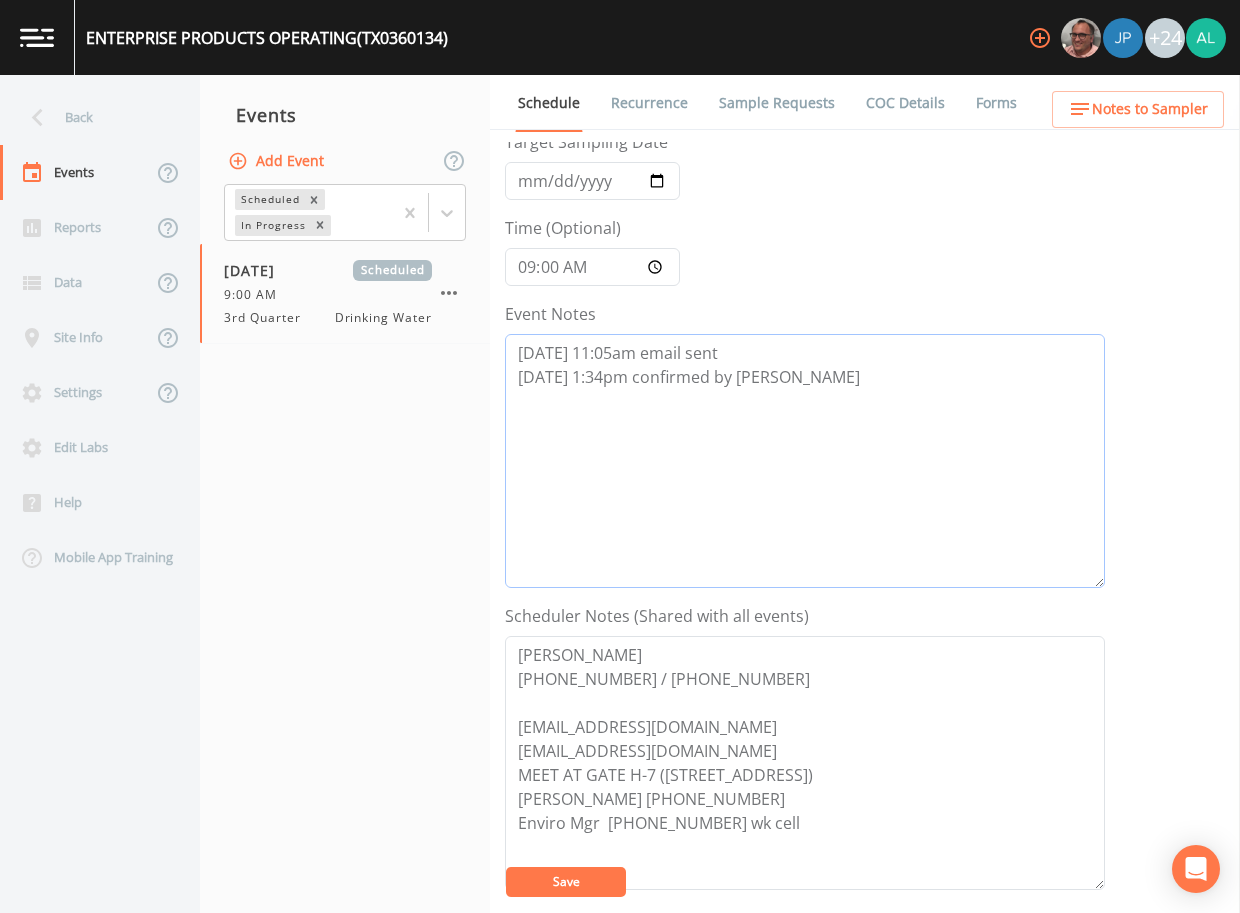 scroll, scrollTop: 498, scrollLeft: 0, axis: vertical 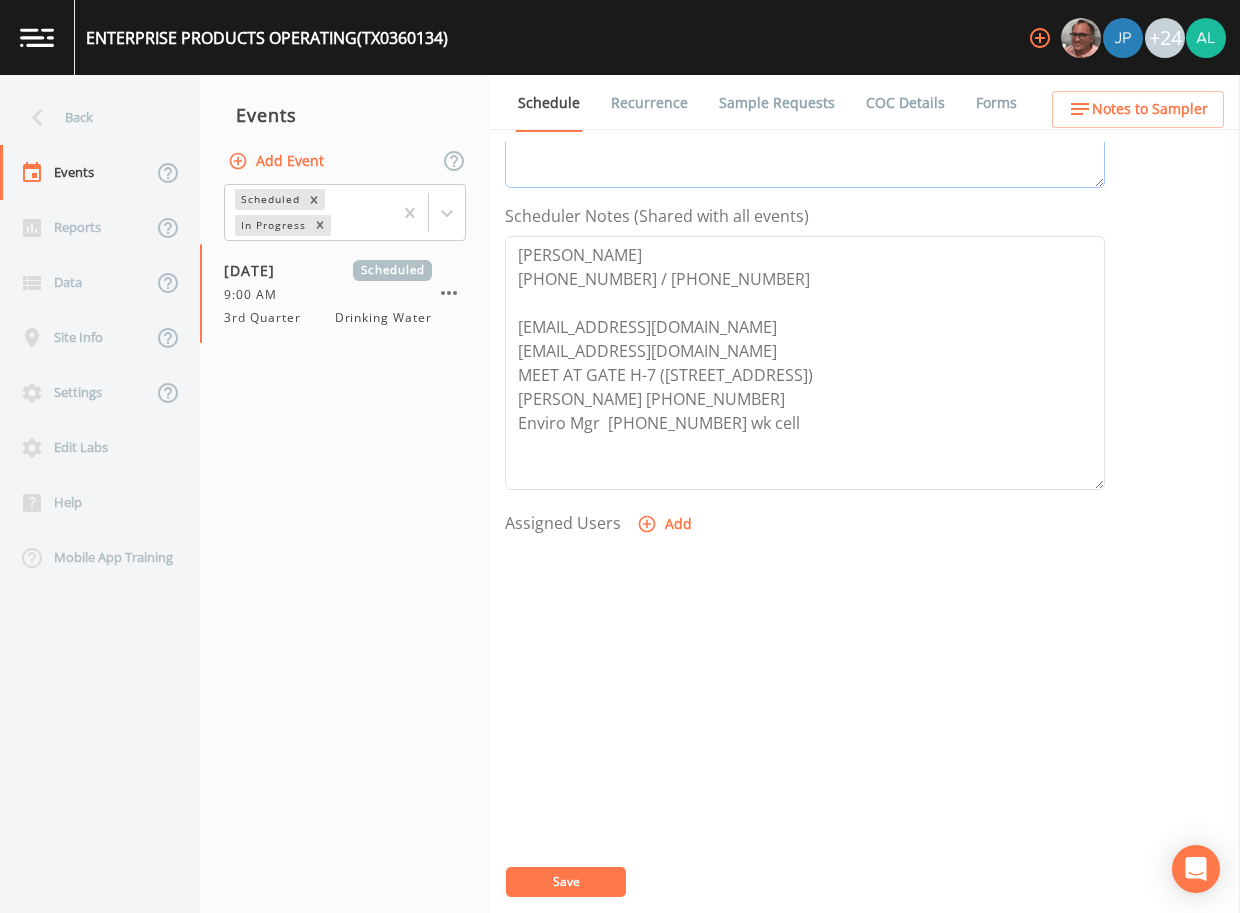 type on "[DATE] 11:05am email sent
[DATE] 1:34pm confirmed by [PERSON_NAME]" 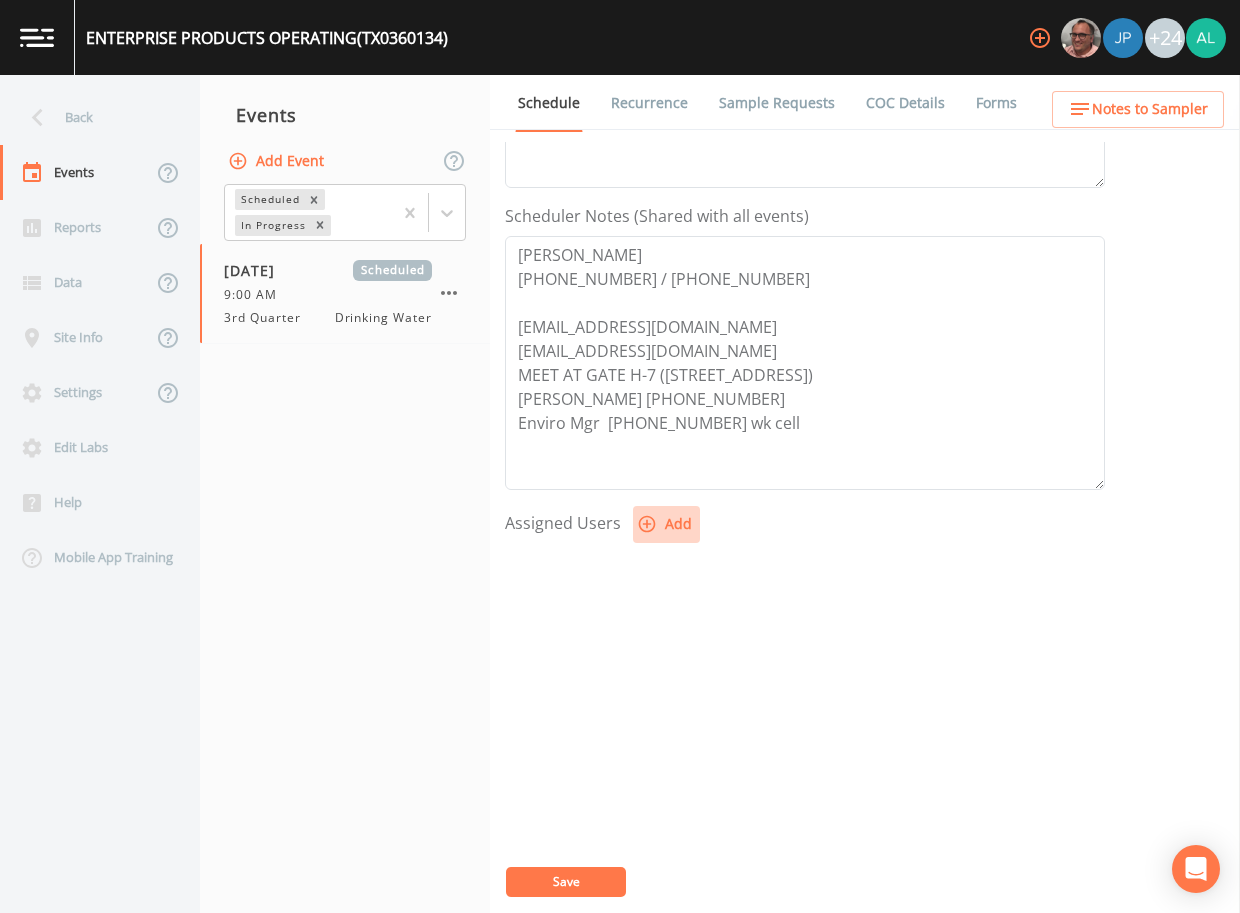 click 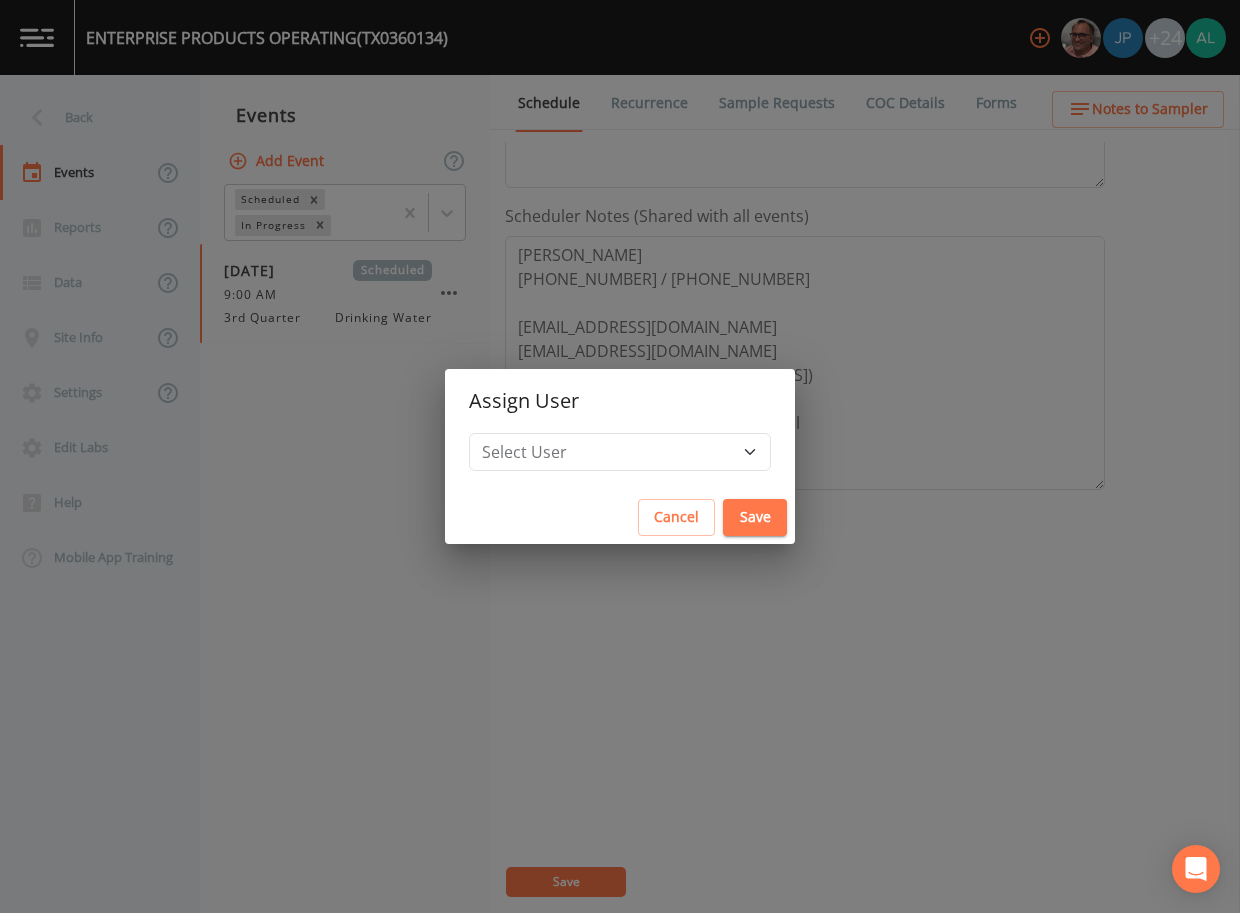 drag, startPoint x: 602, startPoint y: 410, endPoint x: 597, endPoint y: 462, distance: 52.23983 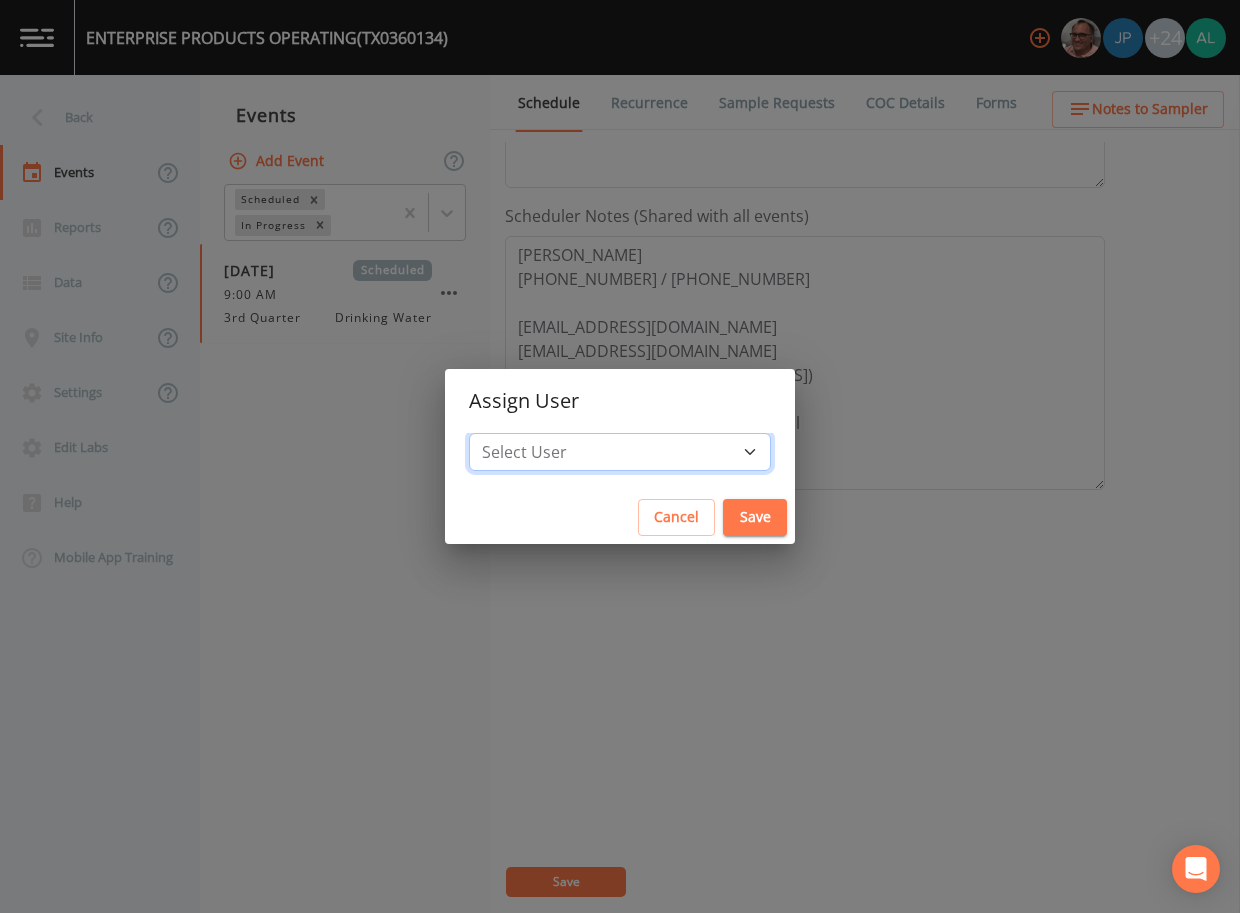click on "Select User [PERSON_NAME] [PERSON_NAME]  [PERSON_NAME] [PERSON_NAME] [PERSON_NAME] [PERSON_NAME] [PERSON_NAME] [PERSON_NAME] [PERSON_NAME] [PERSON_NAME] [PERSON_NAME]   [PERSON_NAME] [PERSON_NAME] [PERSON_NAME] [PERSON_NAME] [PERSON_NAME] [PERSON_NAME]   [PERSON_NAME] [PERSON_NAME]   [PERSON_NAME] [PERSON_NAME] [PERSON_NAME] [PERSON_NAME] [PERSON_NAME] [PERSON_NAME] [PERSON_NAME] [PERSON_NAME]" at bounding box center (620, 452) 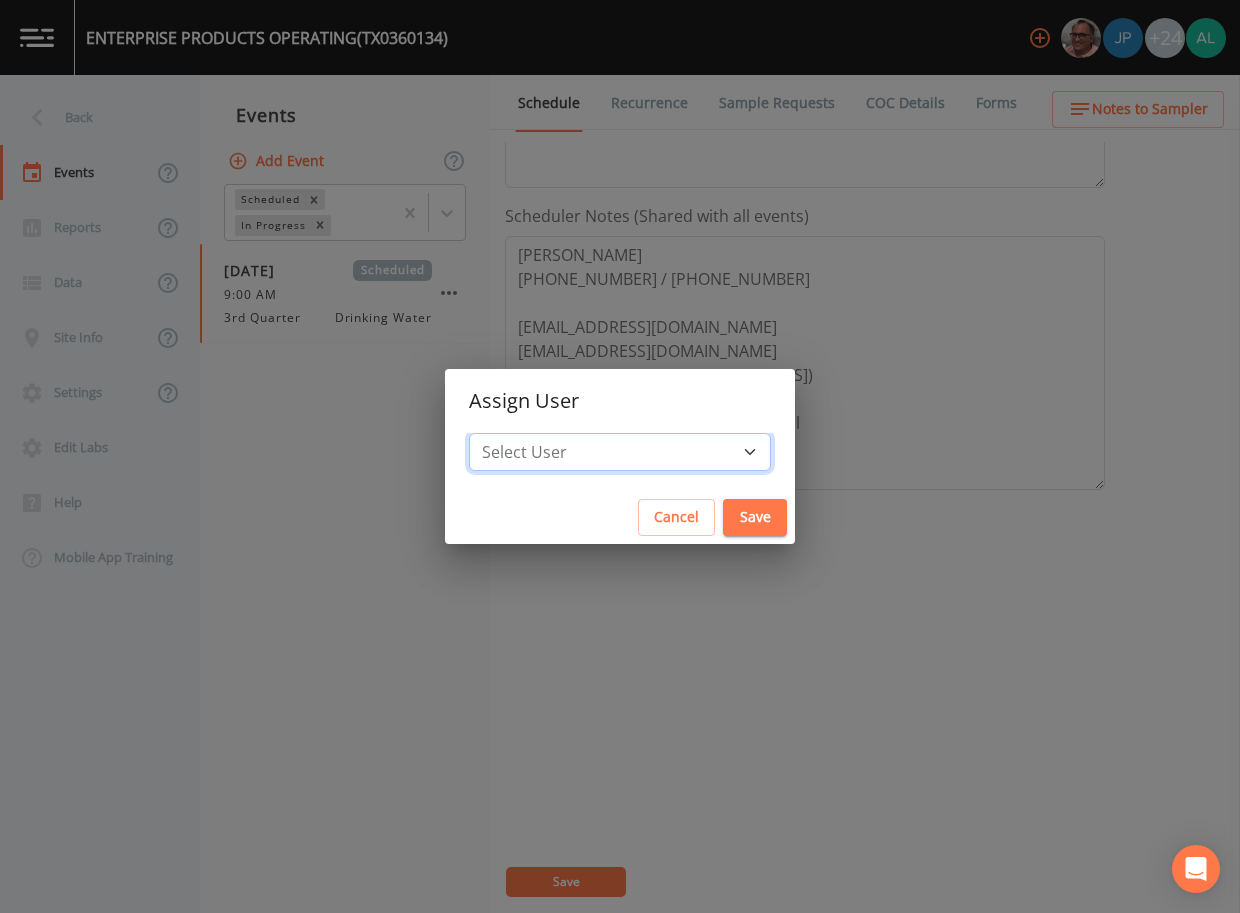 select on "1051c3a1-6c84-4a22-a0dd-c999b59f2b39" 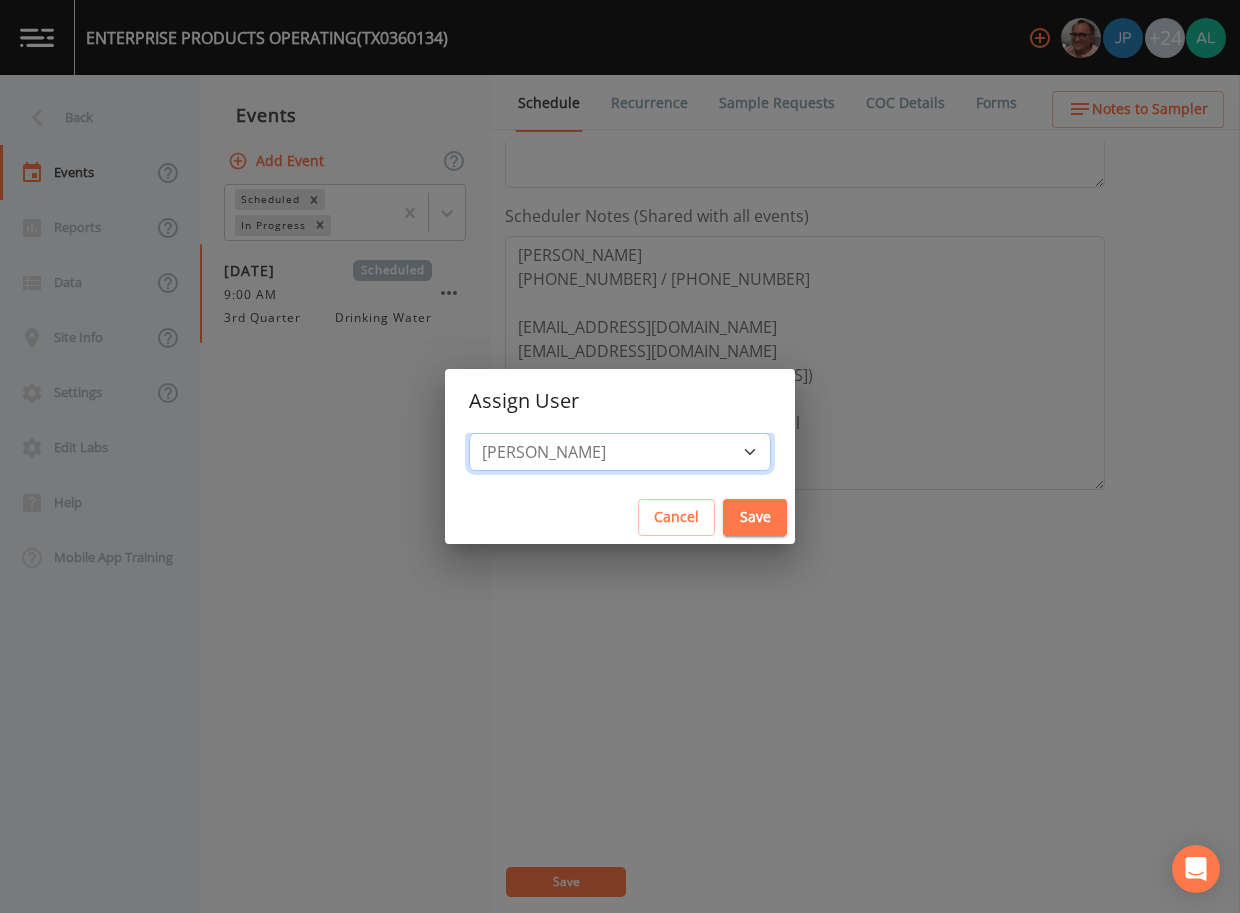 click on "Select User [PERSON_NAME] [PERSON_NAME]  [PERSON_NAME] [PERSON_NAME] [PERSON_NAME] [PERSON_NAME] [PERSON_NAME] [PERSON_NAME] [PERSON_NAME] [PERSON_NAME] [PERSON_NAME]   [PERSON_NAME] [PERSON_NAME] [PERSON_NAME] [PERSON_NAME] [PERSON_NAME] [PERSON_NAME]   [PERSON_NAME] [PERSON_NAME]   [PERSON_NAME] [PERSON_NAME] [PERSON_NAME] [PERSON_NAME] [PERSON_NAME] [PERSON_NAME] [PERSON_NAME] [PERSON_NAME]" at bounding box center (620, 452) 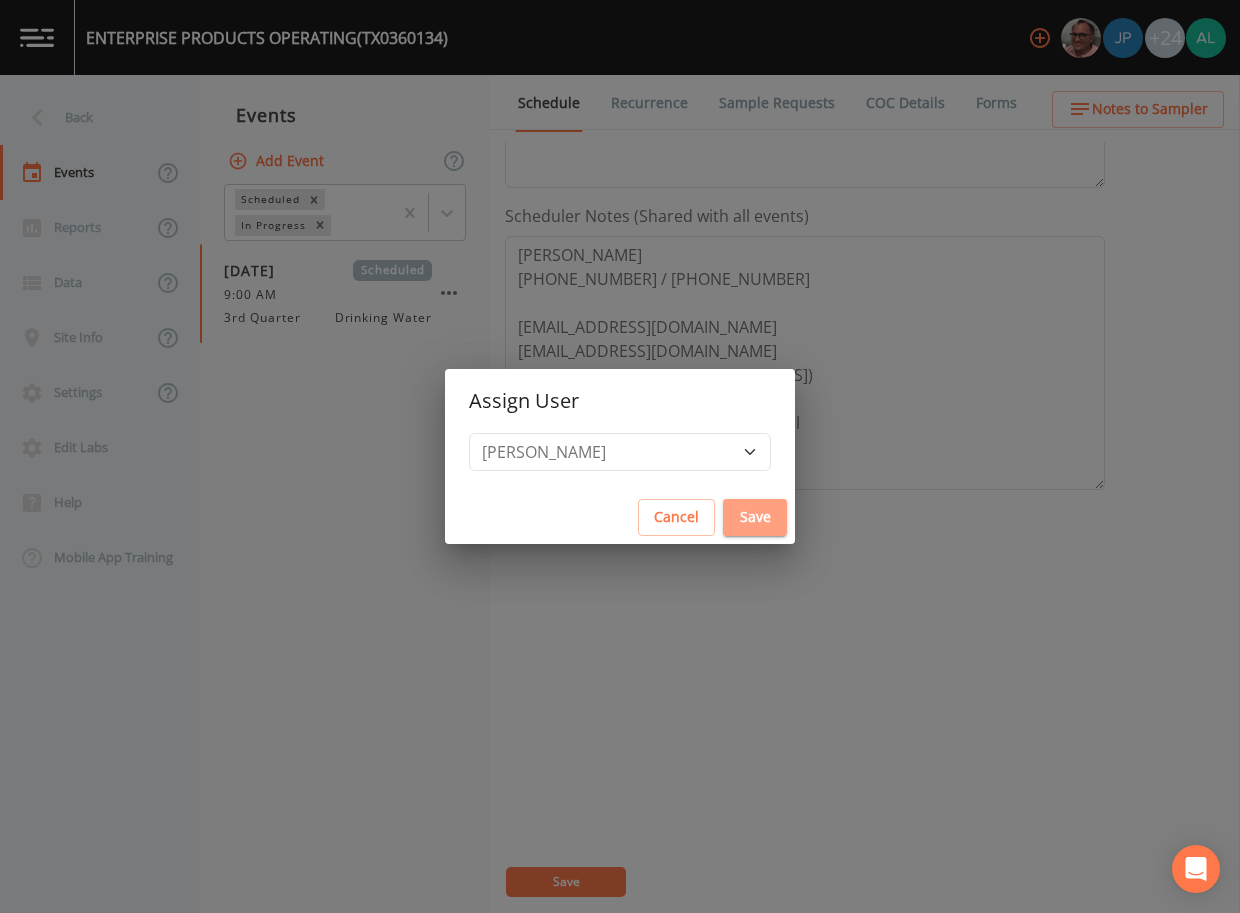 click on "Save" at bounding box center (755, 517) 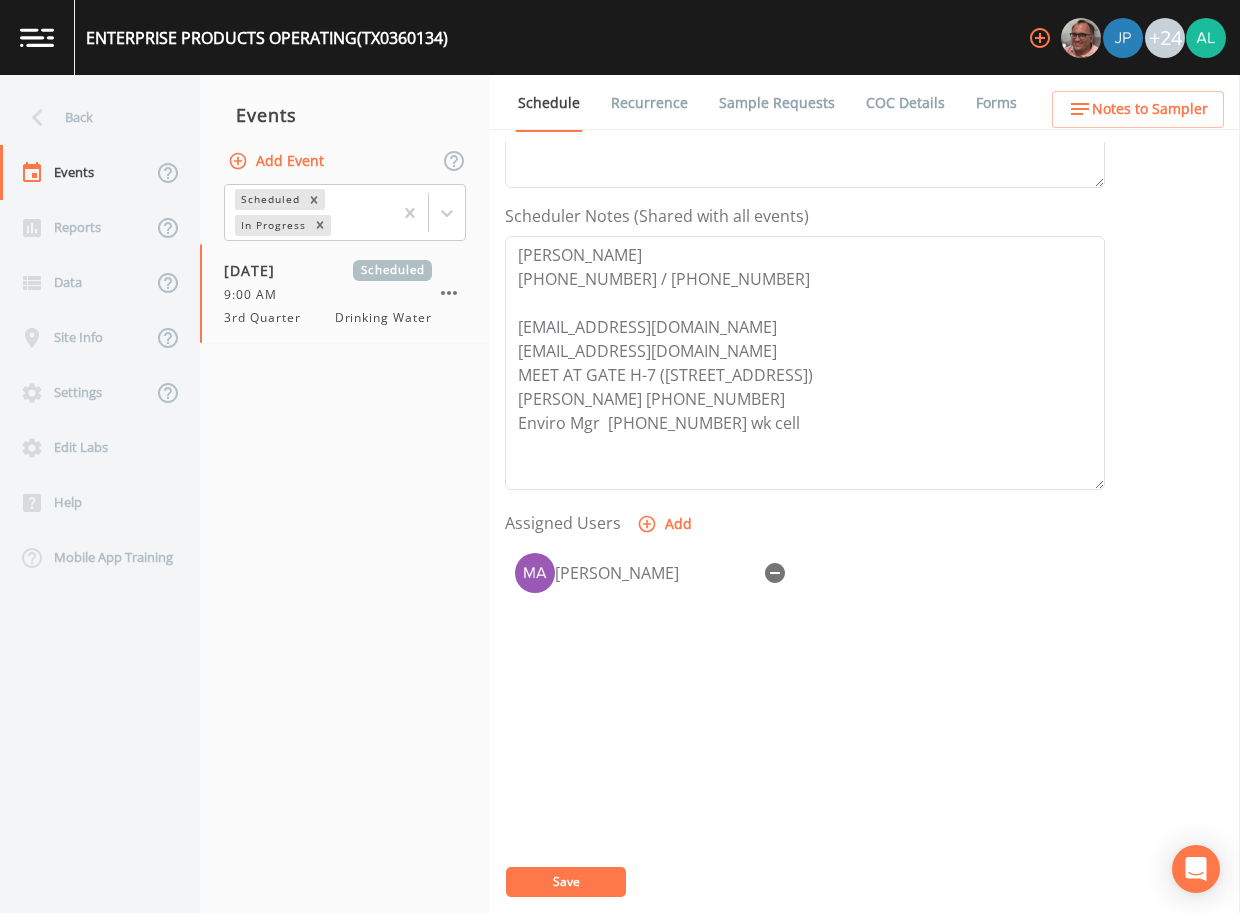 click on "Save" at bounding box center [566, 882] 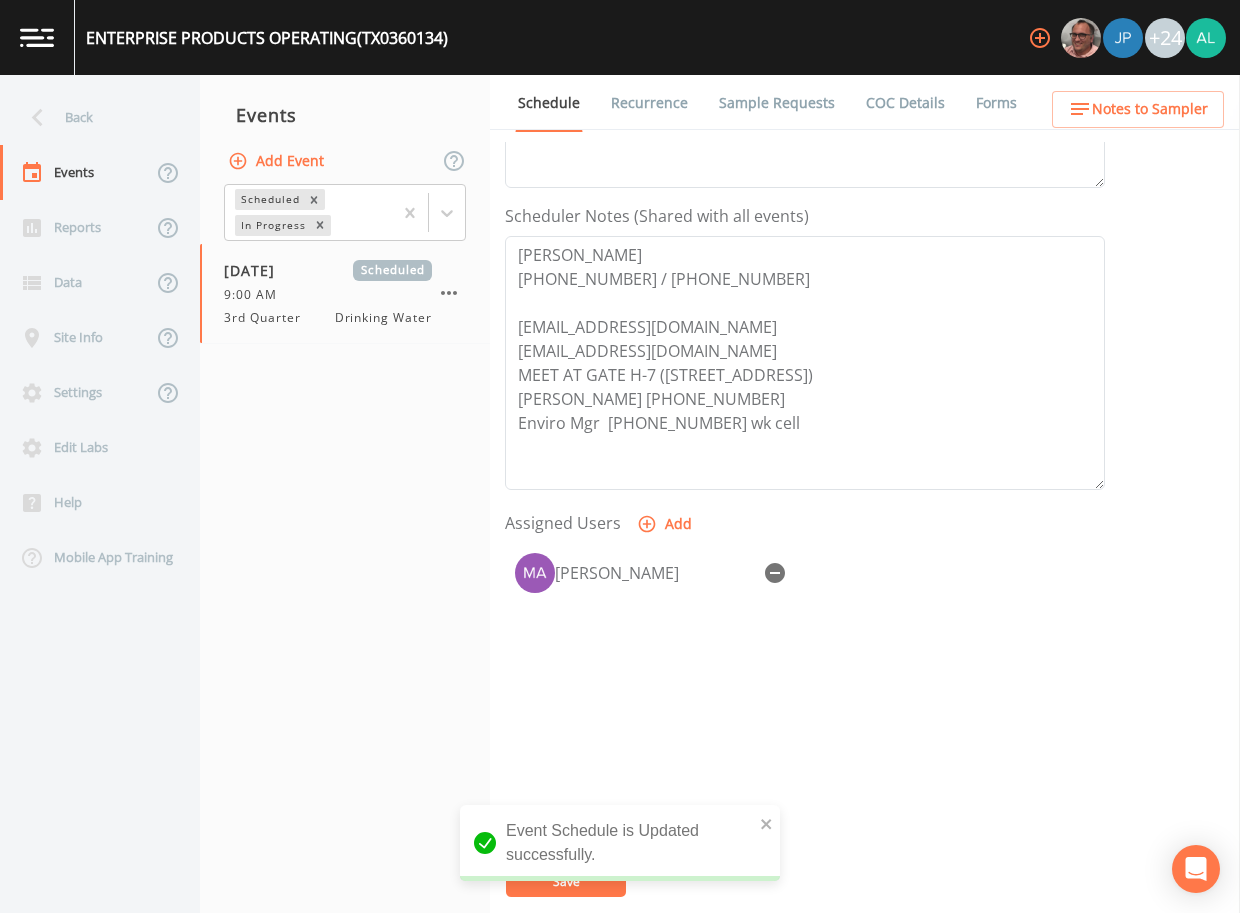 click on "Notes to Sampler" at bounding box center (1150, 109) 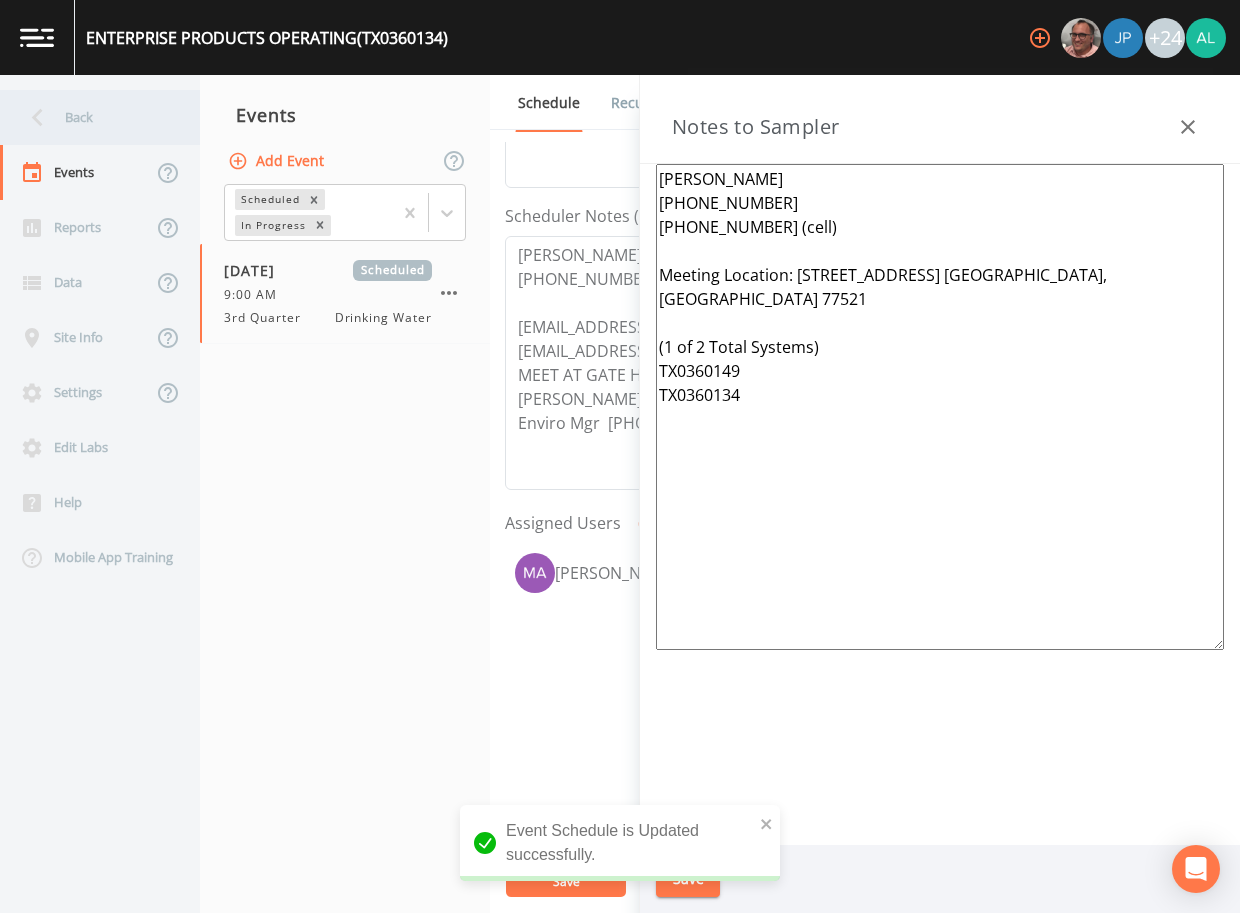 click on "Back" at bounding box center (90, 117) 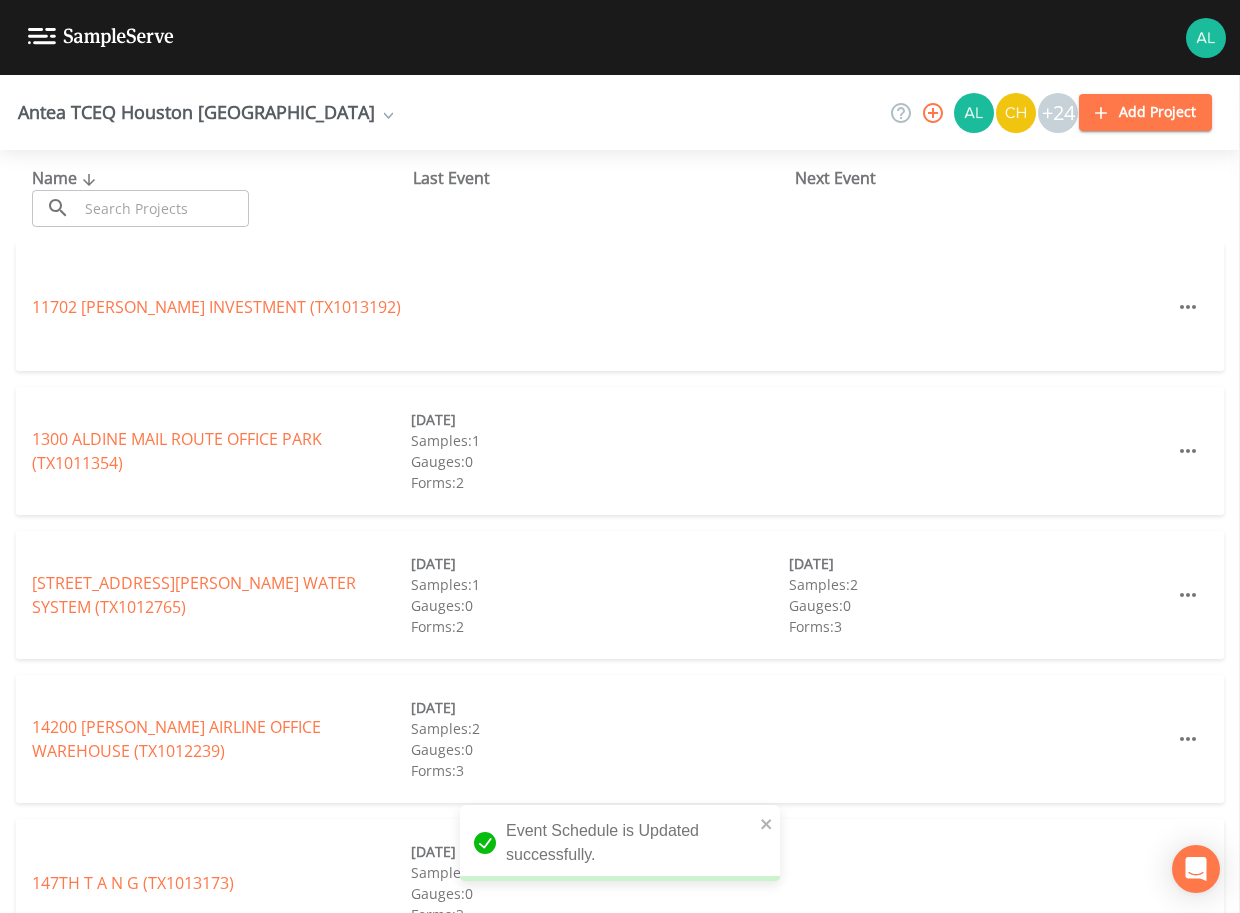 drag, startPoint x: 134, startPoint y: 117, endPoint x: 129, endPoint y: 220, distance: 103.121284 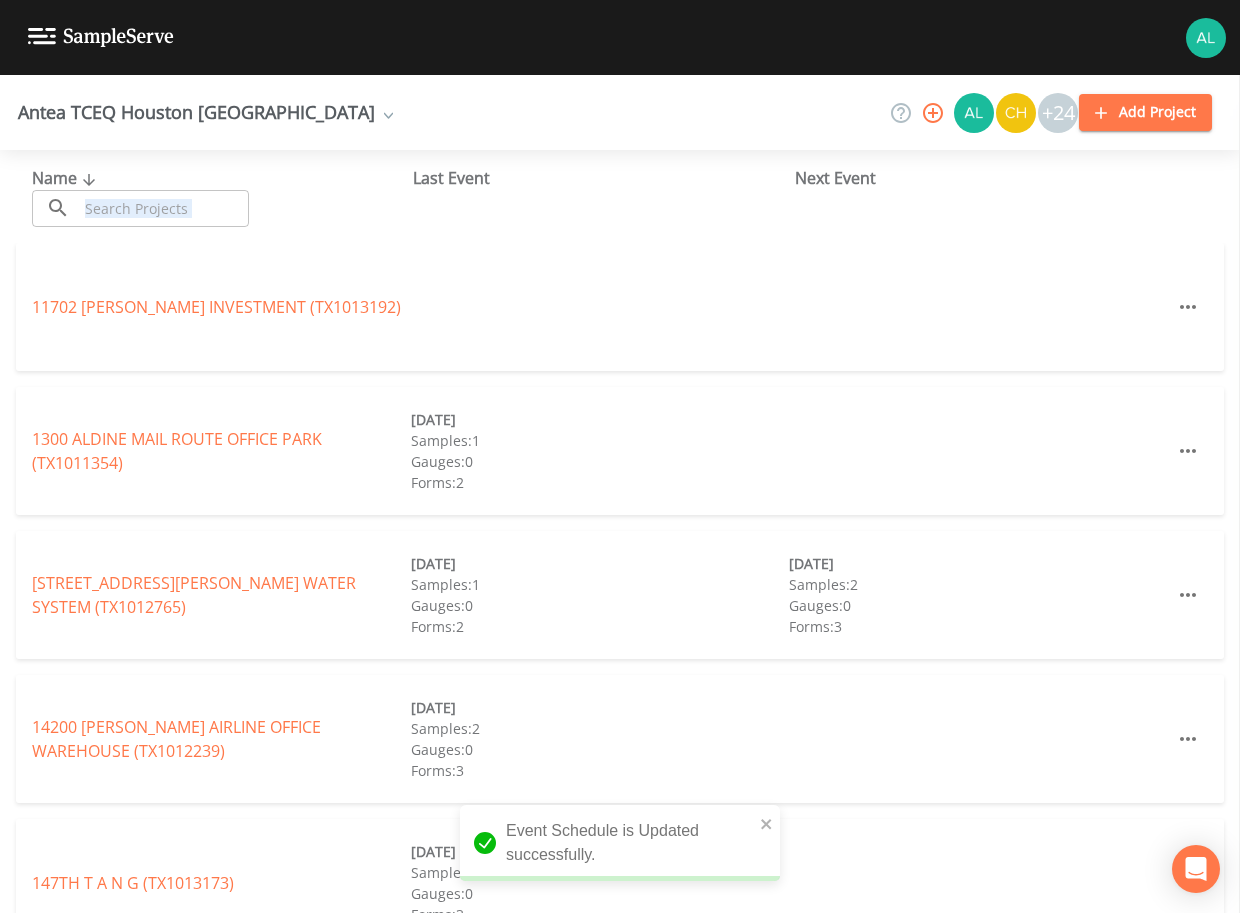 click at bounding box center [163, 208] 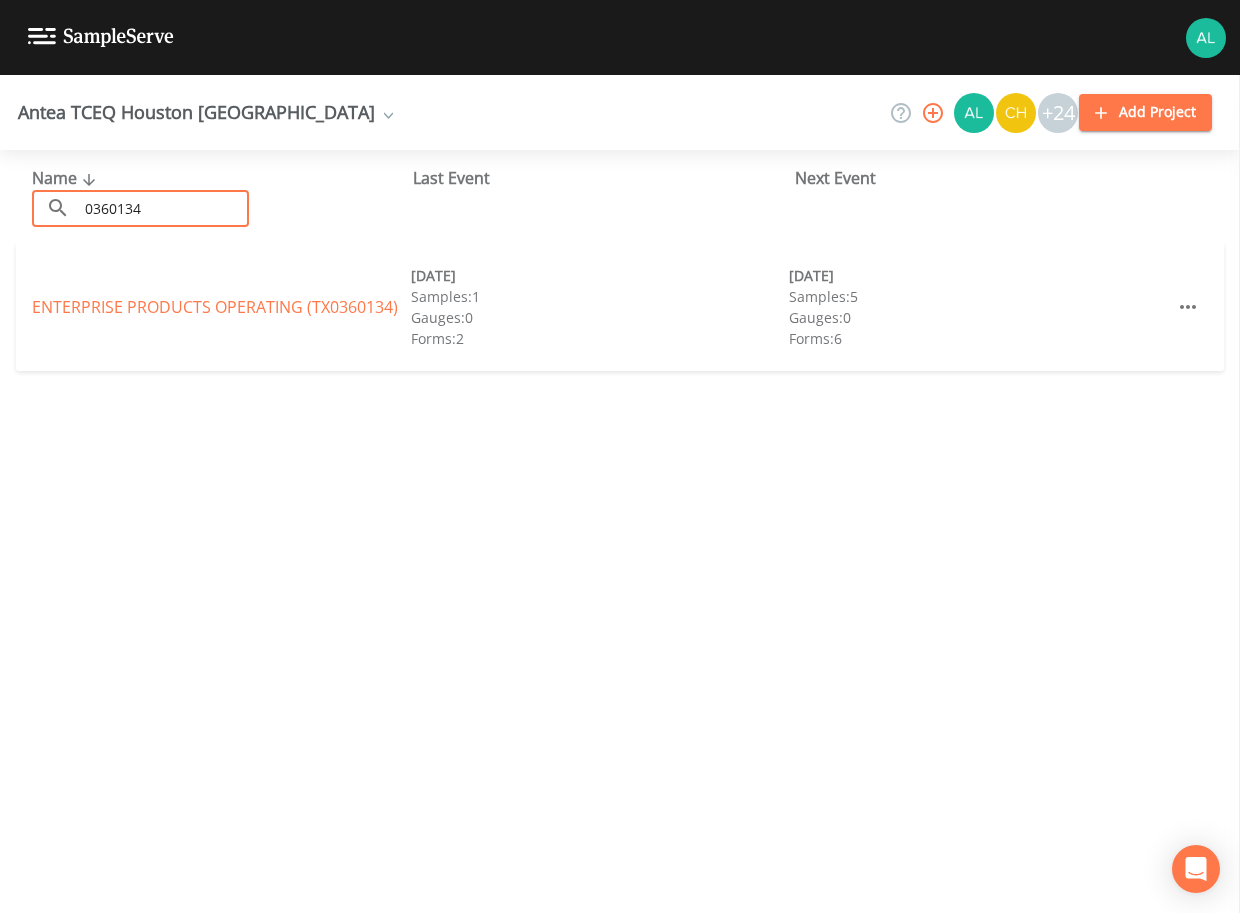 type on "0360134" 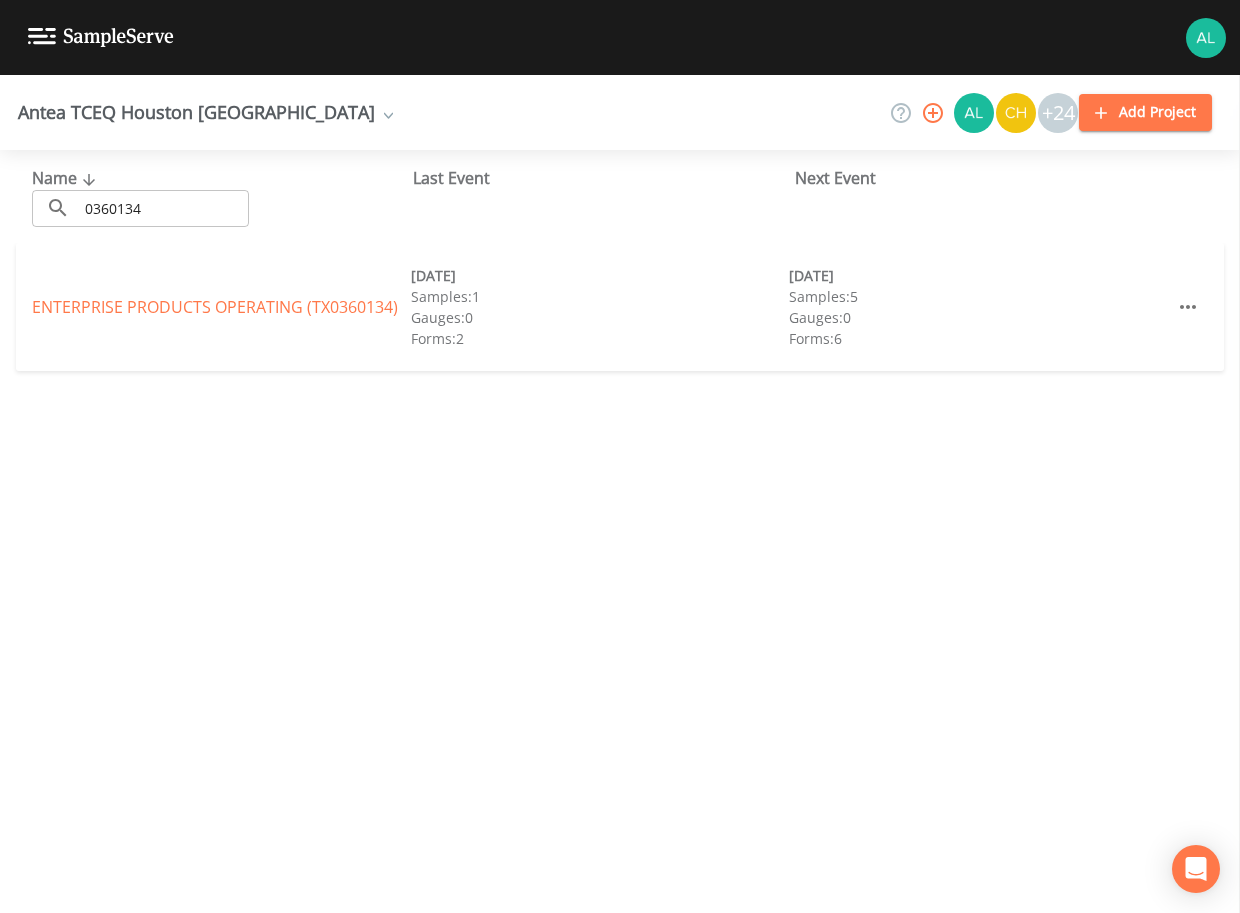 click on "ENTERPRISE PRODUCTS OPERATING   (TX0360134) [DATE] Samples:  1 Gauges:  0 Forms:  2 [DATE] Samples:  5 Gauges:  0 Forms:  6" at bounding box center (620, 307) 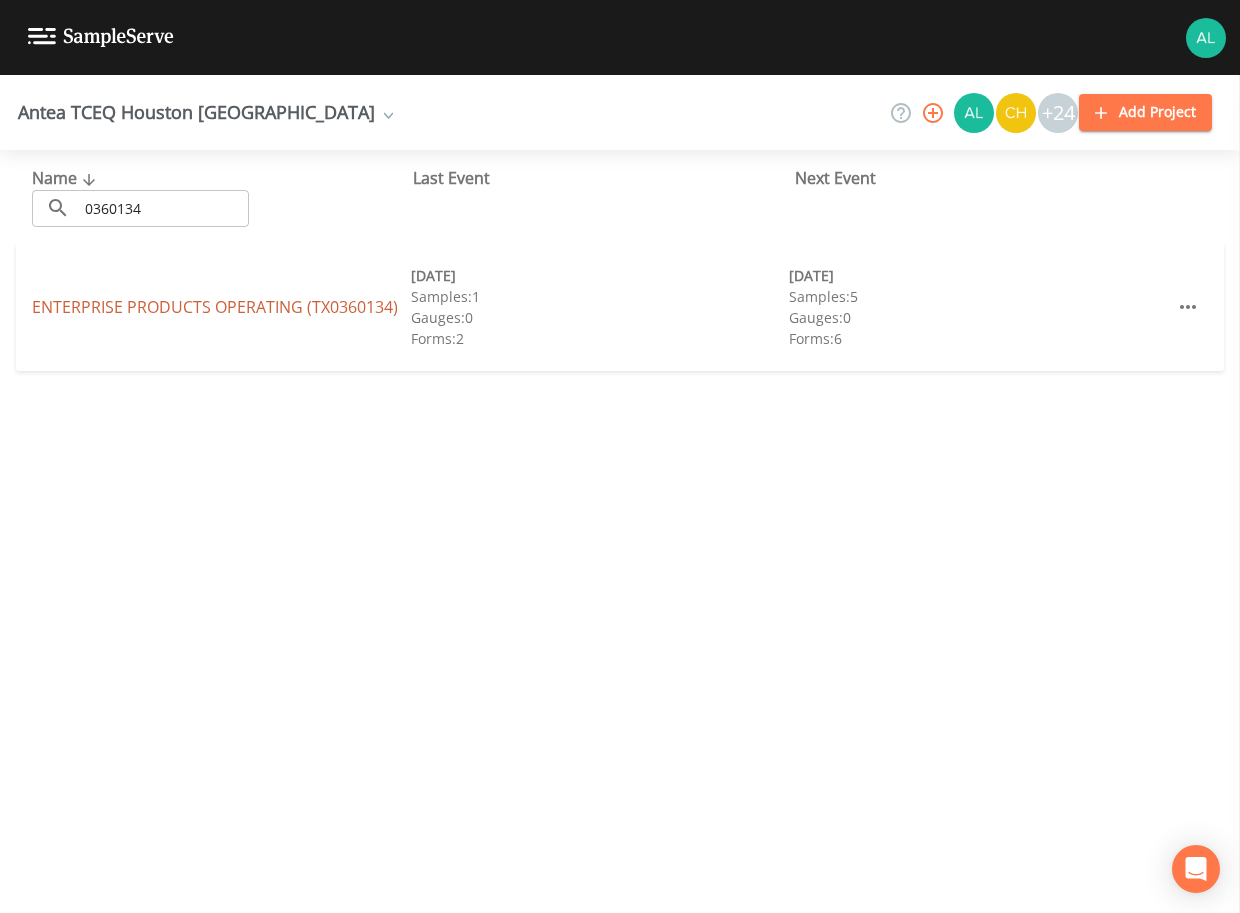 click on "ENTERPRISE PRODUCTS OPERATING   (TX0360134)" at bounding box center (215, 307) 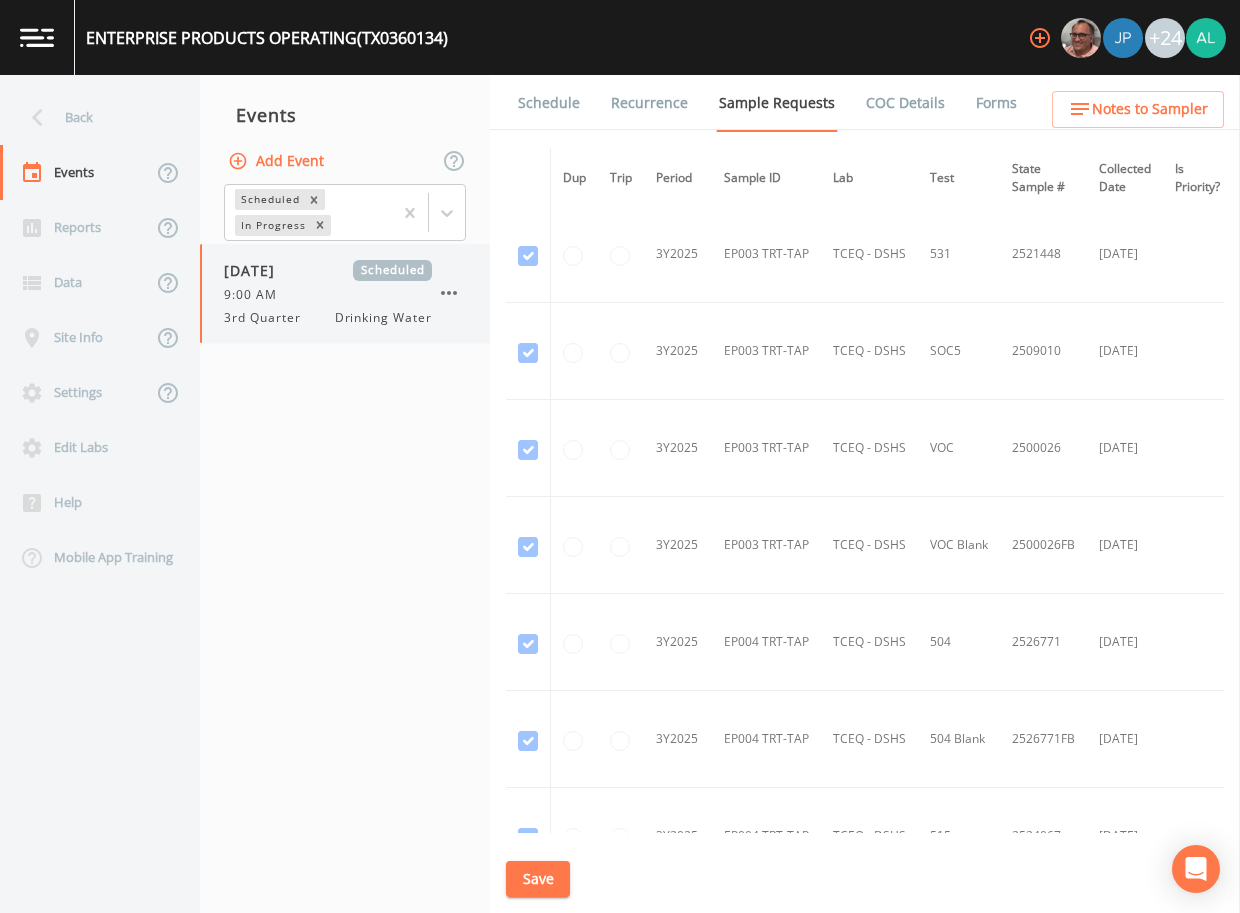 scroll, scrollTop: 7900, scrollLeft: 0, axis: vertical 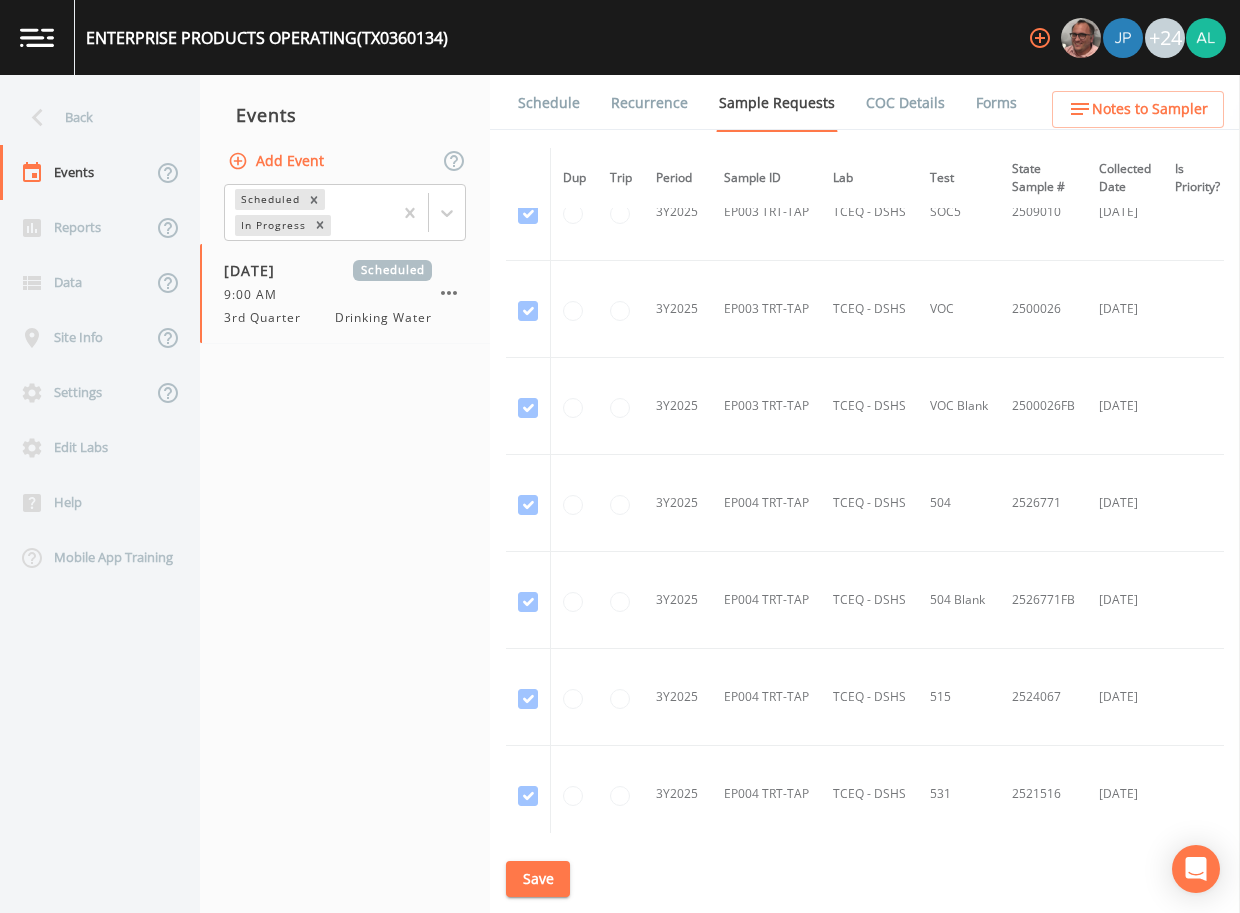 click on "Schedule" at bounding box center (549, 103) 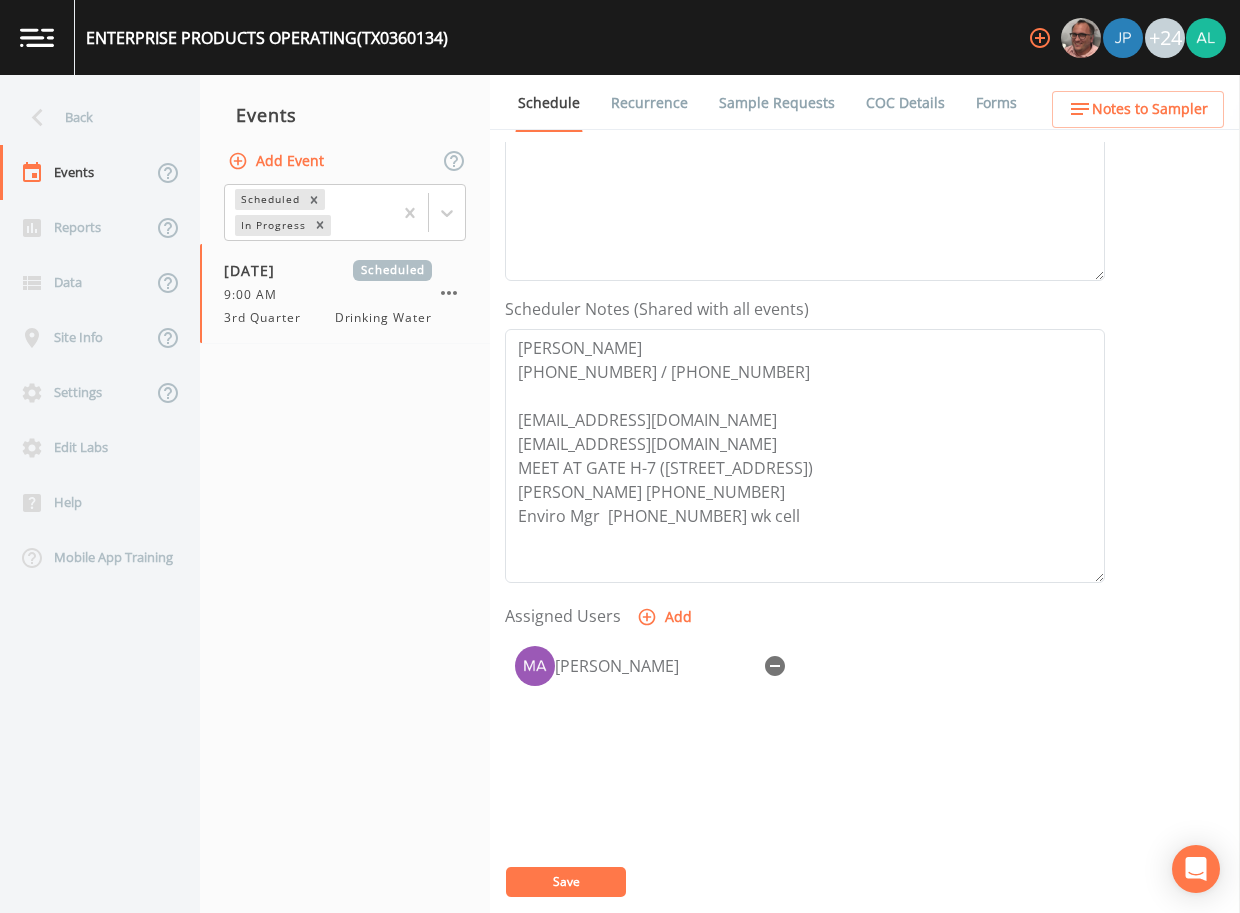 scroll, scrollTop: 498, scrollLeft: 0, axis: vertical 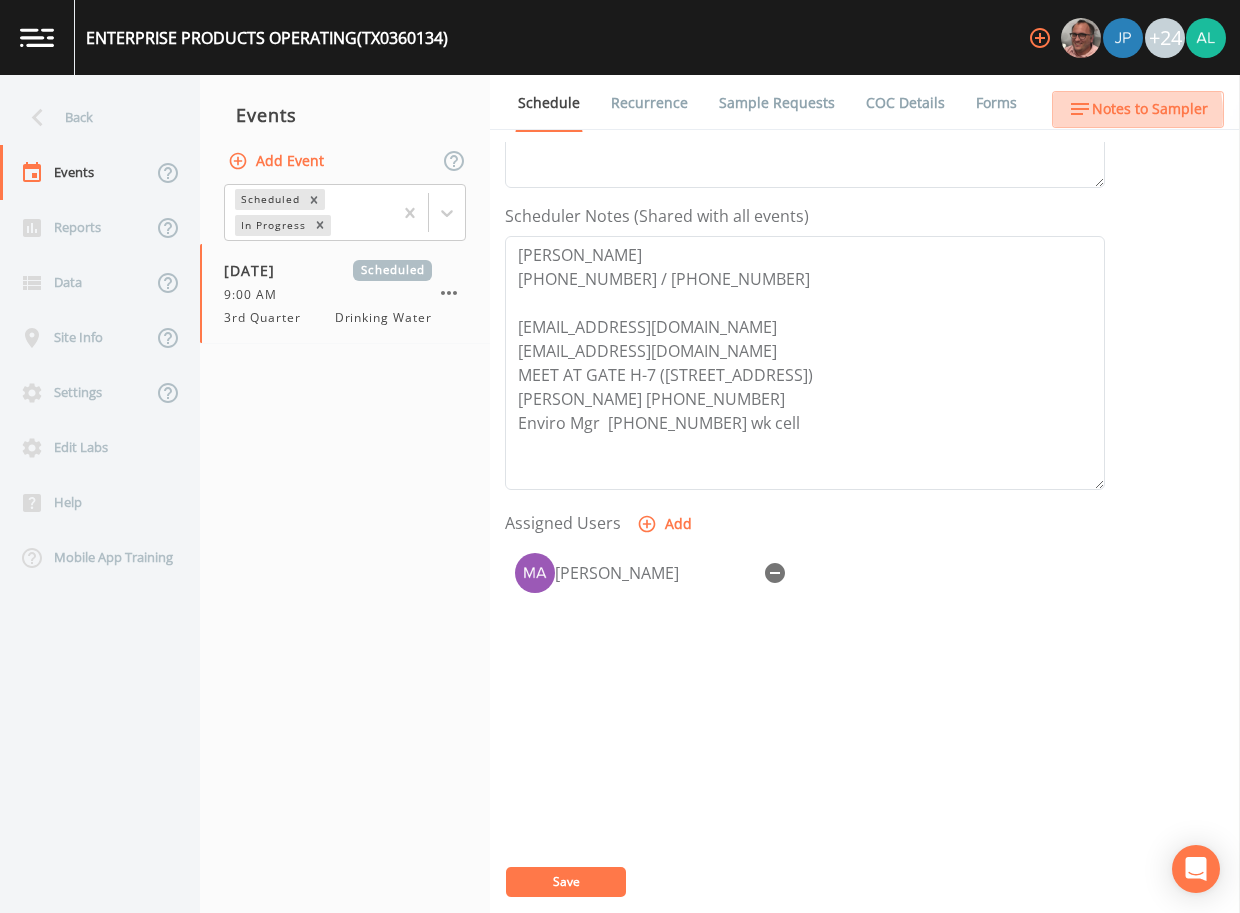 click on "Notes to Sampler" at bounding box center [1150, 109] 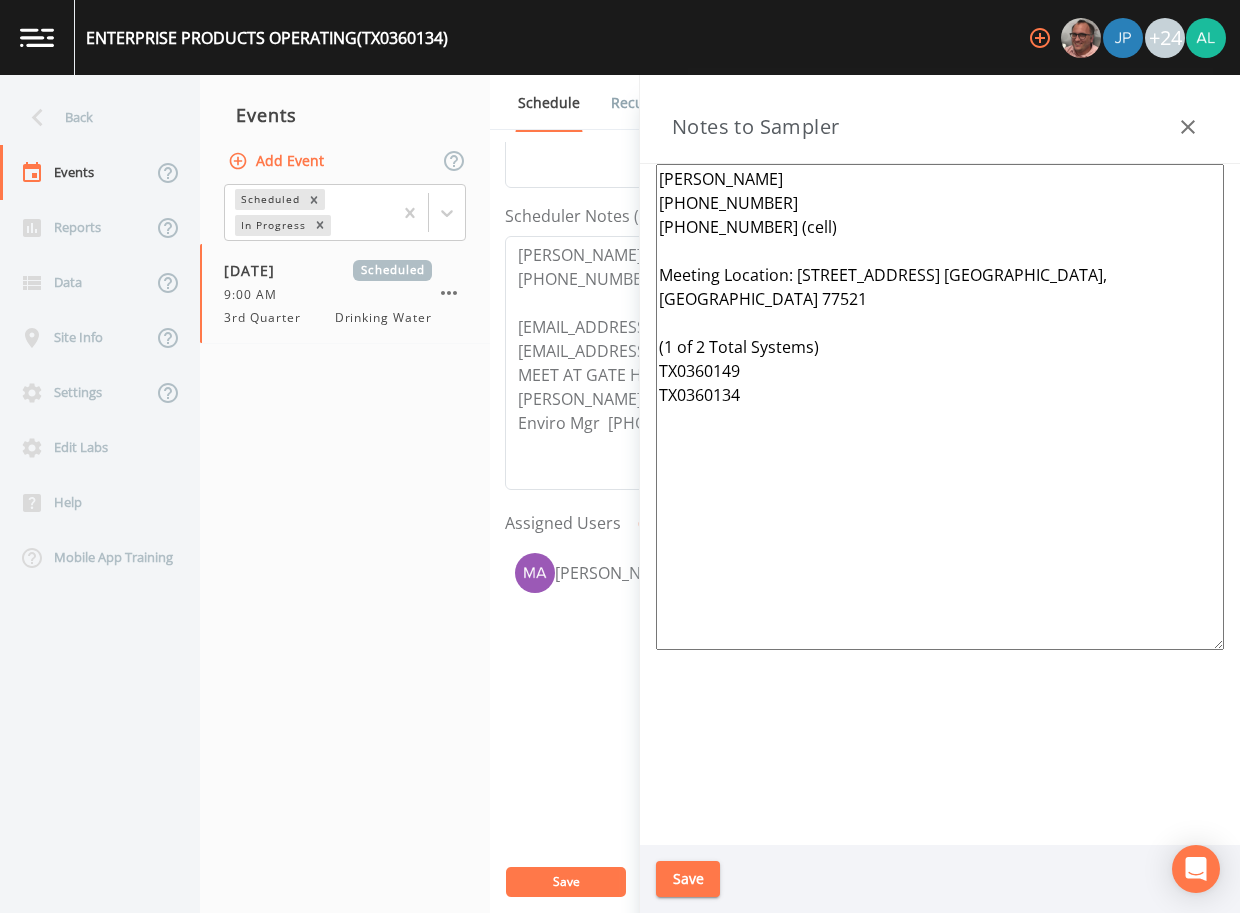 click on "Save" at bounding box center [688, 879] 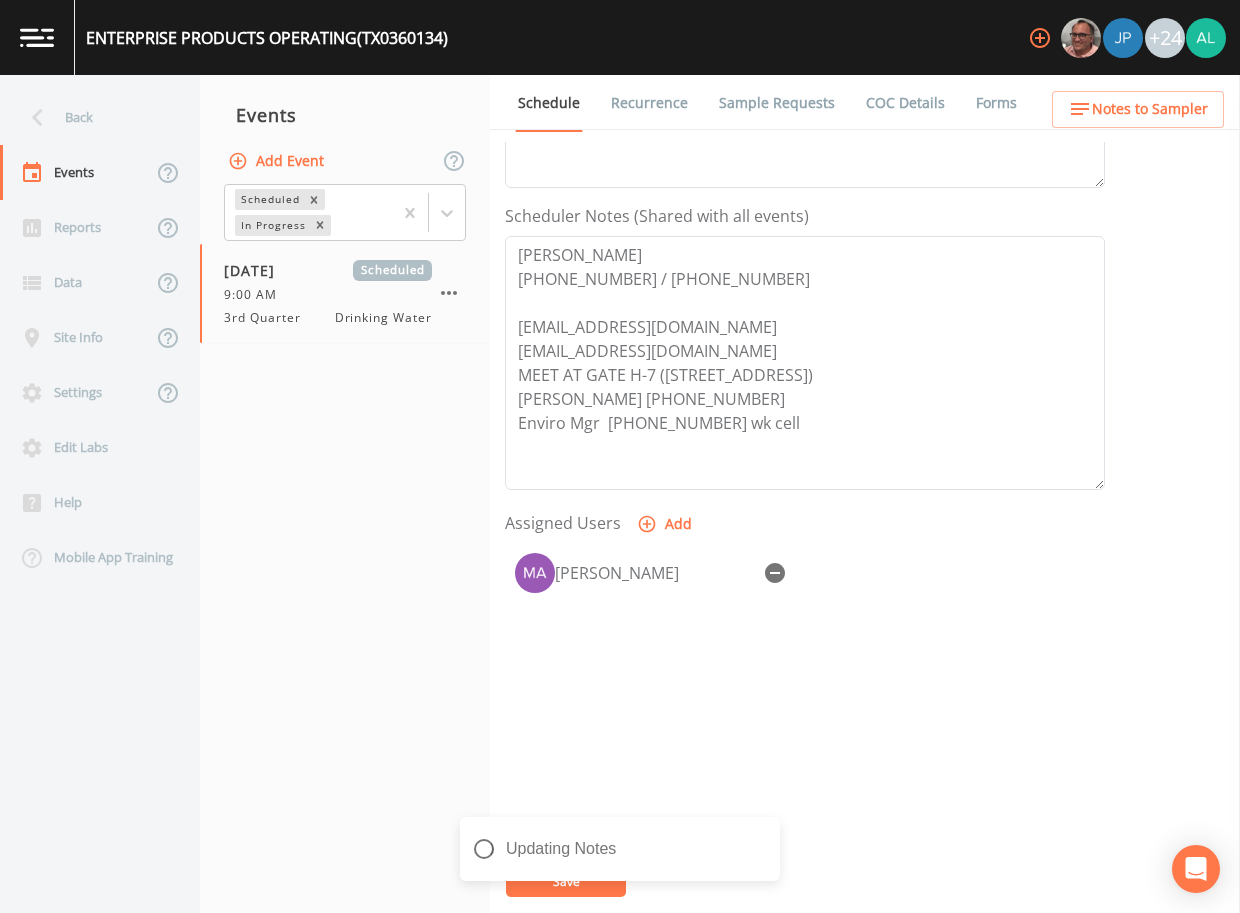 click on "Updating Notes" at bounding box center [620, 857] 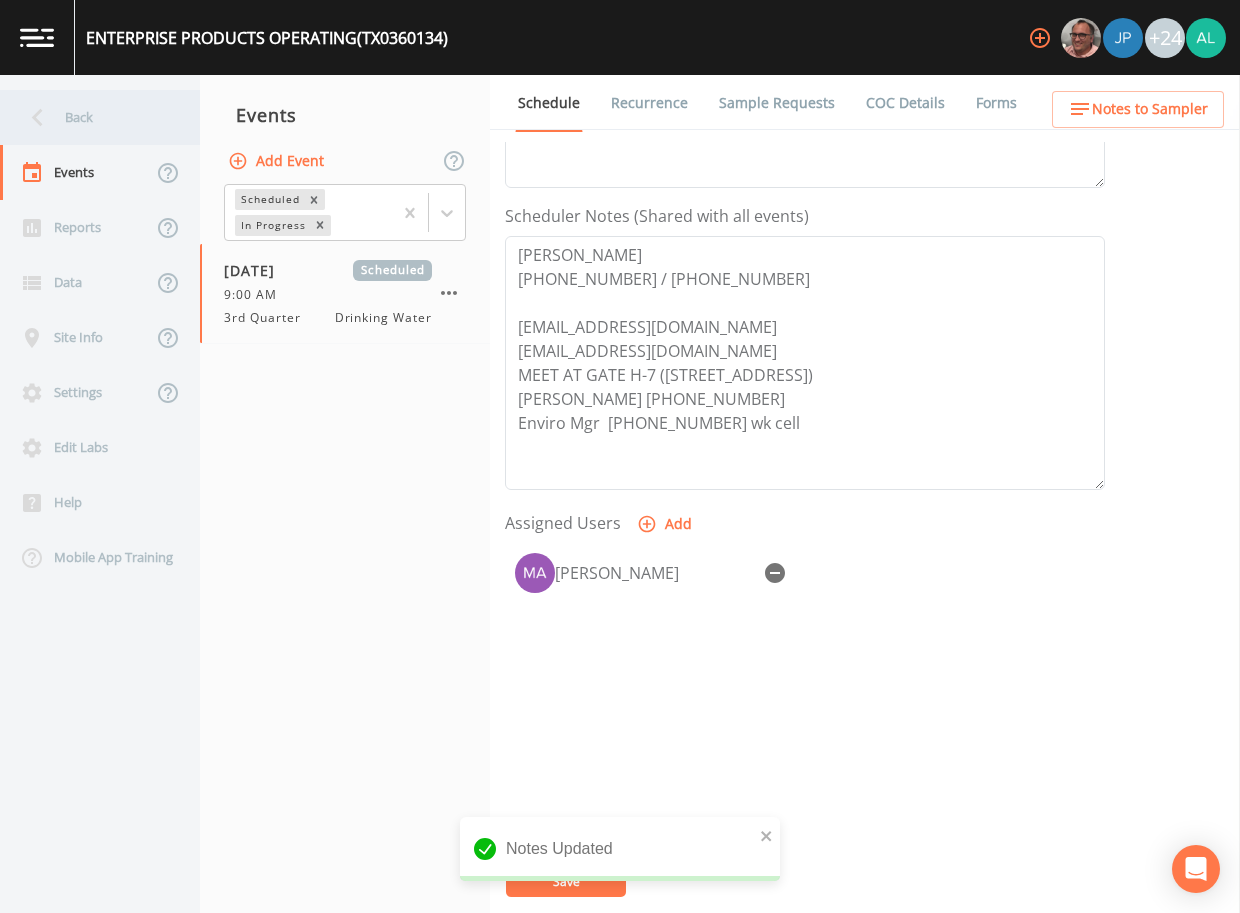 click on "Back" at bounding box center (90, 117) 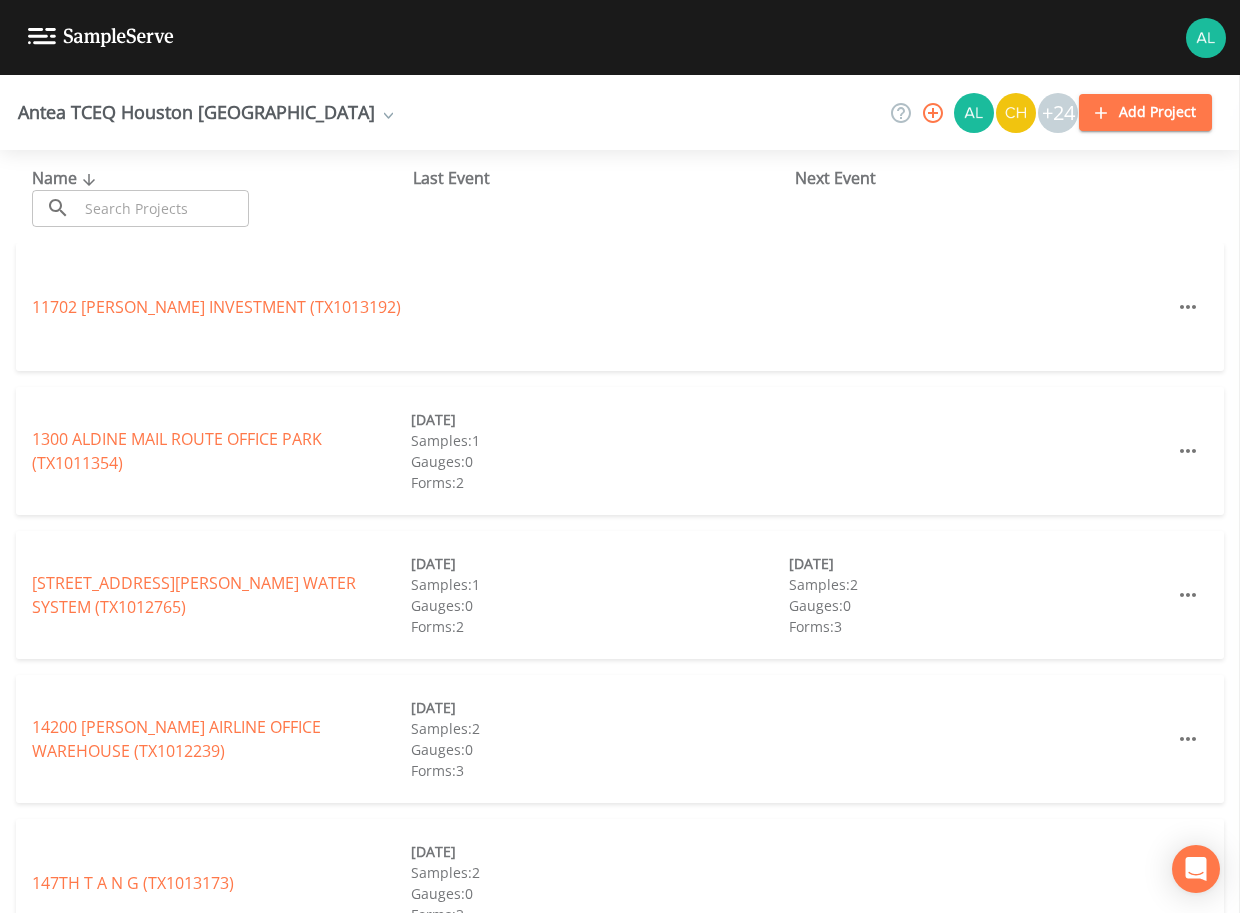 click at bounding box center [163, 208] 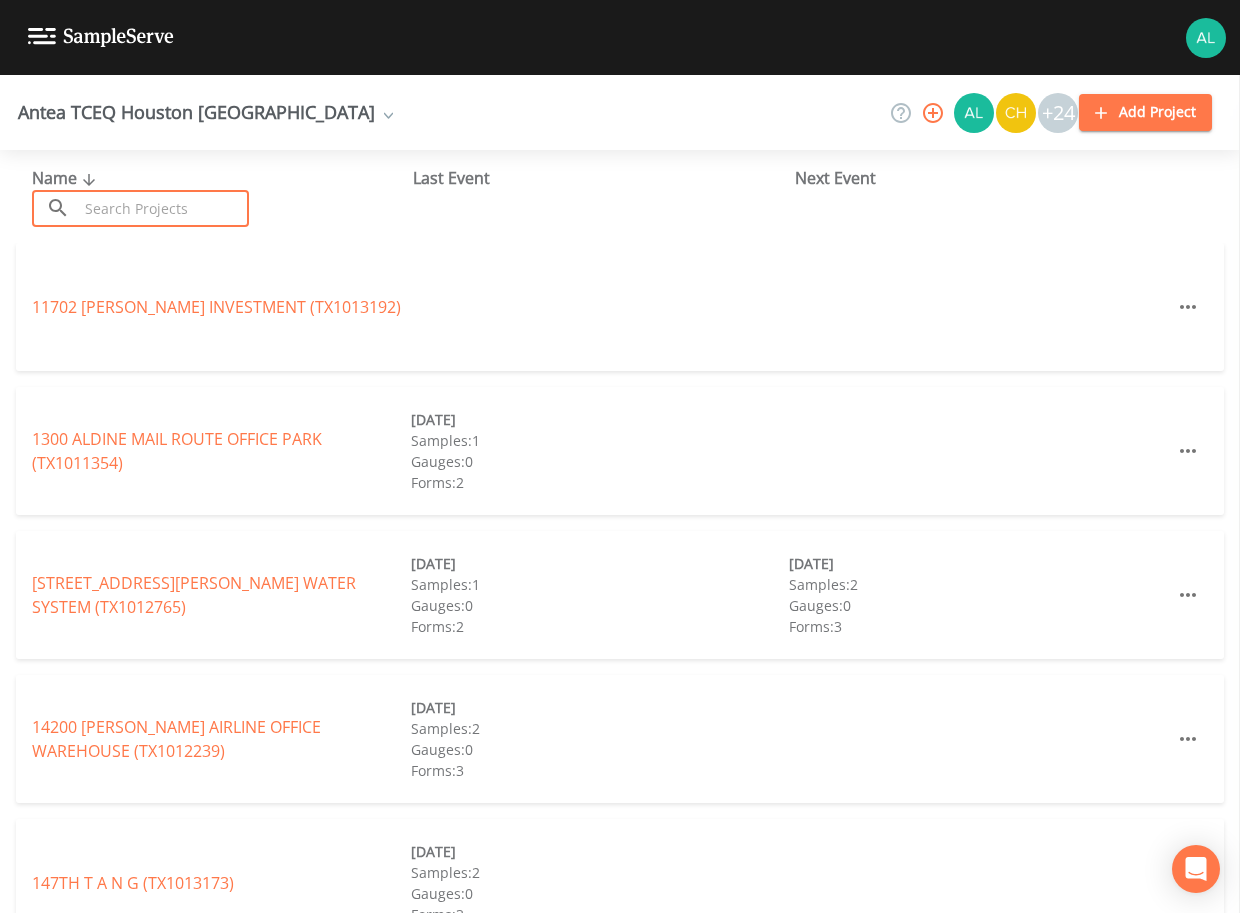 click at bounding box center [163, 208] 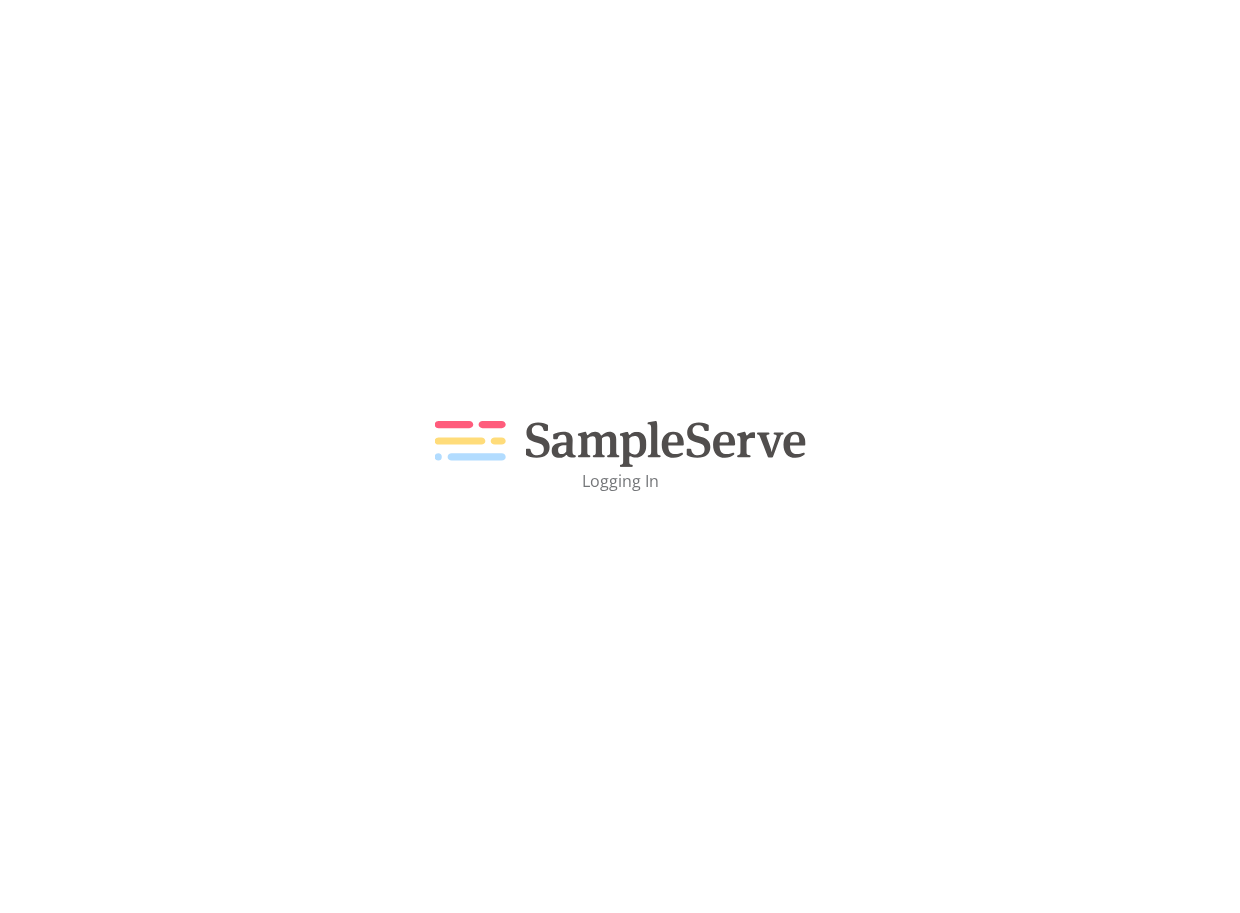scroll, scrollTop: 0, scrollLeft: 0, axis: both 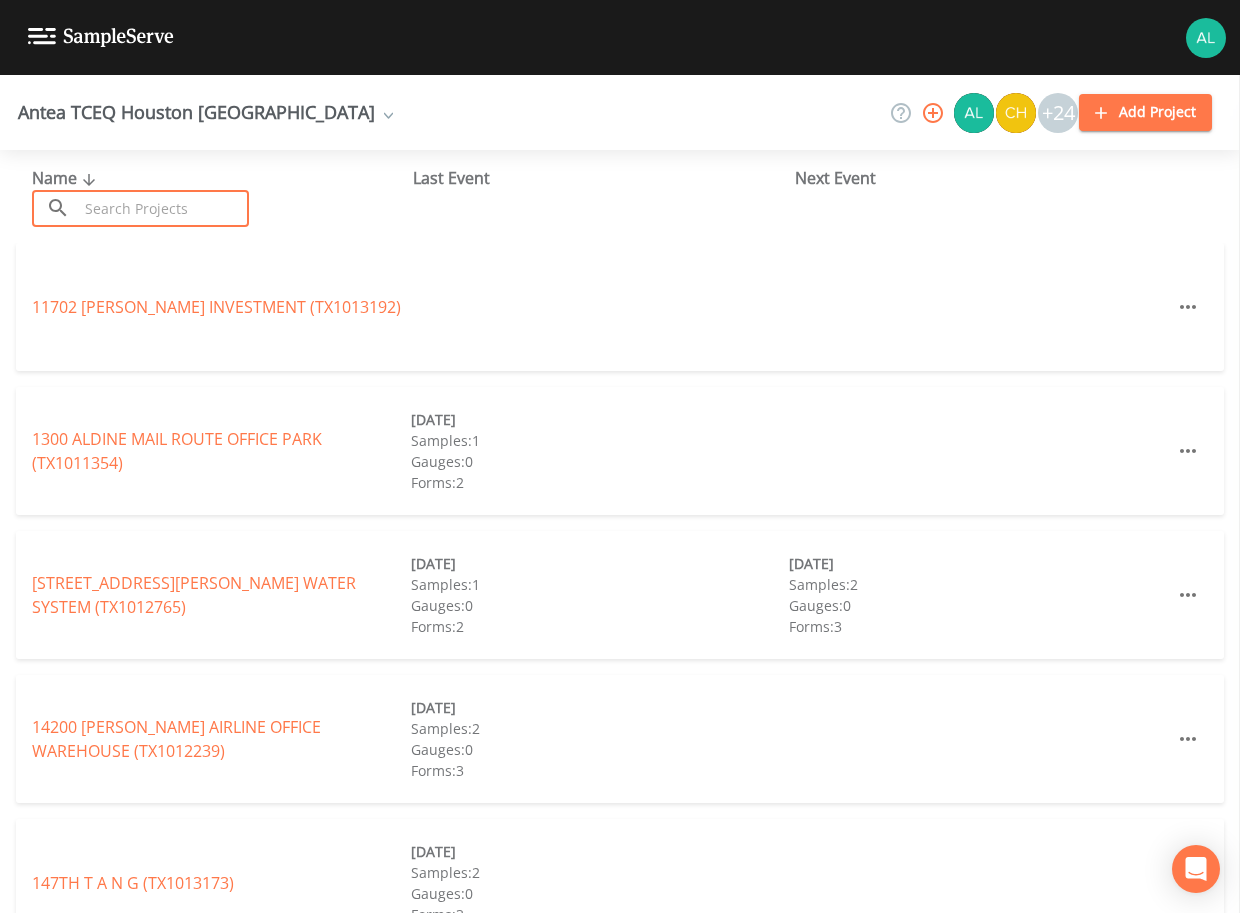click at bounding box center [163, 208] 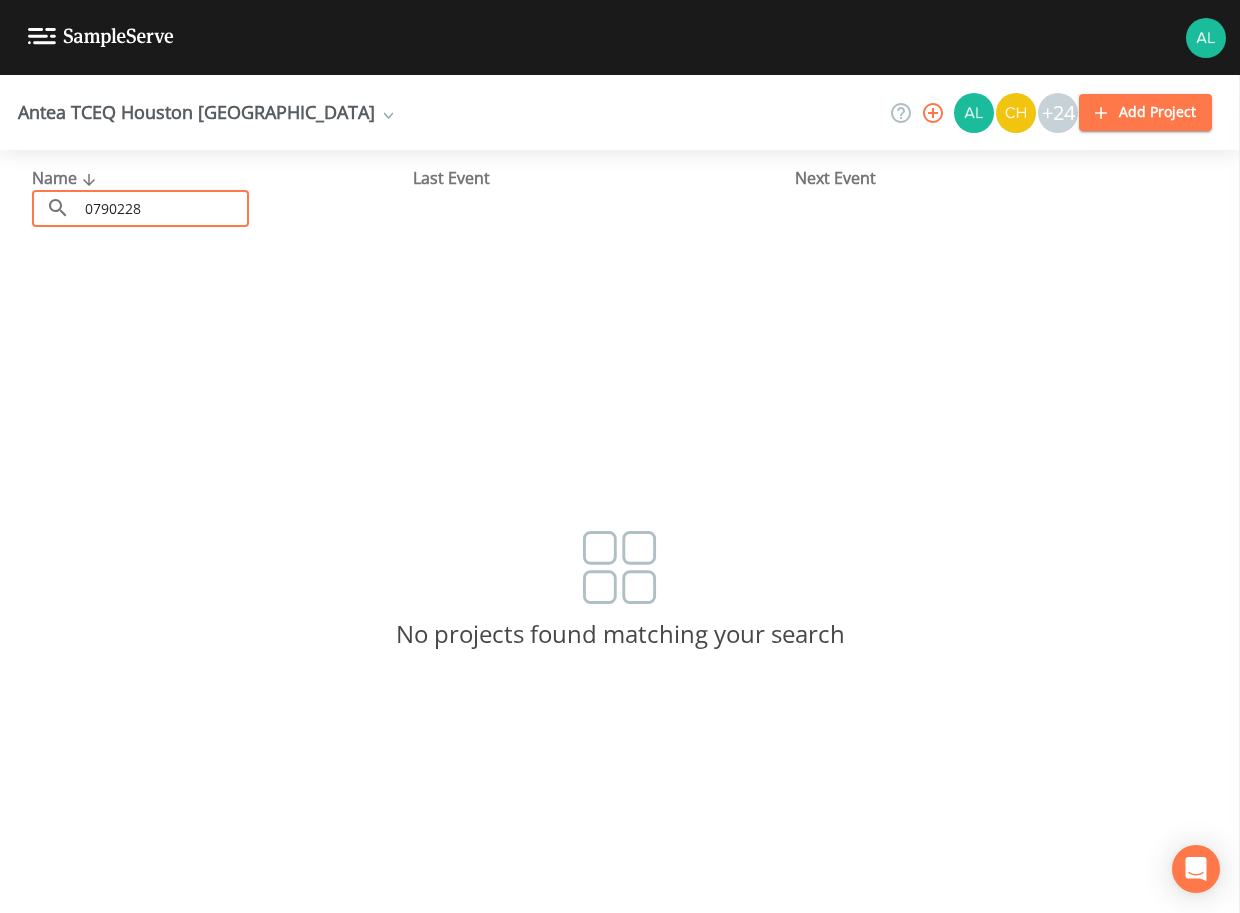 drag, startPoint x: 178, startPoint y: 217, endPoint x: 25, endPoint y: 217, distance: 153 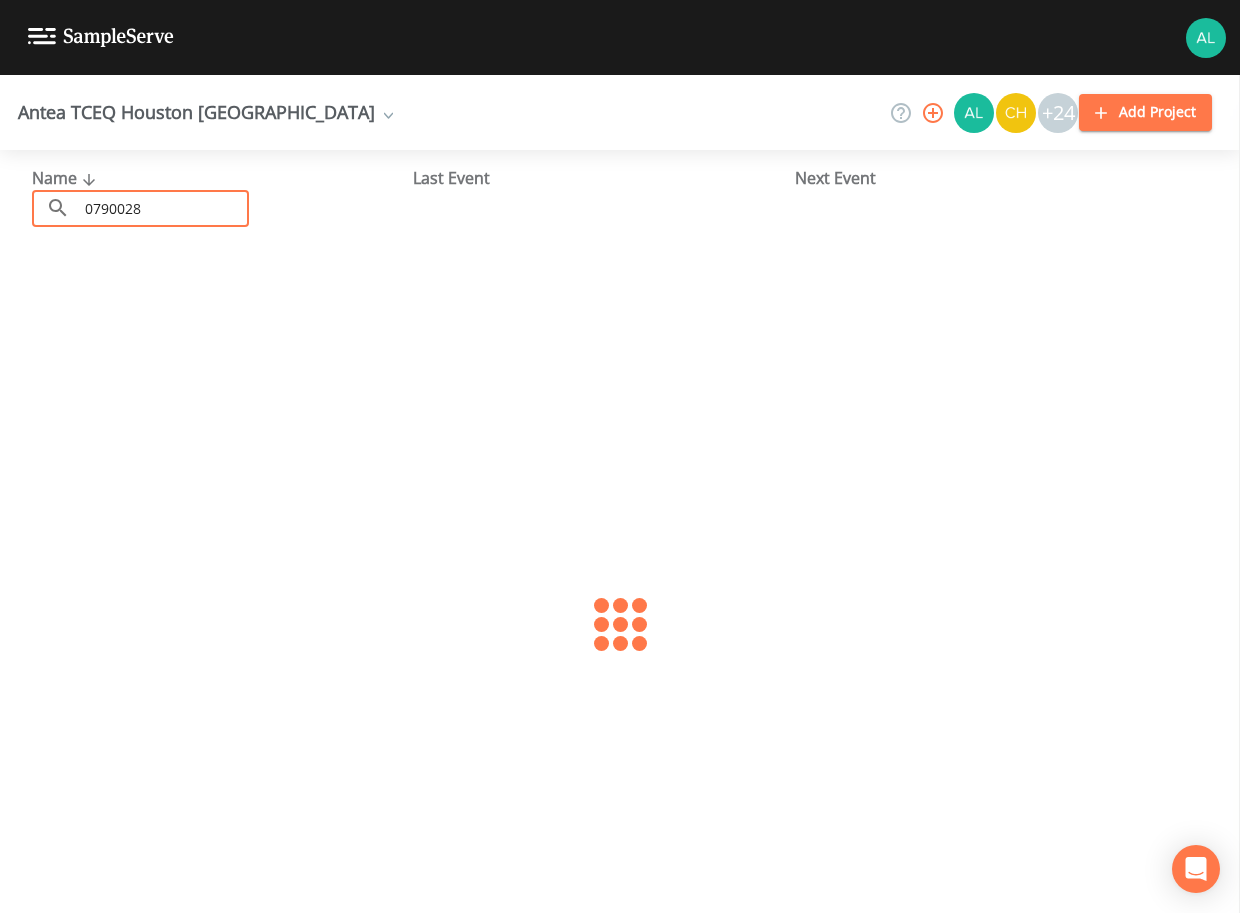 type on "0790028" 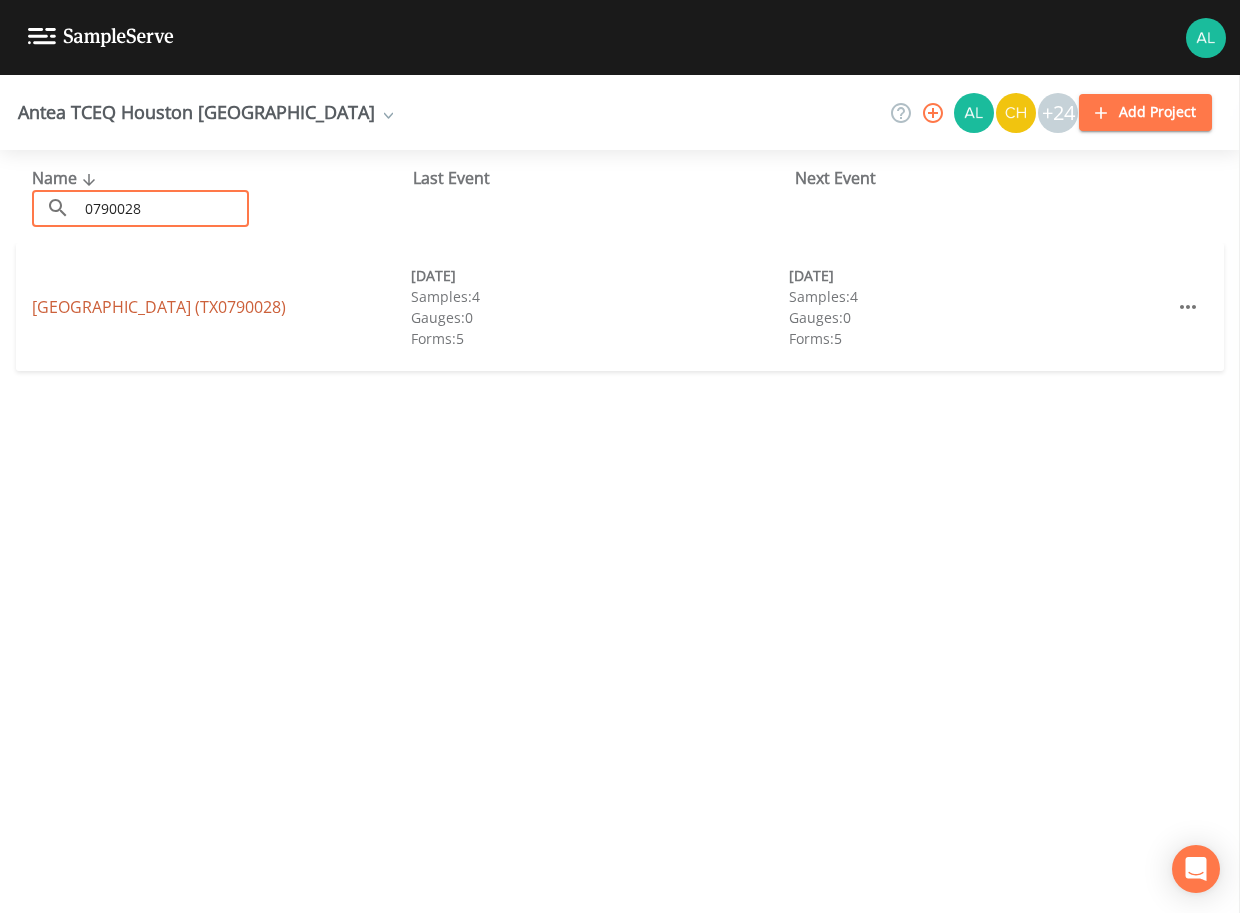 click on "QUAIL VALLEY UTILITY DISTRICT   (TX0790028)" at bounding box center (159, 307) 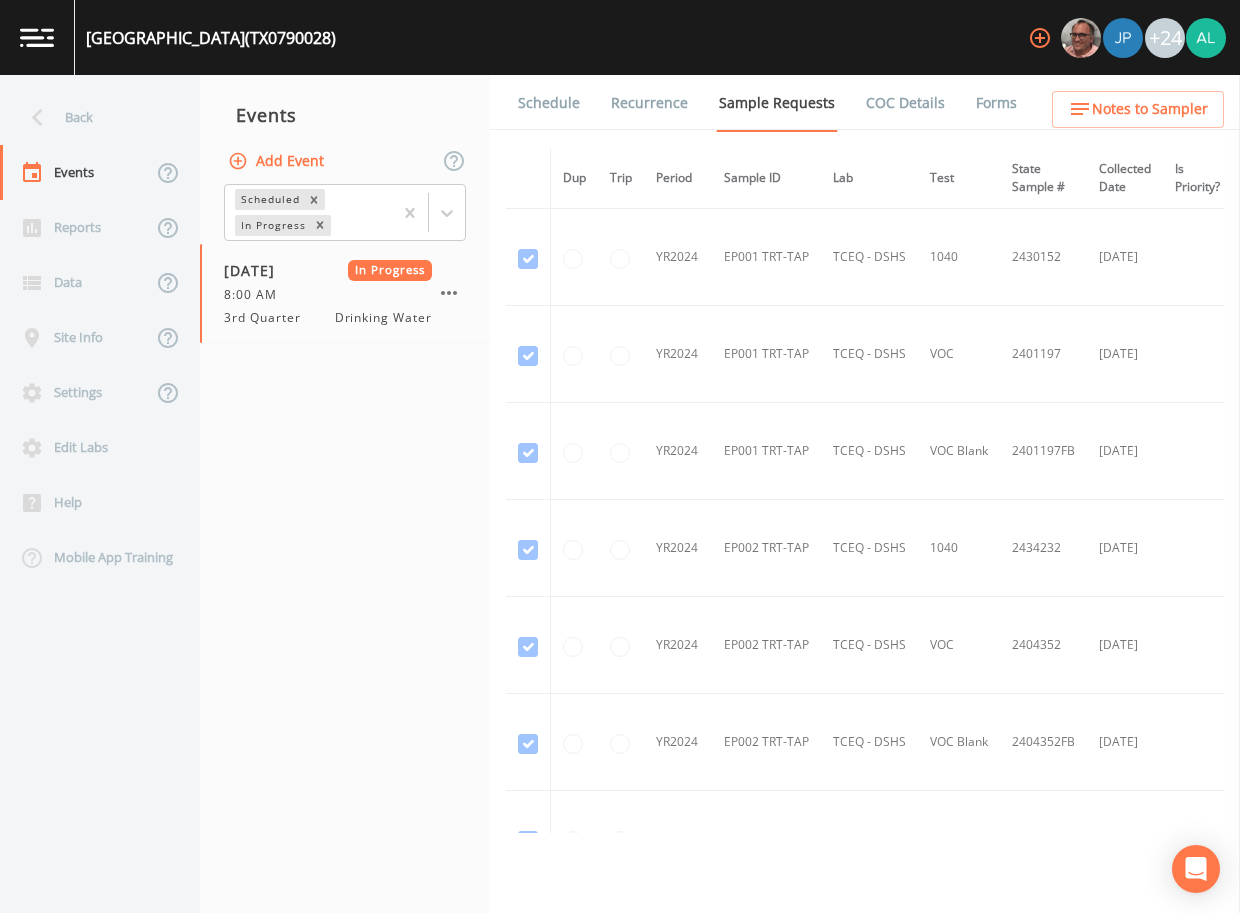 click on "COC Details" at bounding box center (905, 103) 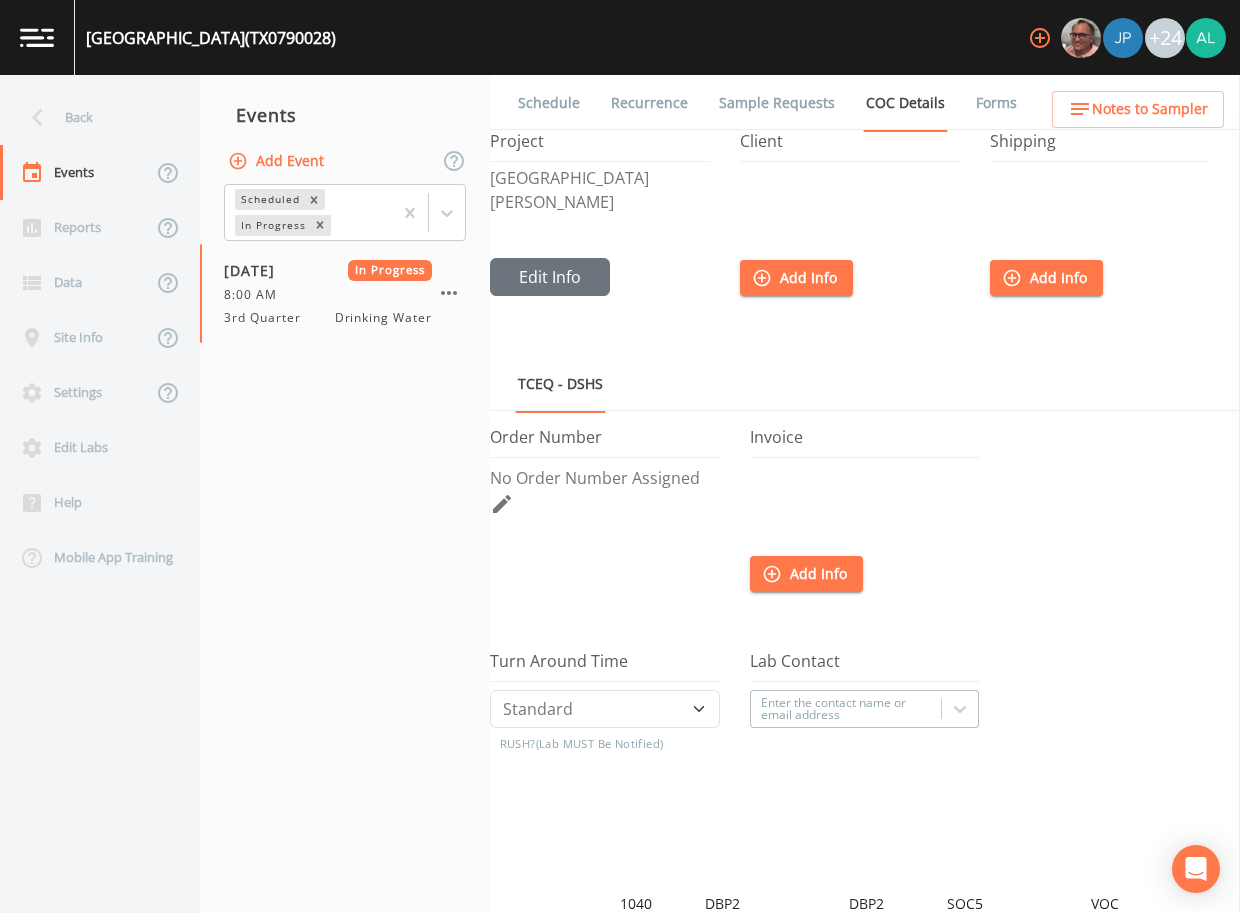 click on "Forms" at bounding box center [996, 103] 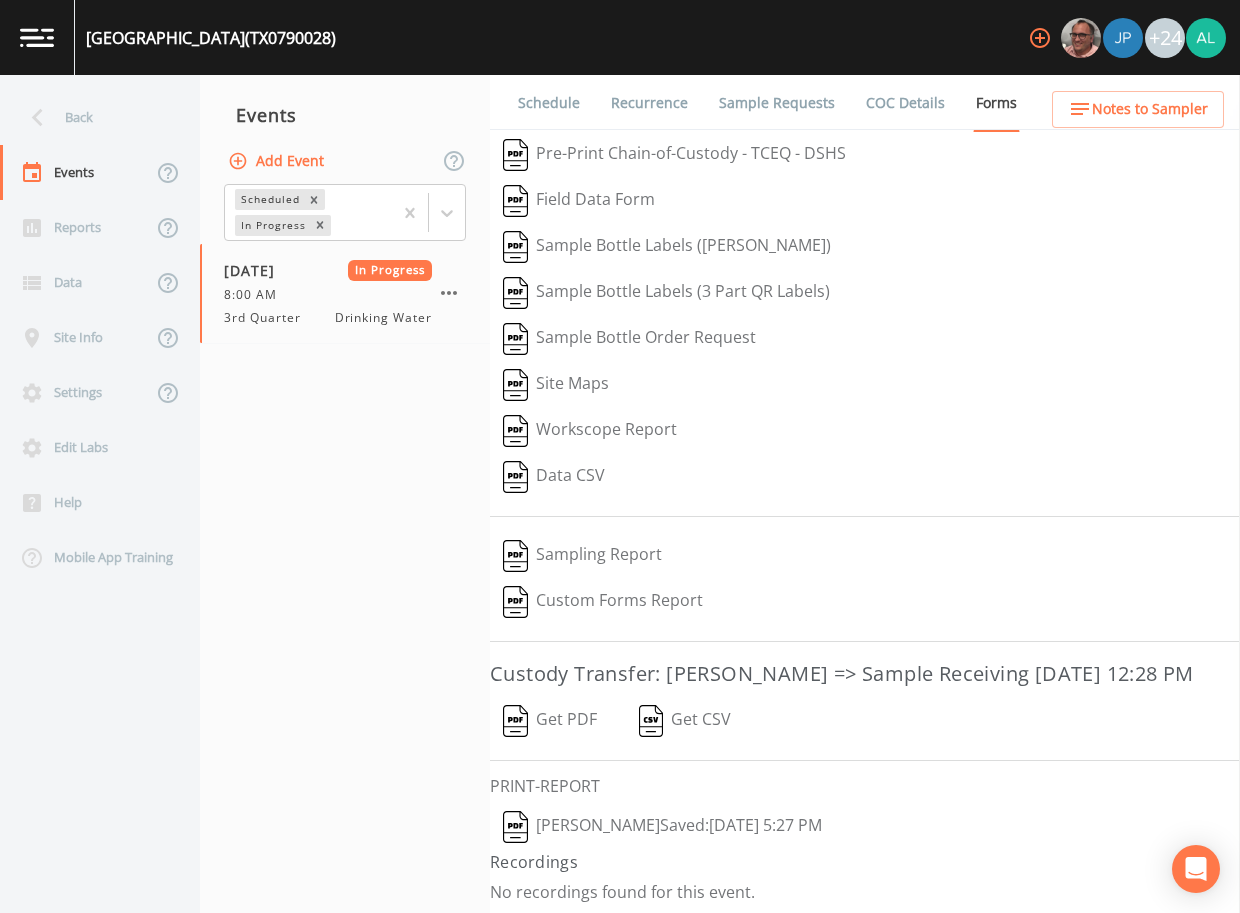 click on "John Kapsen  Saved:  July 30, 2025 5:27 PM" at bounding box center (662, 827) 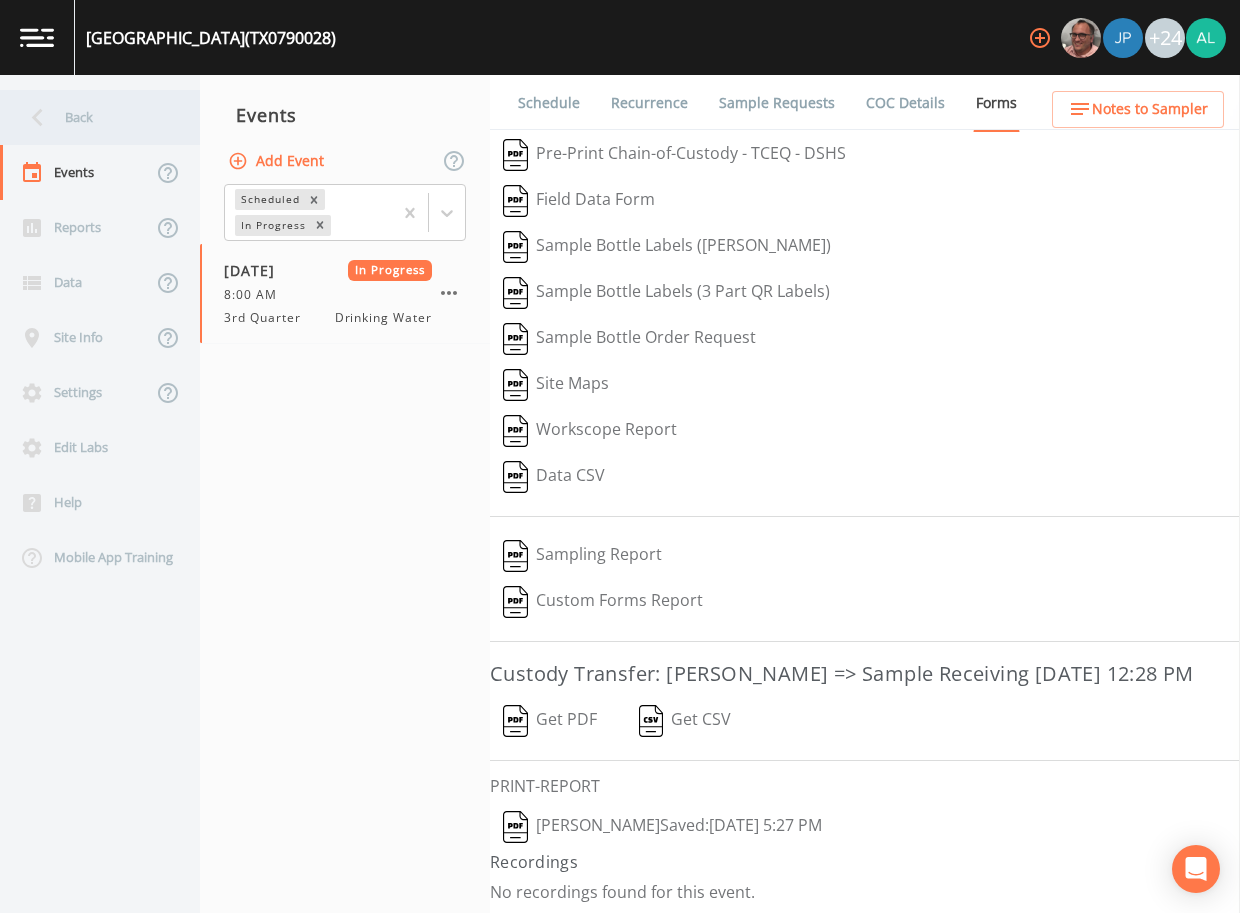 click on "Back" at bounding box center (90, 117) 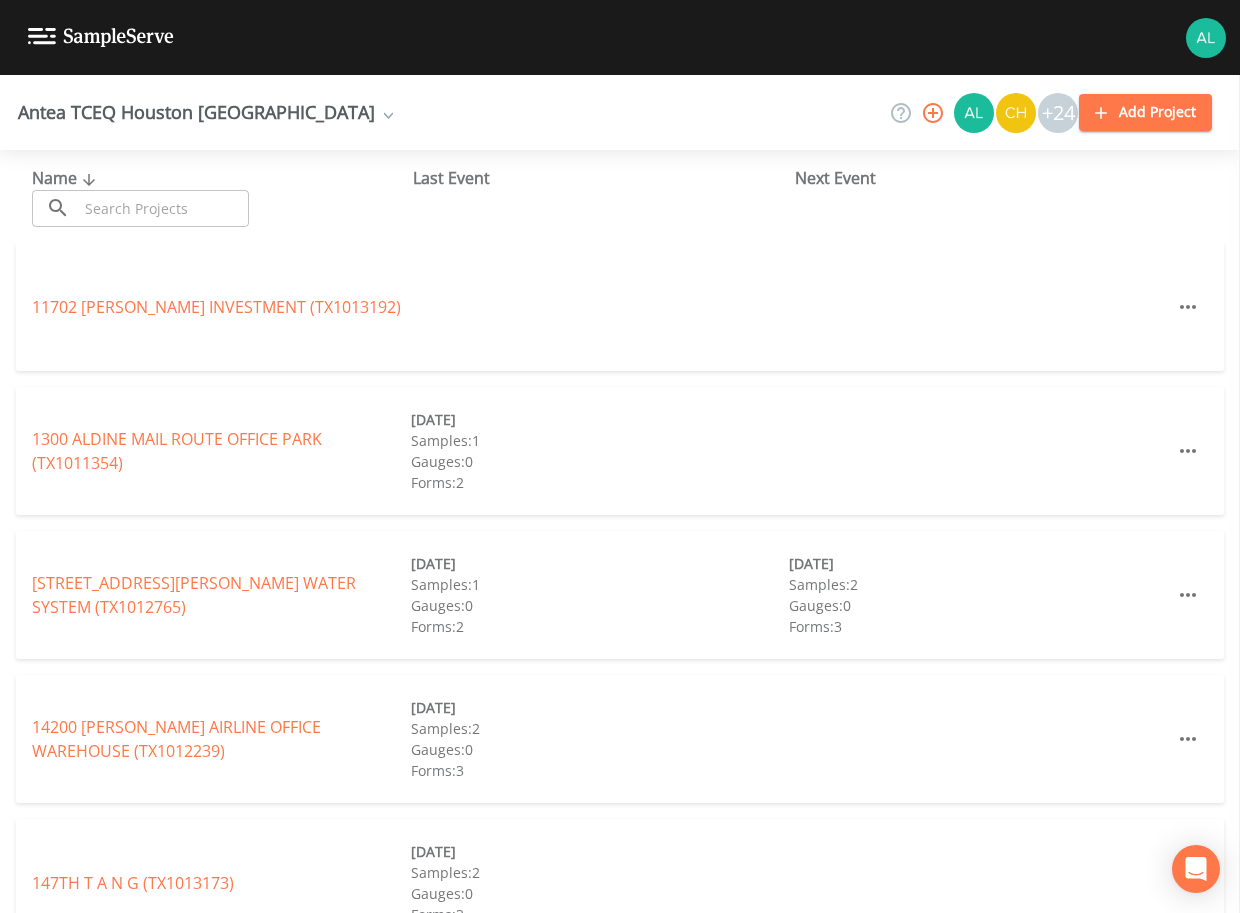 click at bounding box center [163, 208] 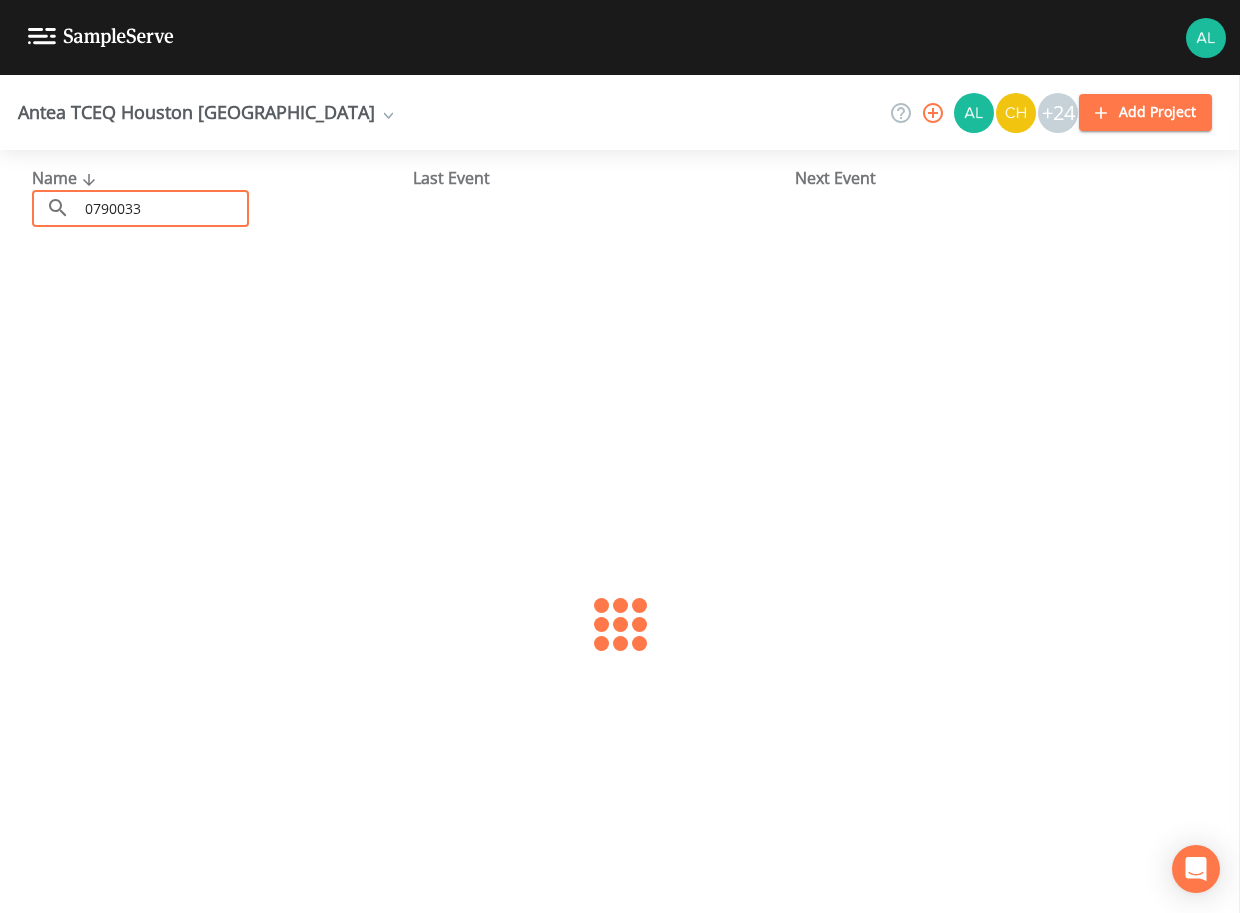 type on "0790033" 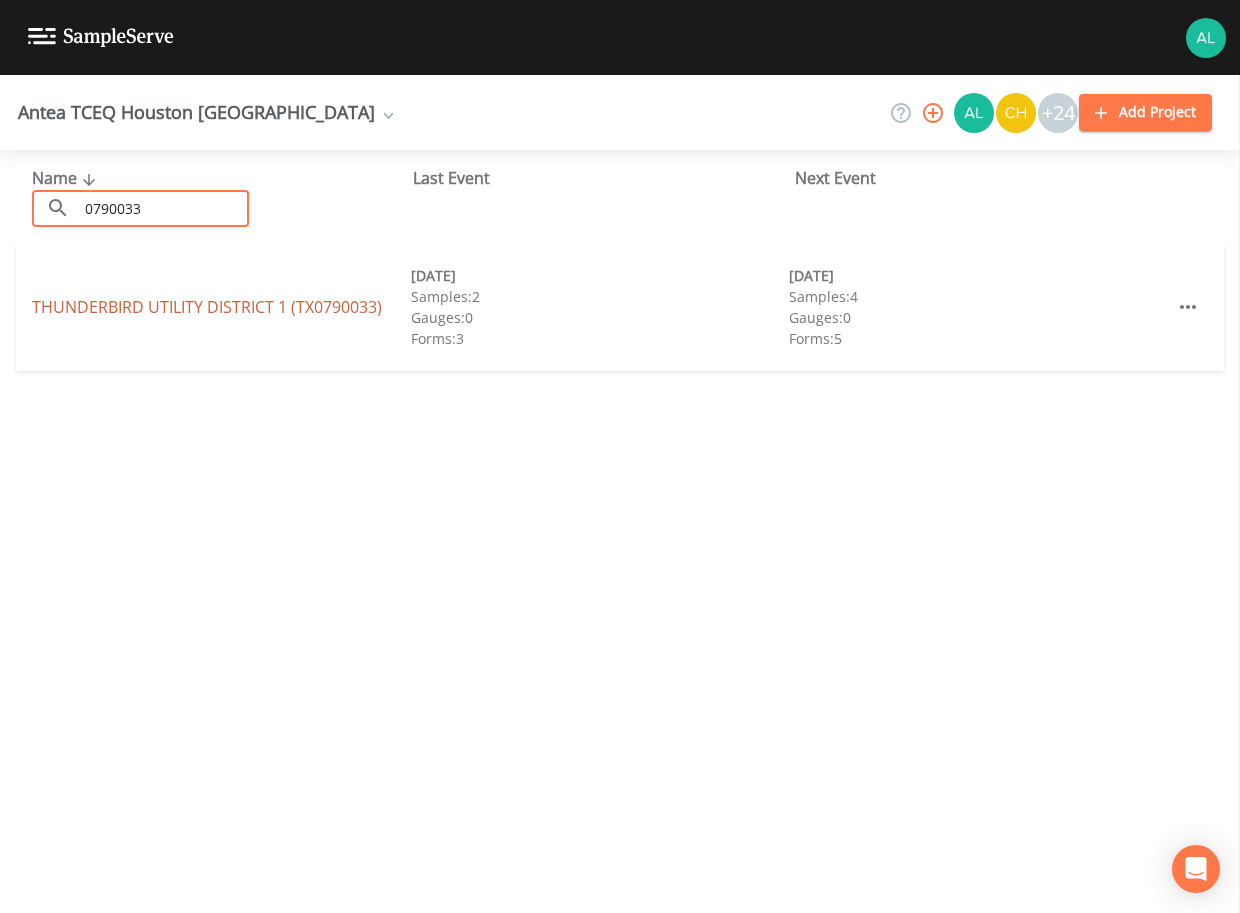 click on "THUNDERBIRD UTILITY DISTRICT 1   (TX0790033)" at bounding box center [207, 307] 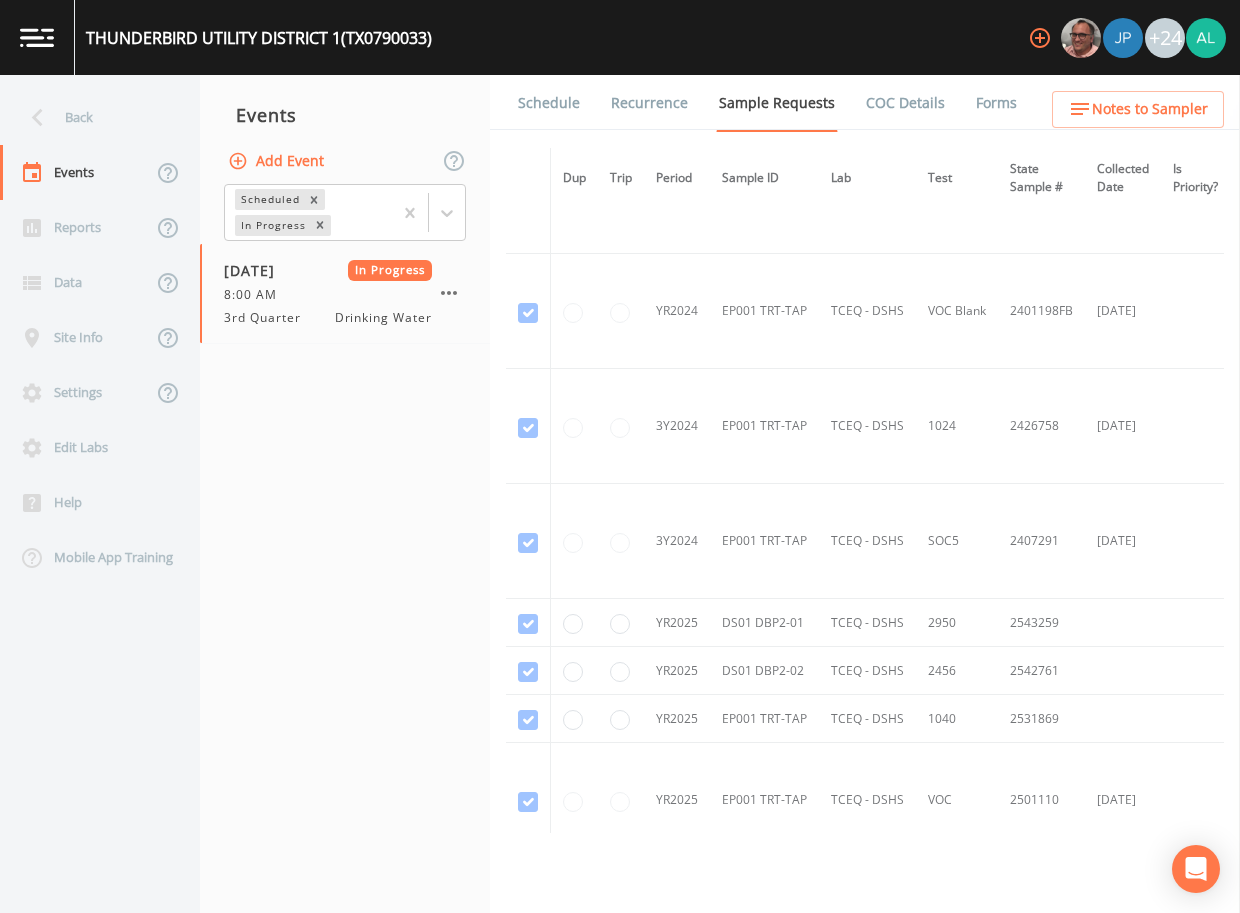 scroll, scrollTop: 600, scrollLeft: 0, axis: vertical 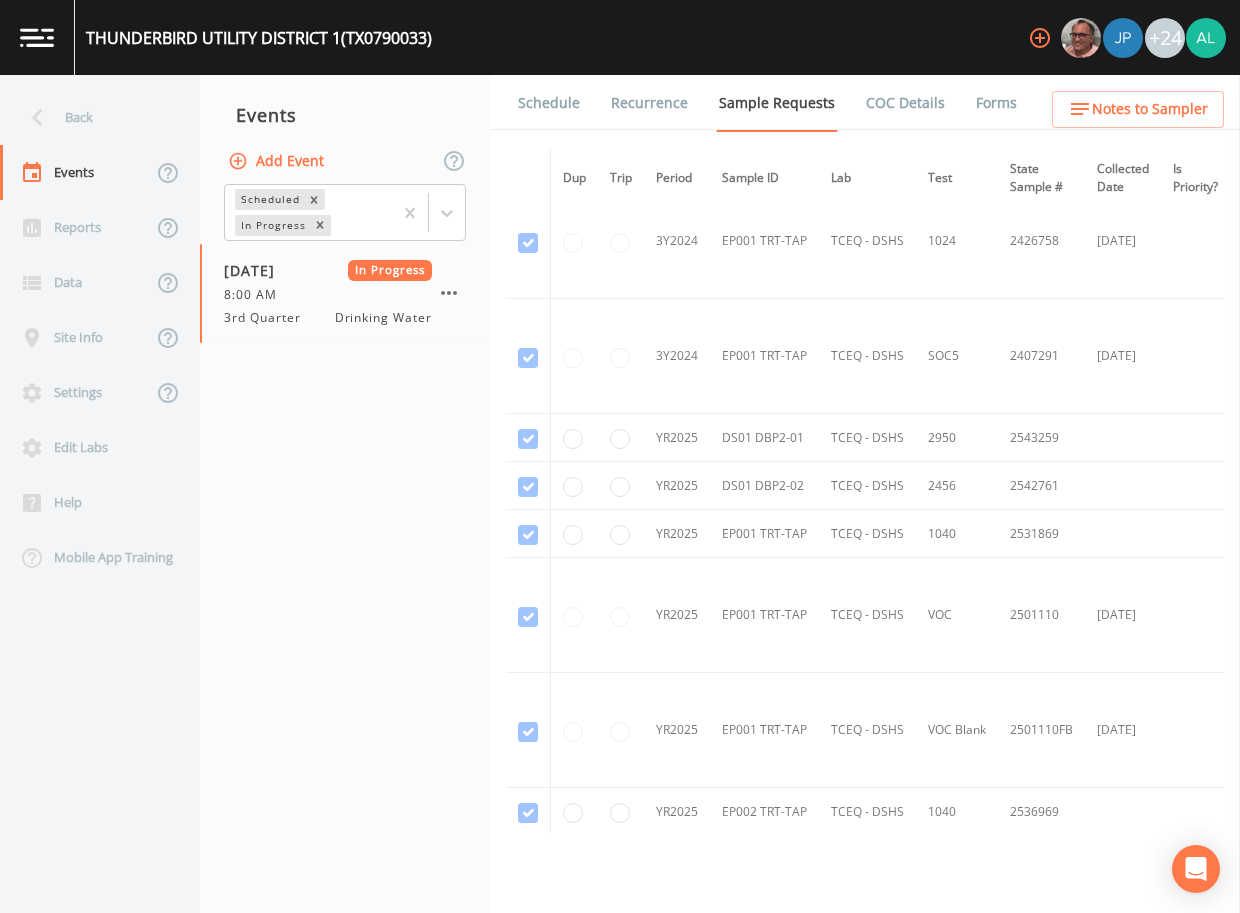 click on "Forms" at bounding box center (996, 103) 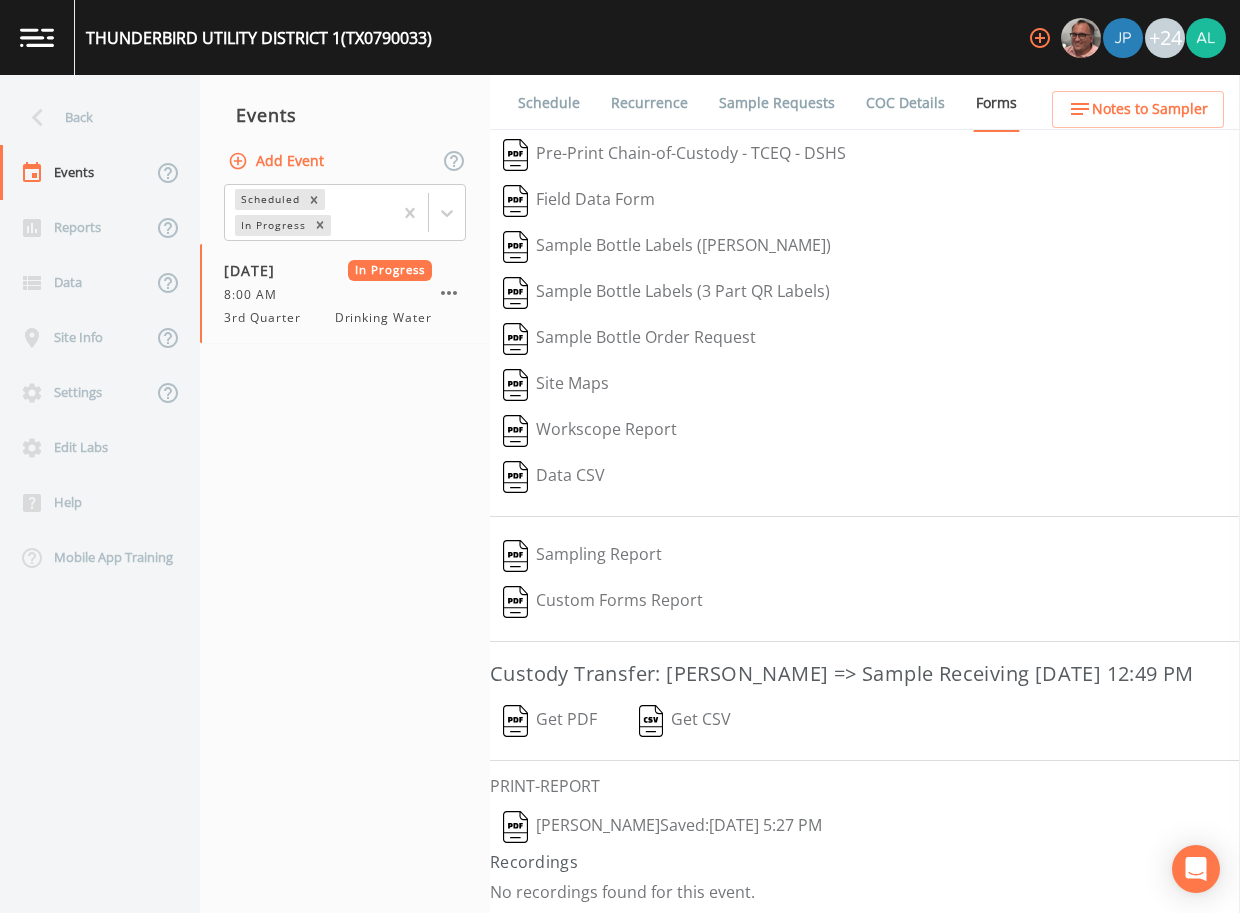 click on "John Kapsen  Saved:  July 30, 2025 5:27 PM" at bounding box center (662, 827) 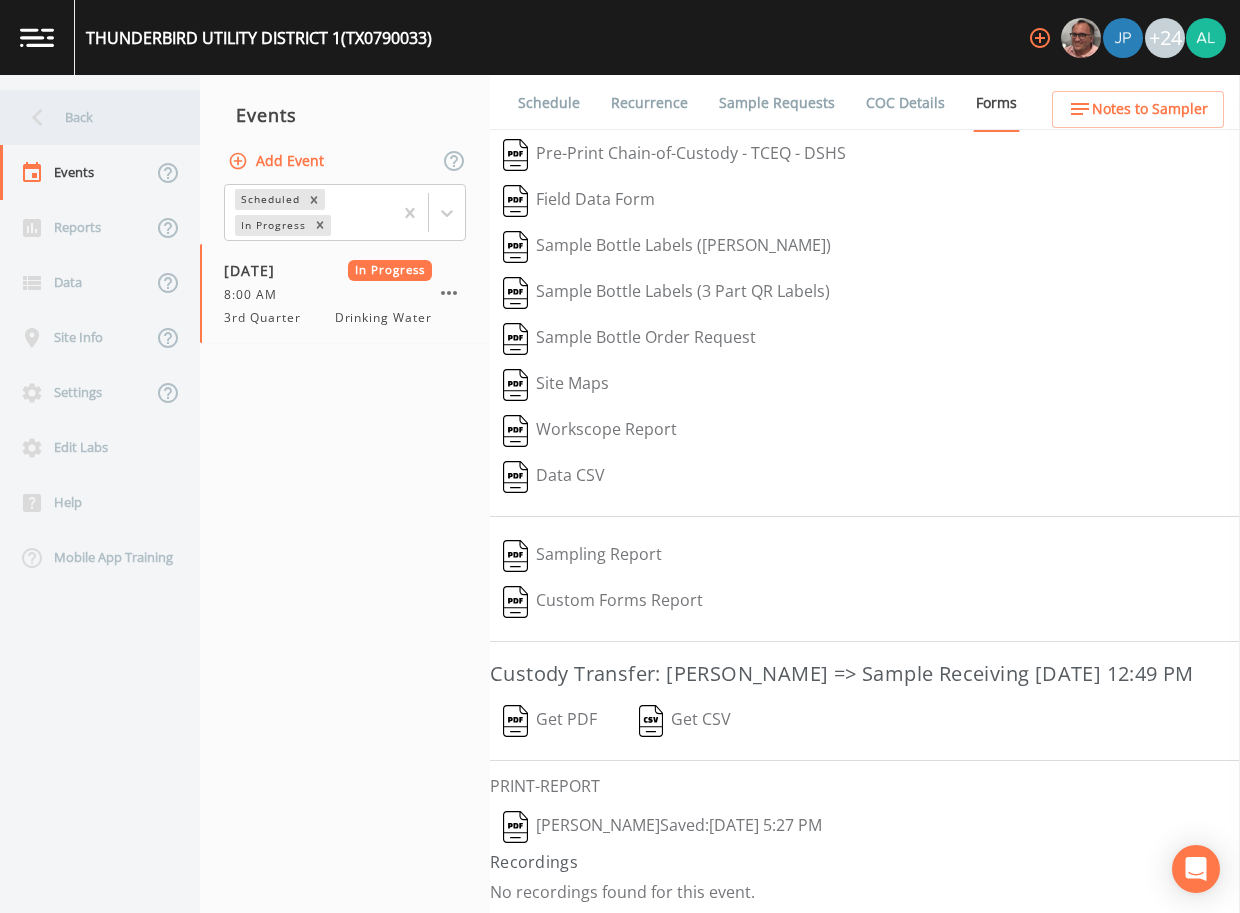 click on "Back" at bounding box center [90, 117] 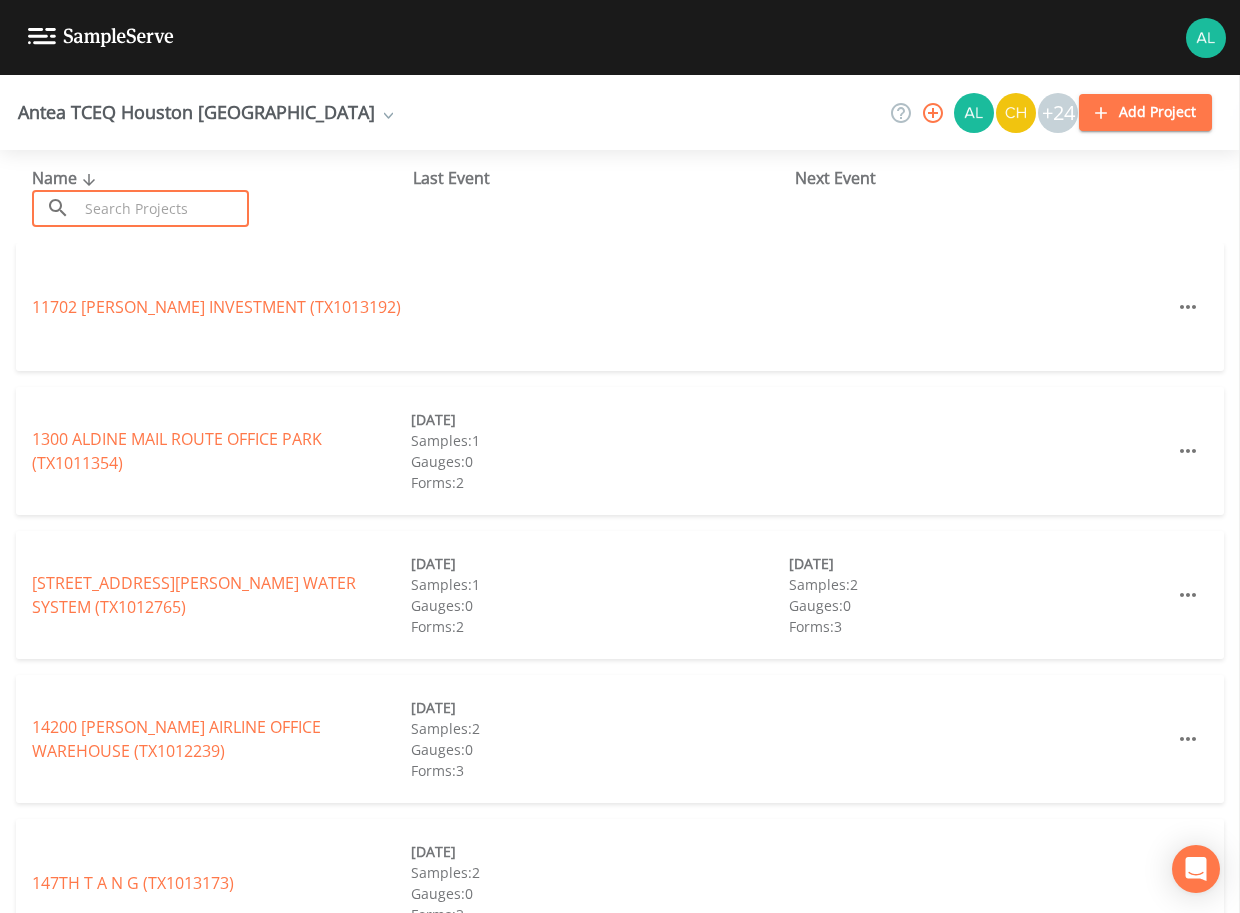 click at bounding box center [163, 208] 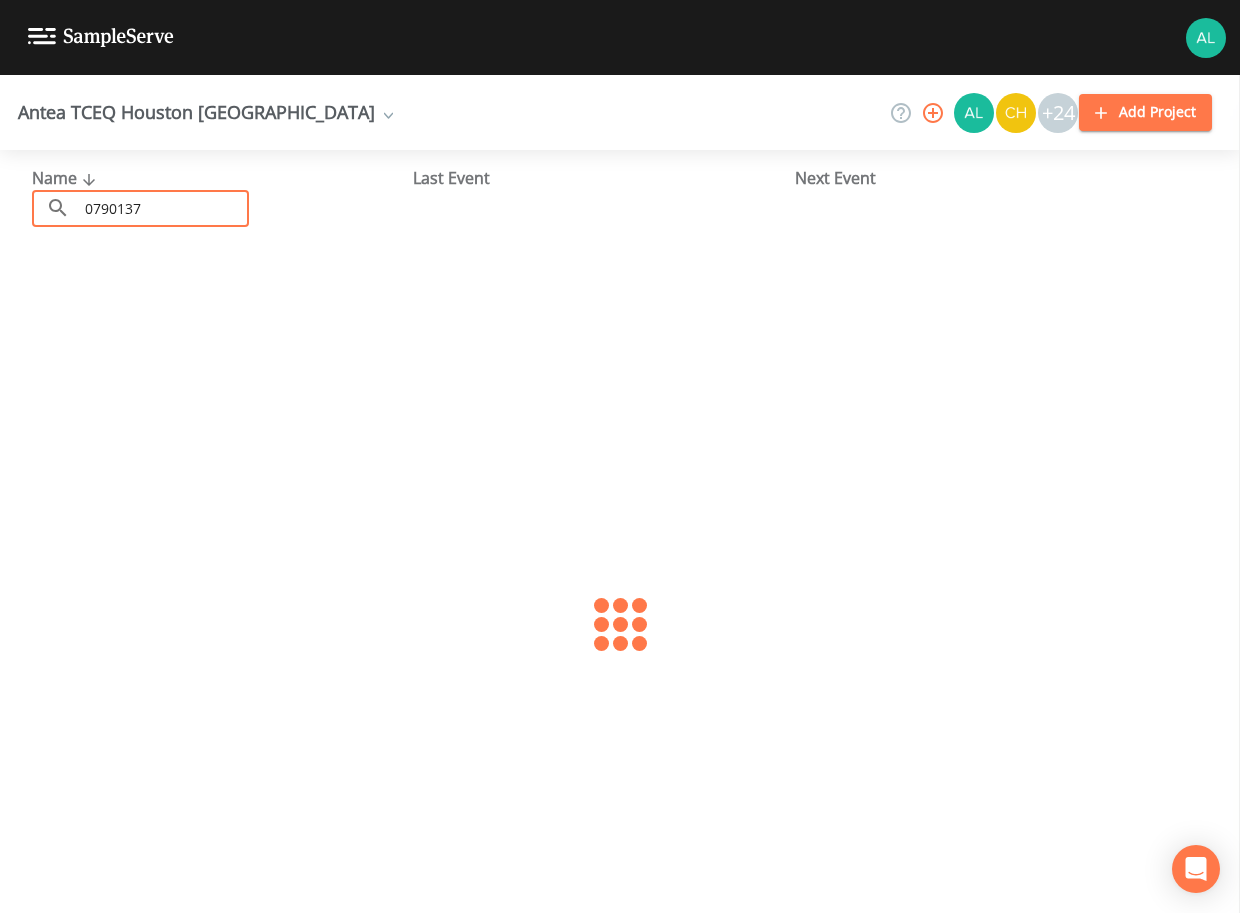 type on "0790137" 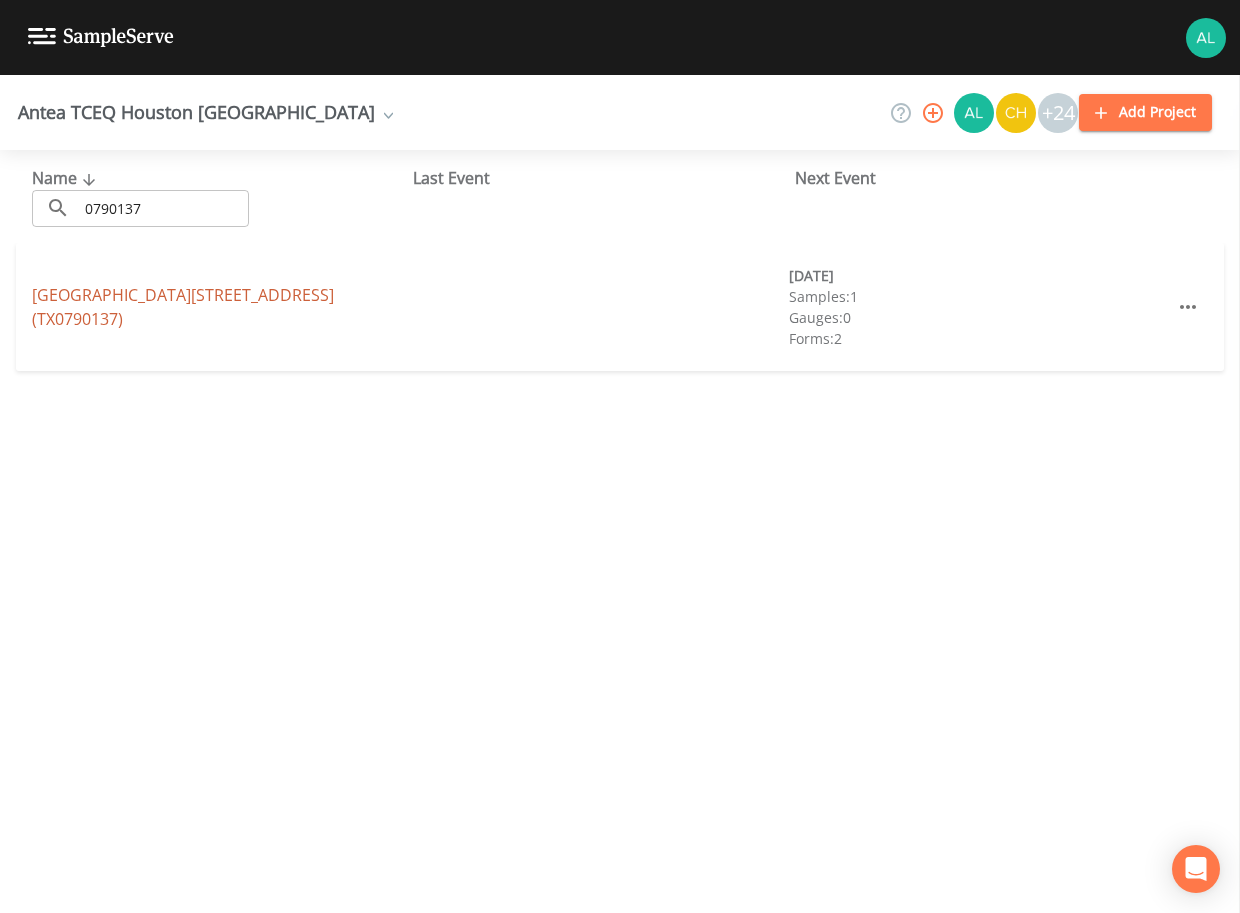 click on "FORT BEND COUNTY MUD 26 QUAIL GREEN WEST   (TX0790137)" at bounding box center [183, 307] 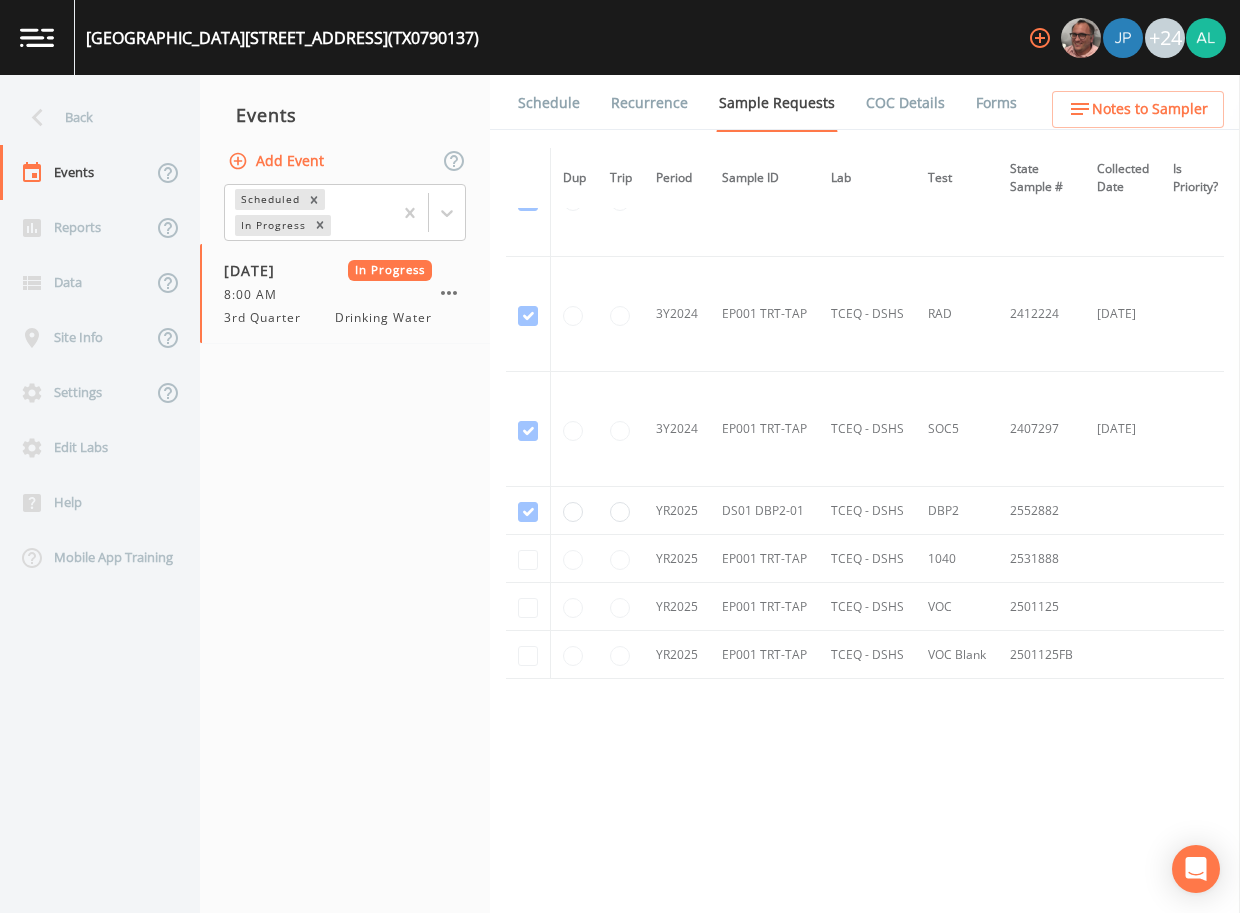 scroll, scrollTop: 423, scrollLeft: 0, axis: vertical 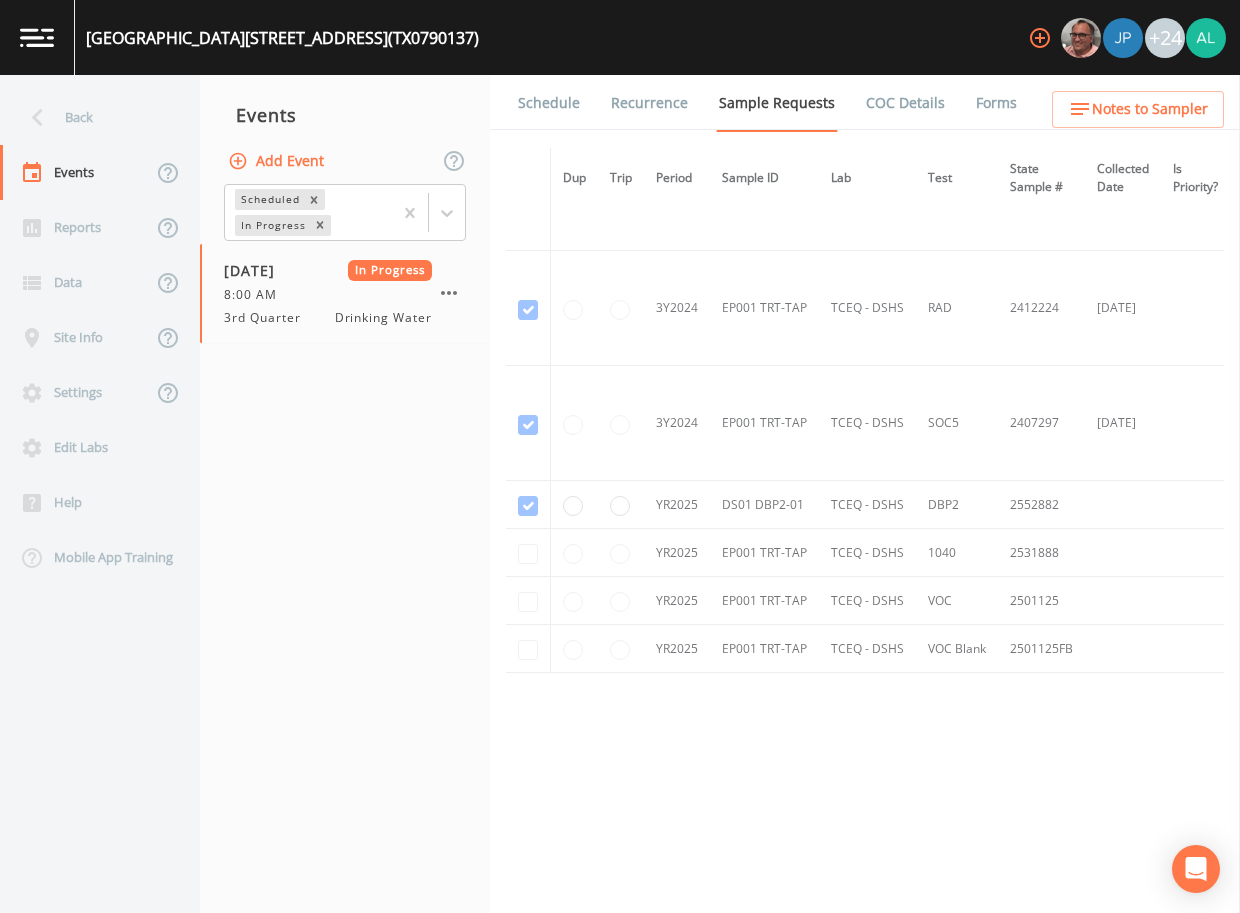 click on "Forms" at bounding box center (996, 103) 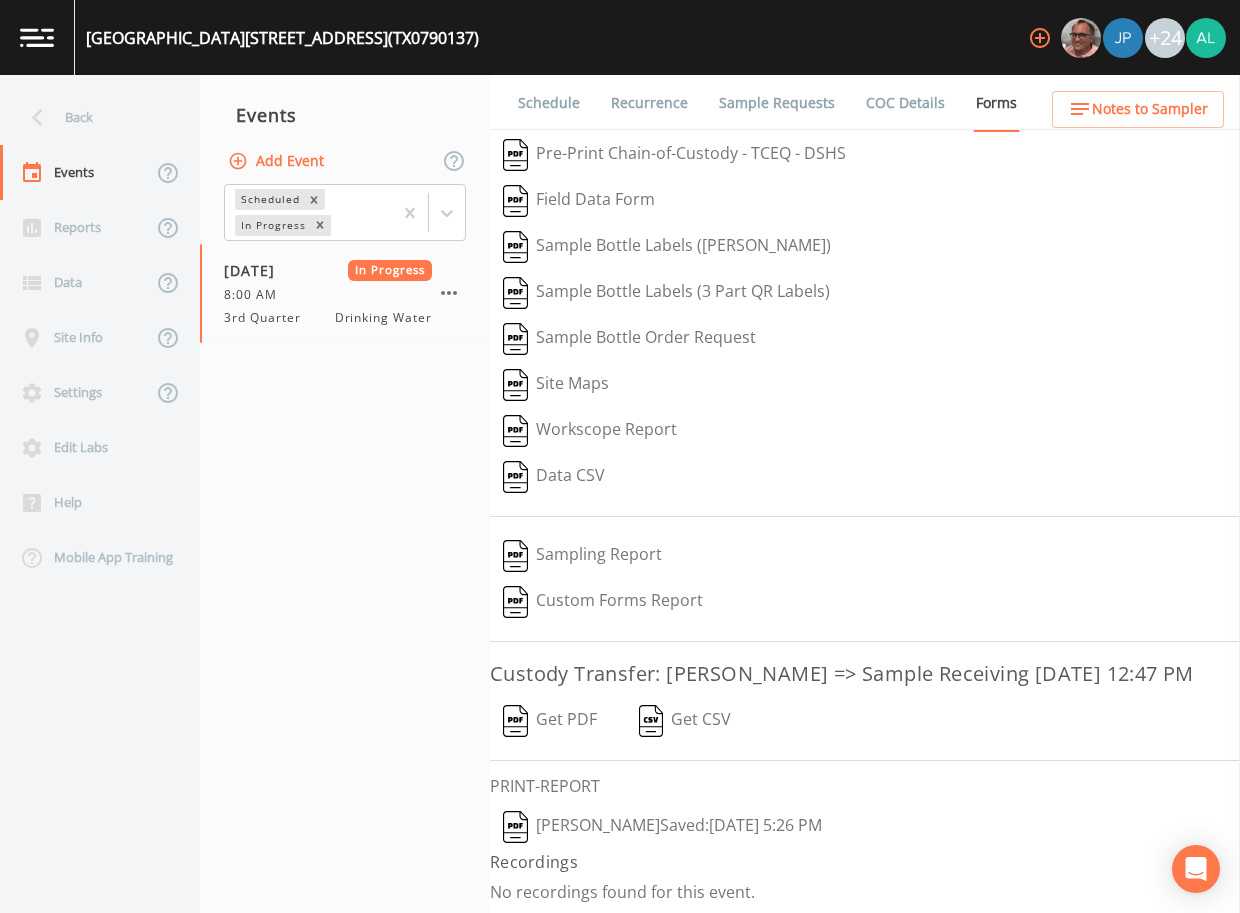 click on "John Kapsen  Saved:  July 30, 2025 5:26 PM" at bounding box center [662, 827] 